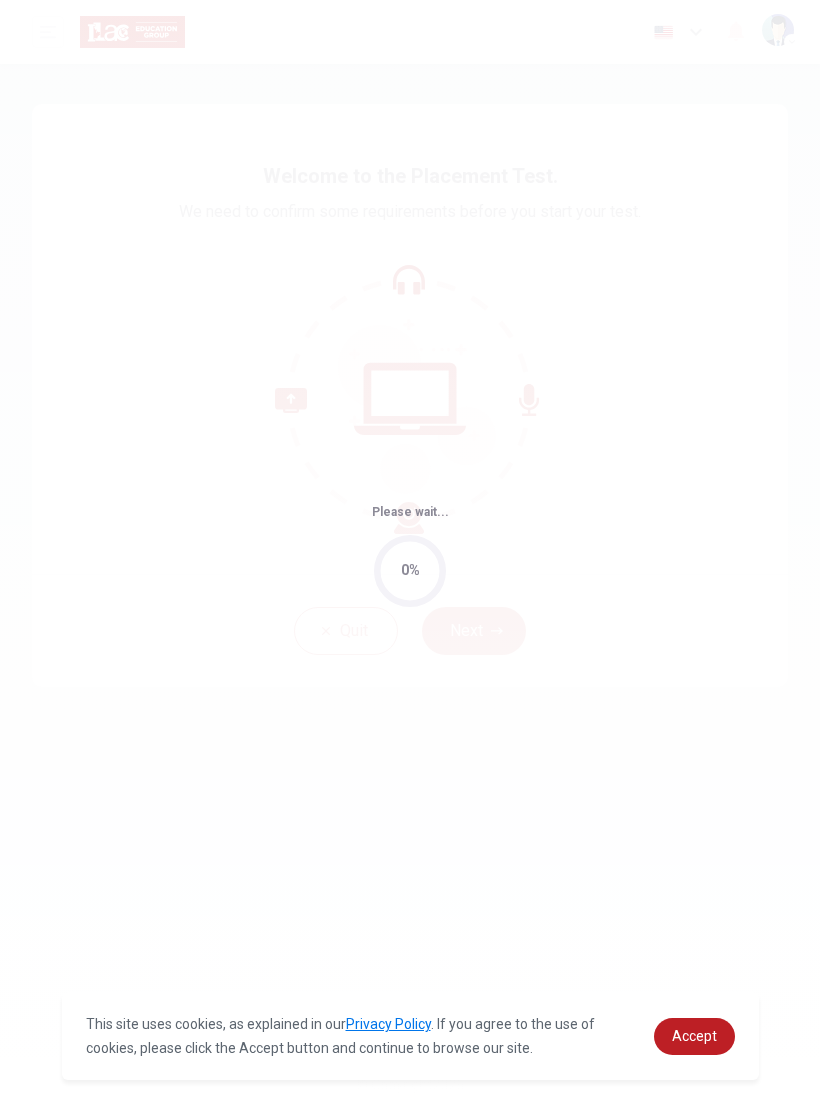 scroll, scrollTop: 0, scrollLeft: 0, axis: both 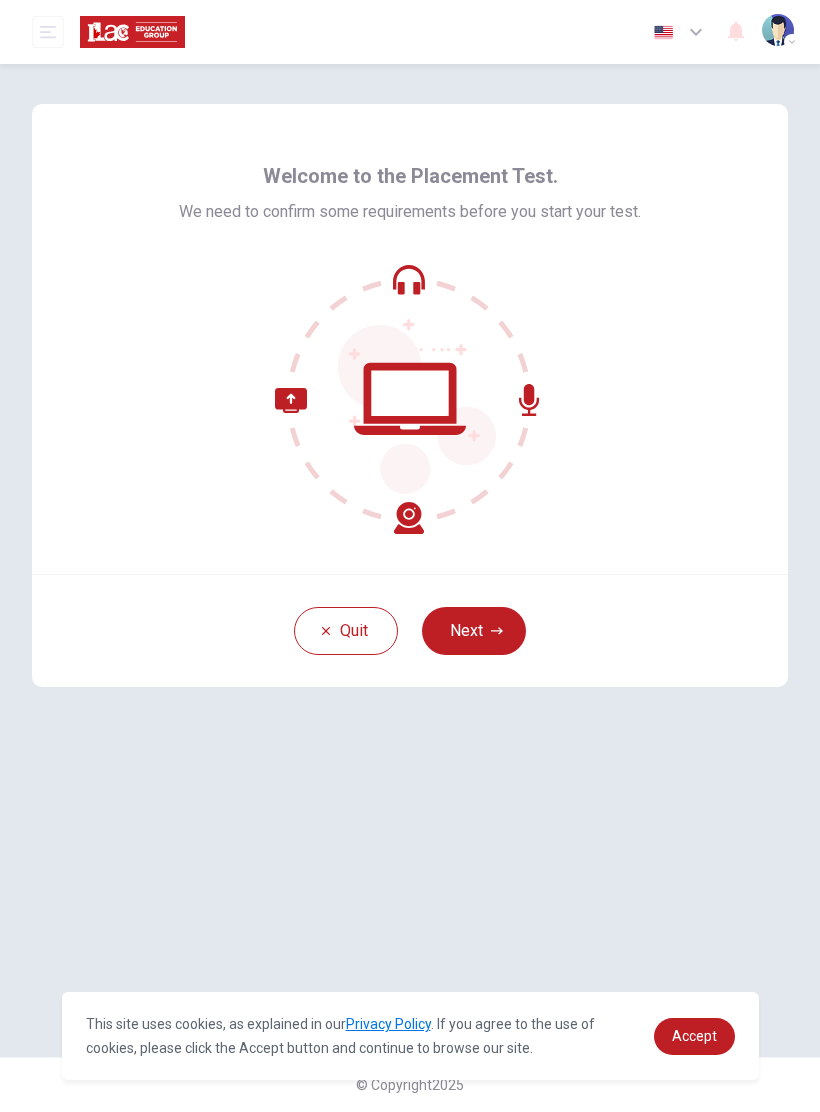 click on "Next" at bounding box center [474, 631] 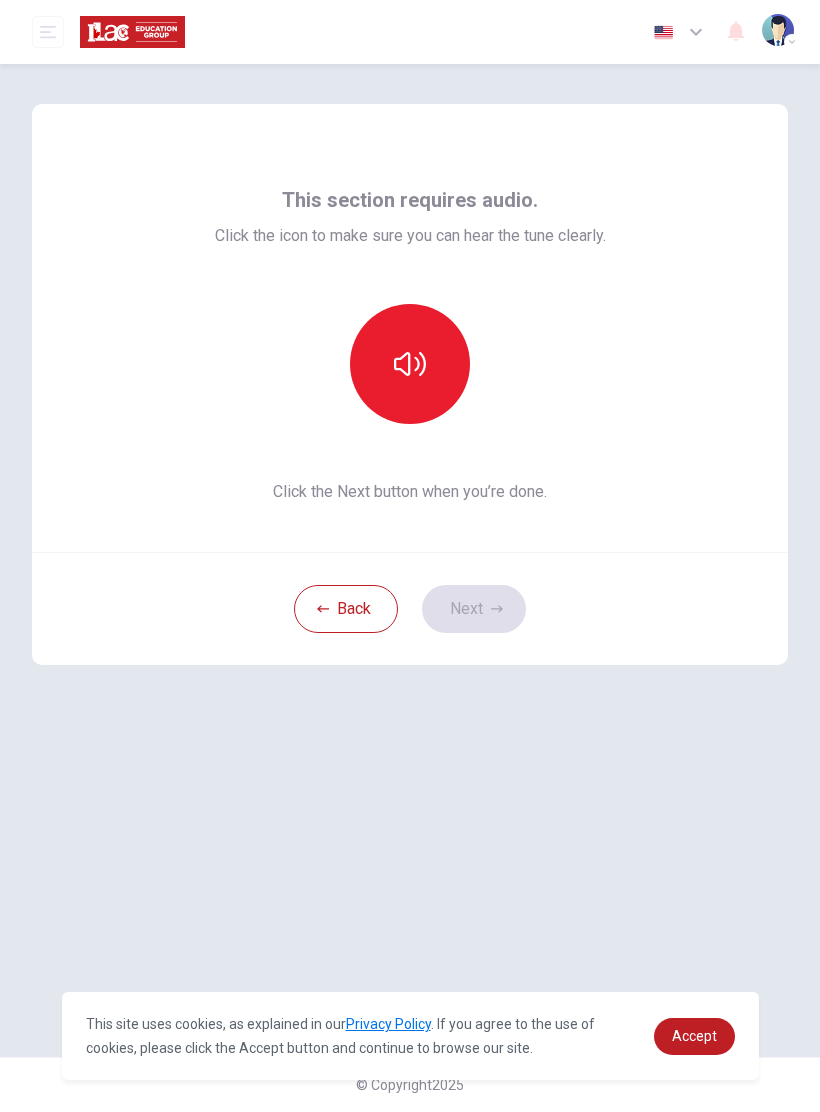 click 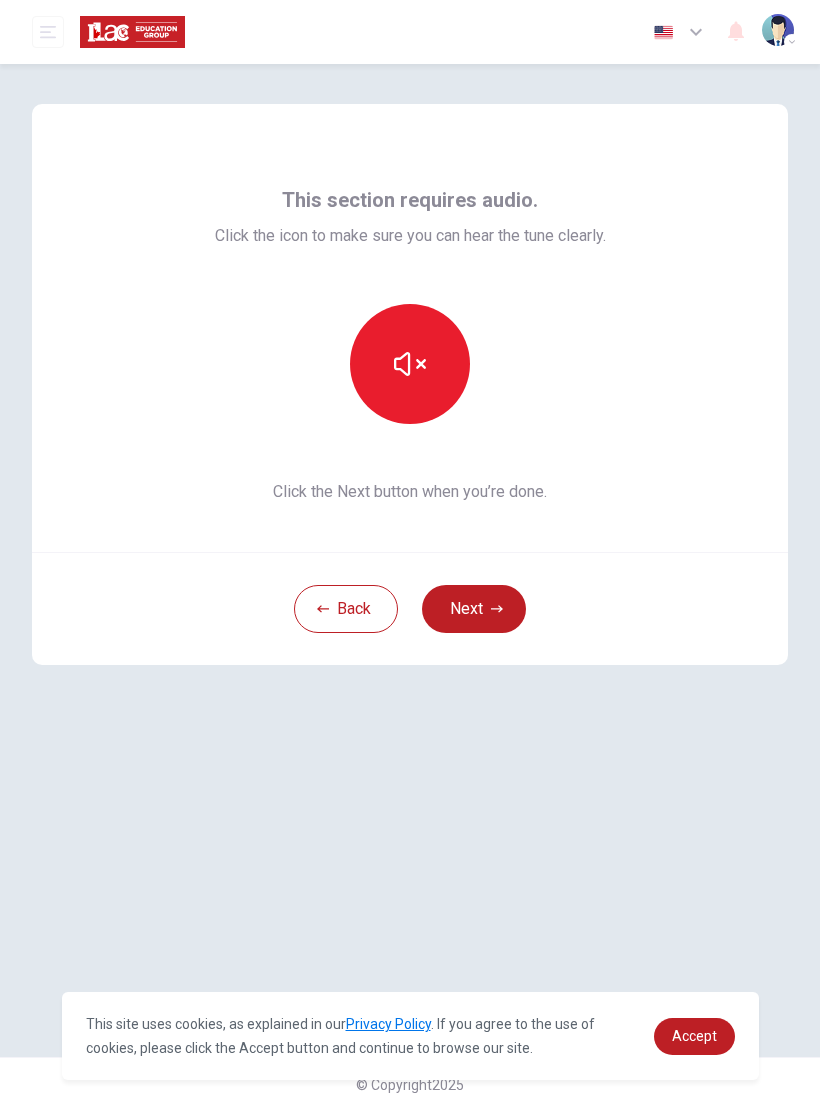 click on "Next" at bounding box center (474, 609) 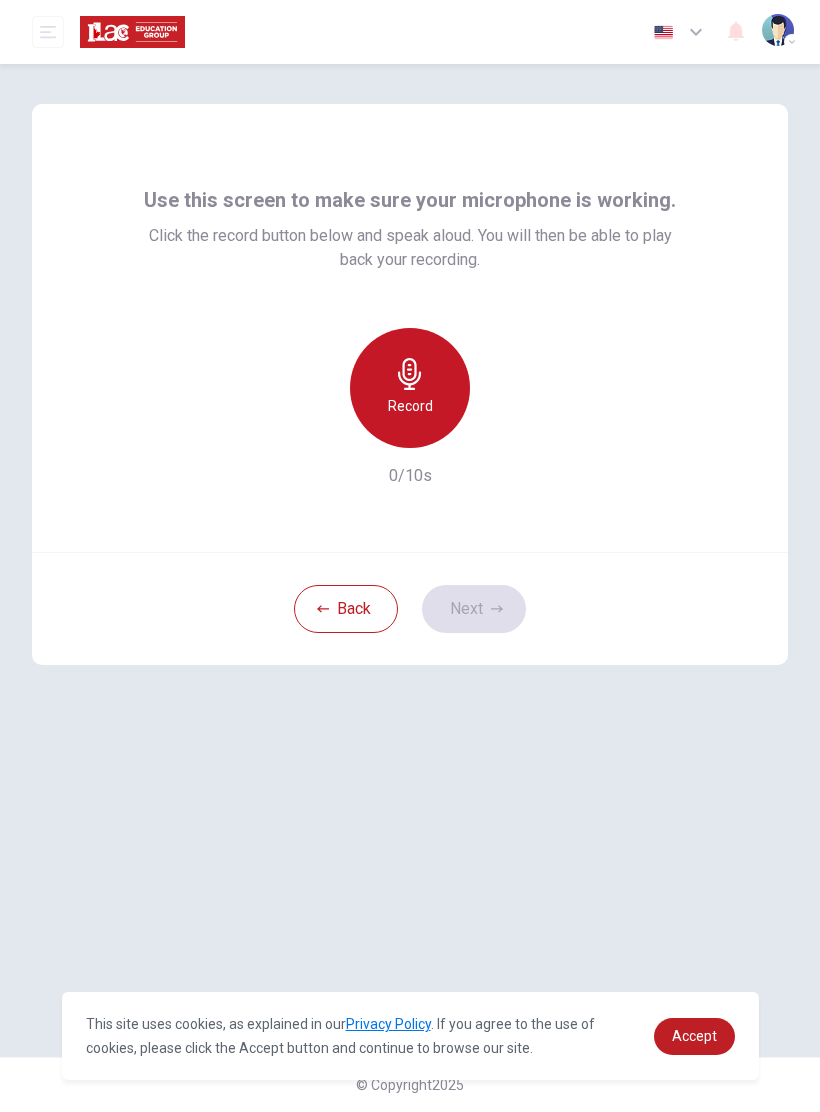 click on "Record" at bounding box center (410, 388) 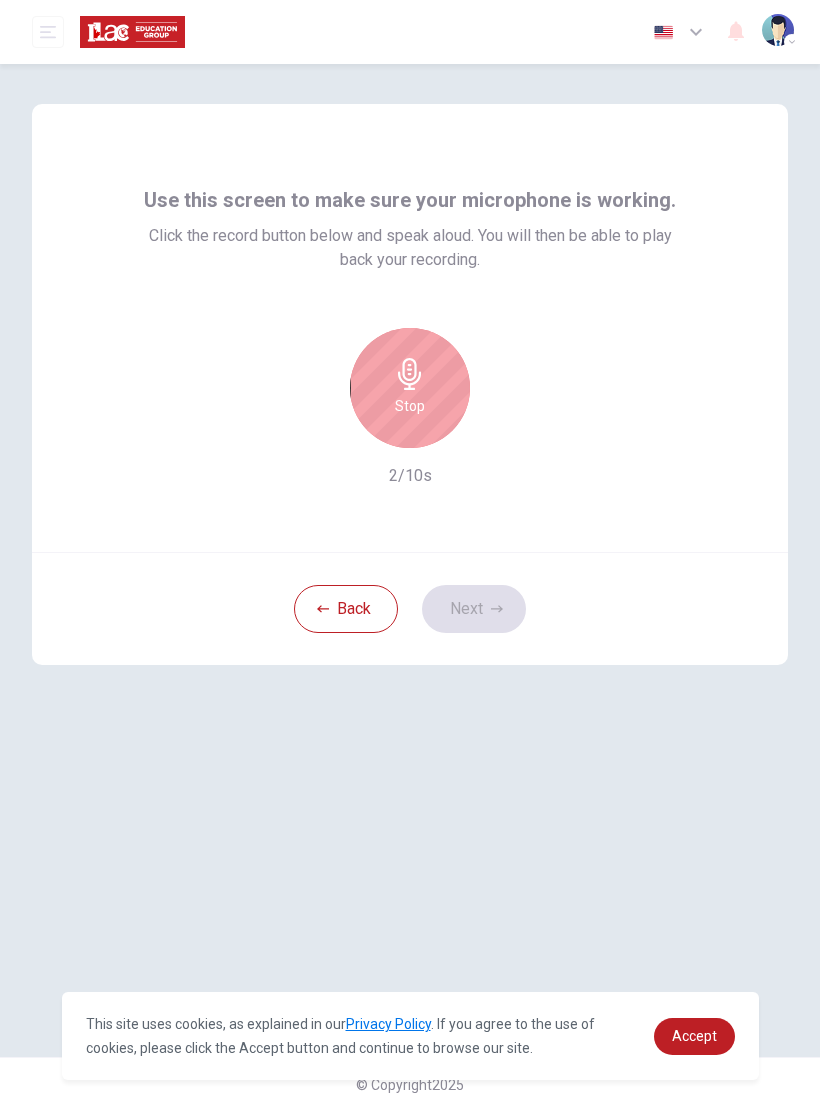 click on "Stop" at bounding box center (410, 388) 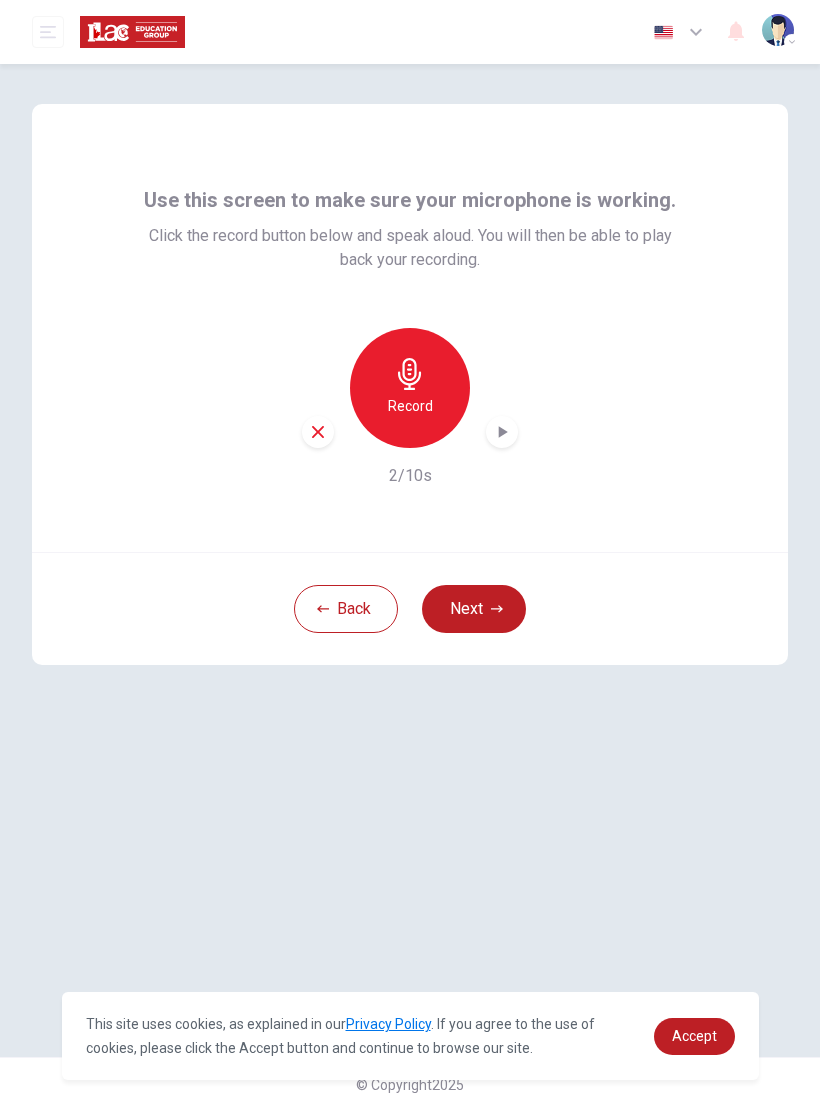 click 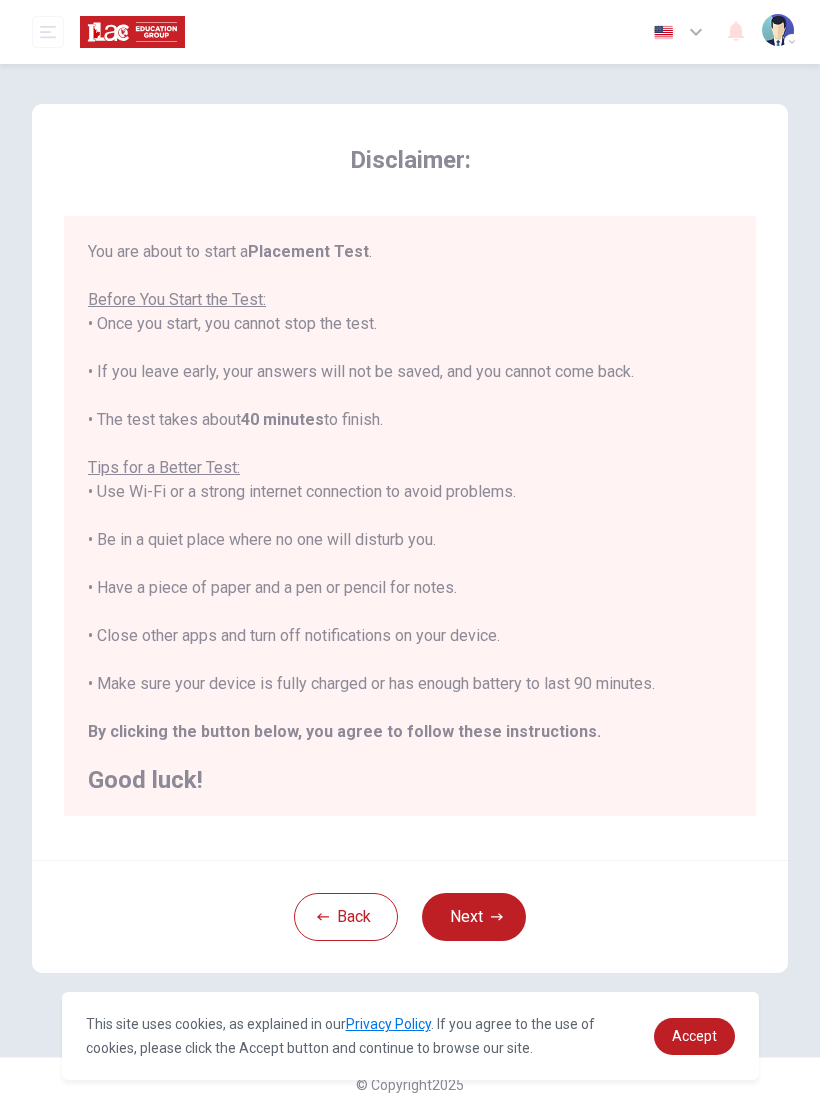 click on "Next" at bounding box center [474, 917] 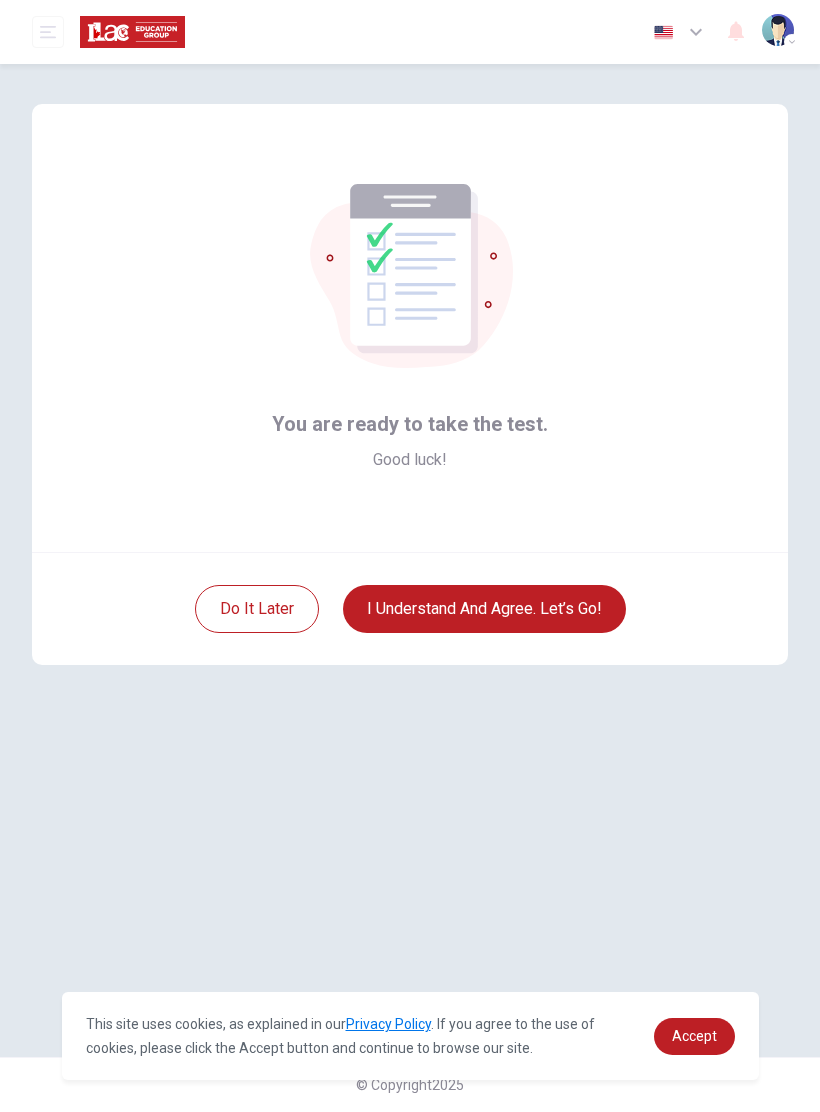 click on "I understand and agree. Let’s go!" at bounding box center [484, 609] 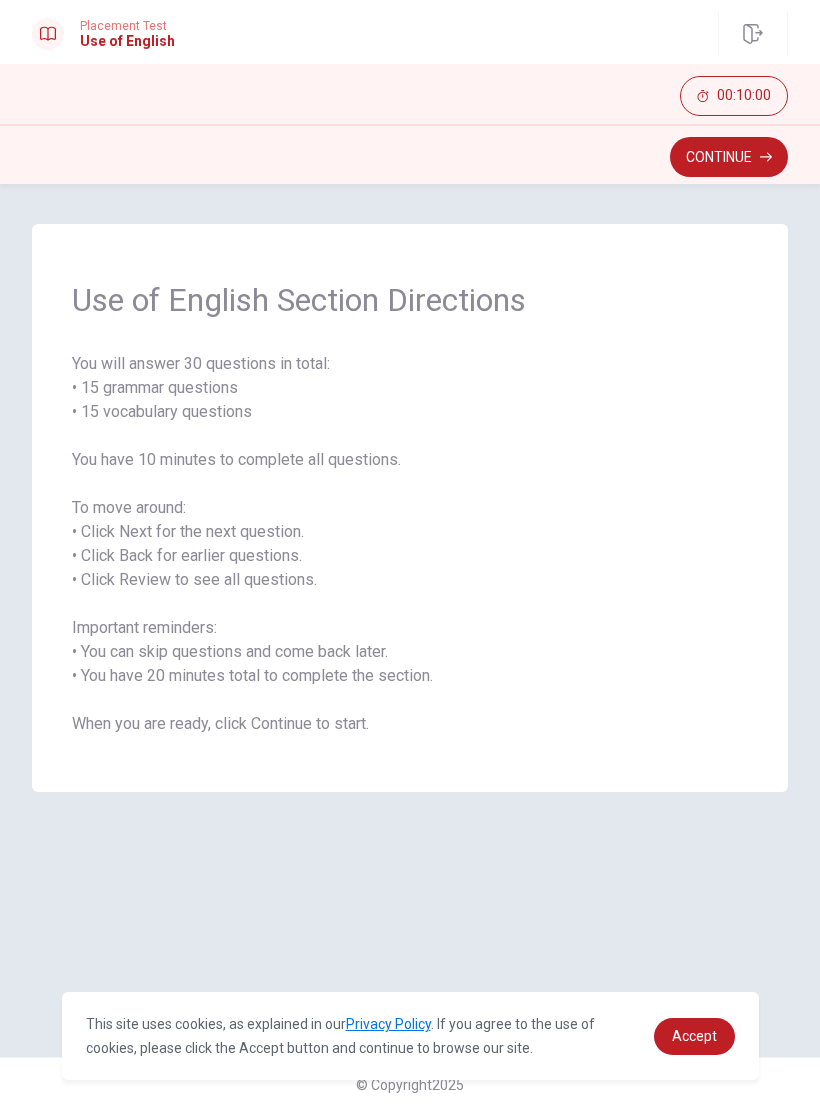 click on "Continue" at bounding box center (729, 157) 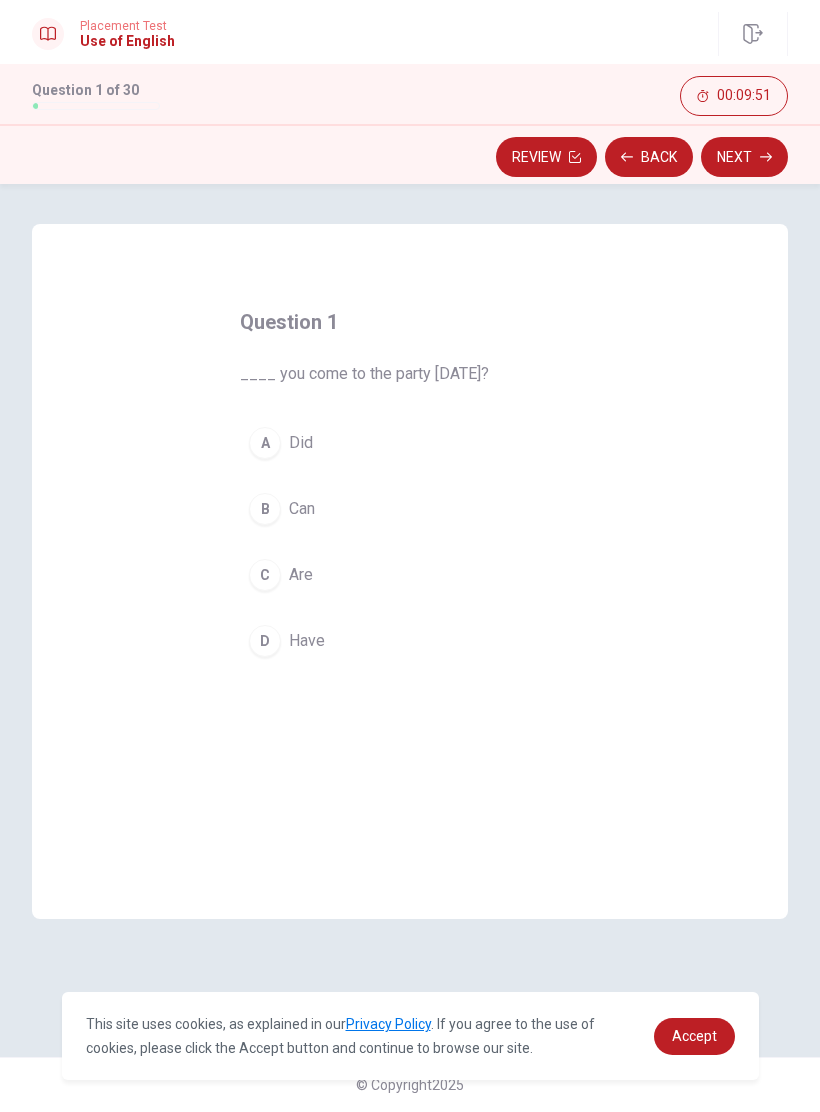 click on "B" at bounding box center (265, 509) 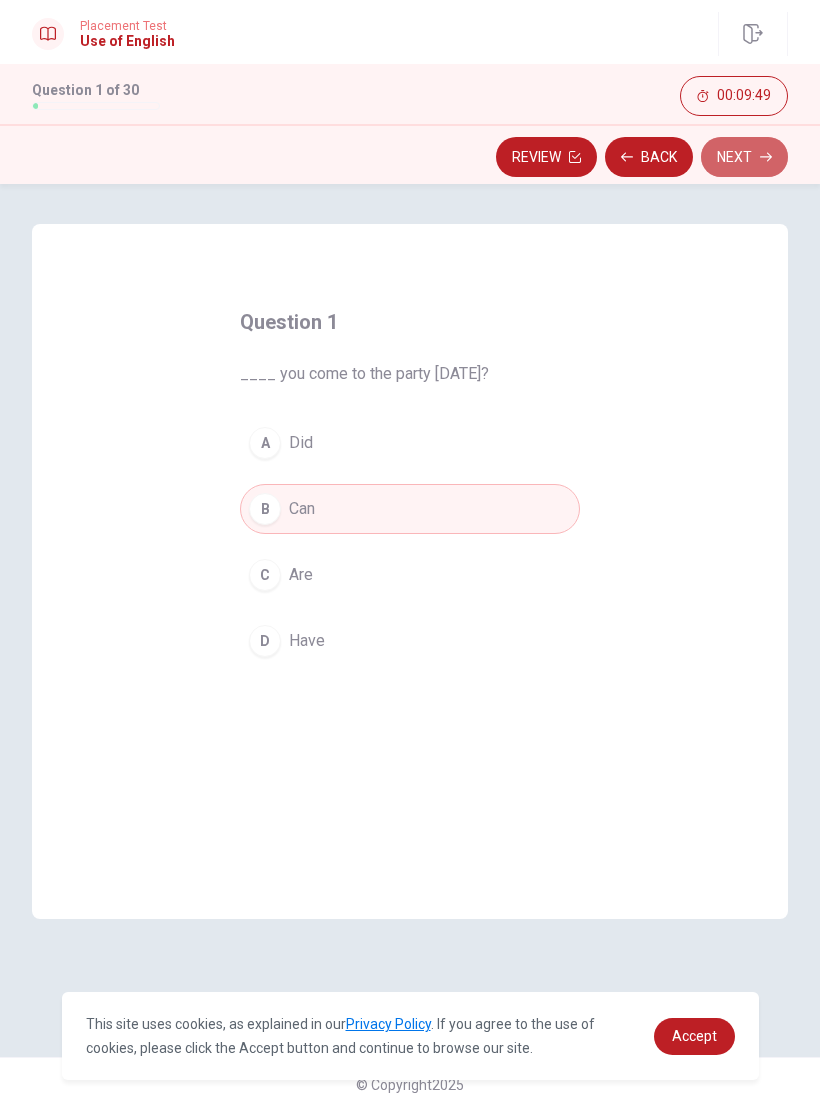 click on "Next" at bounding box center (744, 157) 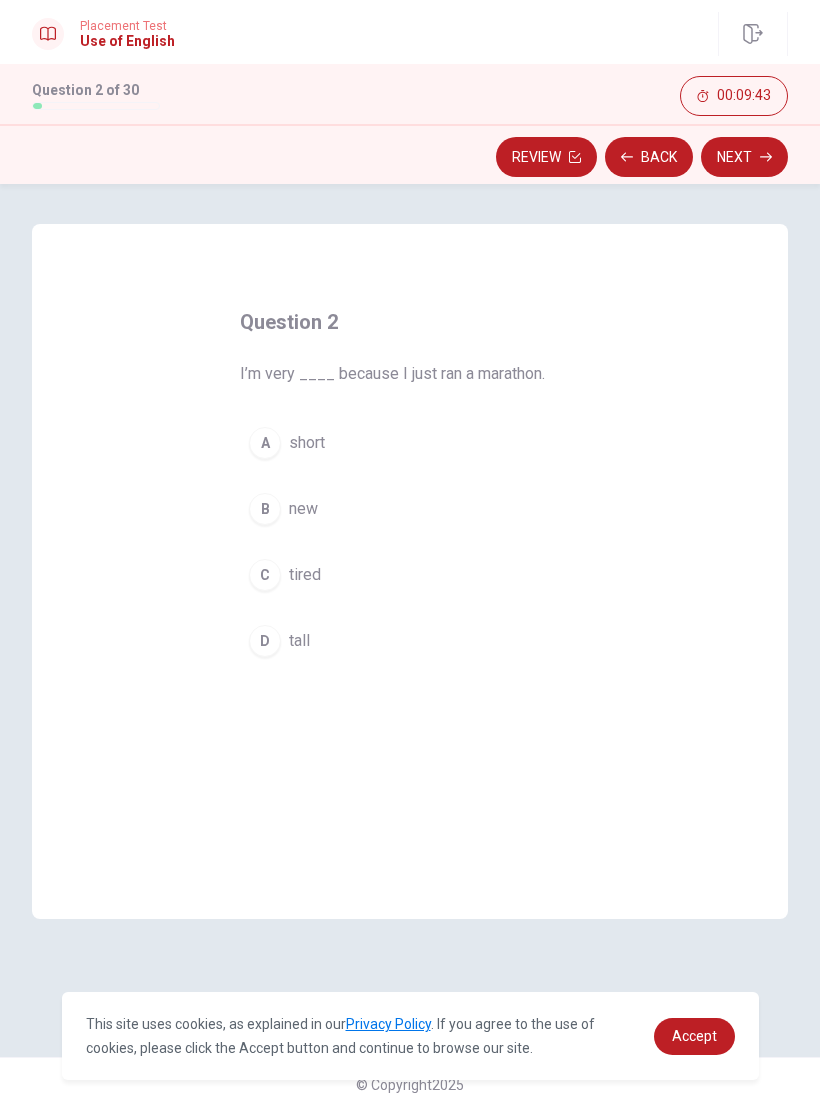 click on "tired" at bounding box center (305, 575) 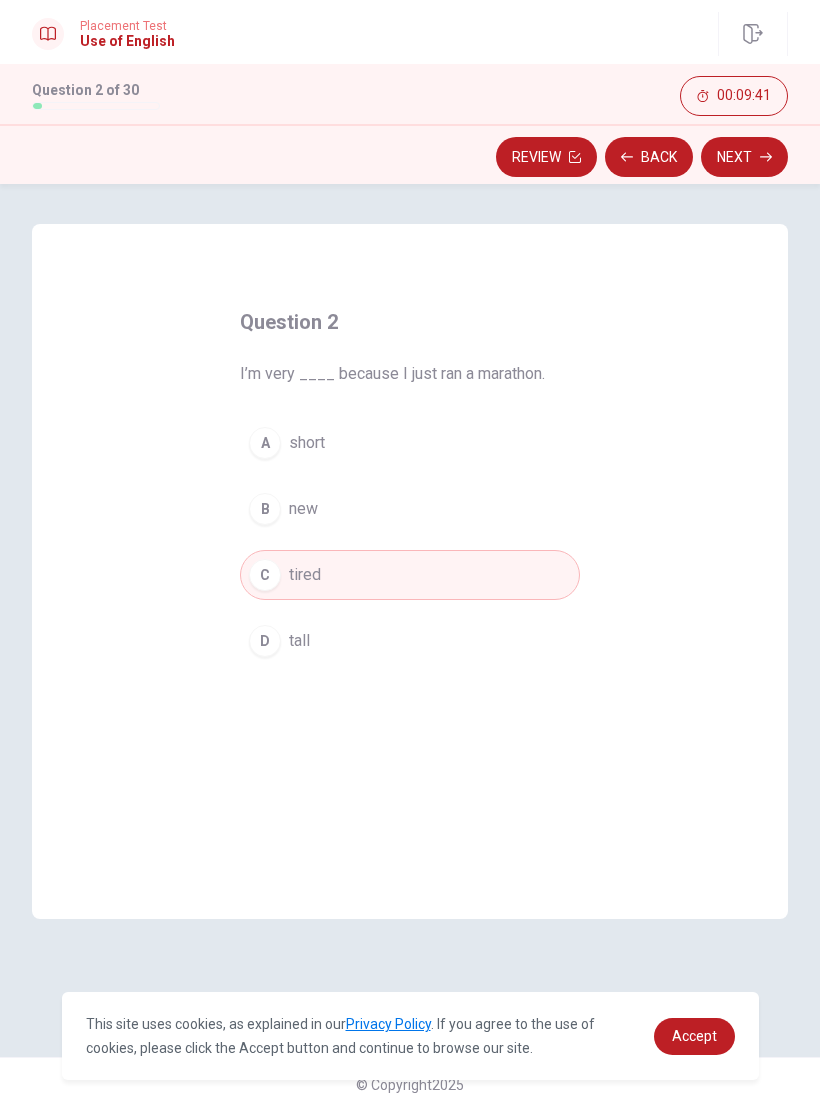click on "Next" at bounding box center (744, 157) 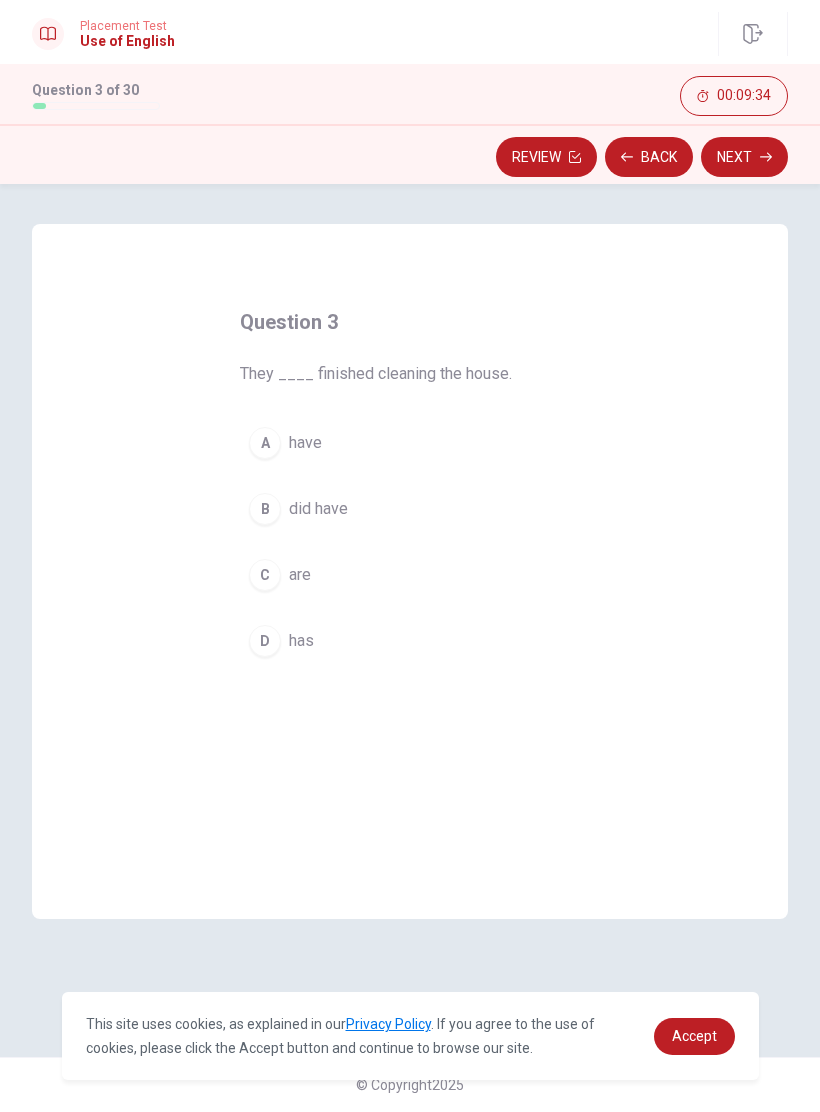click on "A have" at bounding box center (410, 443) 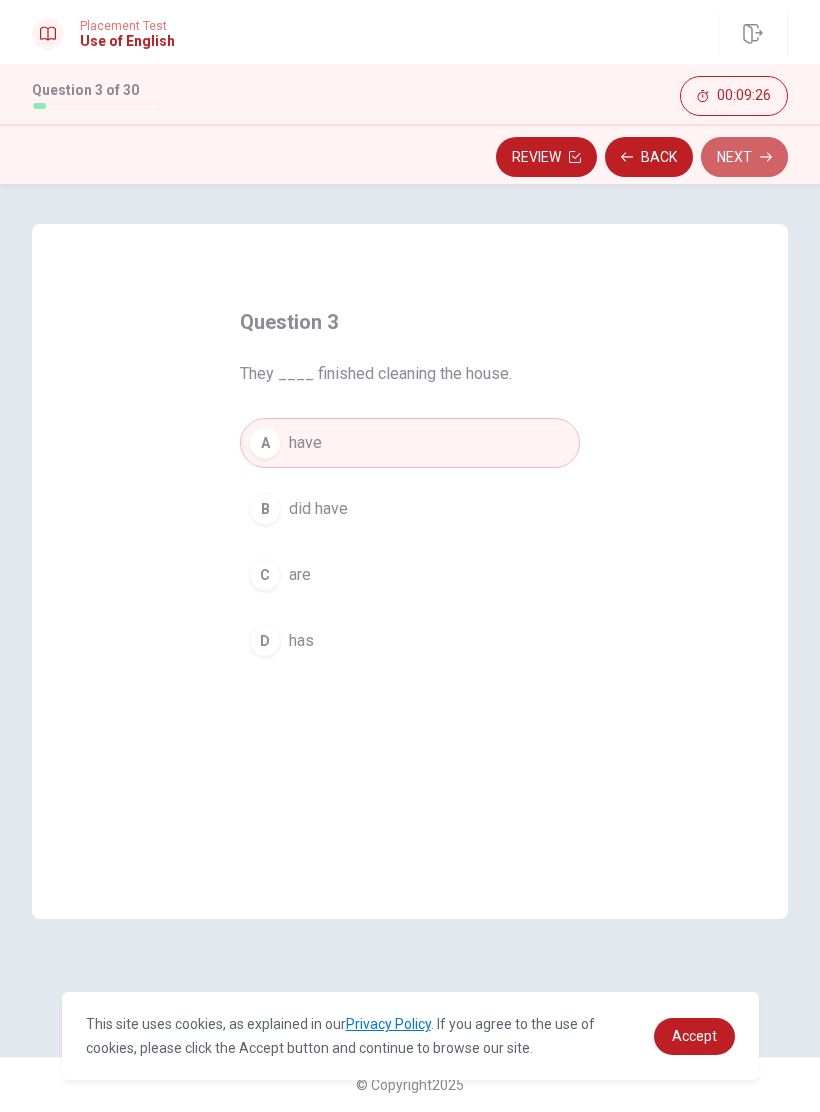 click 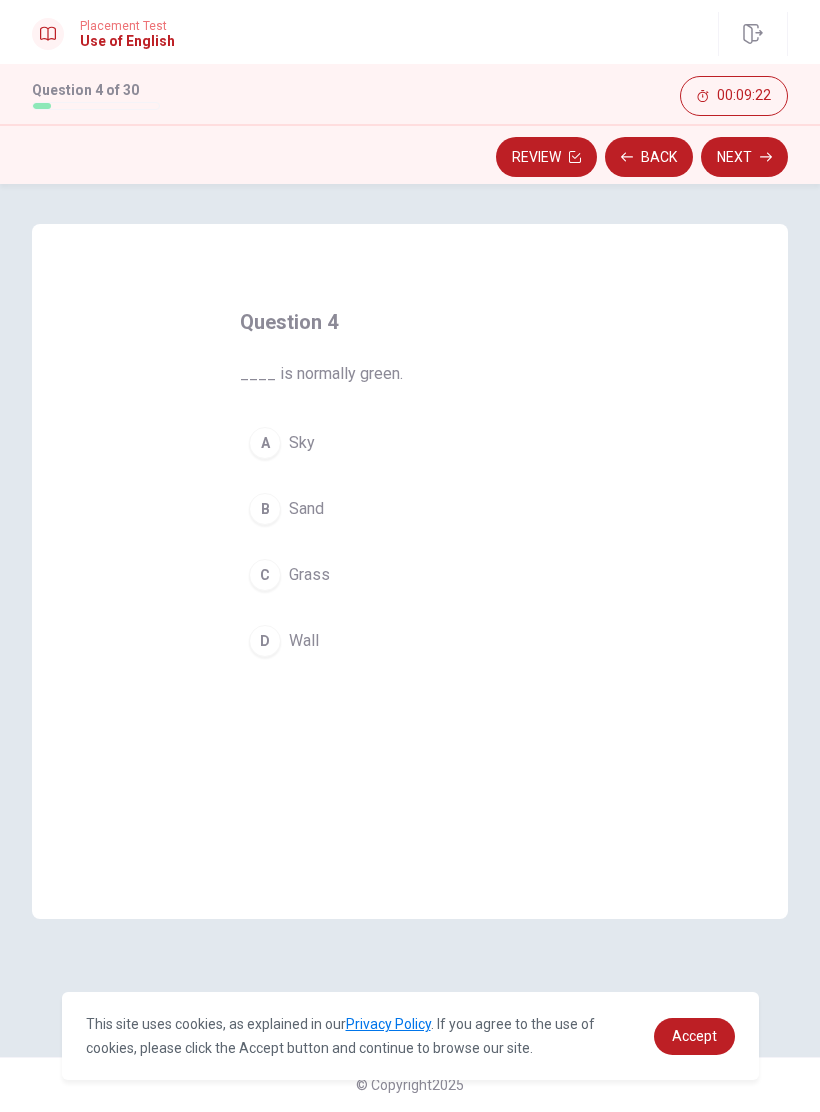 click on "C Grass" at bounding box center (410, 575) 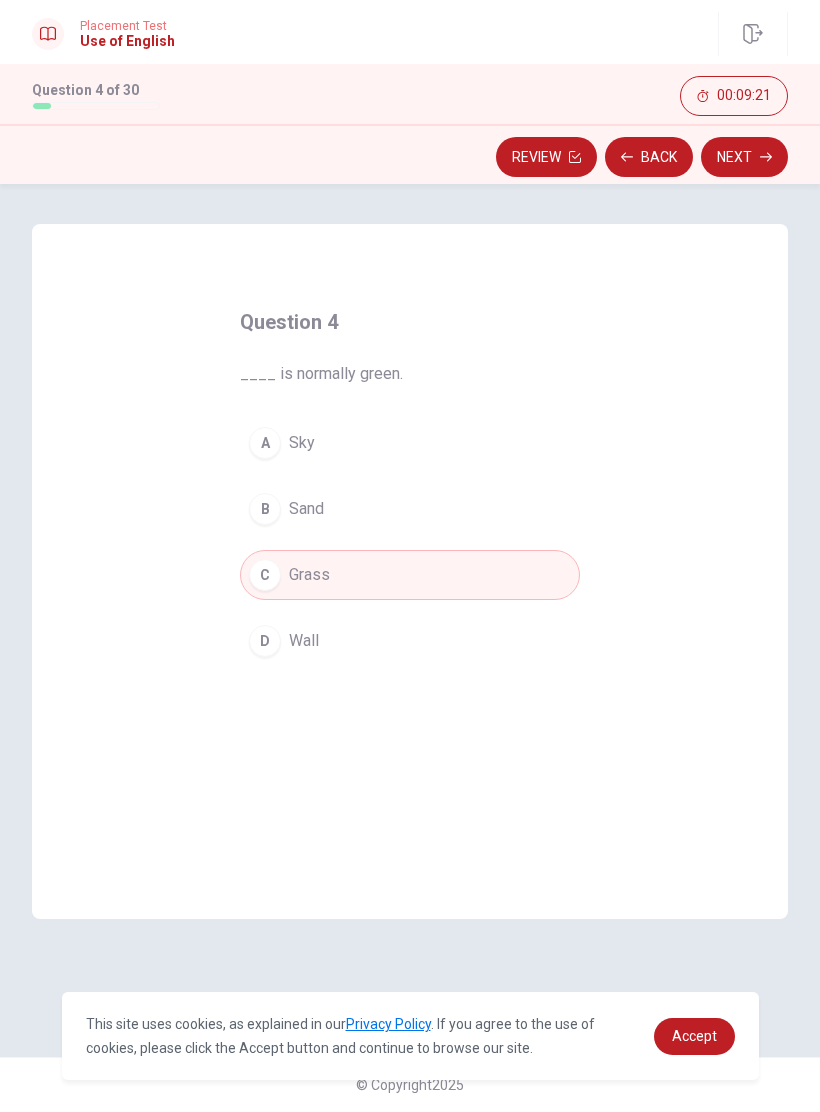 click 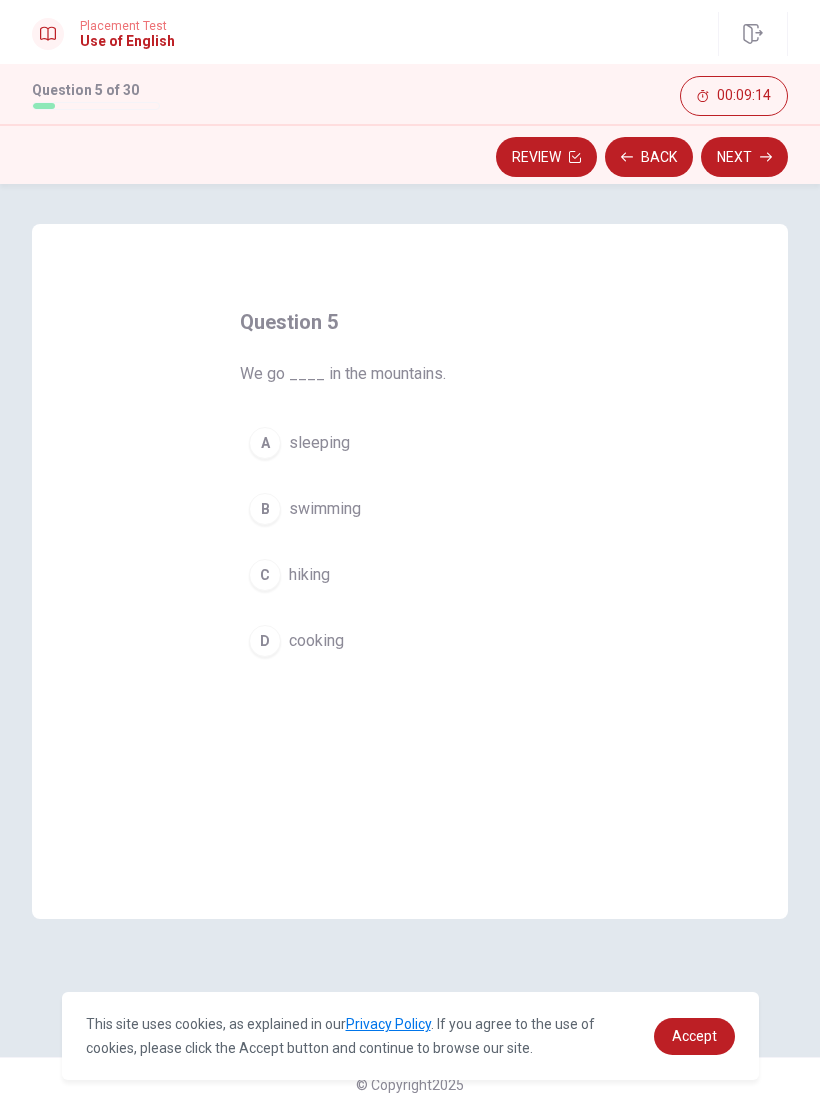 click on "hiking" at bounding box center [309, 575] 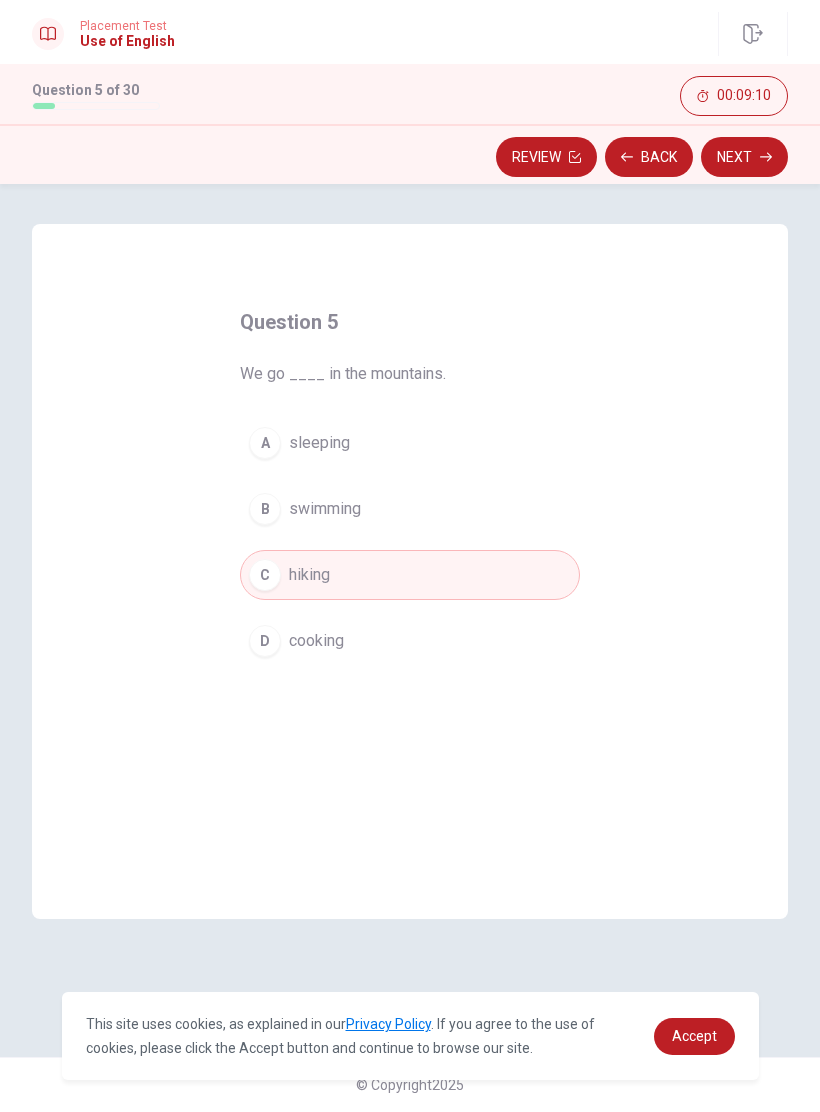 click on "Next" at bounding box center (744, 157) 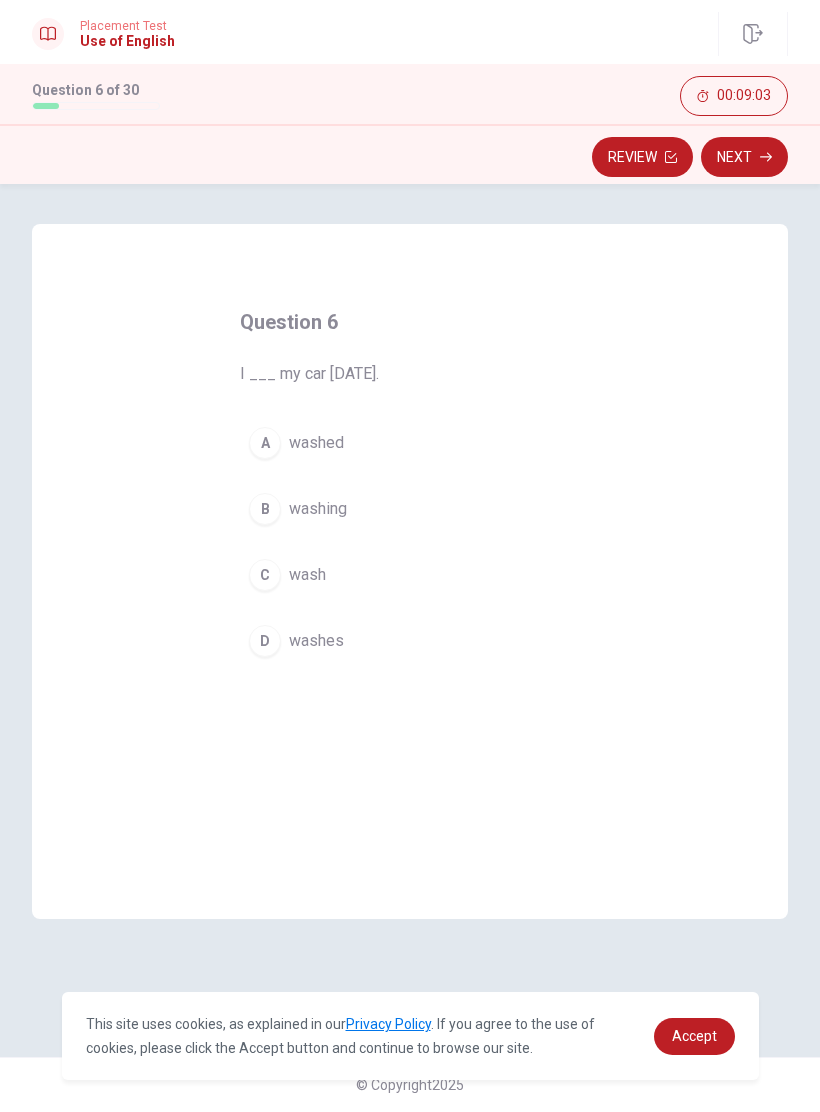 click on "washed" at bounding box center (316, 443) 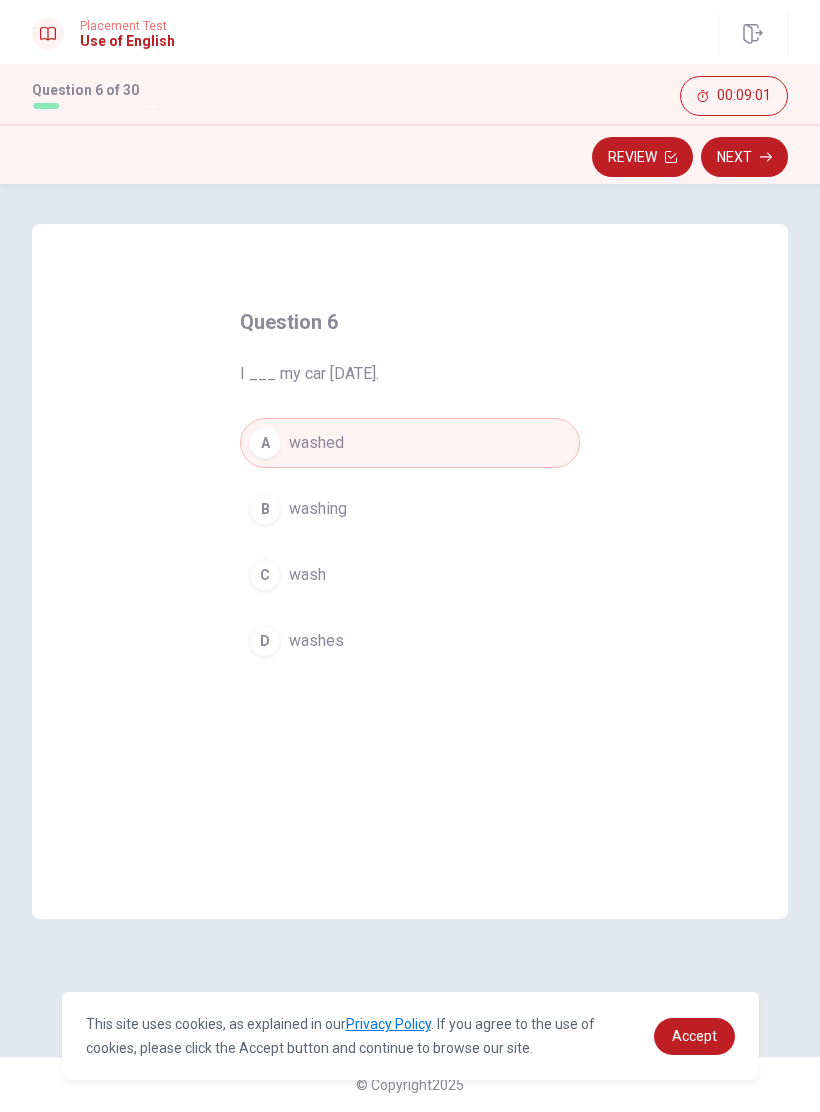 click on "Next" at bounding box center (744, 157) 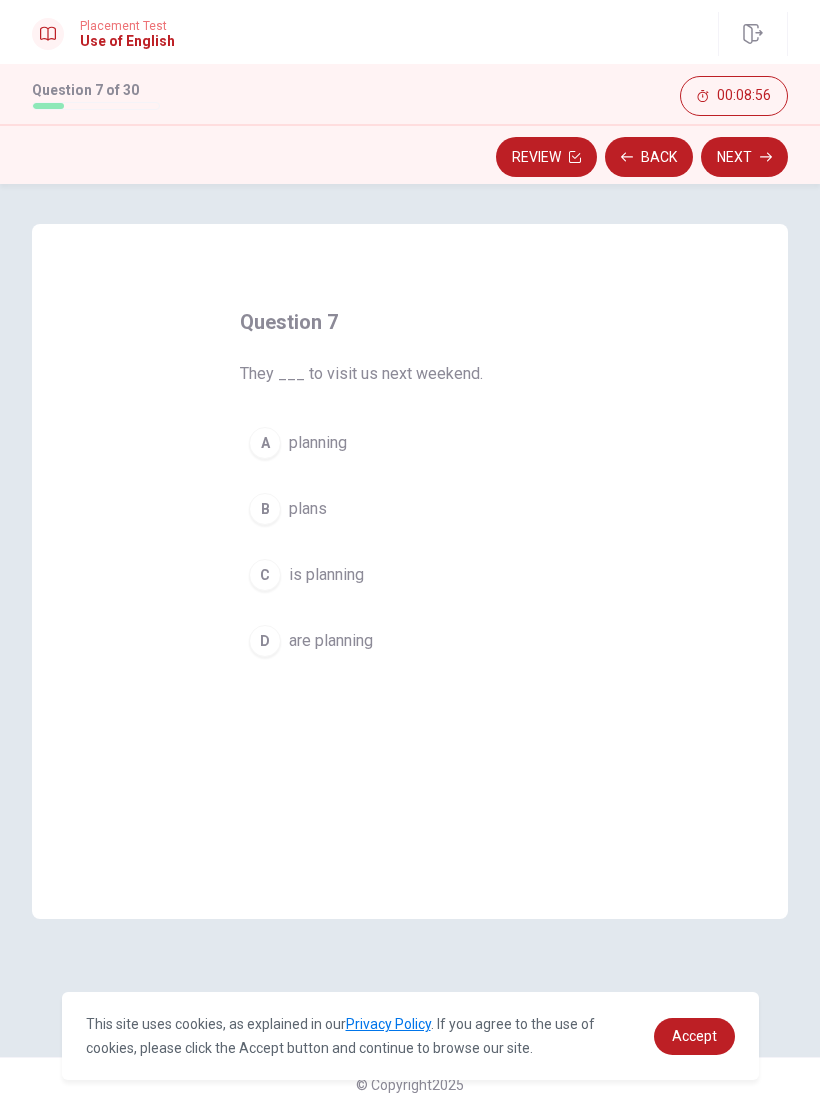 click on "are planning" at bounding box center [331, 641] 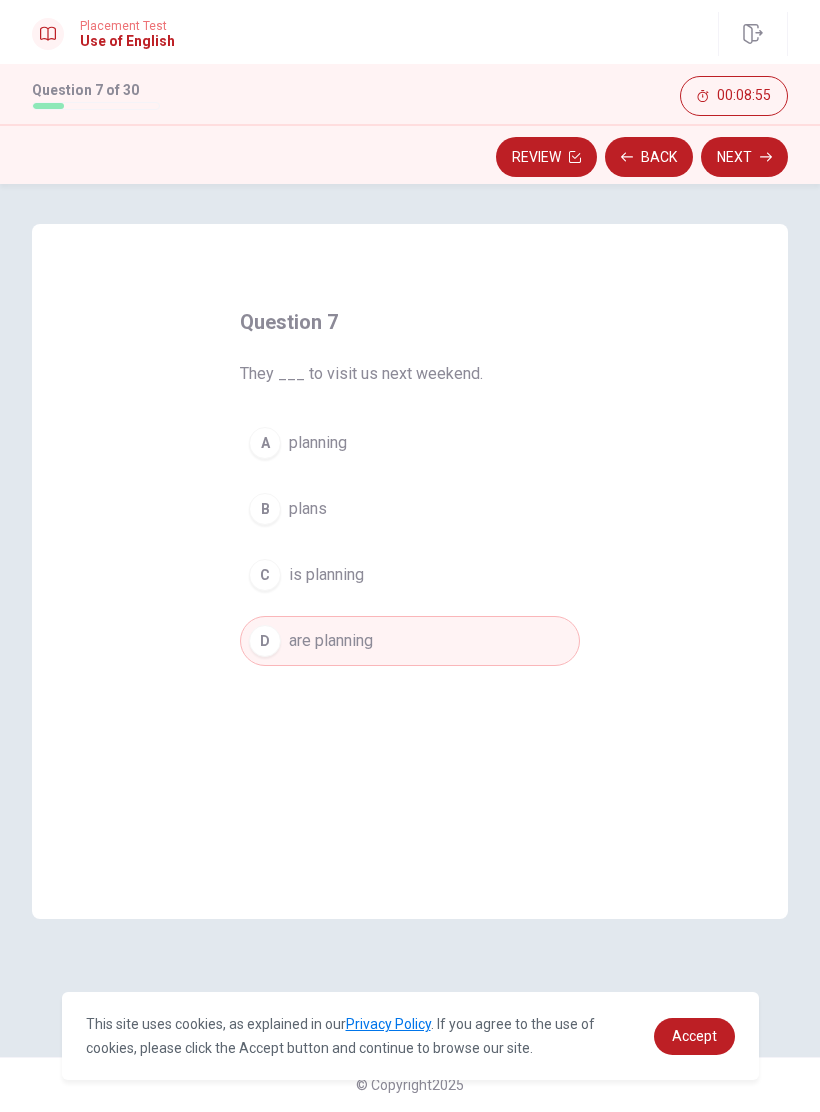 click on "Next" at bounding box center (744, 157) 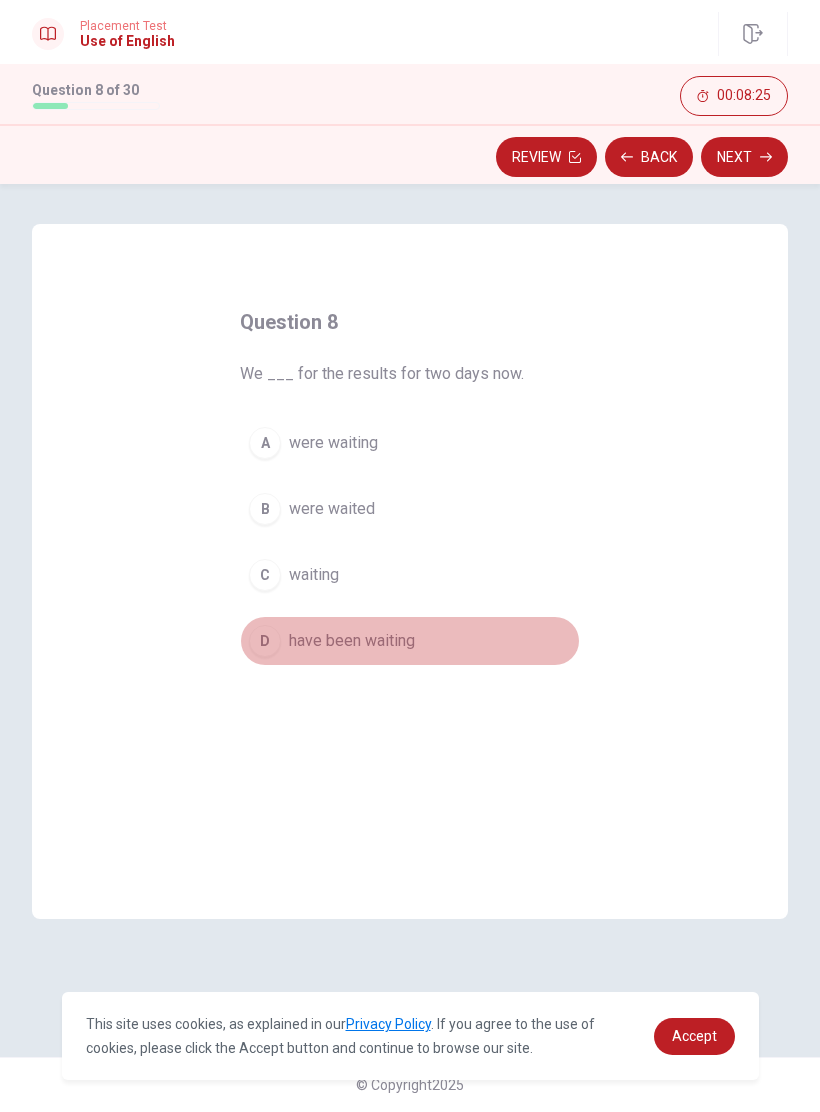 click on "have been waiting" at bounding box center [352, 641] 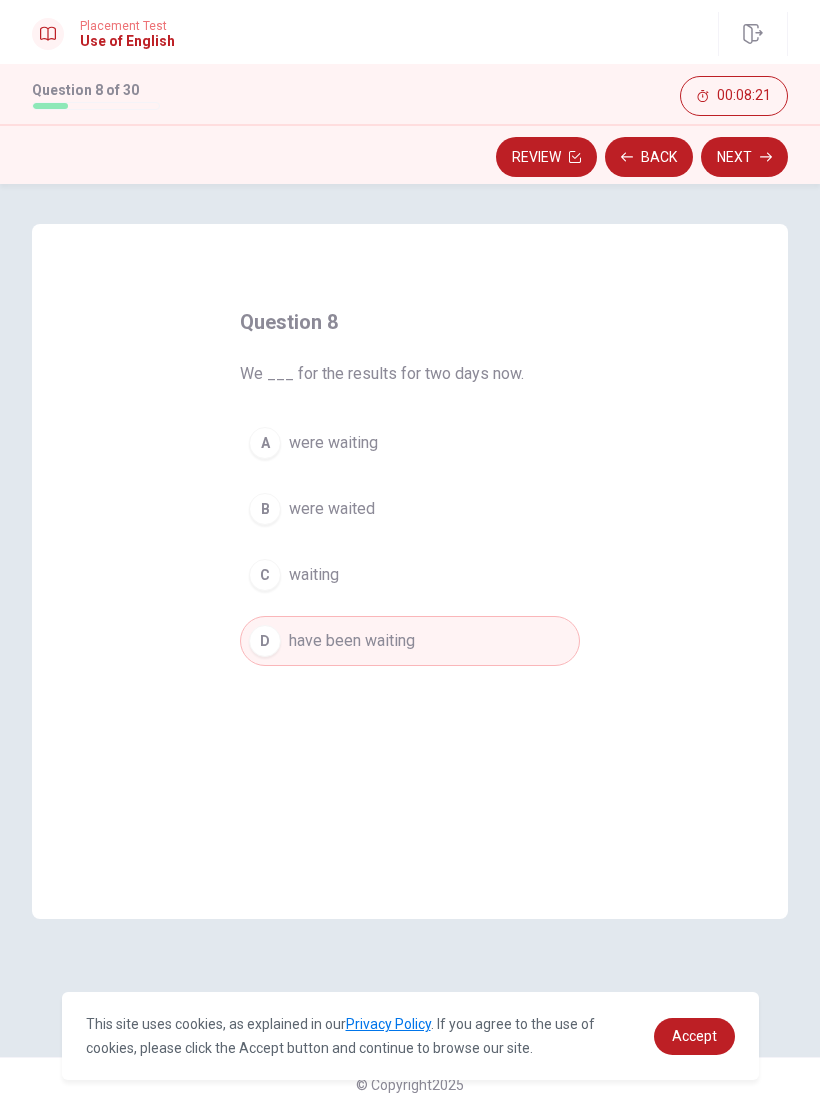 click on "Next" at bounding box center (744, 157) 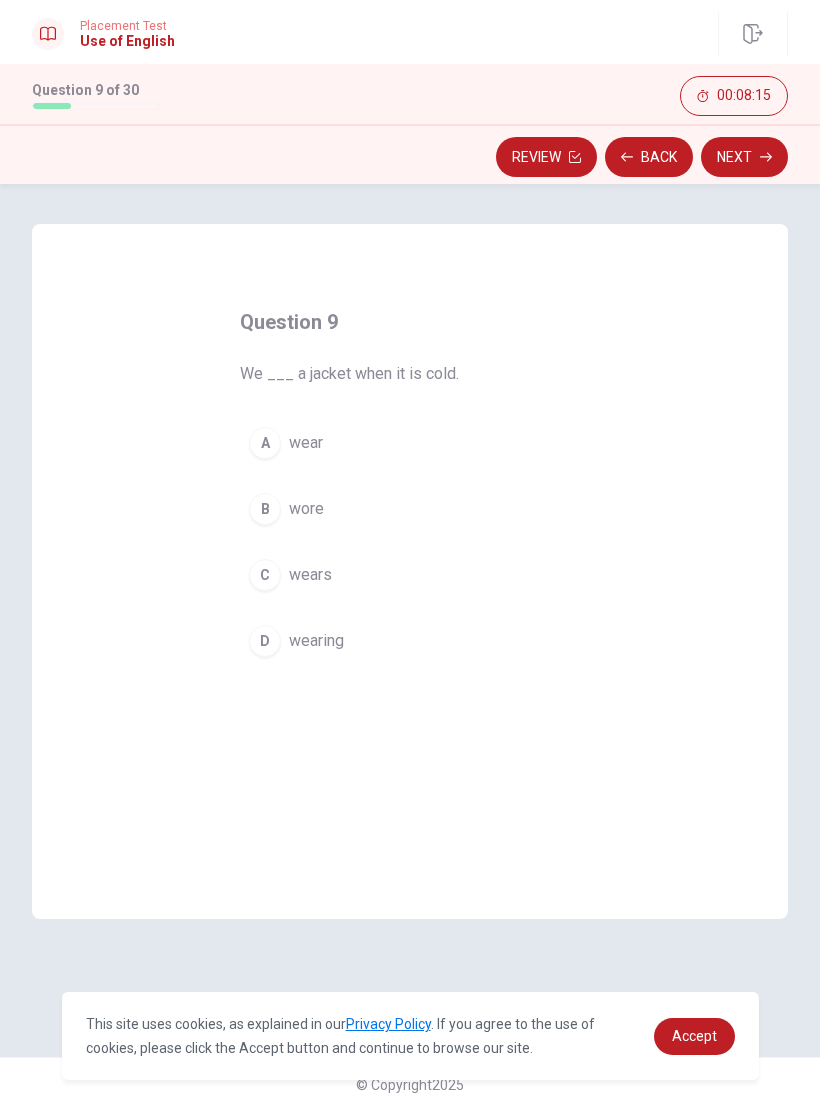 click on "A wear" at bounding box center [410, 443] 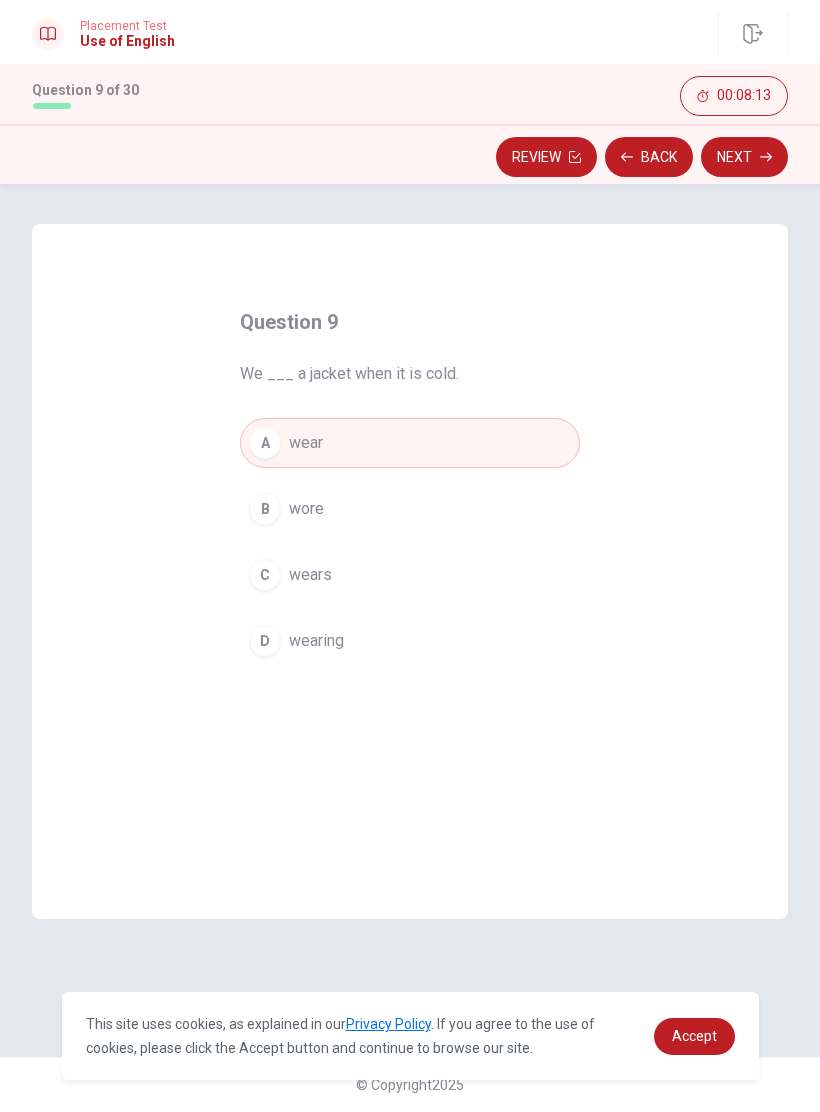 click on "Next" at bounding box center [744, 157] 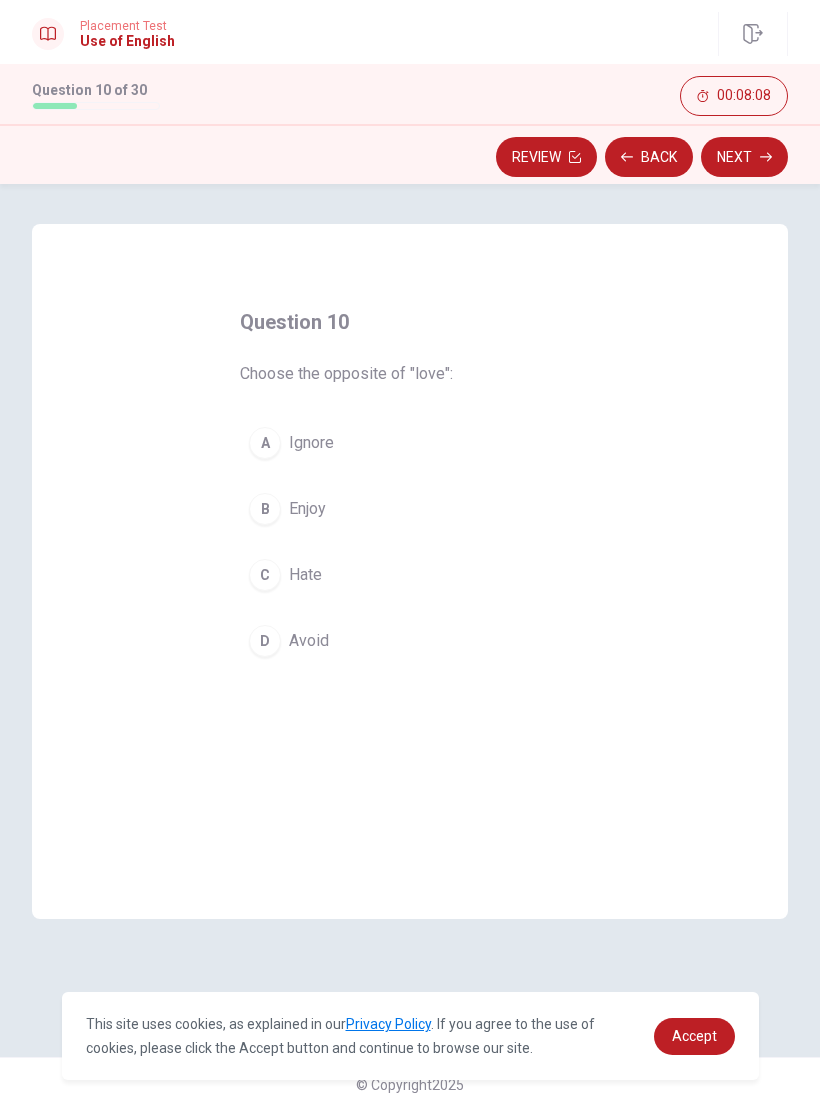 click on "Hate" at bounding box center [305, 575] 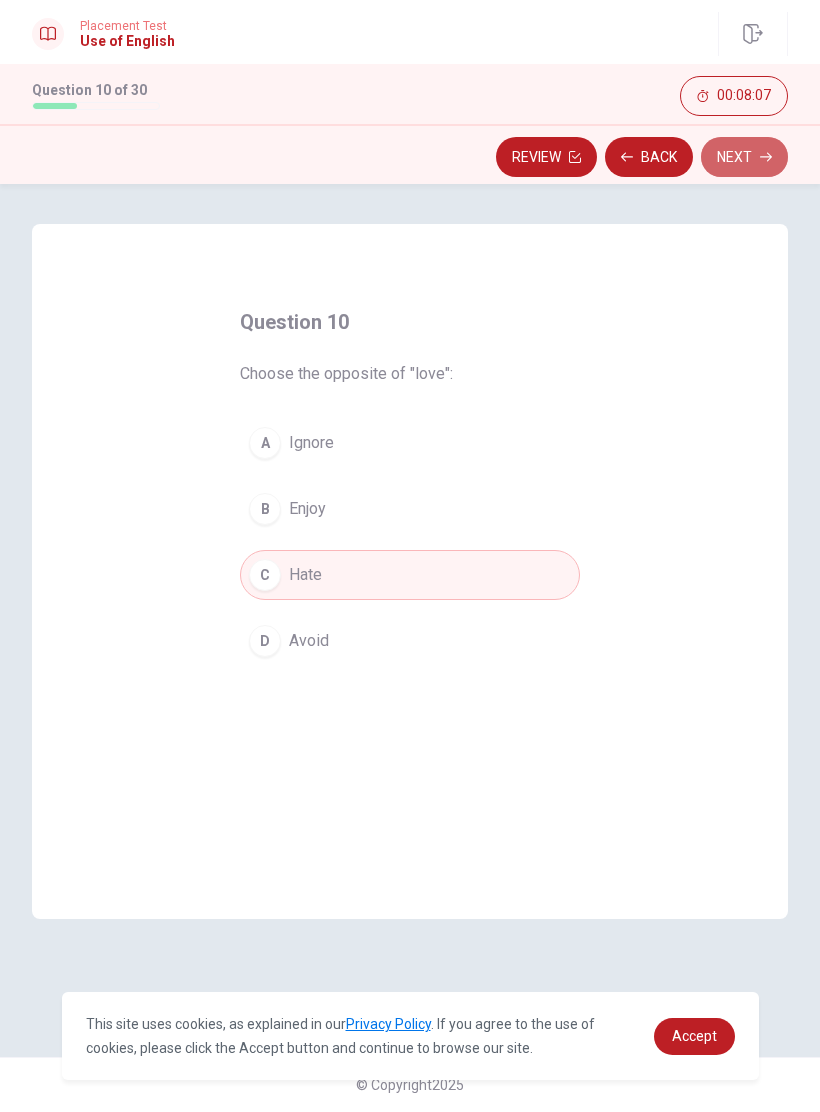 click on "Next" at bounding box center (744, 157) 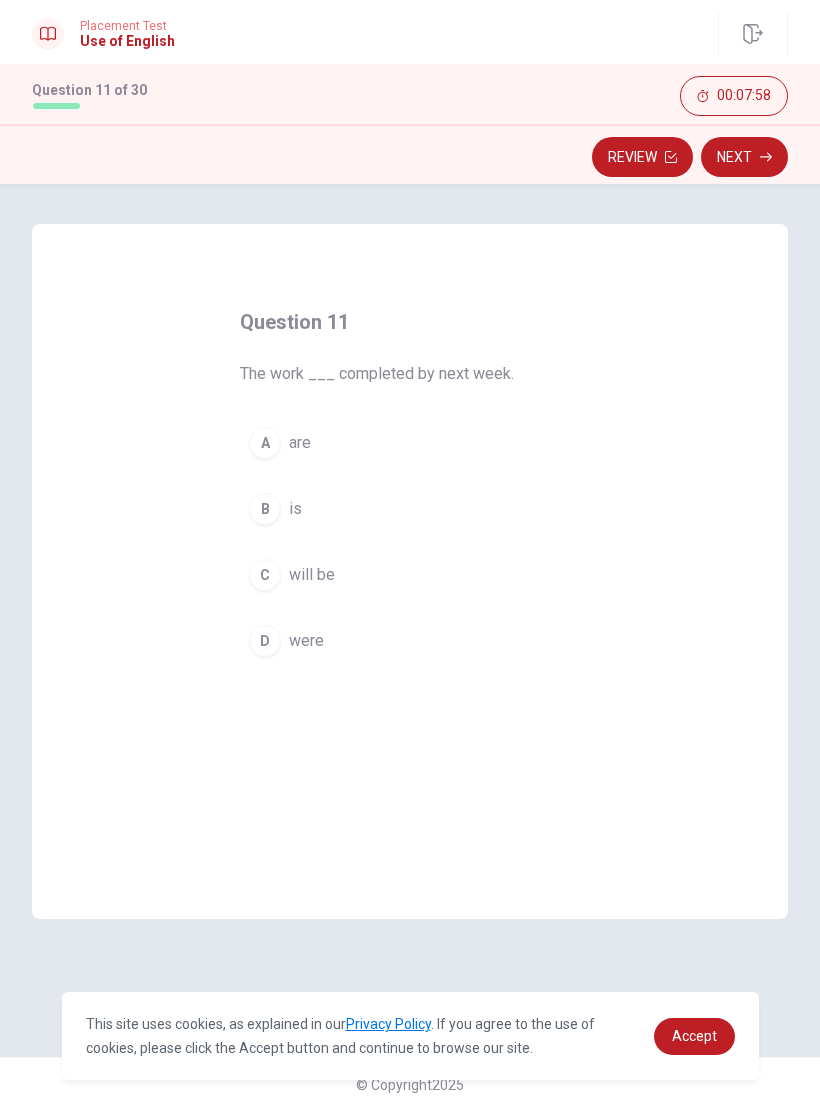 click on "C will be" at bounding box center [410, 575] 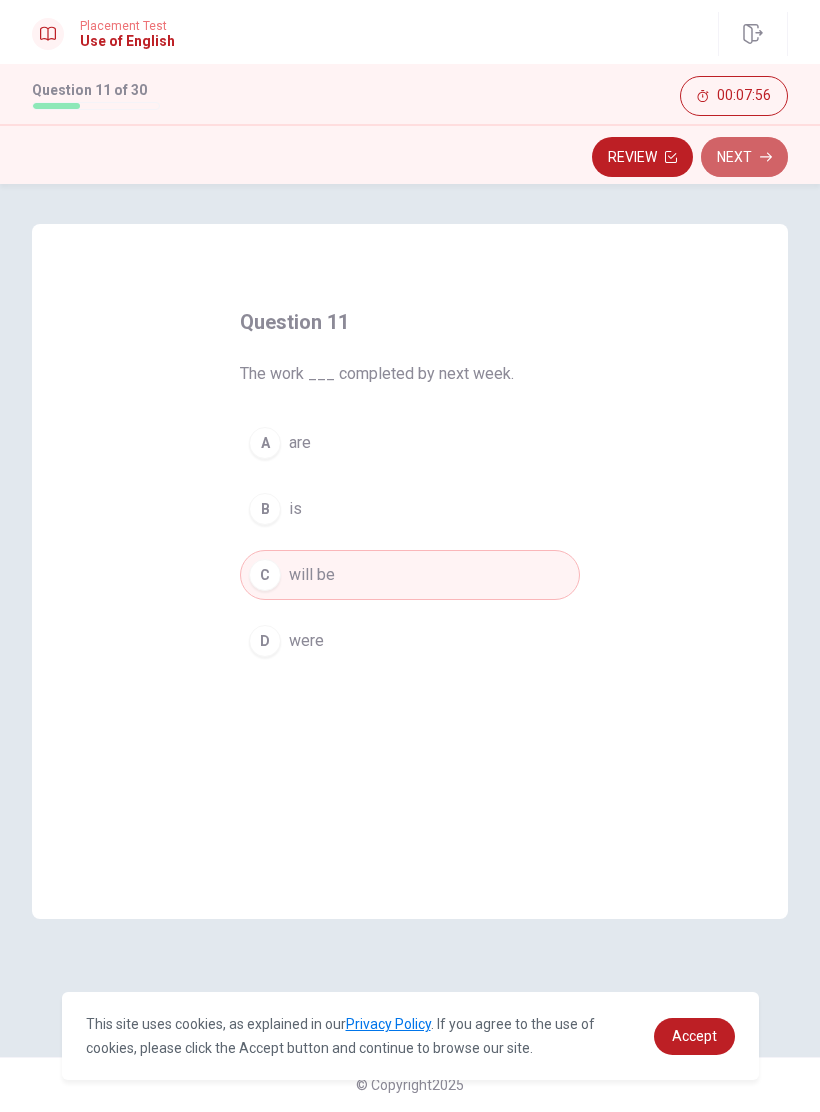 click on "Next" at bounding box center [744, 157] 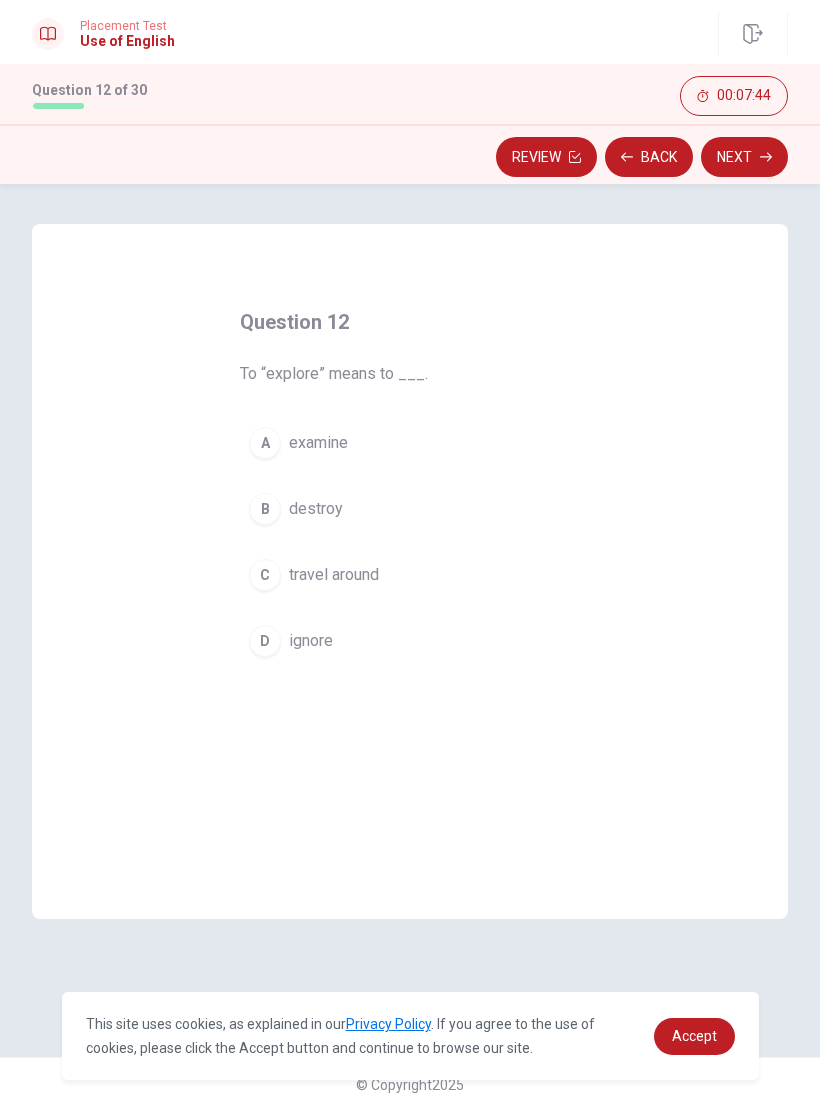 click on "B destroy" at bounding box center [410, 509] 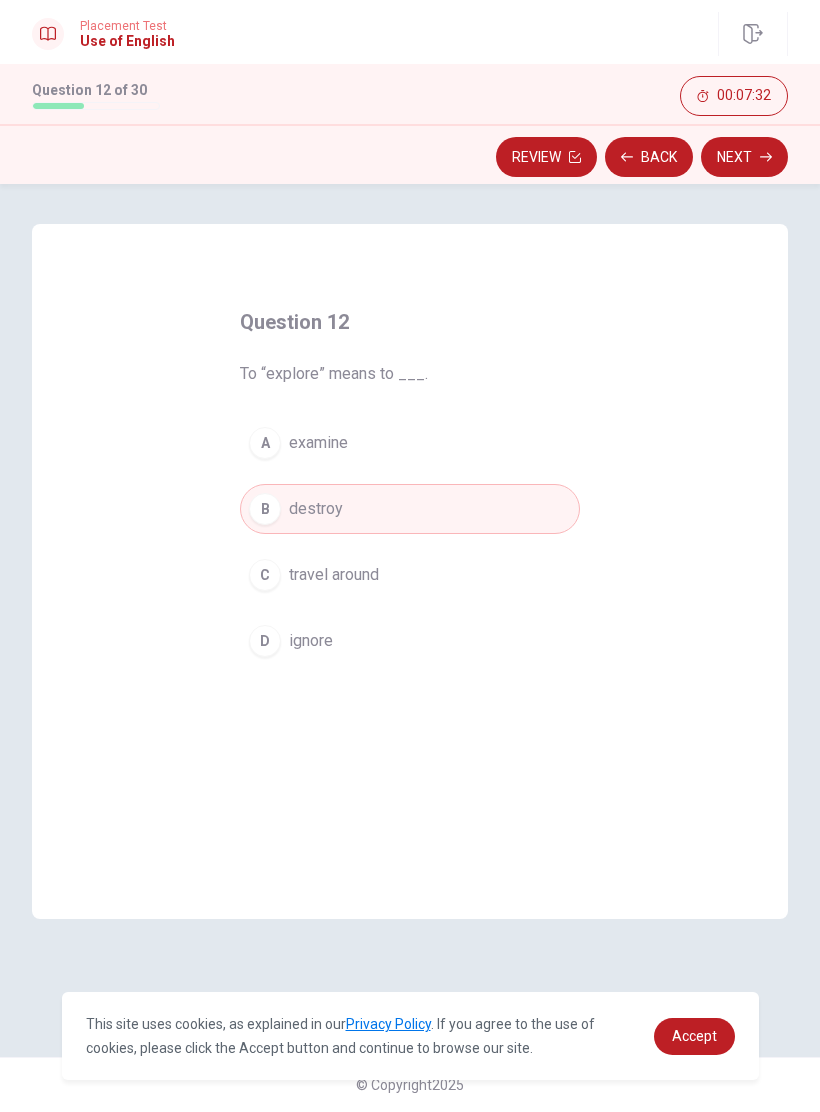 click on "Next" at bounding box center [744, 157] 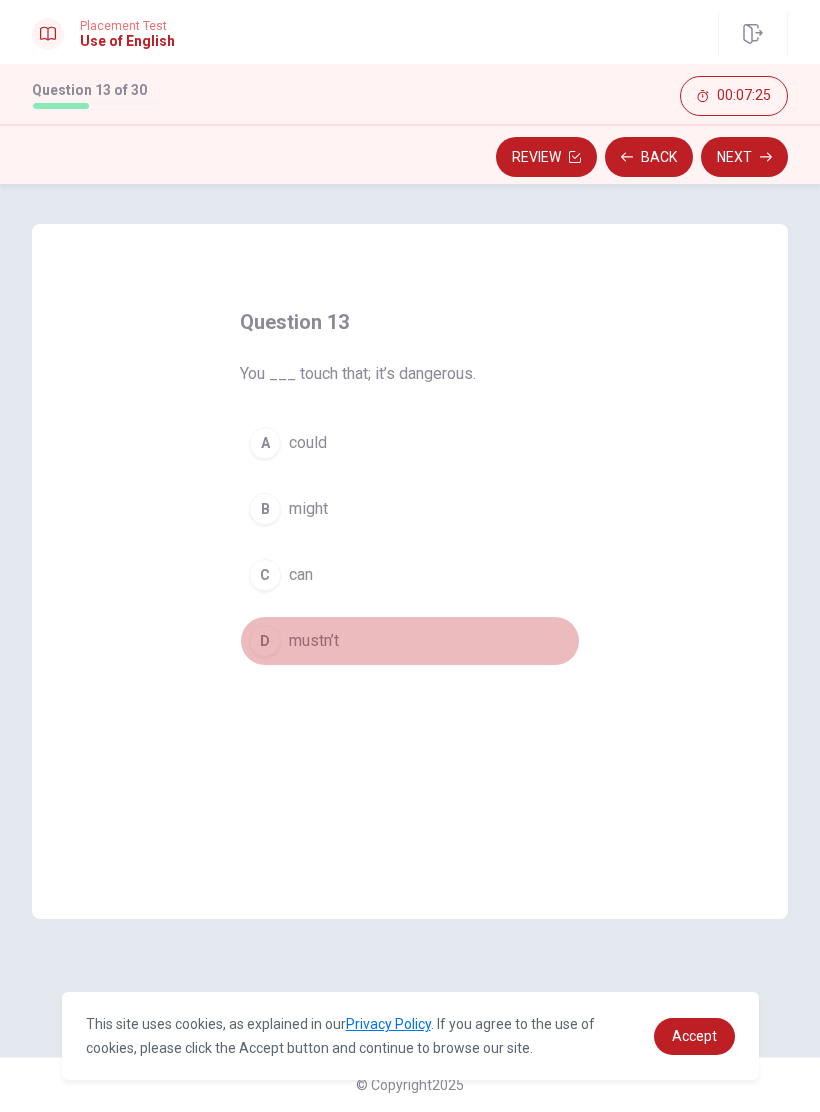 click on "D mustn’t" at bounding box center (410, 641) 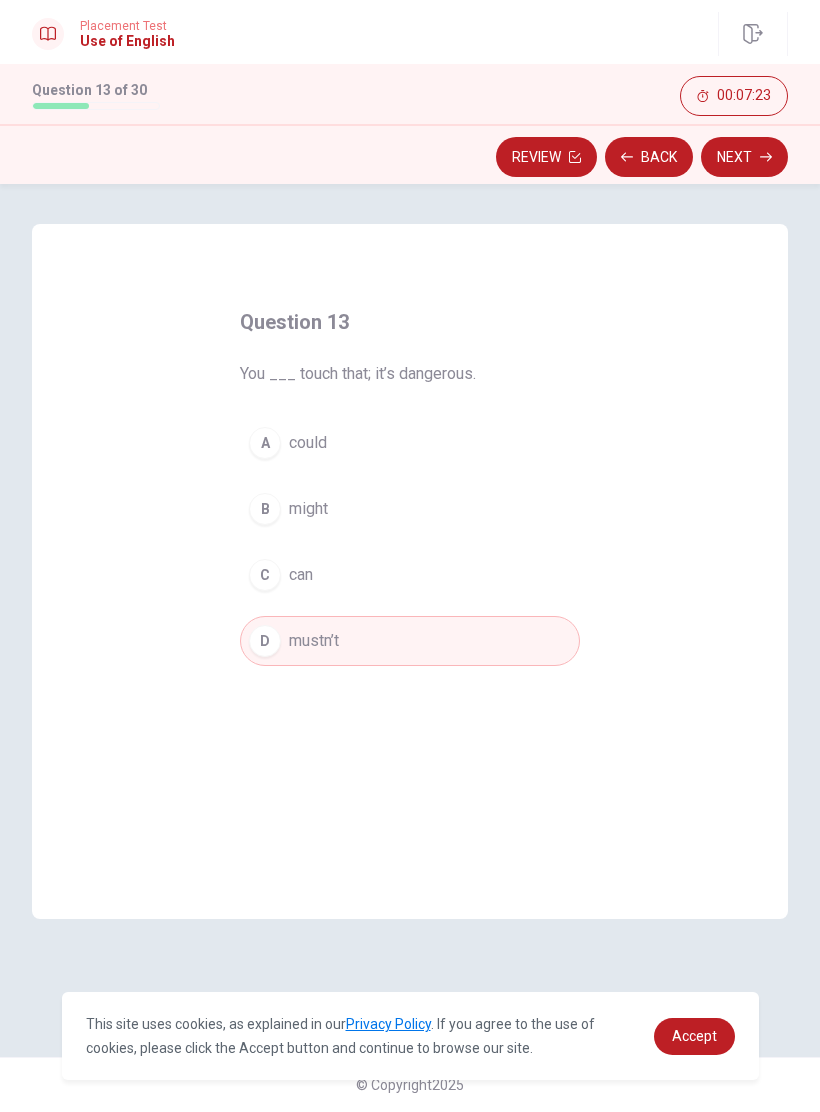click on "Next" at bounding box center (744, 157) 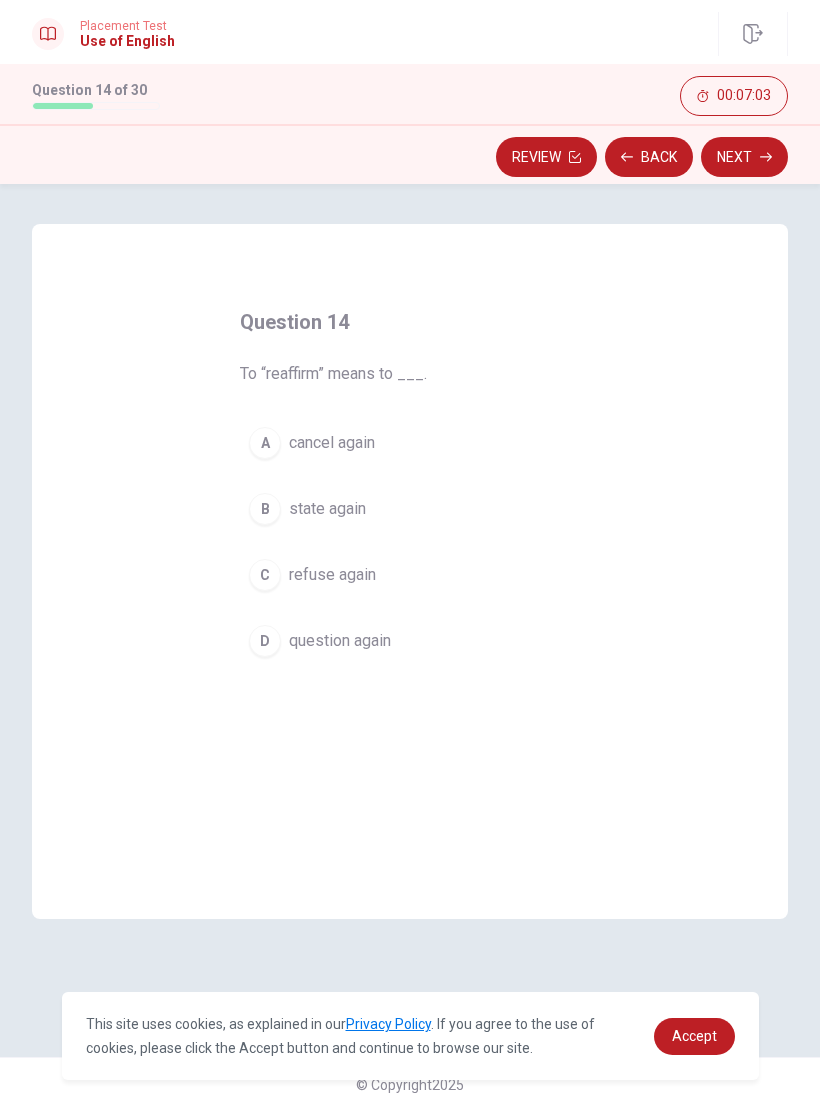 click on "C refuse again" at bounding box center (410, 575) 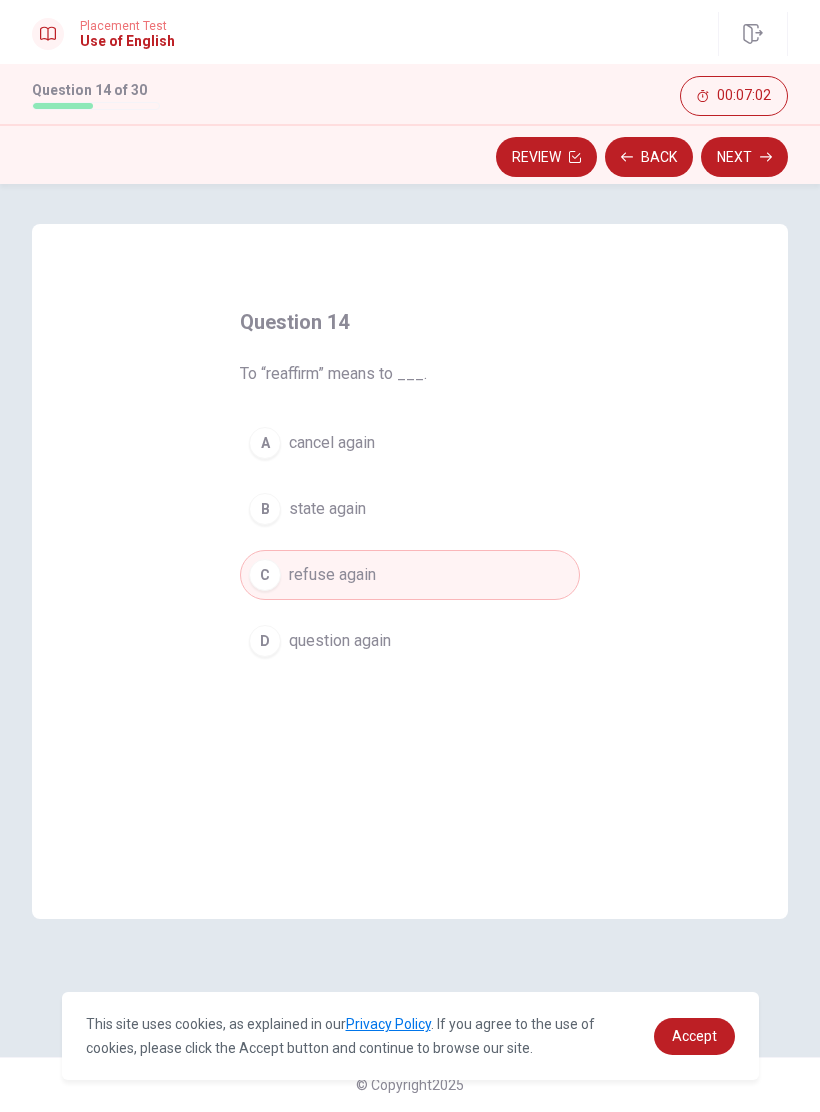 click on "Next" at bounding box center [744, 157] 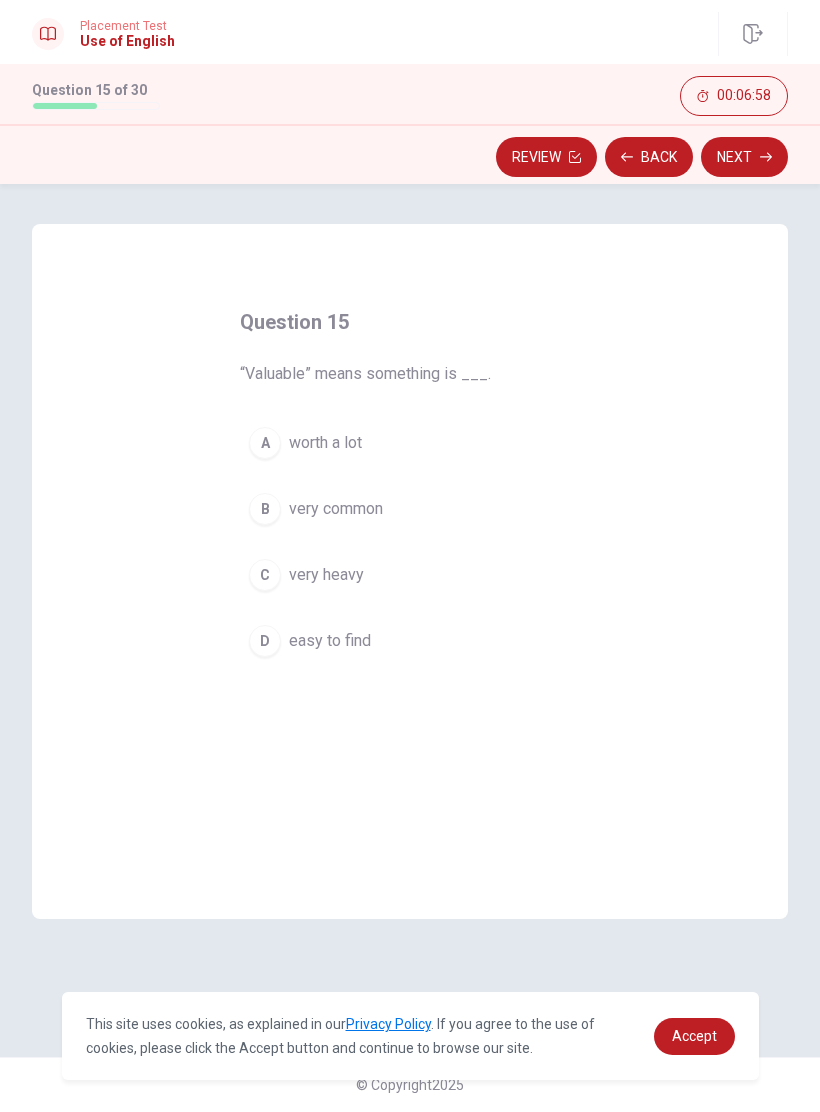 click on "Question 15 “Valuable” means something is ___. A worth a lot B very common C very [PERSON_NAME] easy to find" at bounding box center (410, 486) 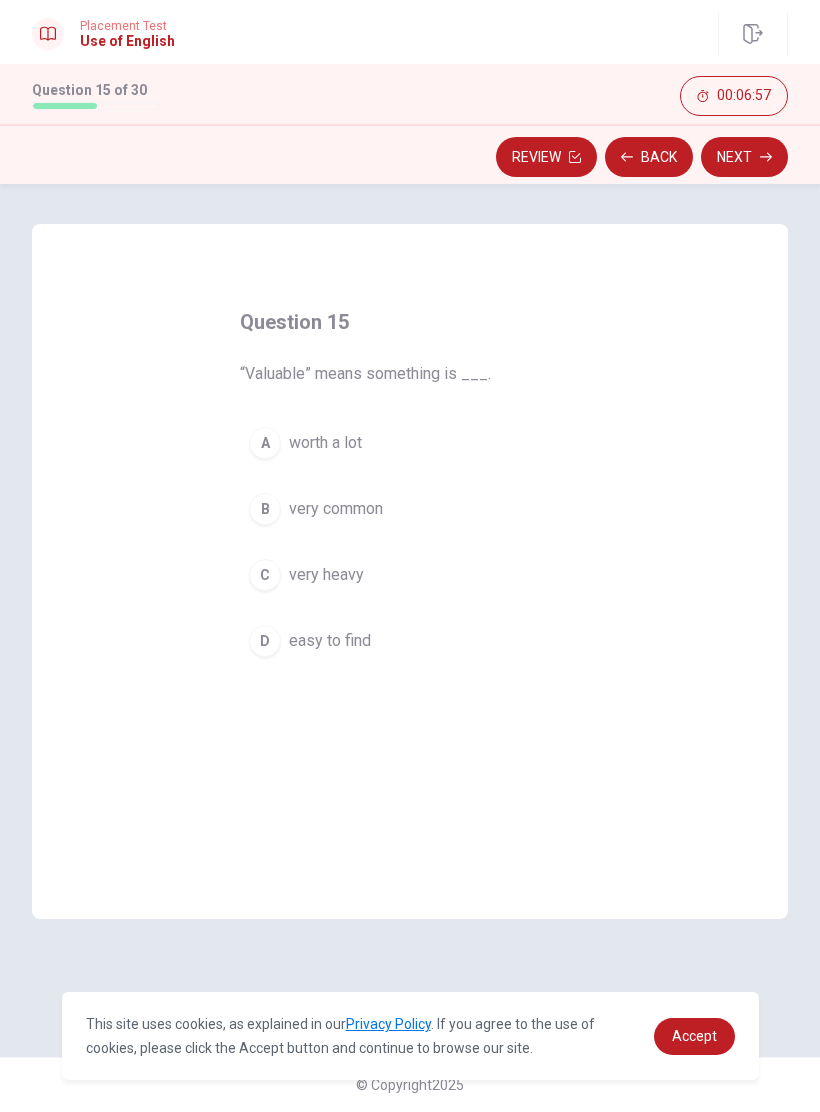 click on "A worth a lot" at bounding box center (410, 443) 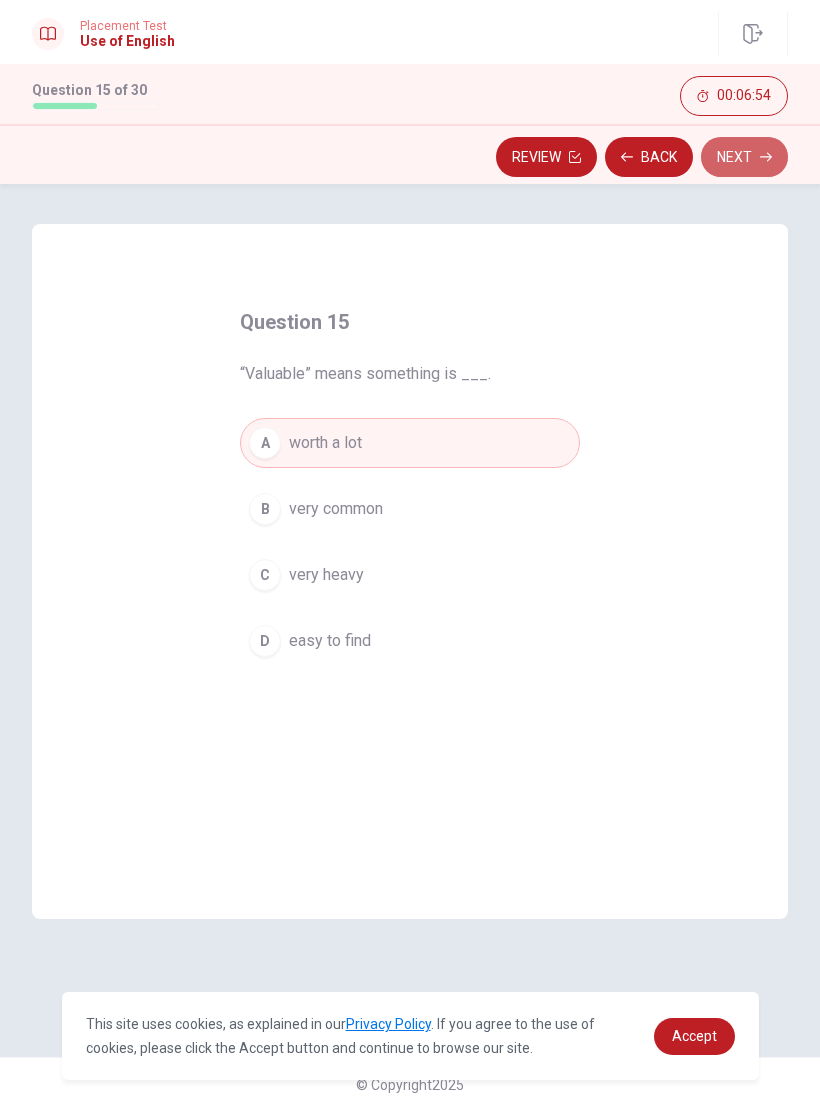click on "Next" at bounding box center (744, 157) 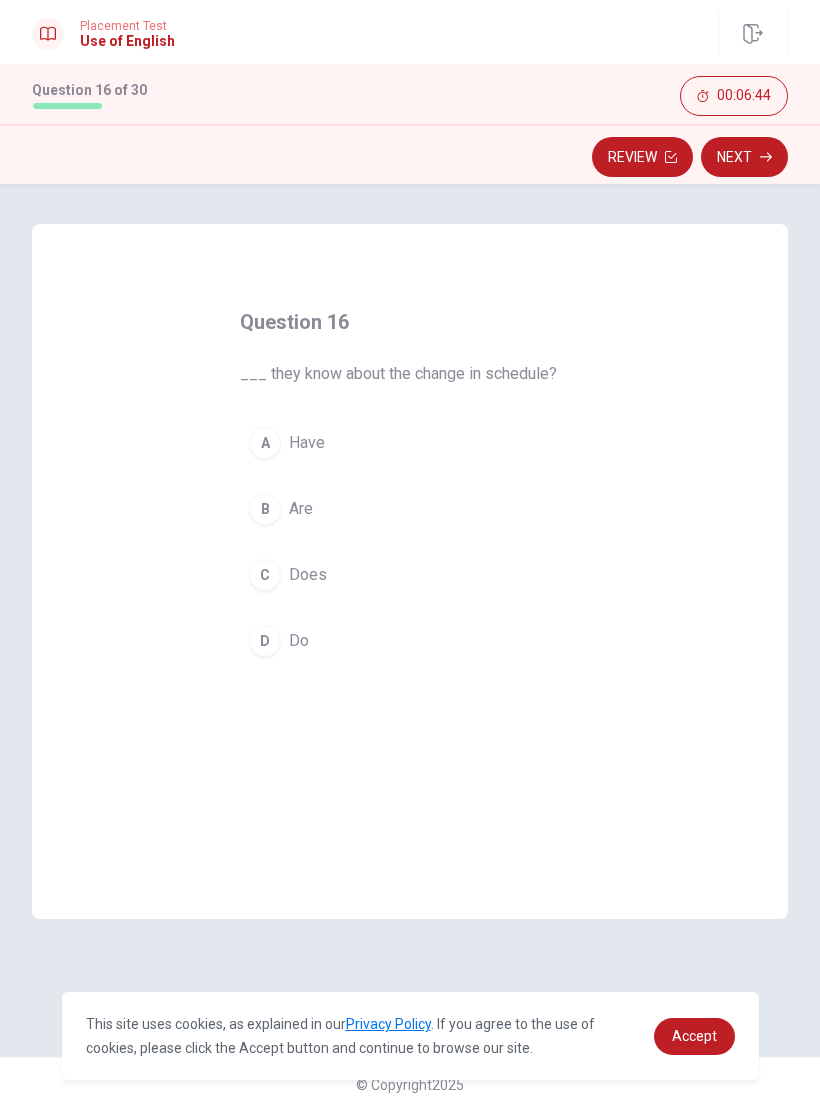 click on "D Do" at bounding box center (410, 641) 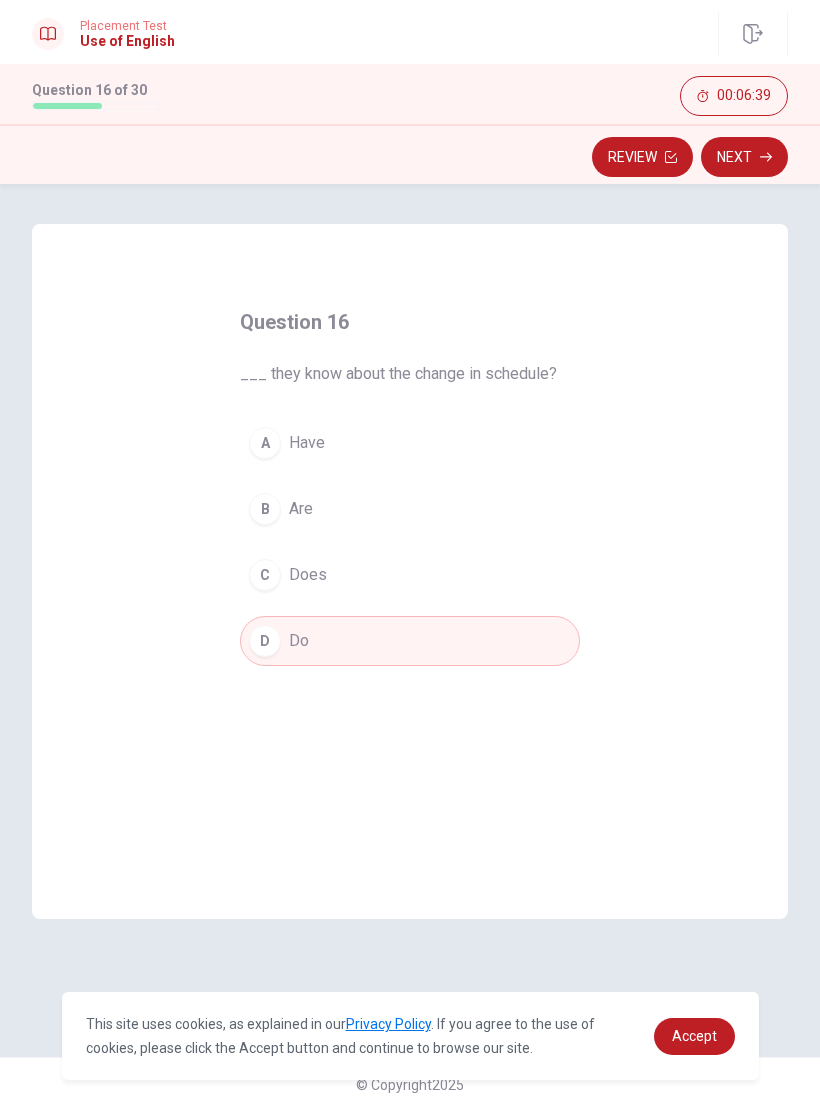 click on "Next" at bounding box center [744, 157] 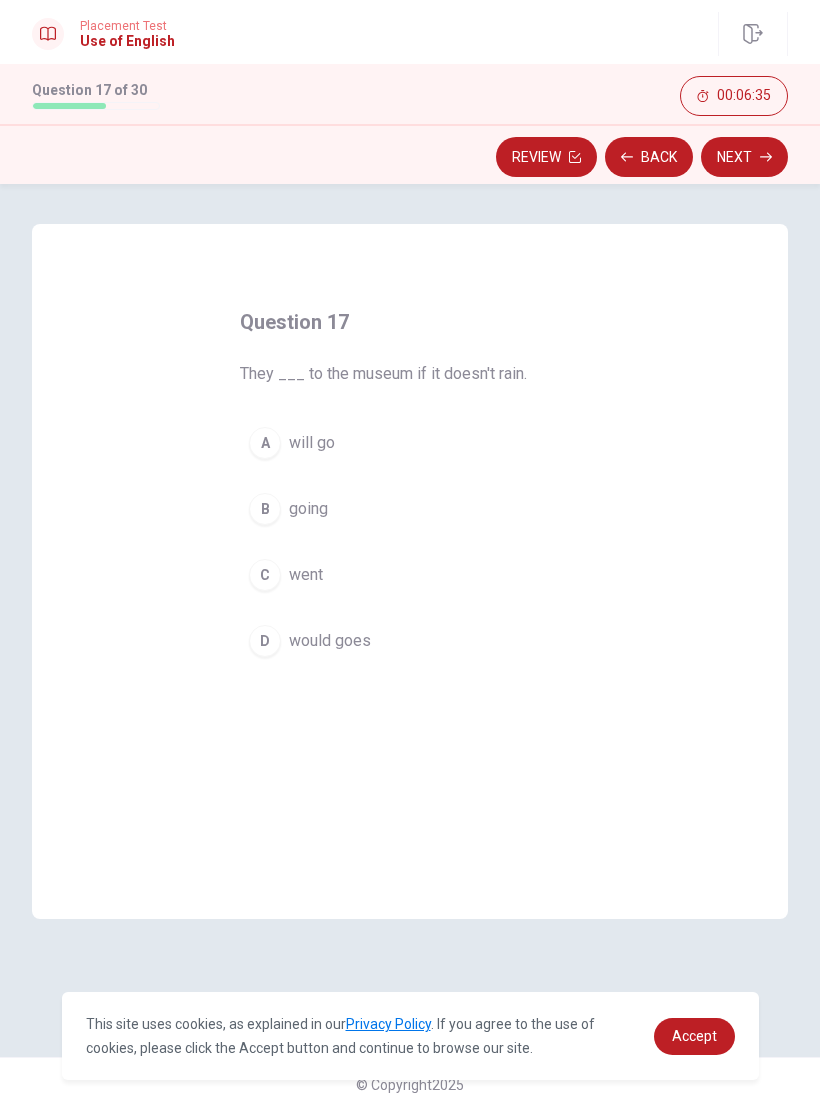 click on "A will go" at bounding box center (410, 443) 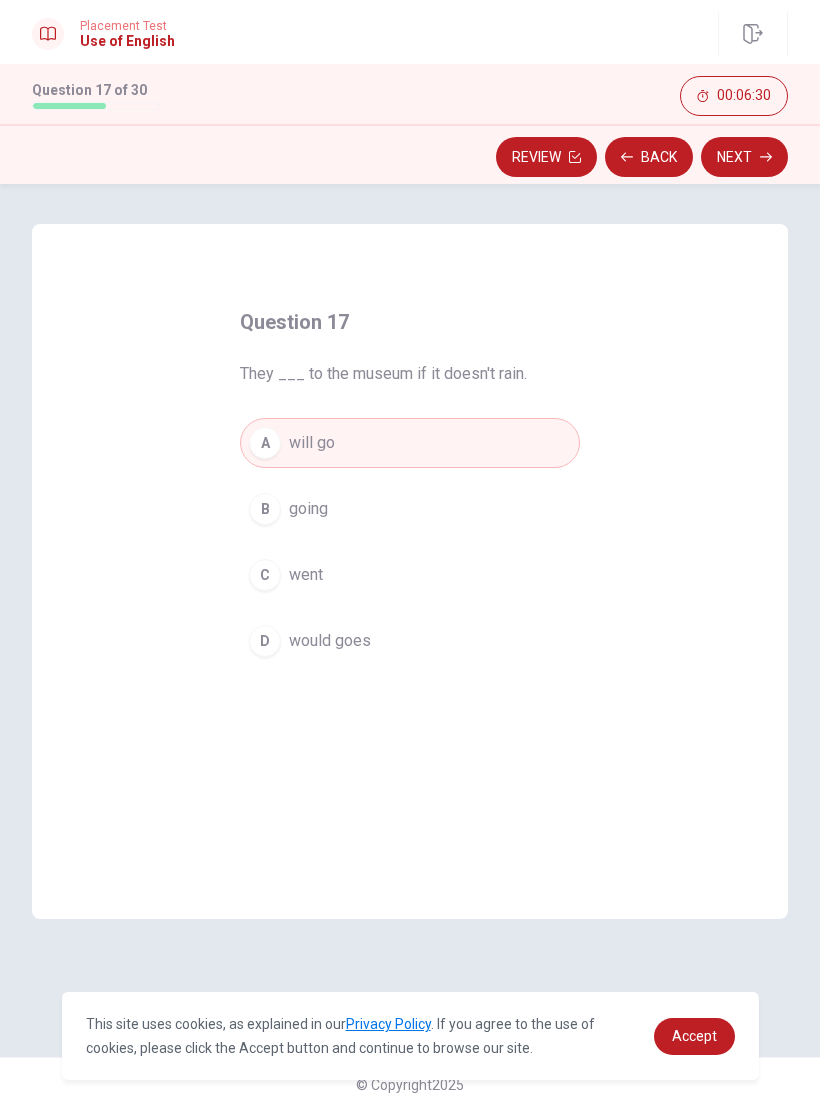 click on "Next" at bounding box center [744, 157] 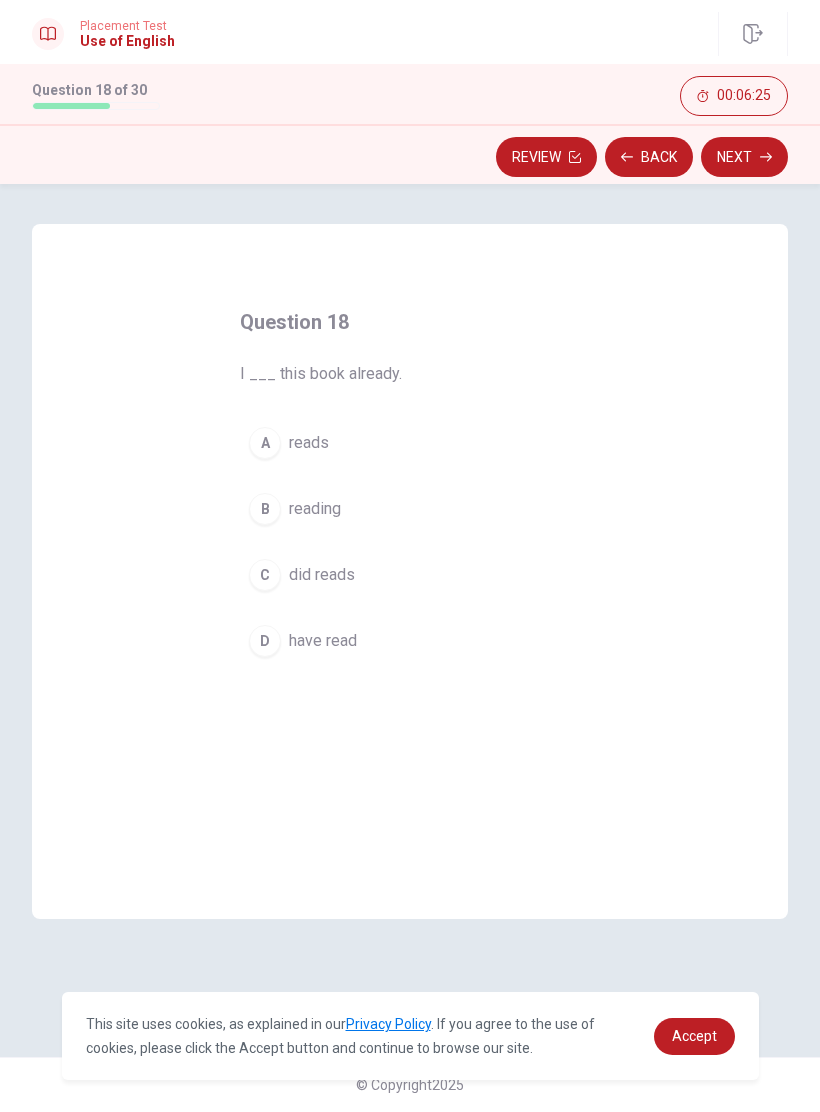 click on "D have read" at bounding box center [410, 641] 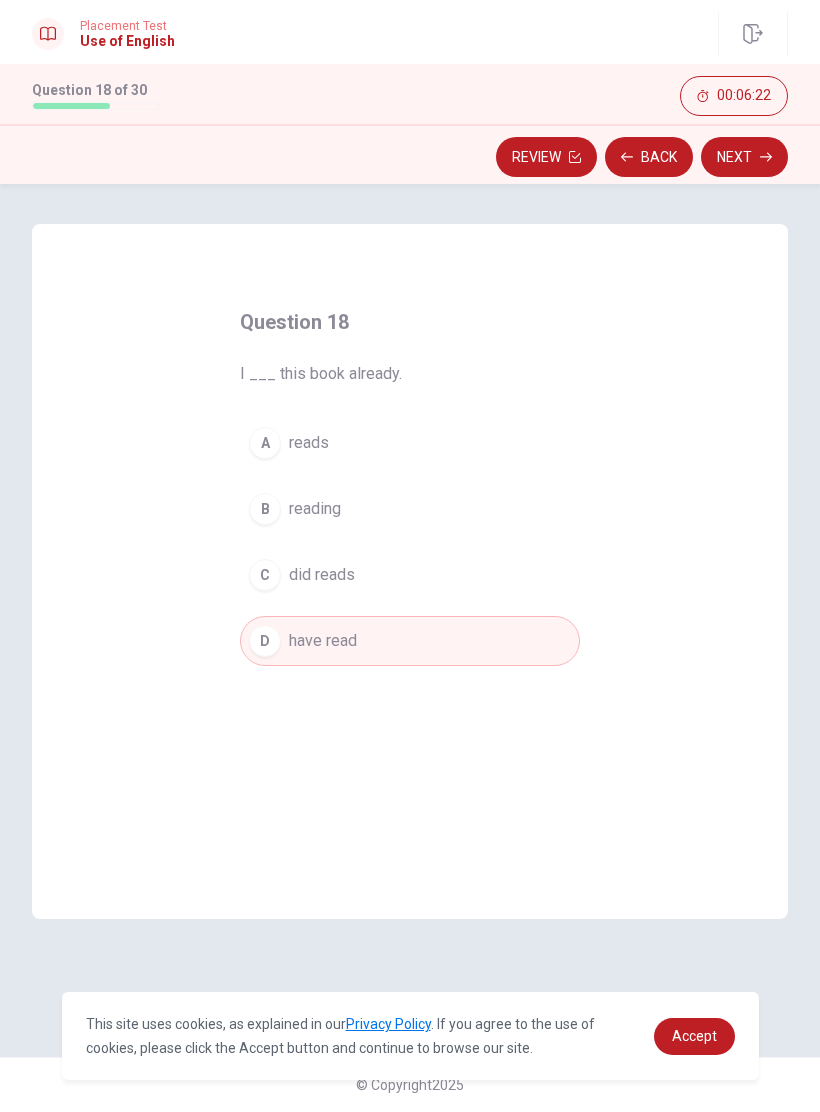 click on "Next" at bounding box center (744, 157) 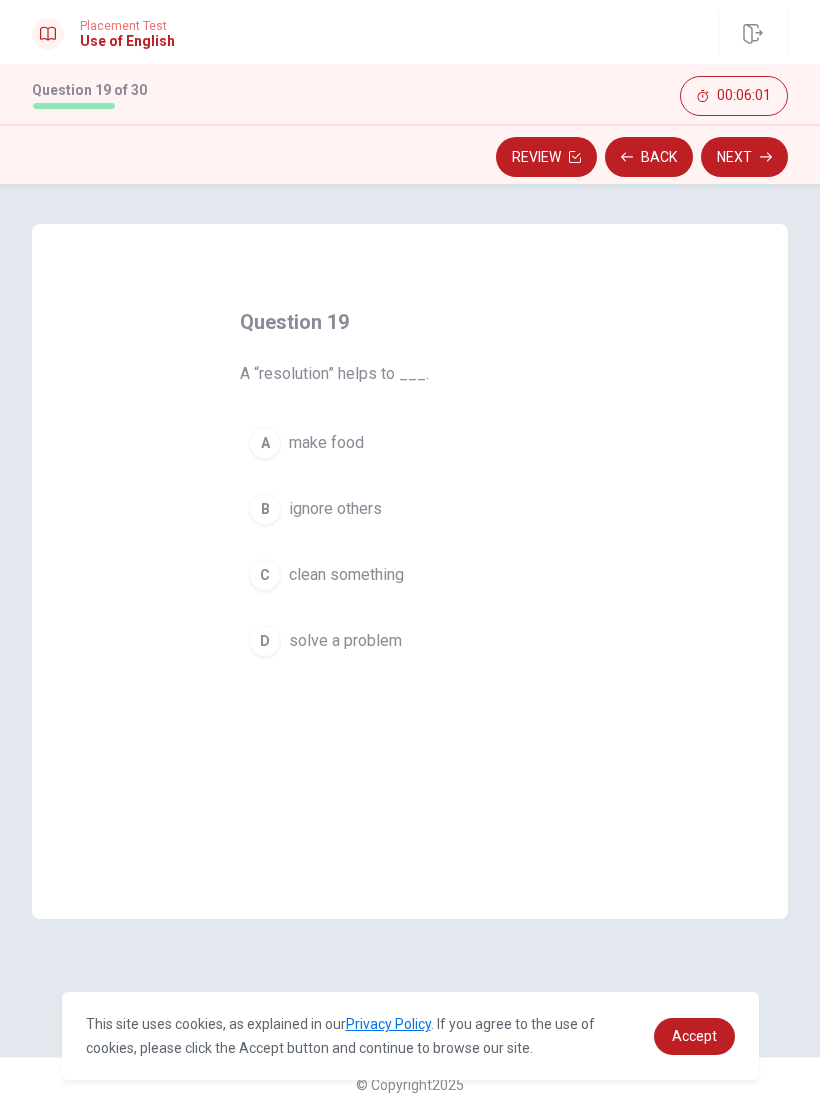 click on "solve a problem" at bounding box center [345, 641] 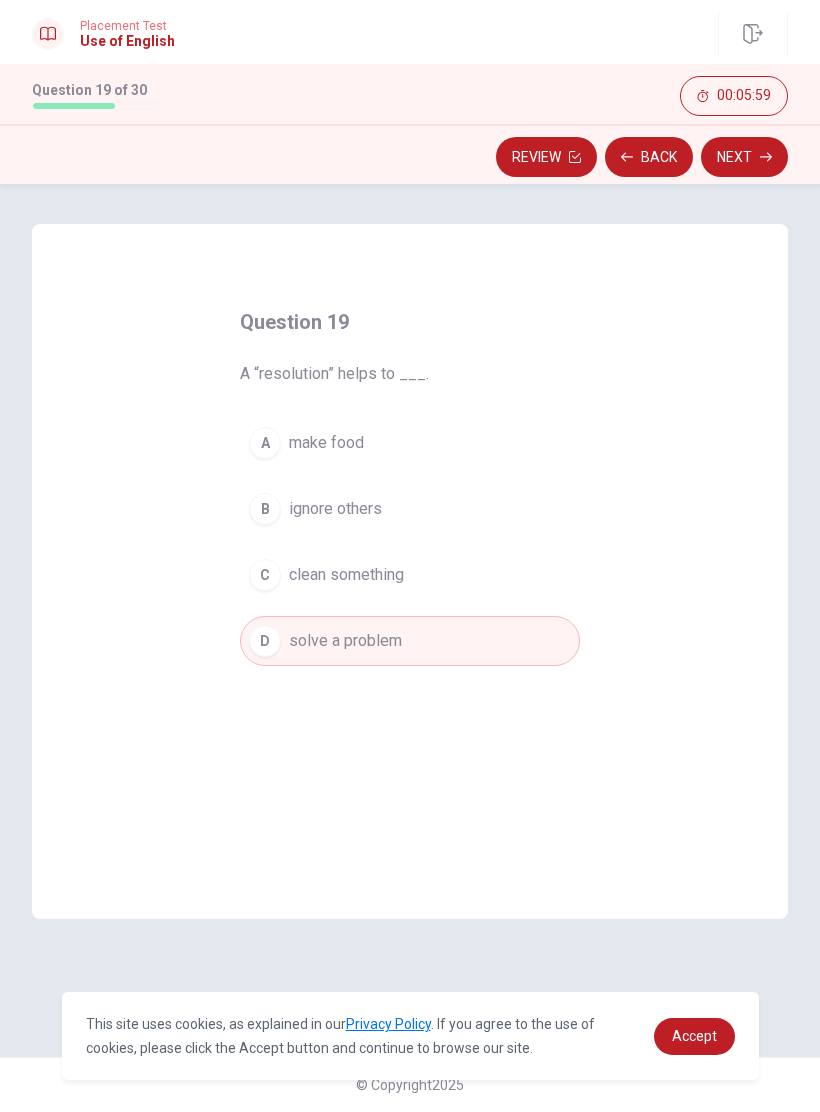 click 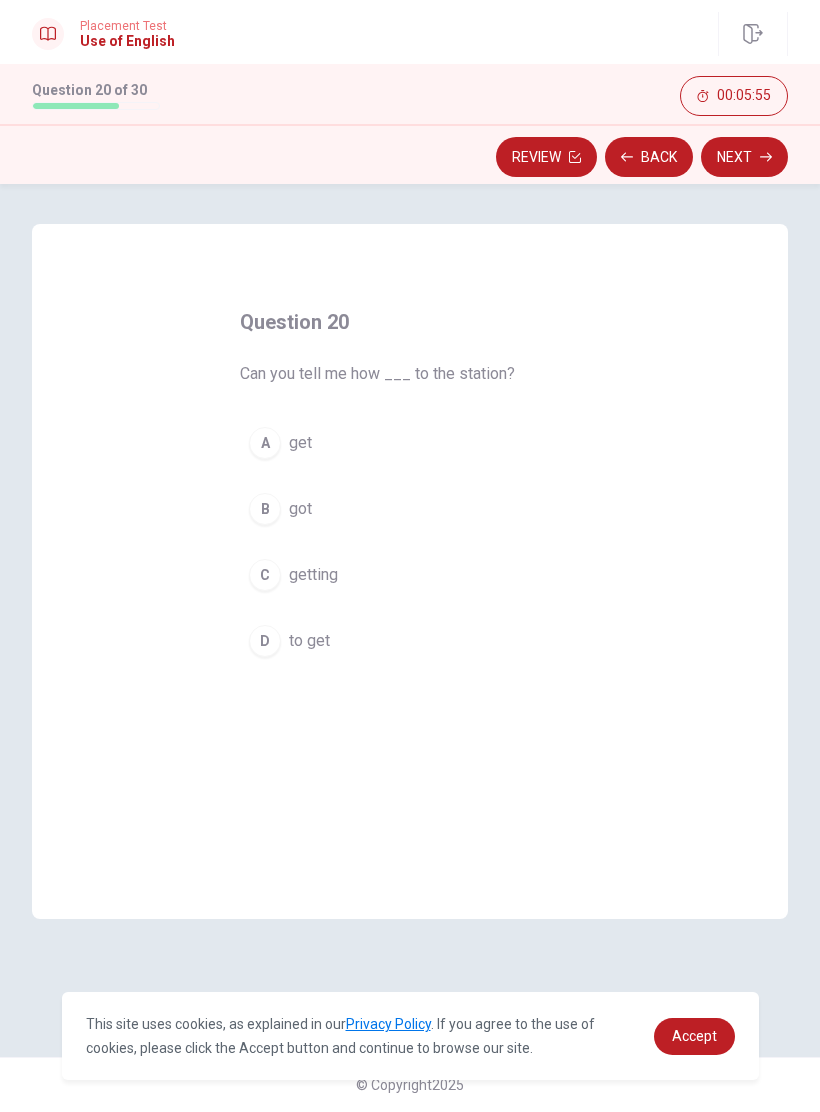 click on "D to get" at bounding box center [410, 641] 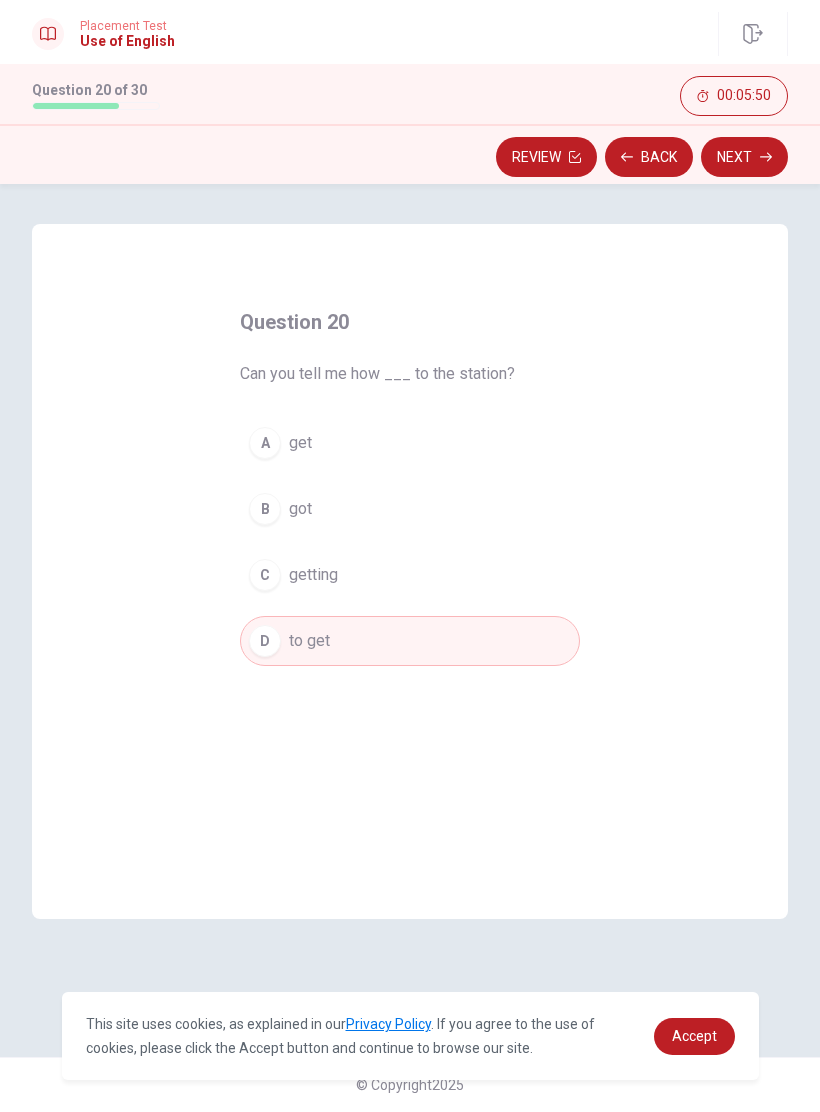 click on "Next" at bounding box center [744, 157] 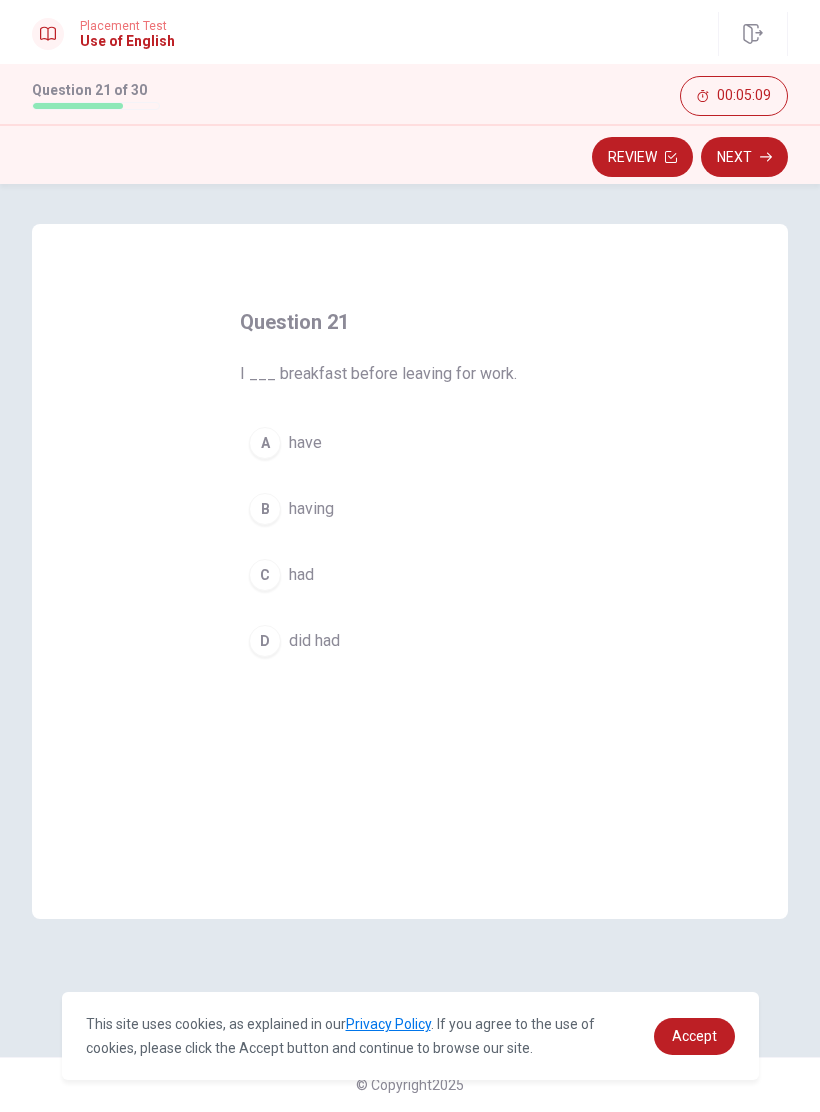 click on "C had" at bounding box center [410, 575] 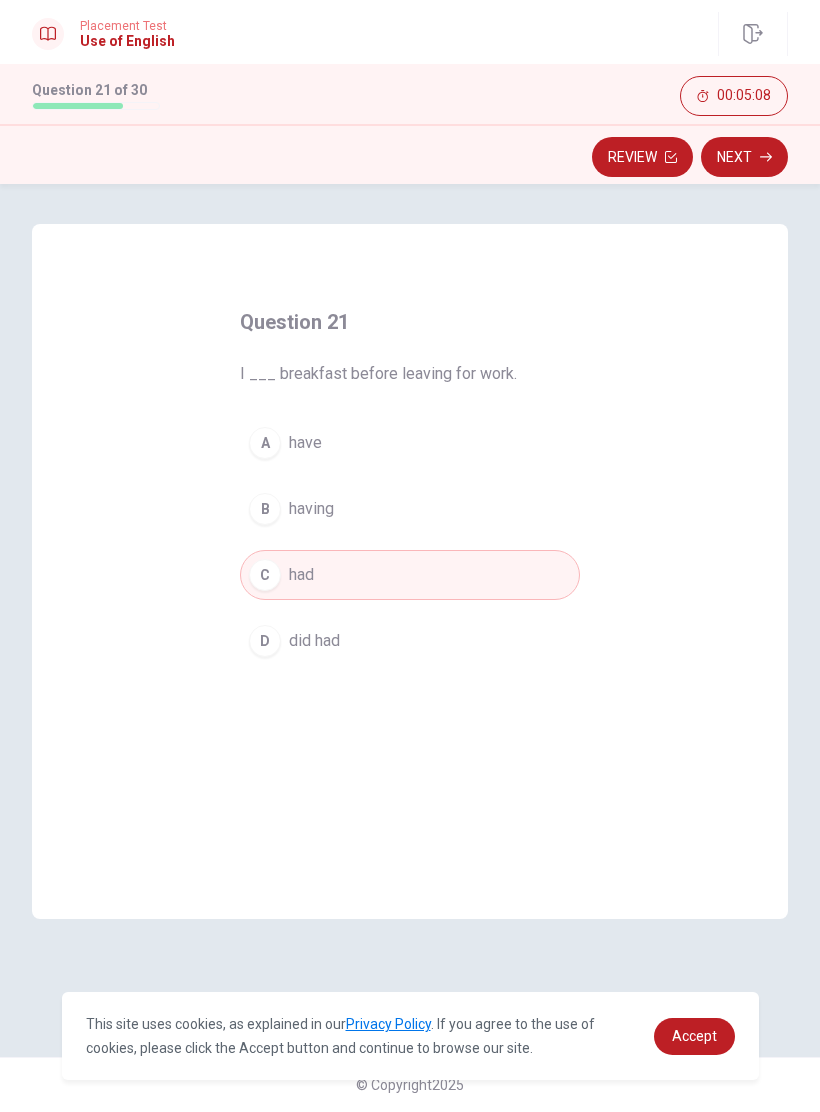 click on "Next" at bounding box center [744, 157] 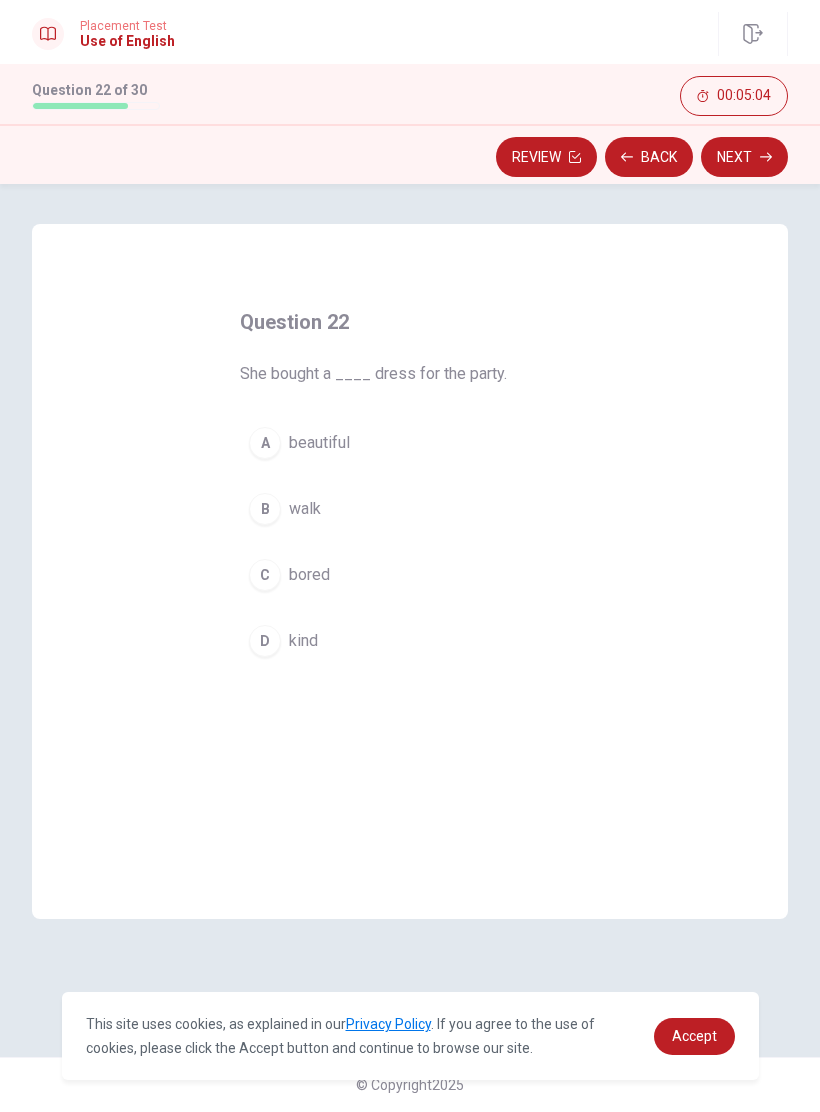 click on "A beautiful" at bounding box center [410, 443] 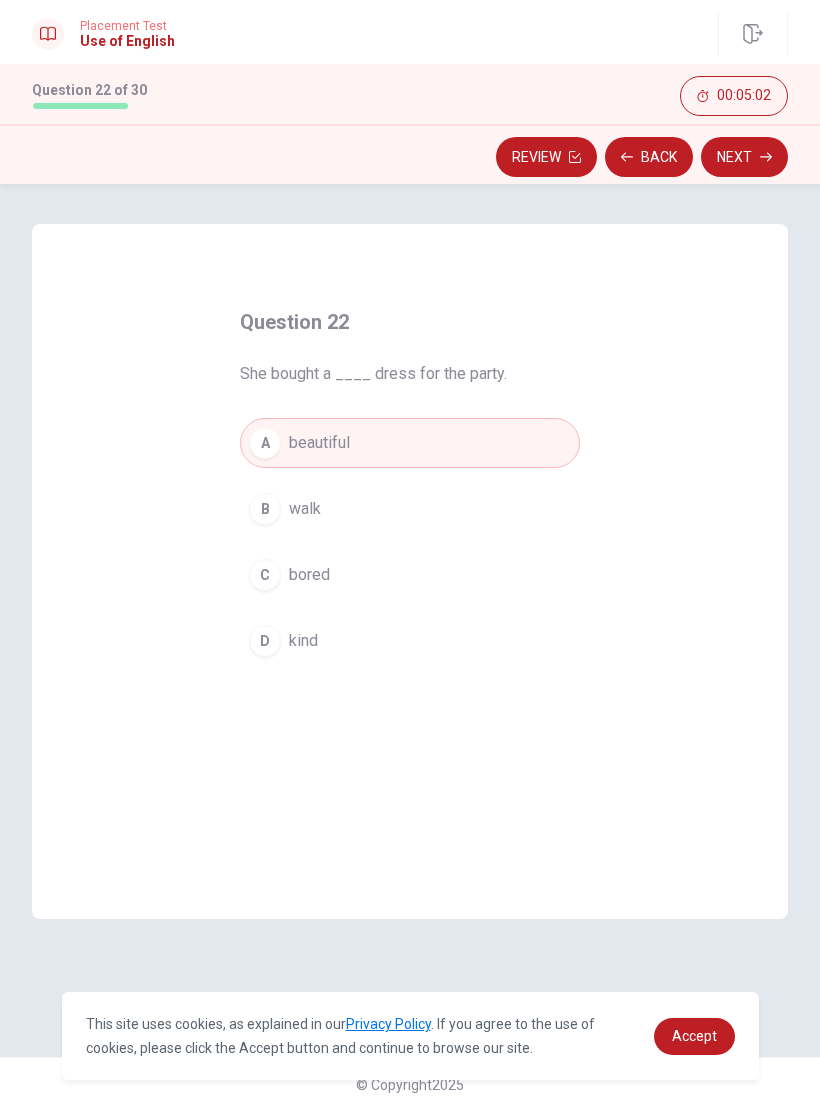 click on "Next" at bounding box center [744, 157] 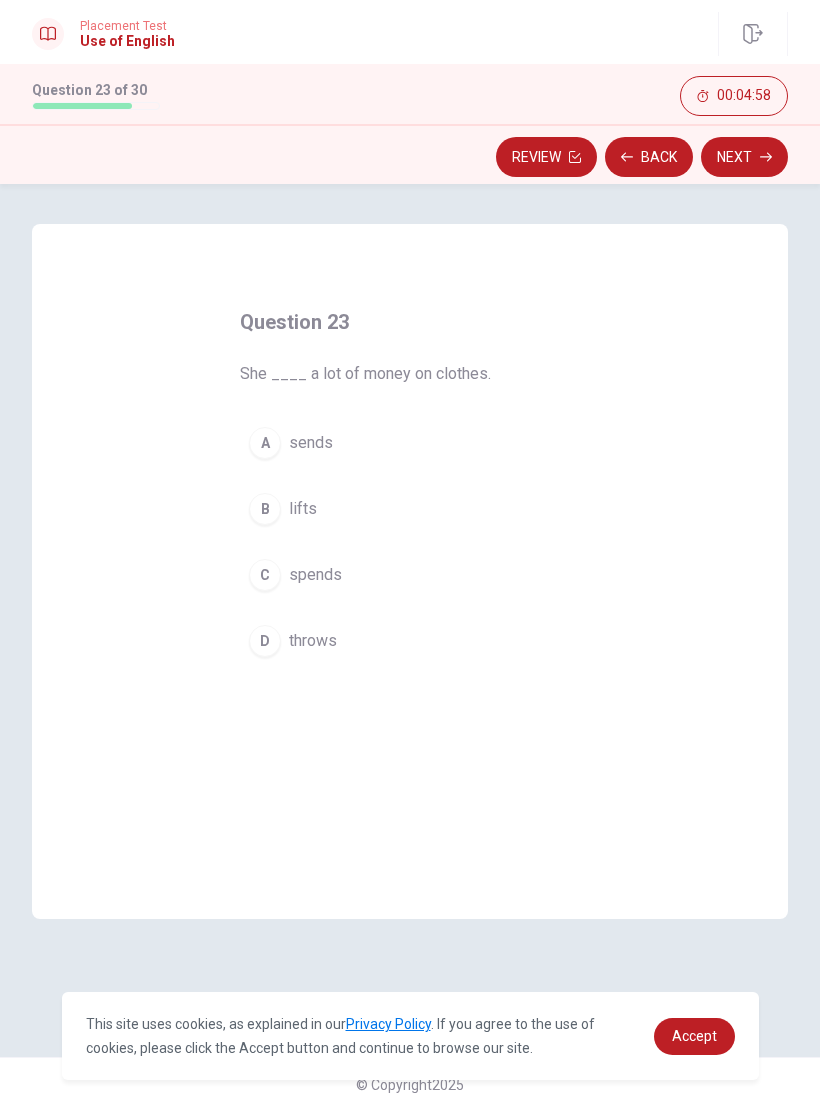 click on "C spends" at bounding box center [410, 575] 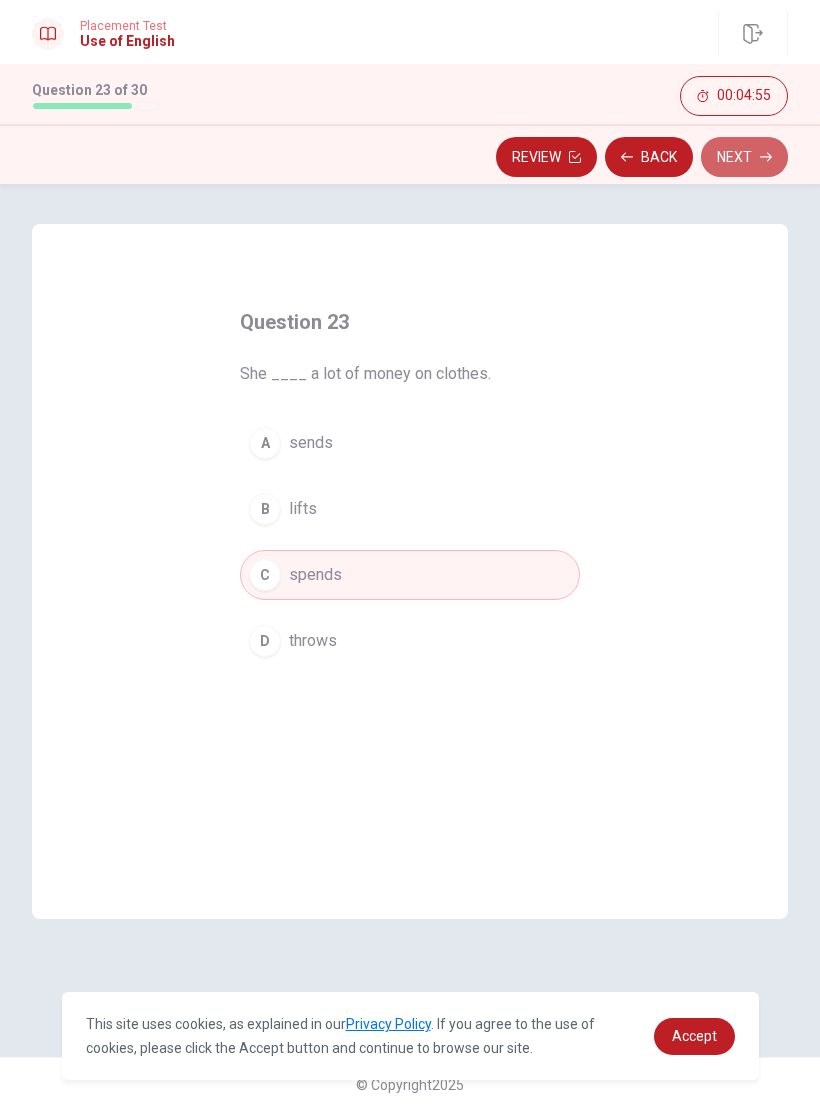 click on "Next" at bounding box center (744, 157) 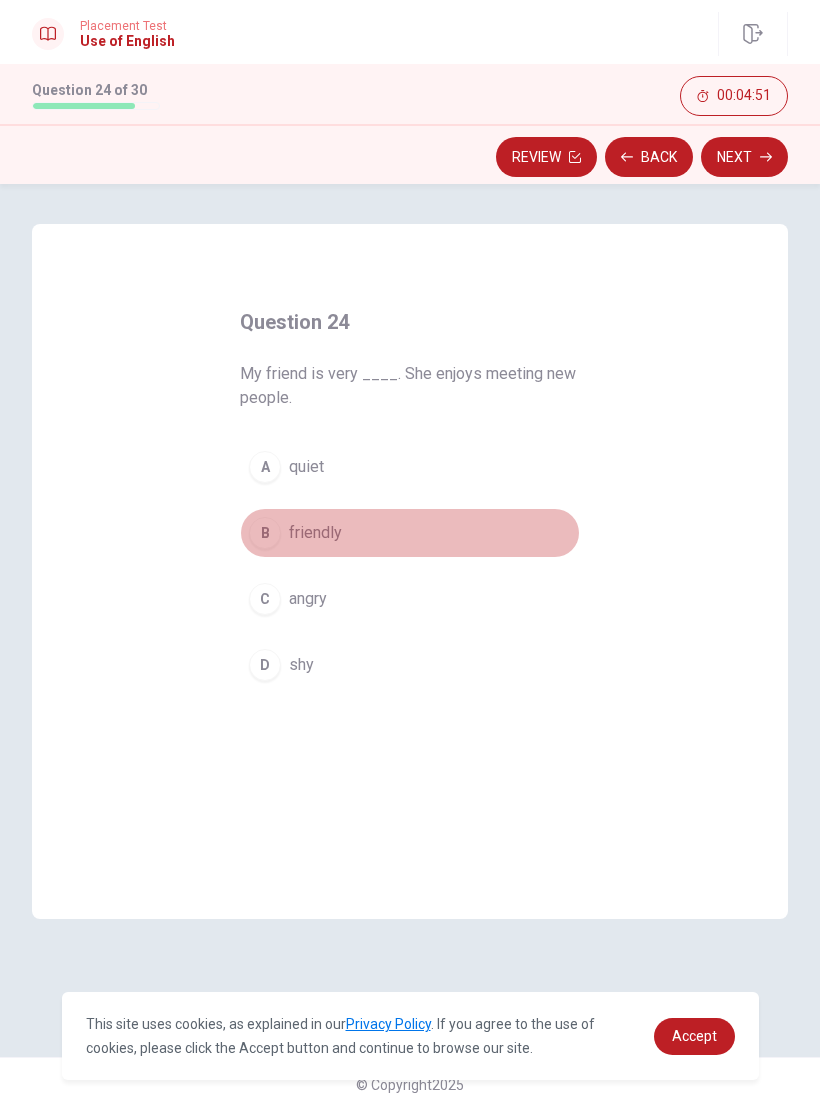 click on "B friendly" at bounding box center (410, 533) 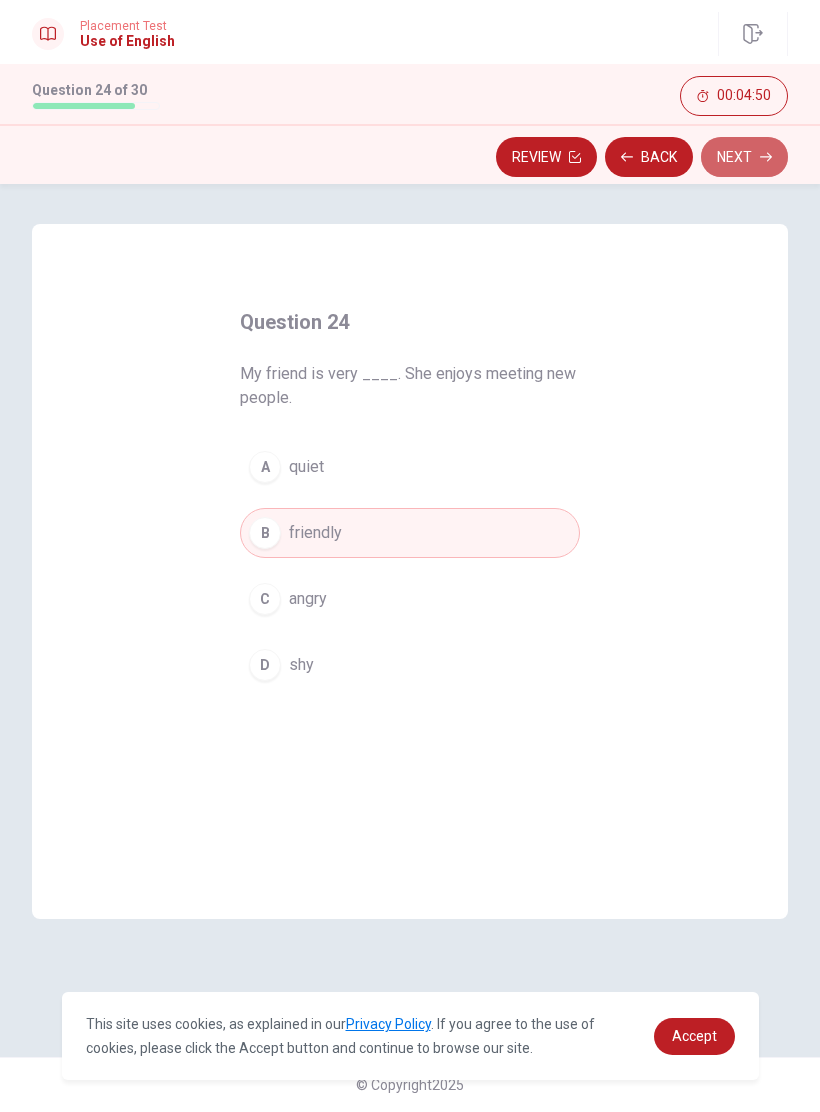 click on "Next" at bounding box center [744, 157] 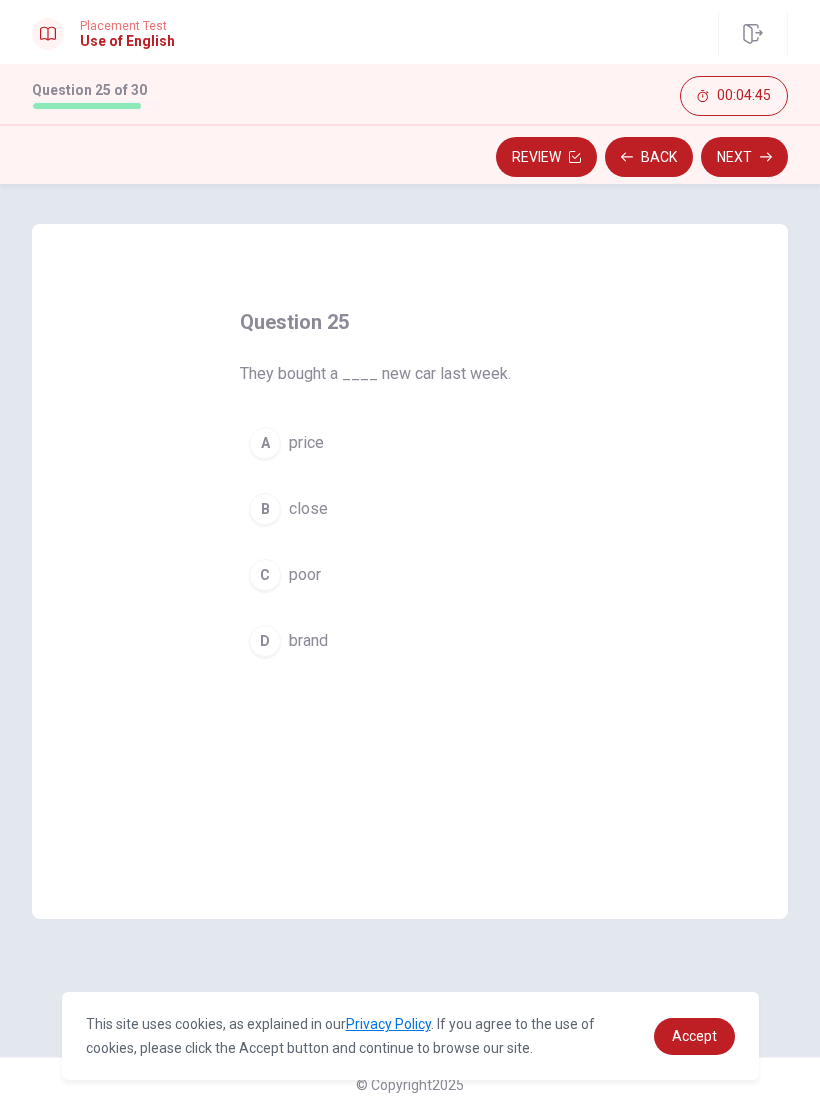click on "D brand" at bounding box center (410, 641) 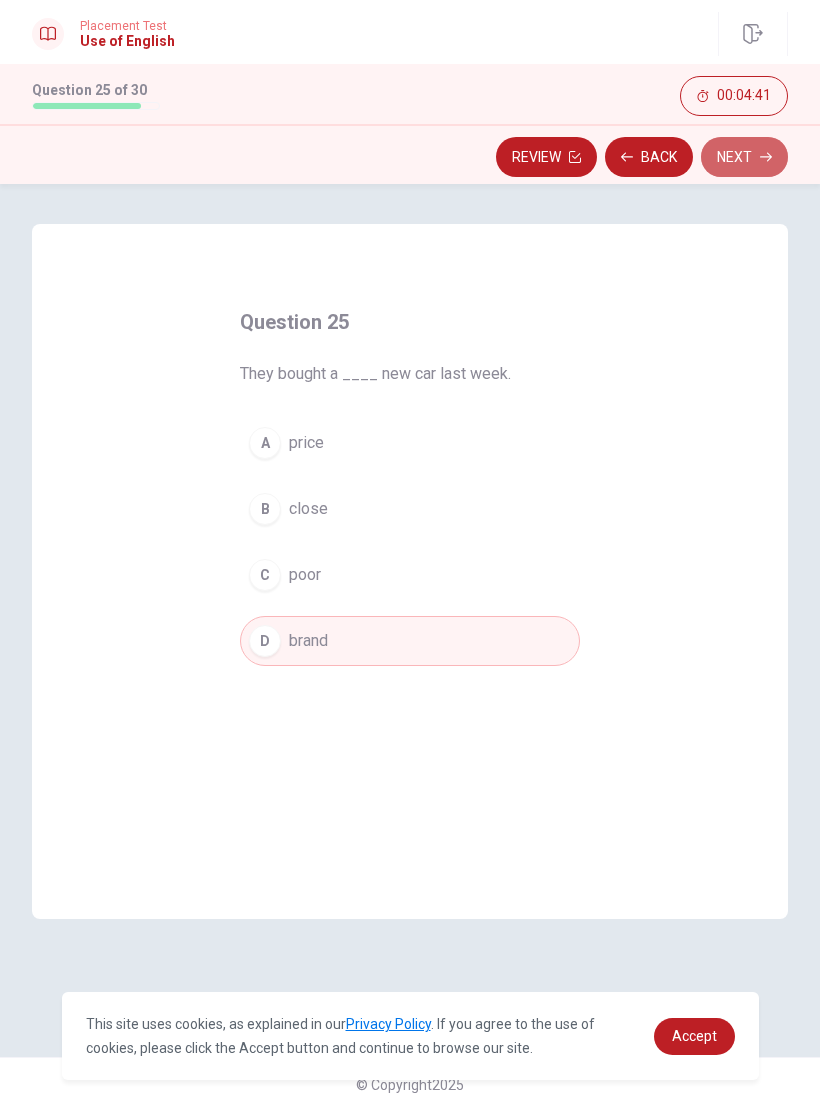 click on "Next" at bounding box center [744, 157] 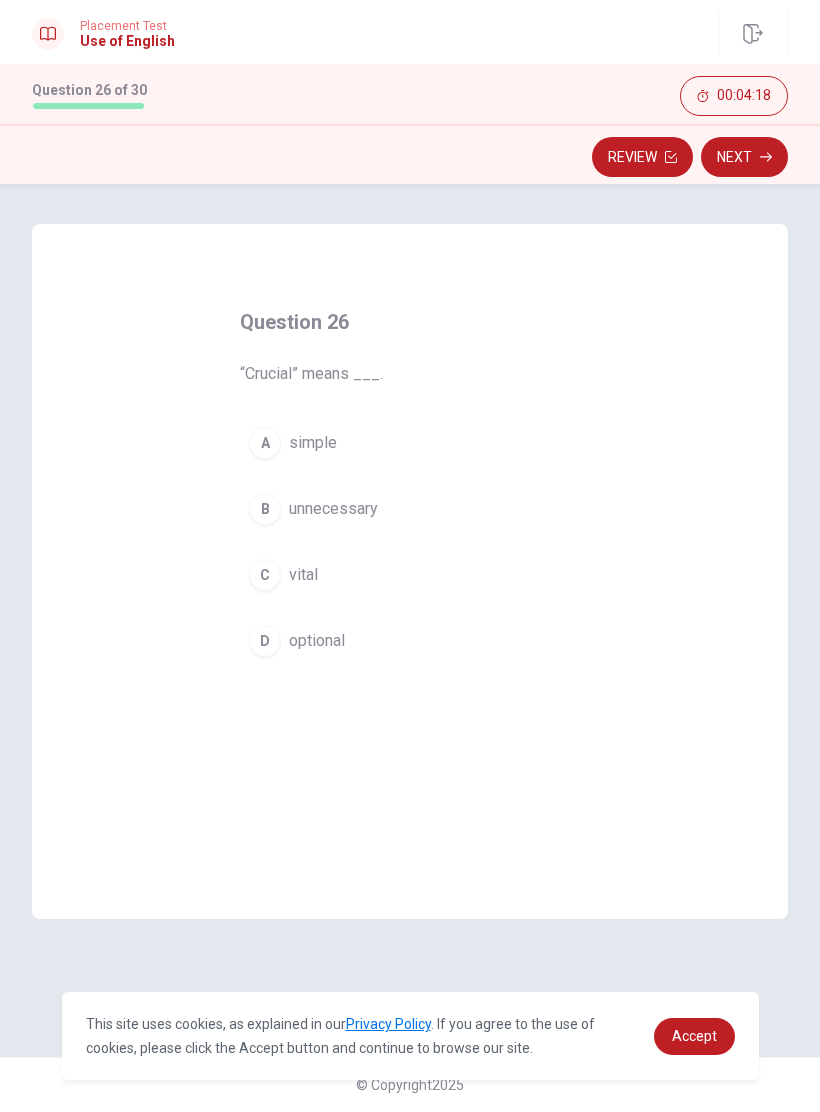 click on "C vital" at bounding box center (410, 575) 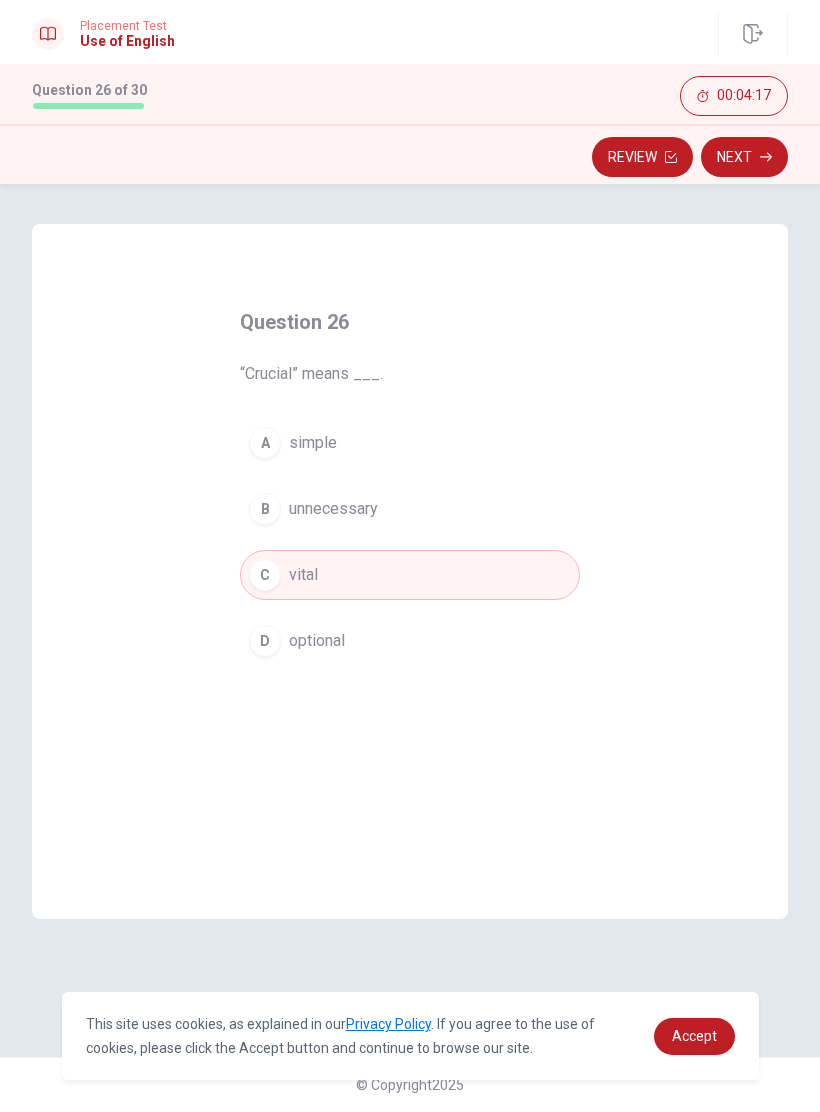 click on "Next" at bounding box center [744, 157] 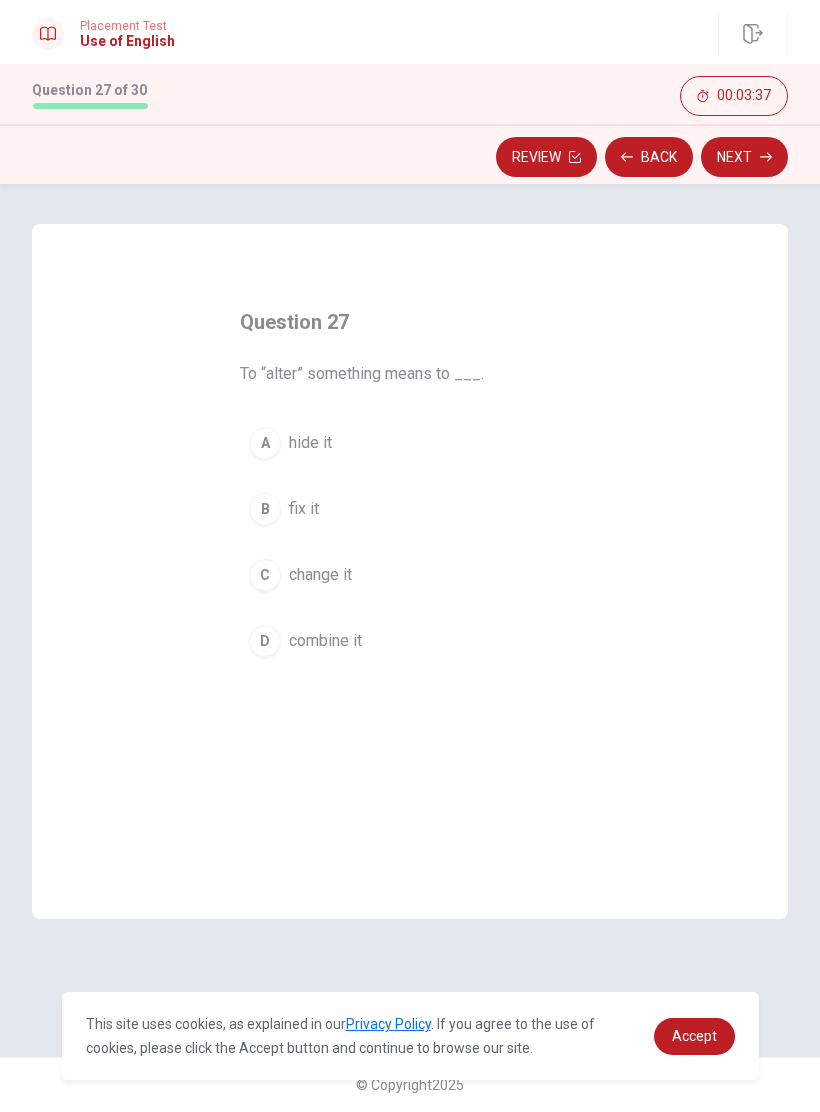 click on "B fix it" at bounding box center (410, 509) 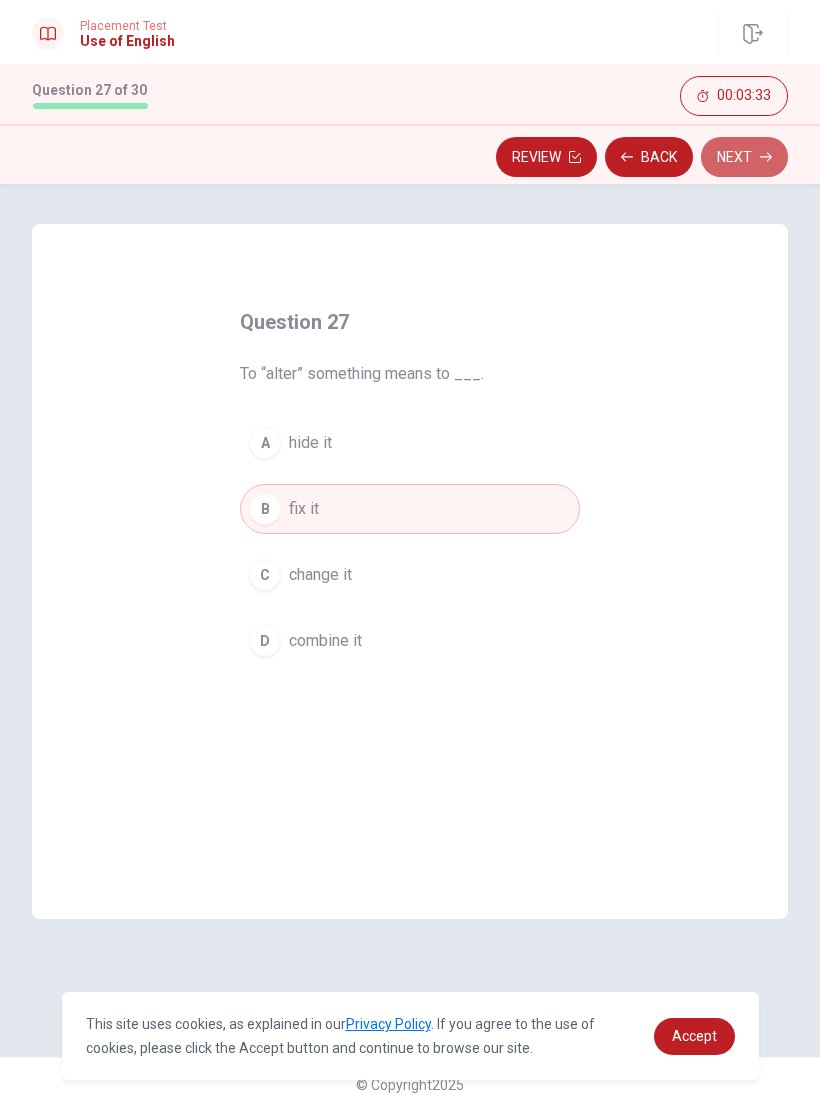 click on "Next" at bounding box center (744, 157) 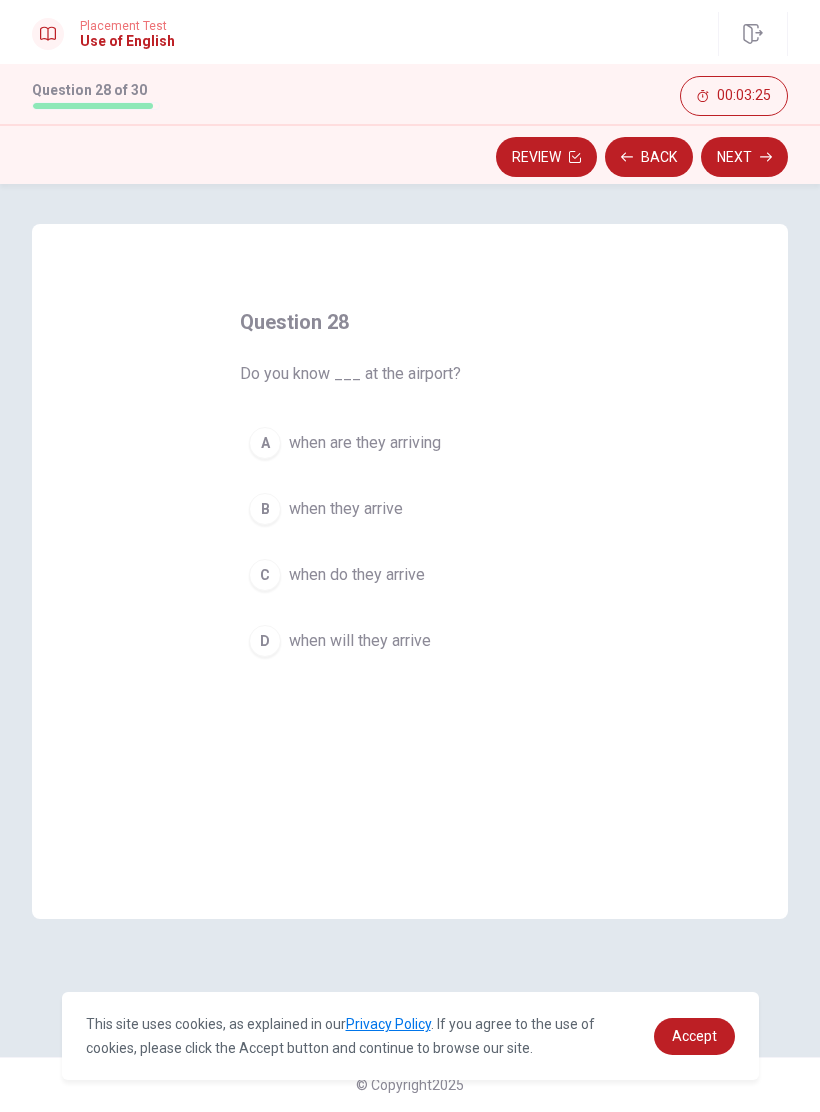 click on "when will they arrive" at bounding box center (360, 641) 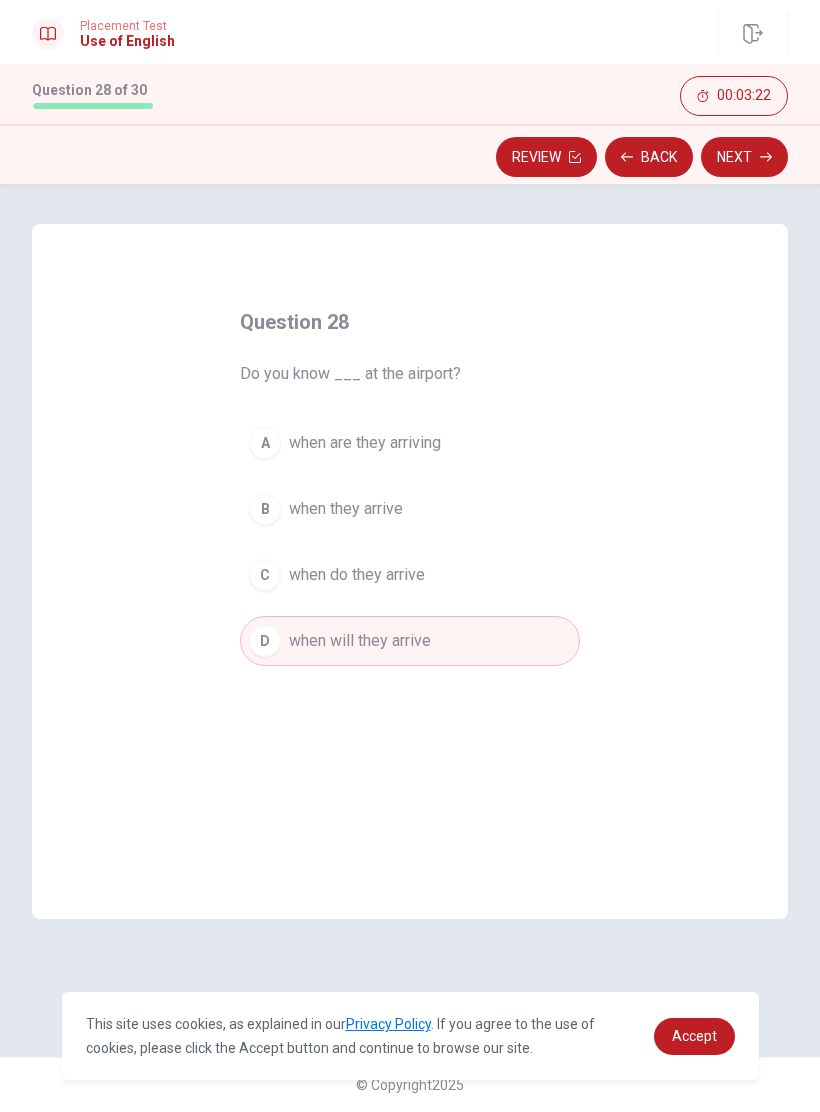 click on "Next" at bounding box center [744, 157] 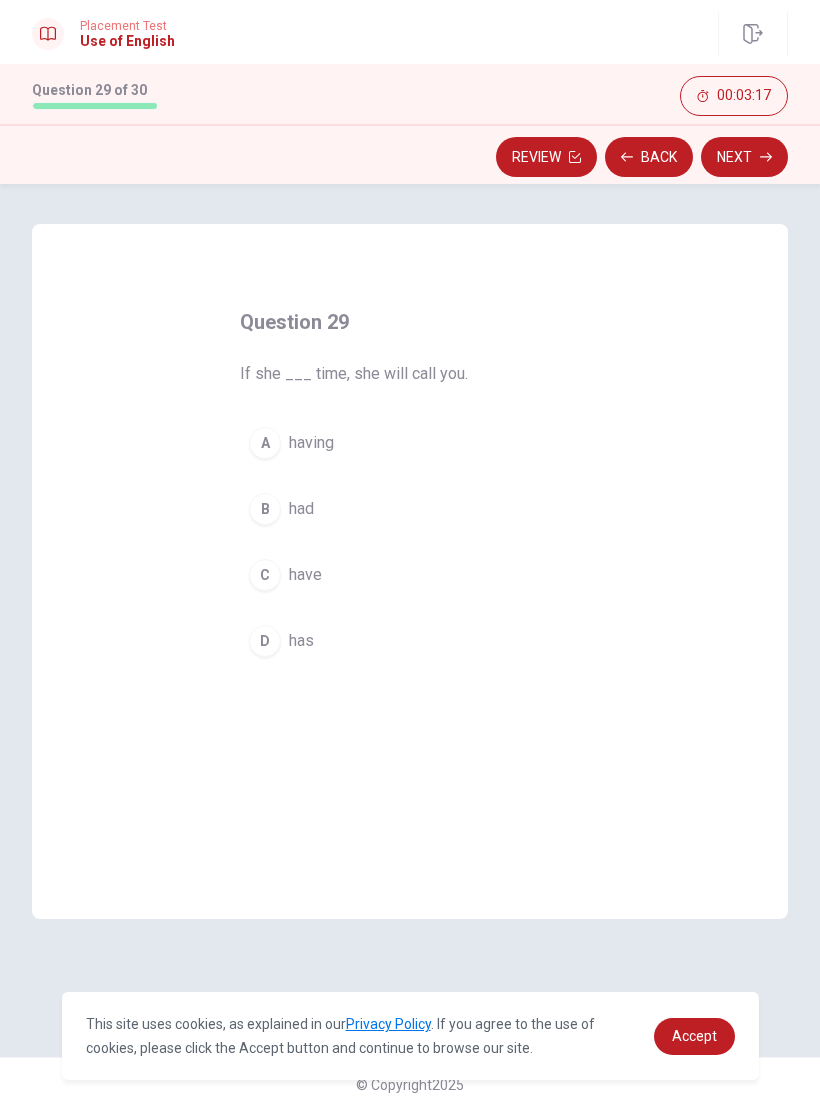 click on "D has" at bounding box center [410, 641] 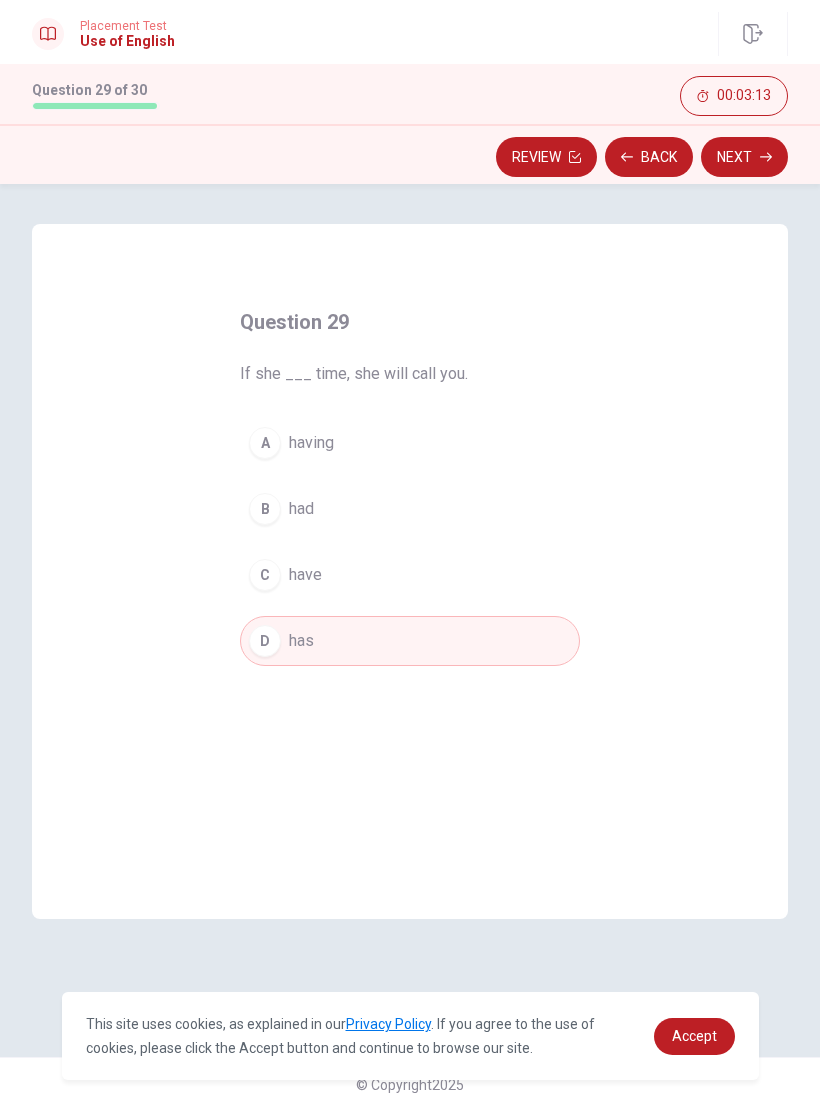 click on "Next" at bounding box center [744, 157] 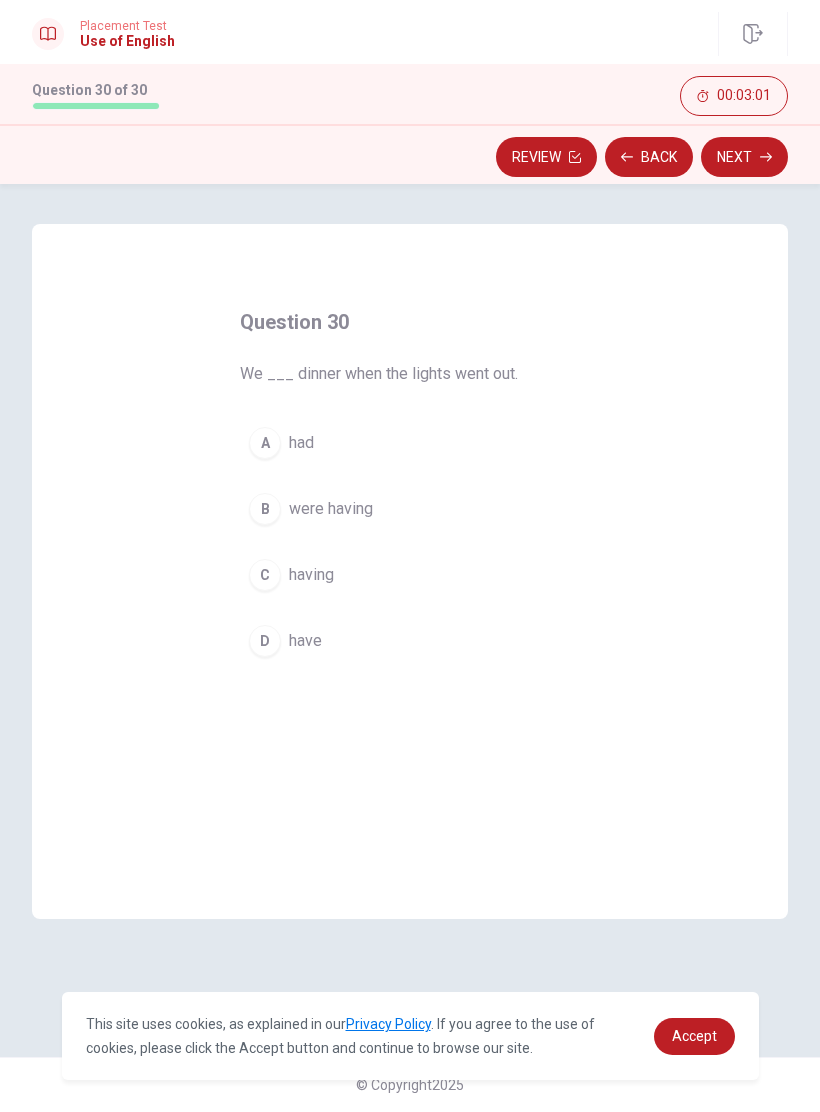 click on "B were having" at bounding box center [410, 509] 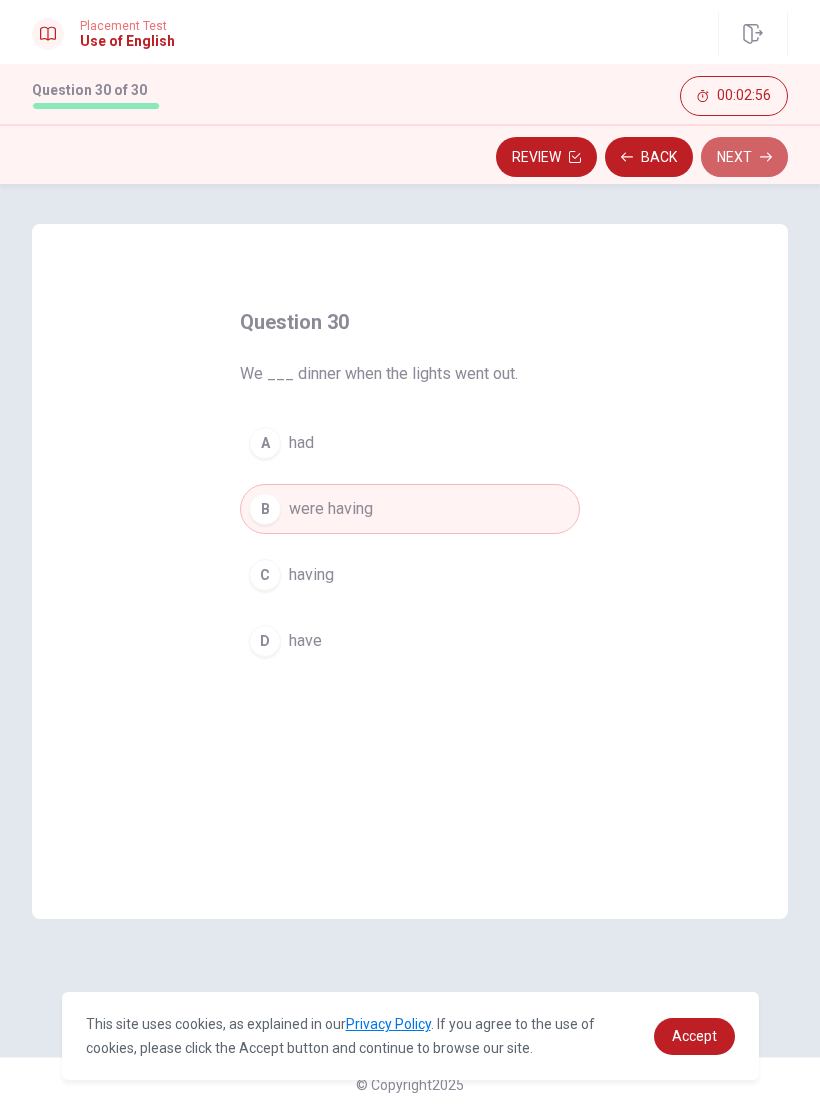 click 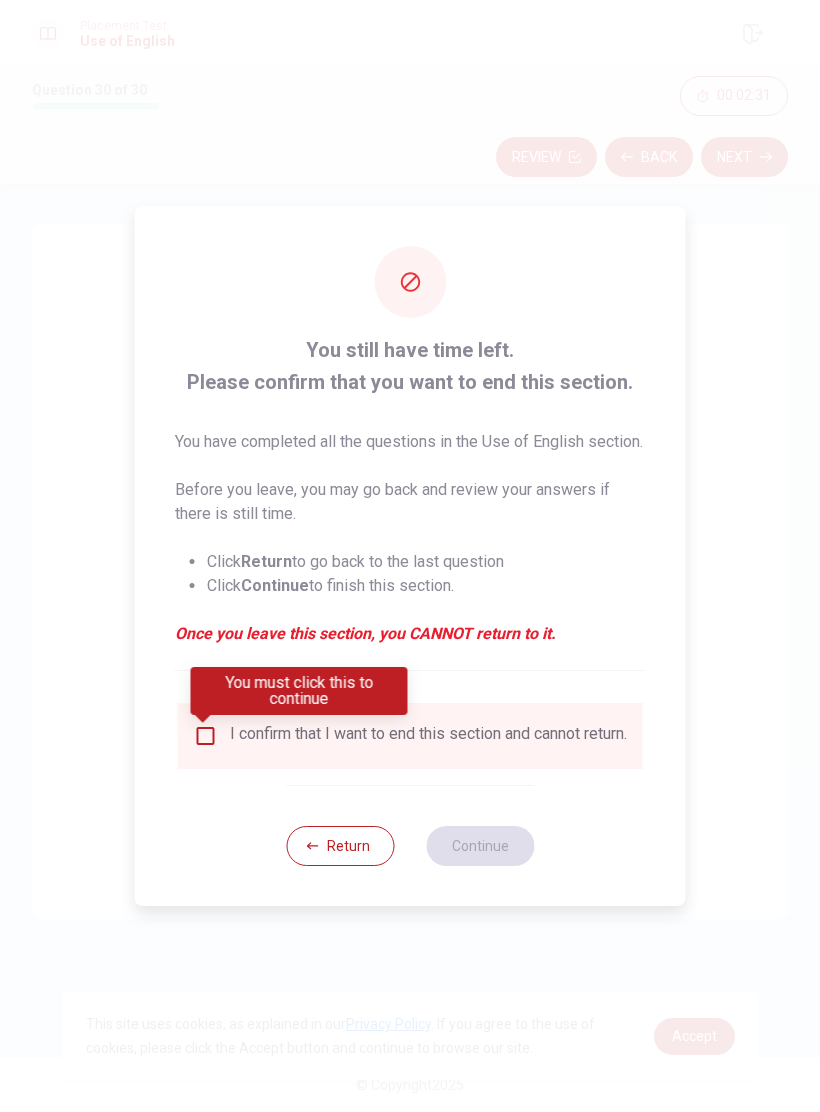 click at bounding box center (206, 736) 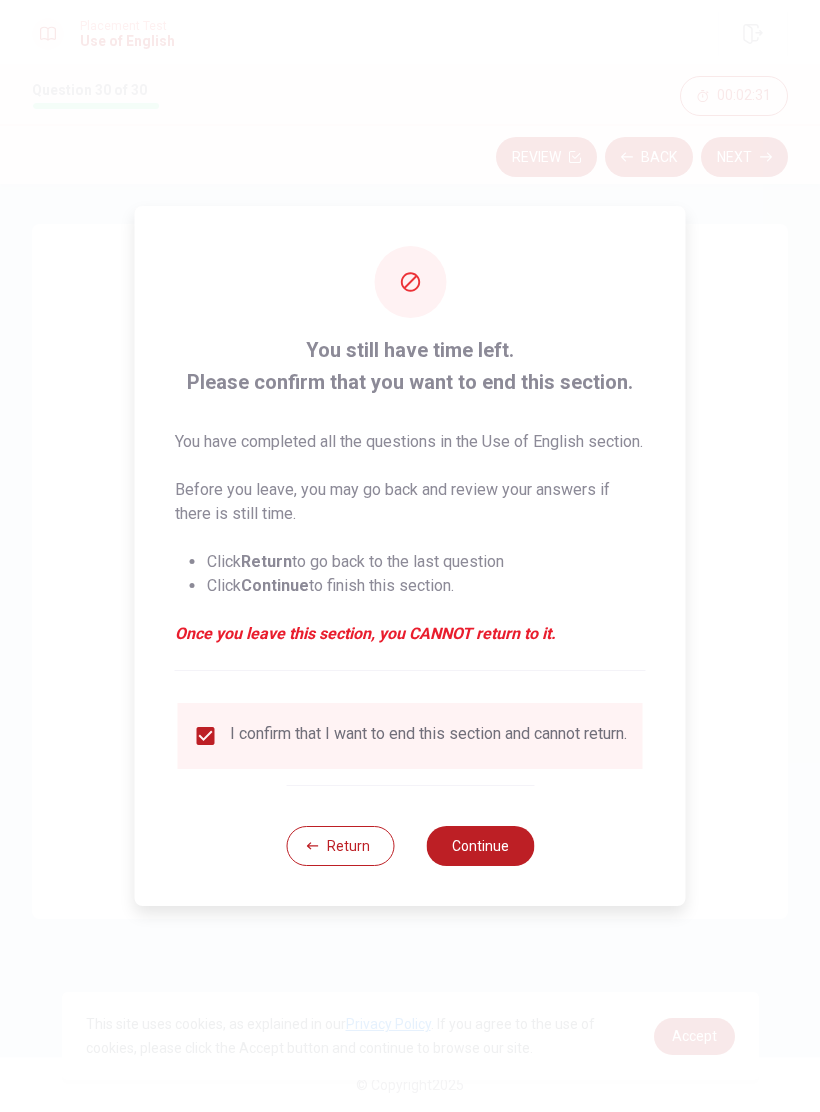 click on "Continue" at bounding box center (480, 846) 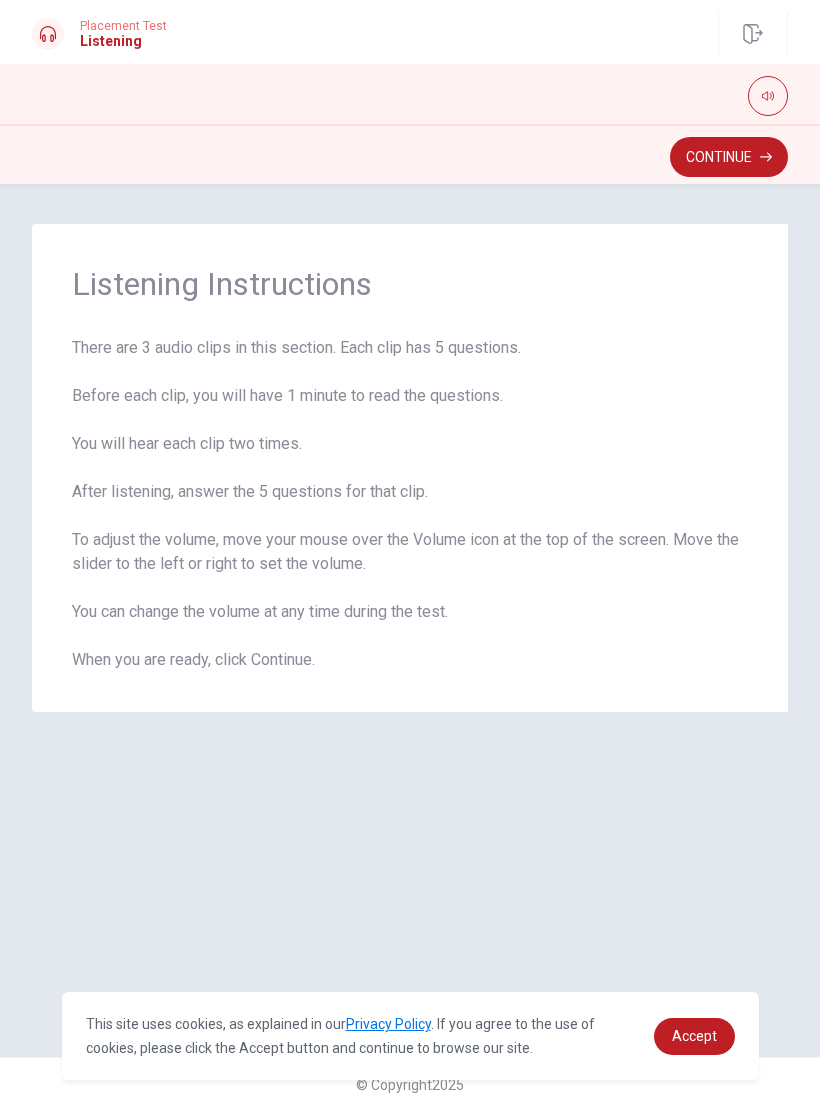 click on "Continue" at bounding box center (729, 157) 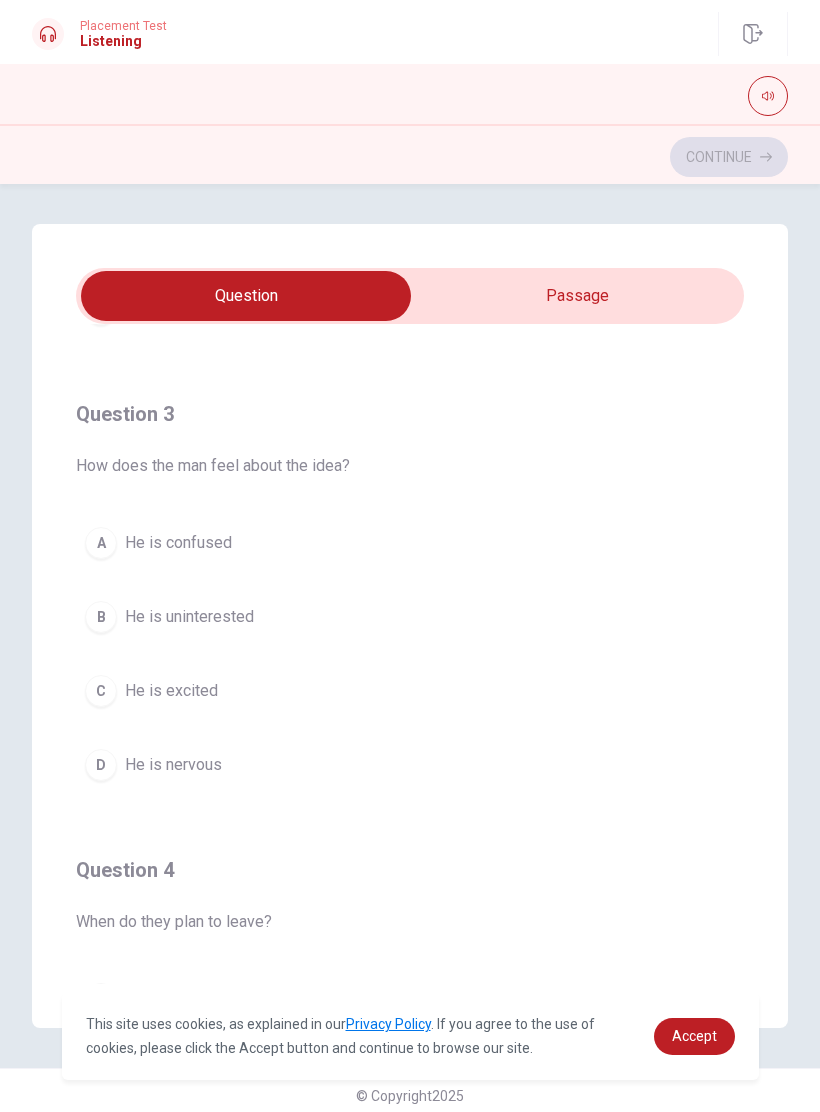 scroll, scrollTop: 882, scrollLeft: 0, axis: vertical 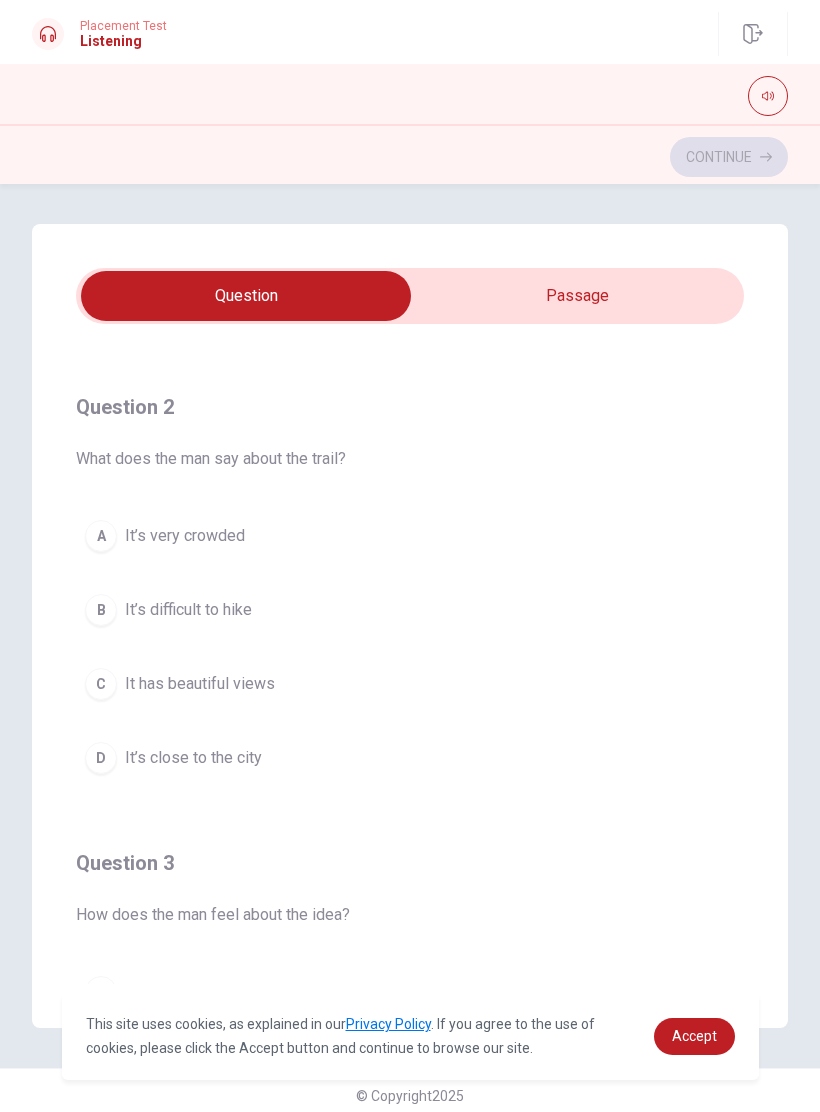 type on "7" 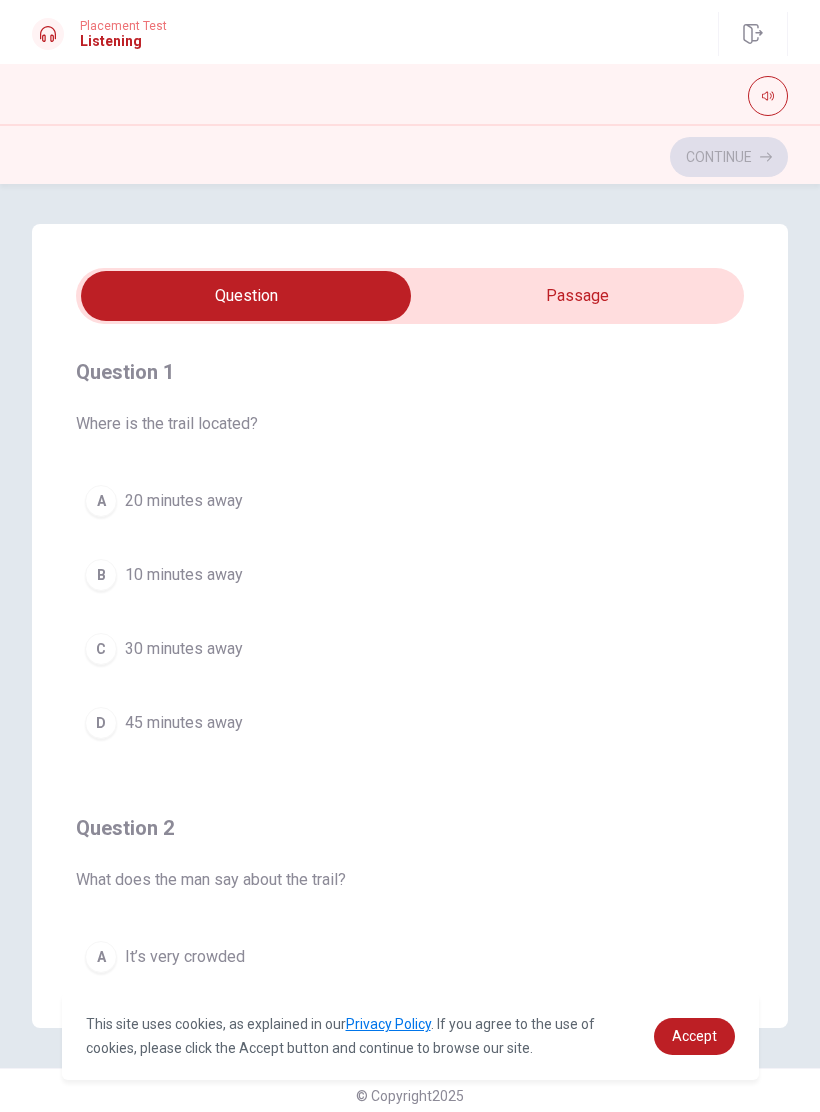 click at bounding box center [246, 296] 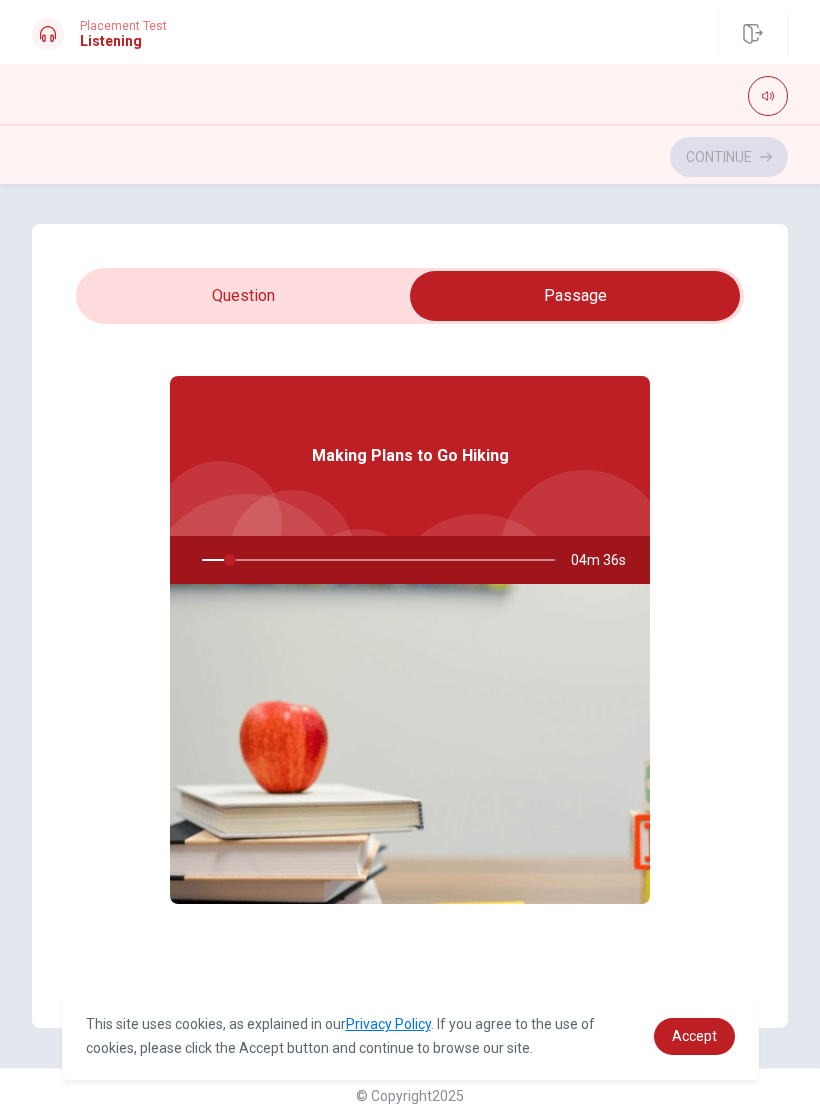 scroll, scrollTop: 45, scrollLeft: 0, axis: vertical 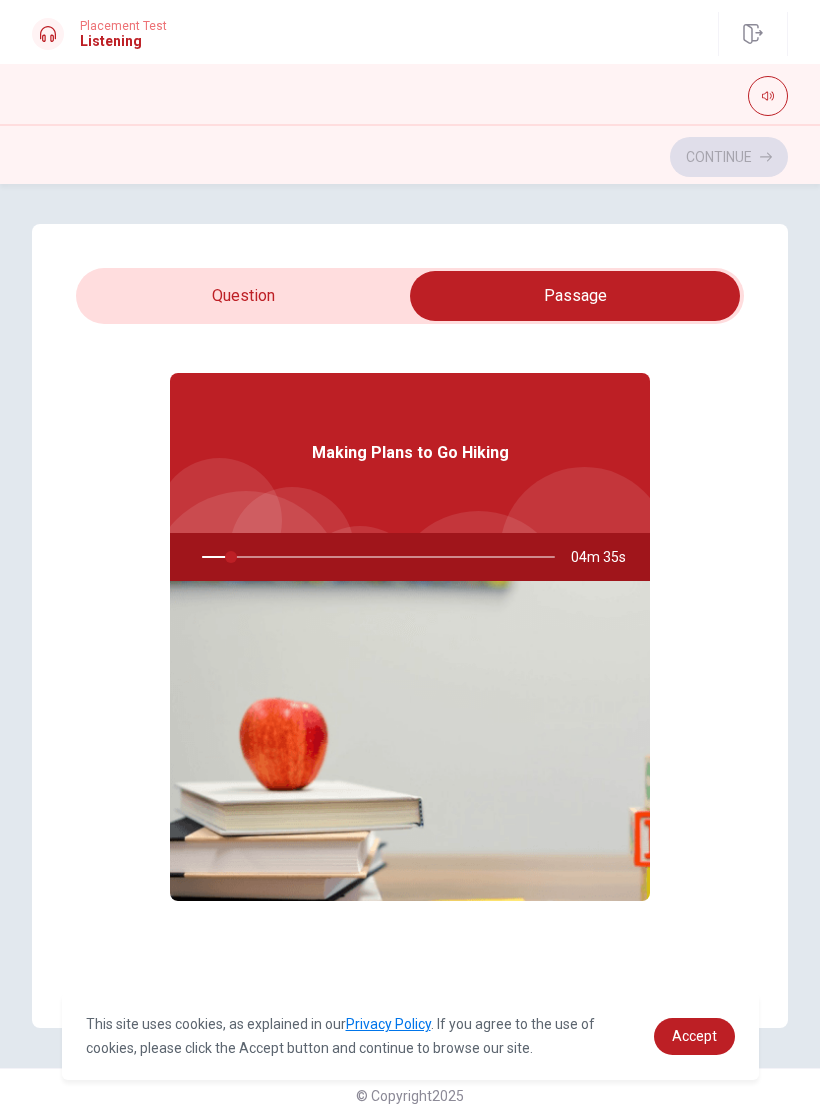 type on "9" 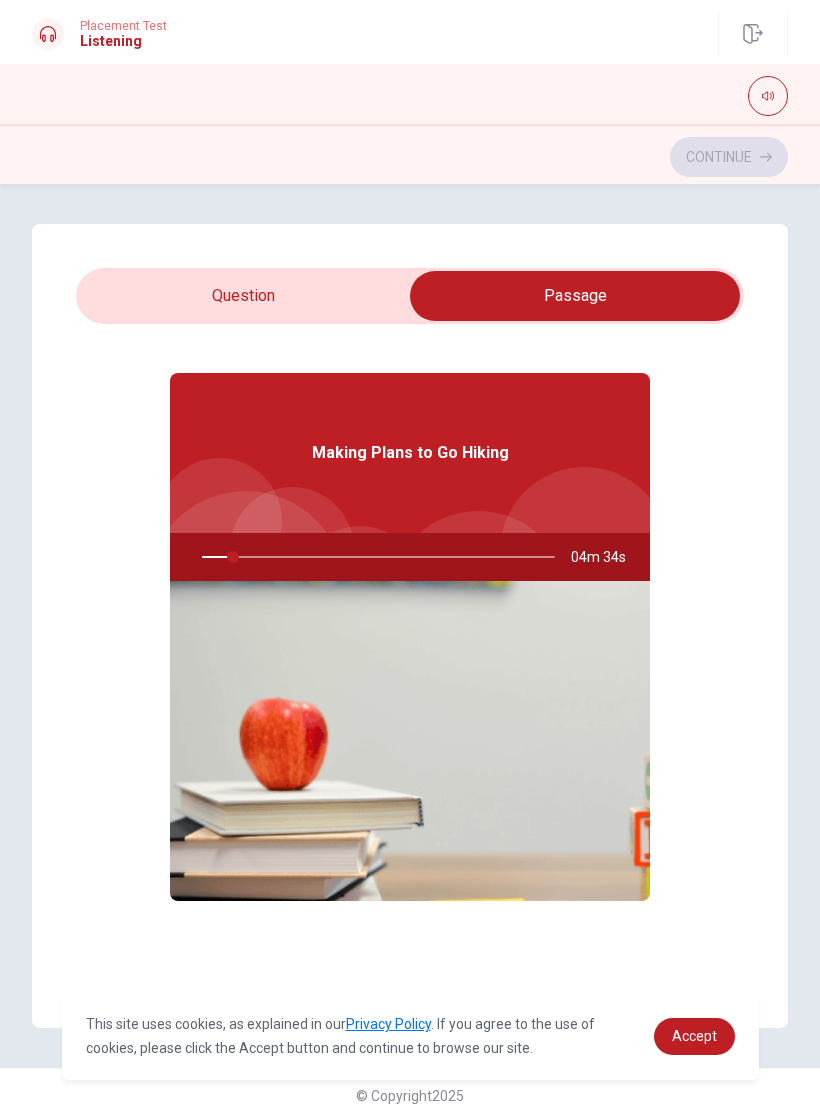 click at bounding box center (575, 296) 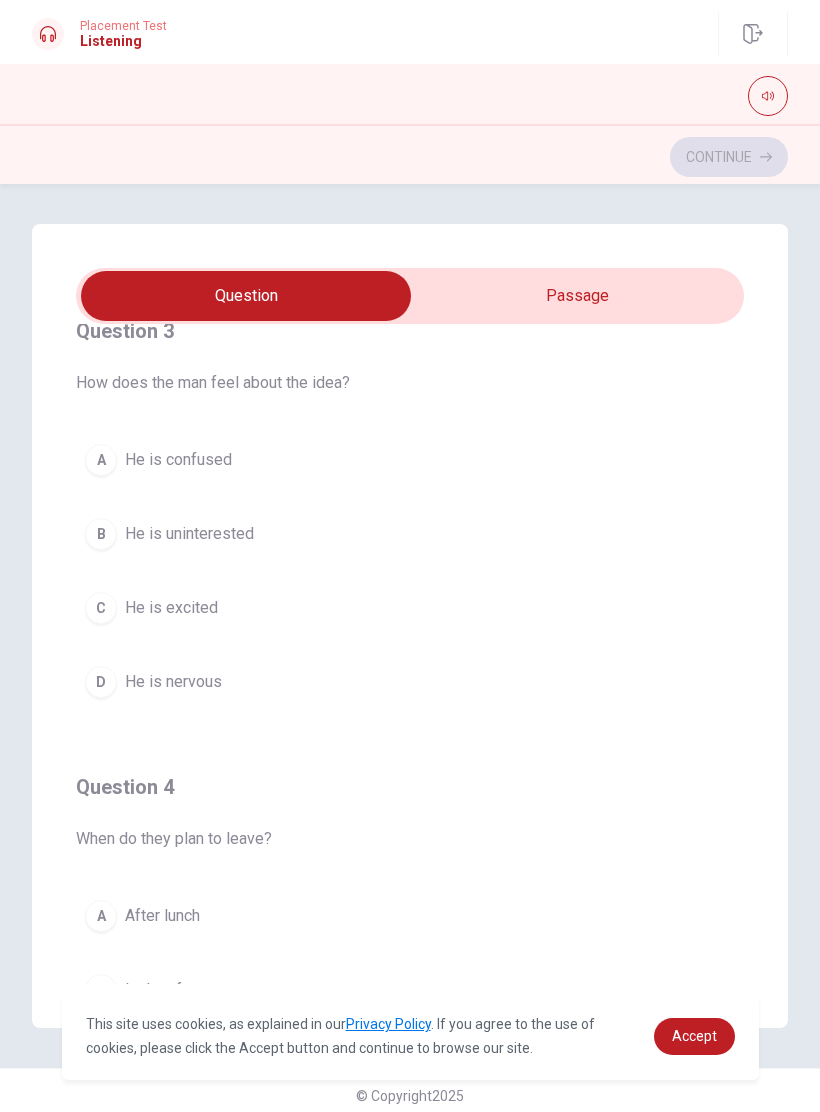 scroll, scrollTop: 955, scrollLeft: 0, axis: vertical 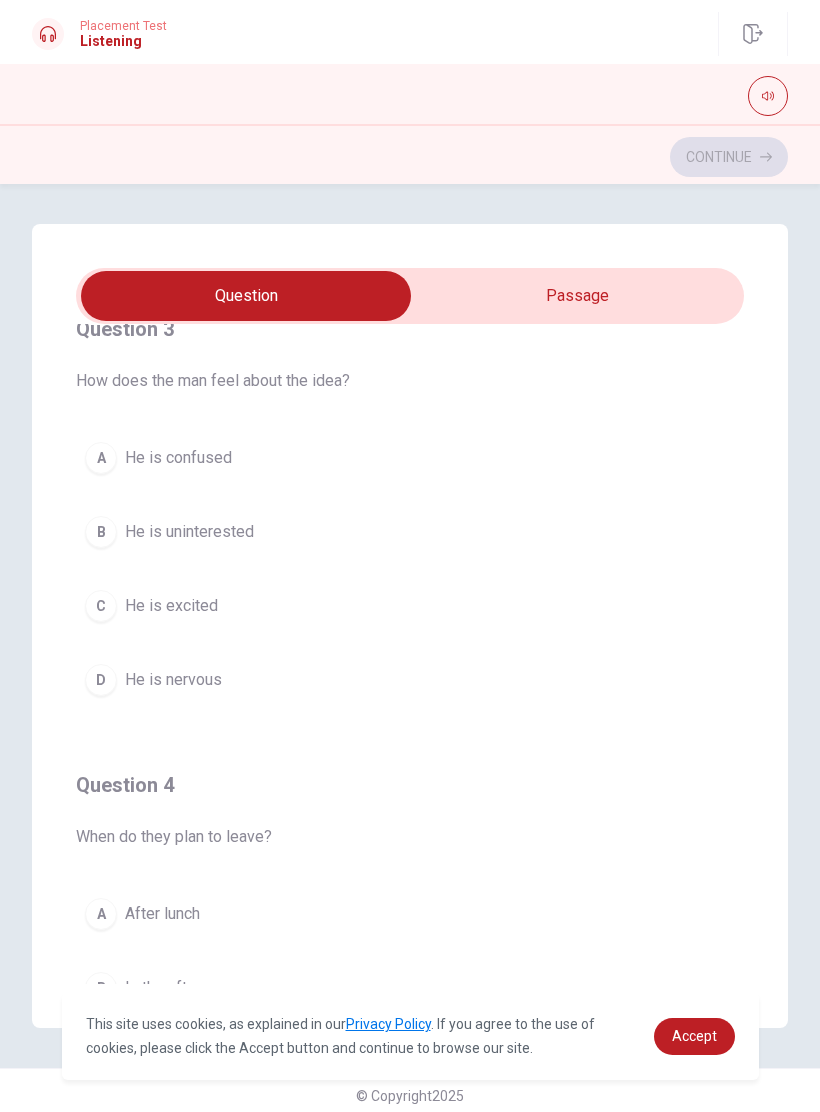 click on "He is excited" at bounding box center (171, 606) 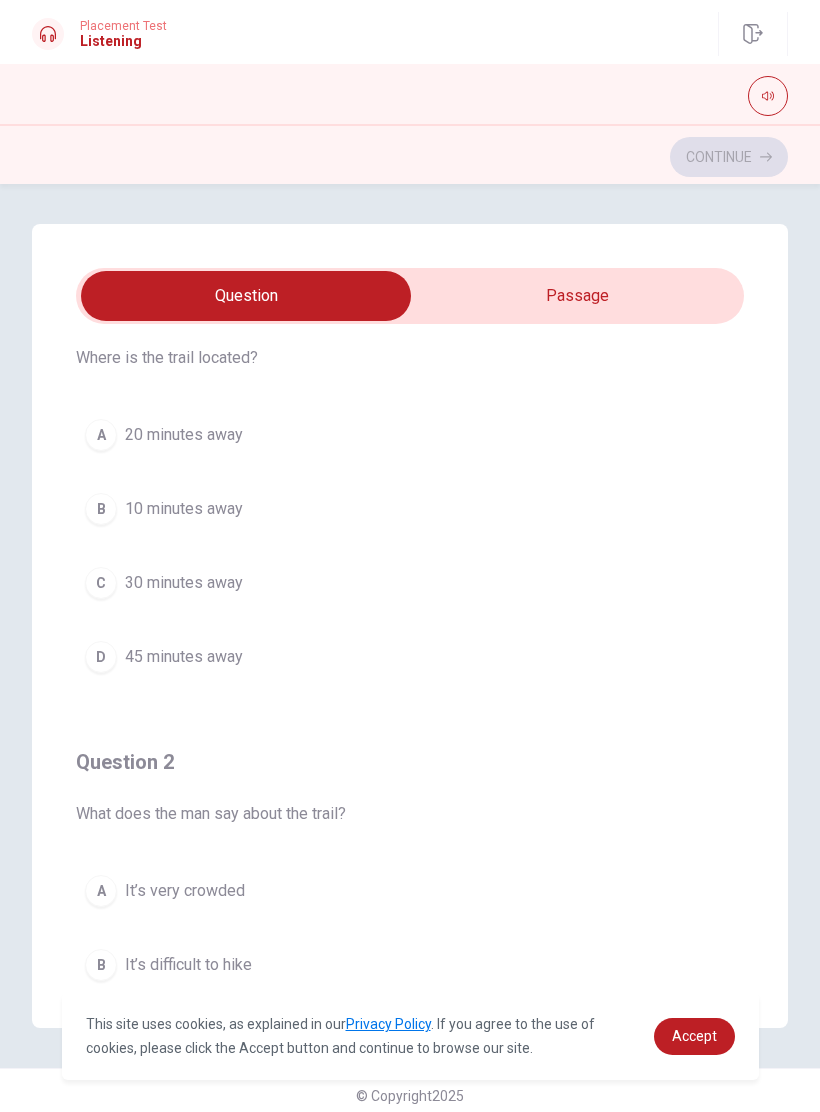 scroll, scrollTop: 63, scrollLeft: 0, axis: vertical 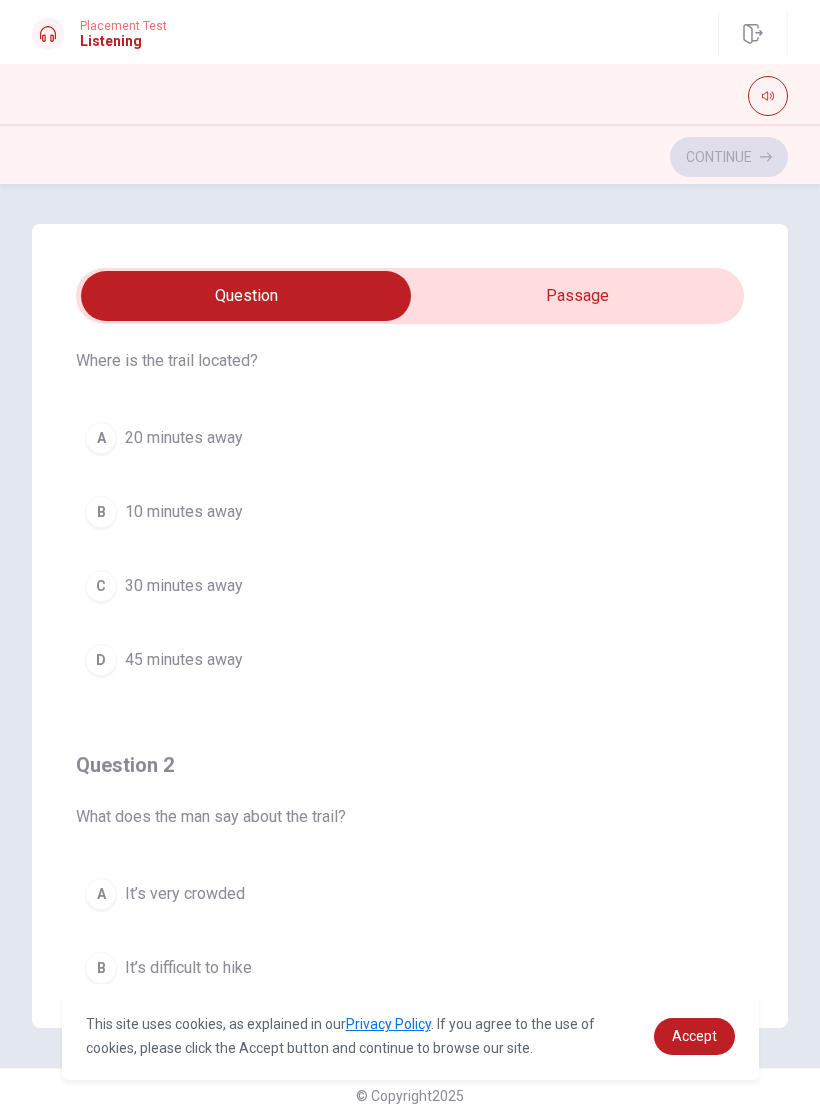 click on "C 30 minutes away" at bounding box center [410, 586] 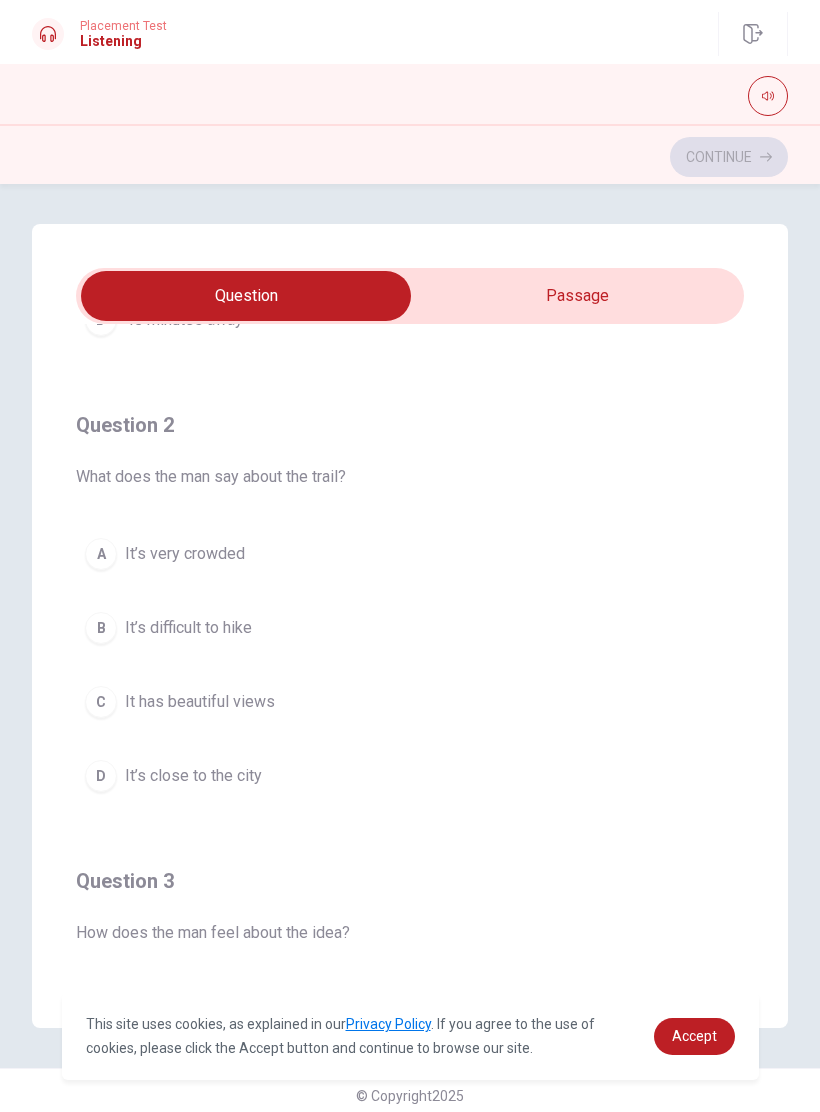 scroll, scrollTop: 411, scrollLeft: 0, axis: vertical 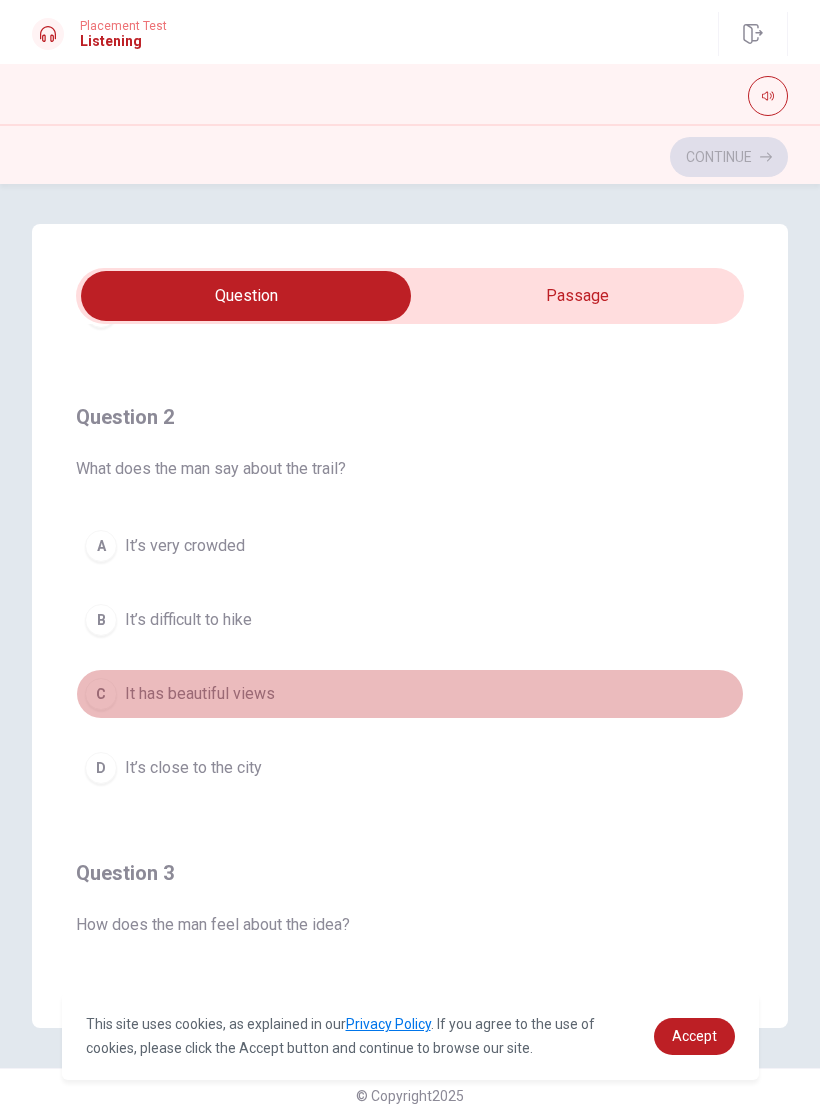 click on "C It has beautiful views" at bounding box center (410, 694) 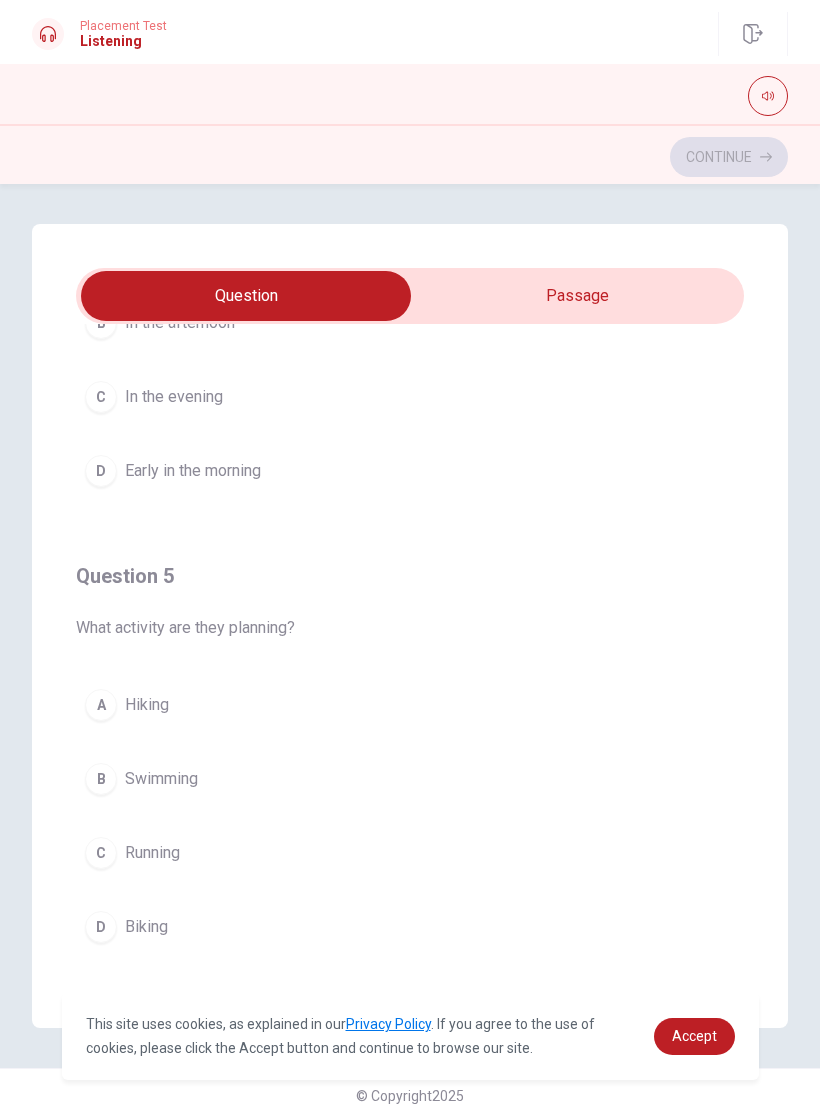 scroll, scrollTop: 1620, scrollLeft: 0, axis: vertical 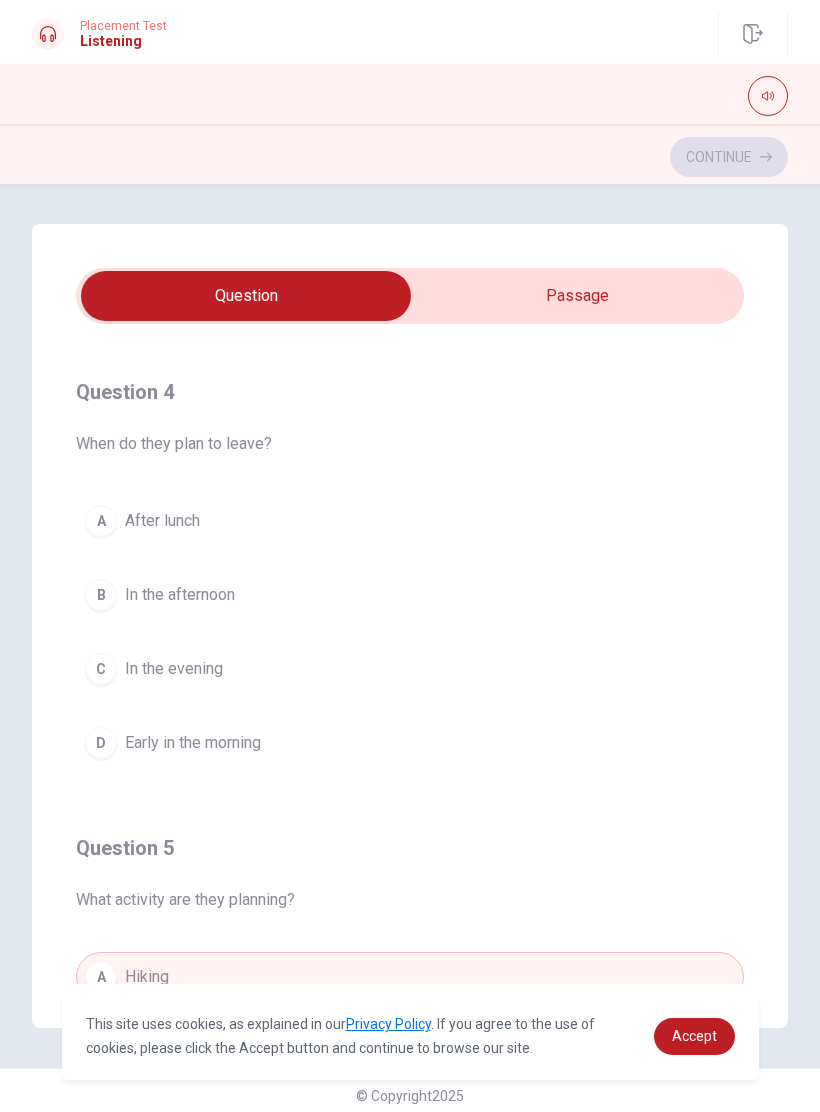 click on "D Early in the morning" at bounding box center [410, 743] 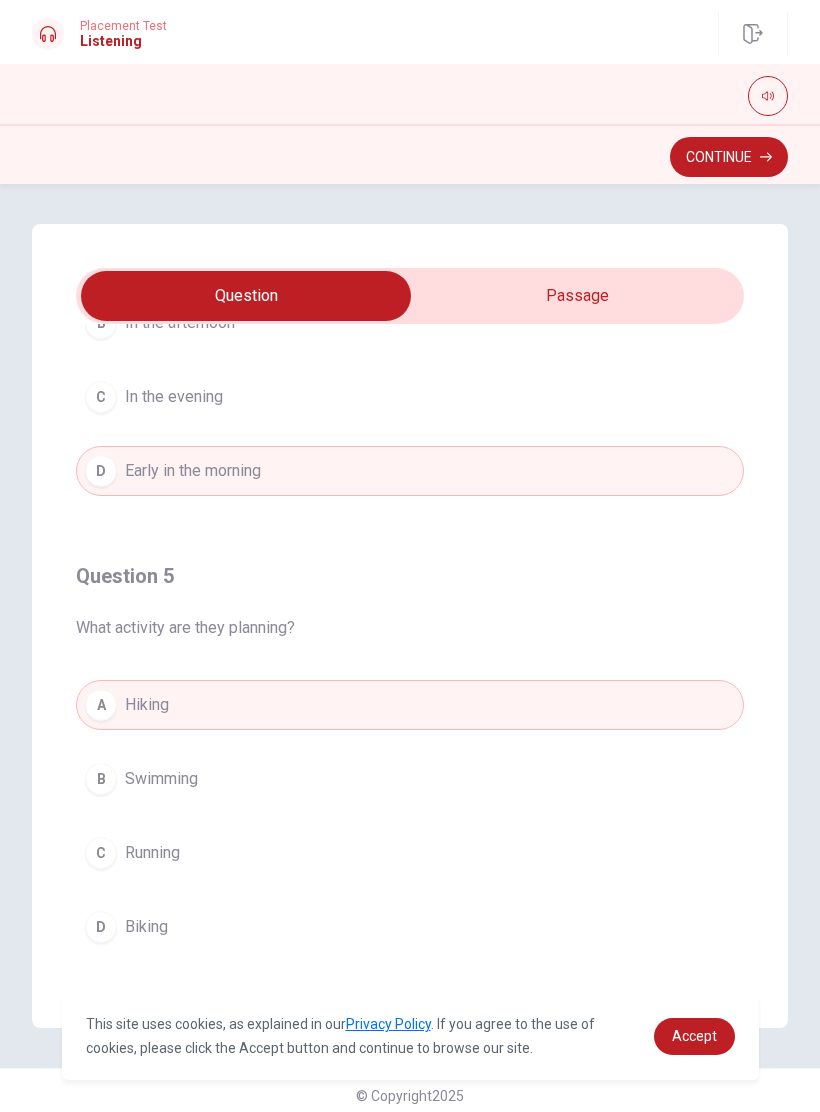 scroll, scrollTop: 1620, scrollLeft: 0, axis: vertical 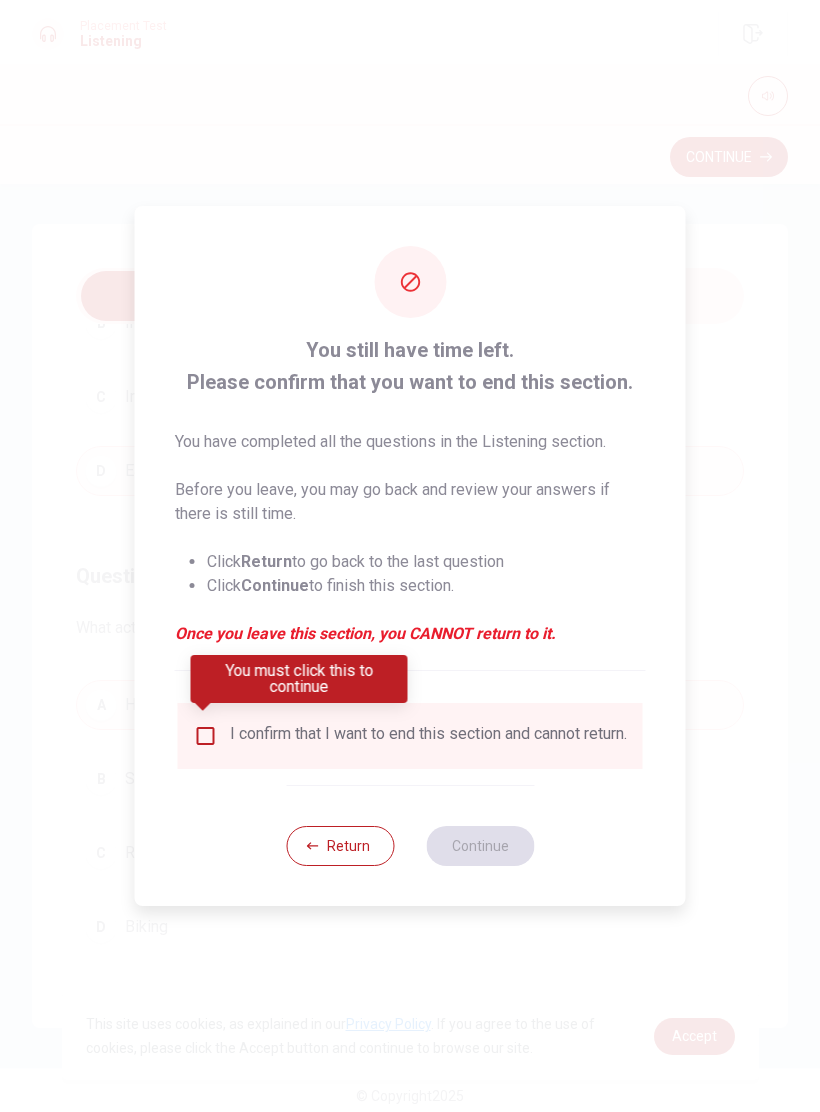 click at bounding box center [206, 736] 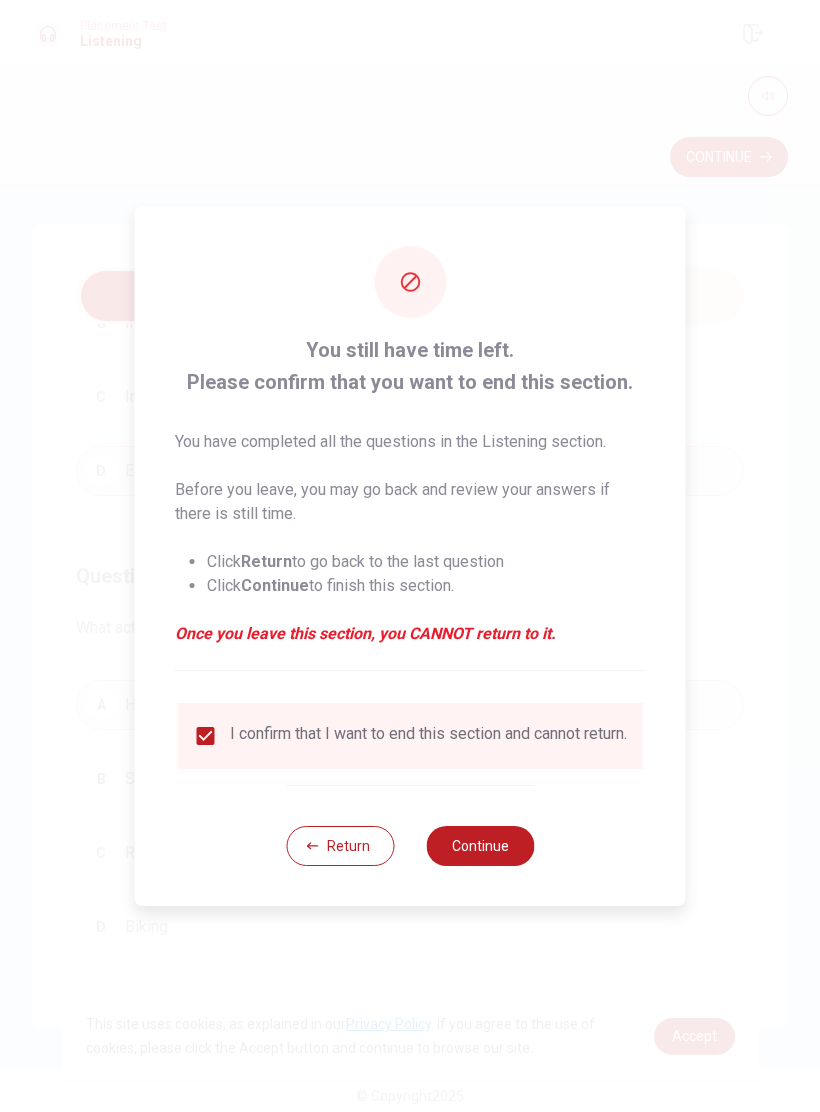 click on "Continue" at bounding box center (480, 846) 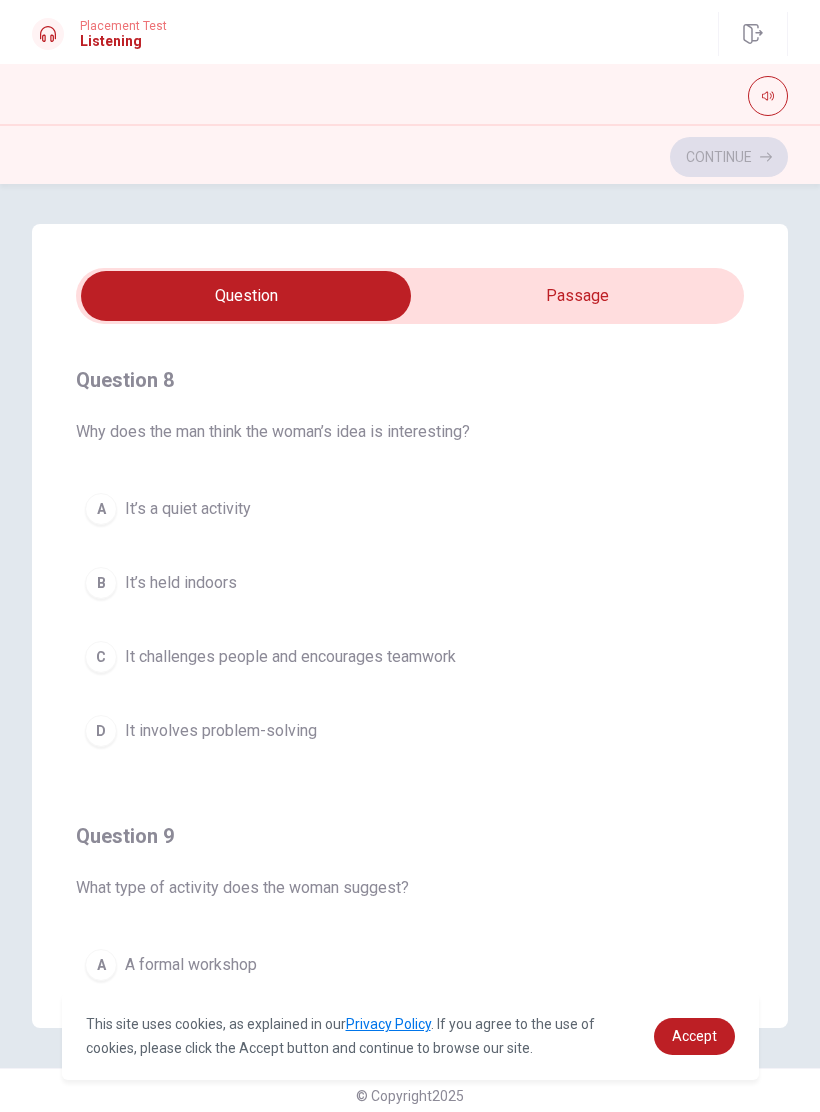 scroll, scrollTop: 907, scrollLeft: 0, axis: vertical 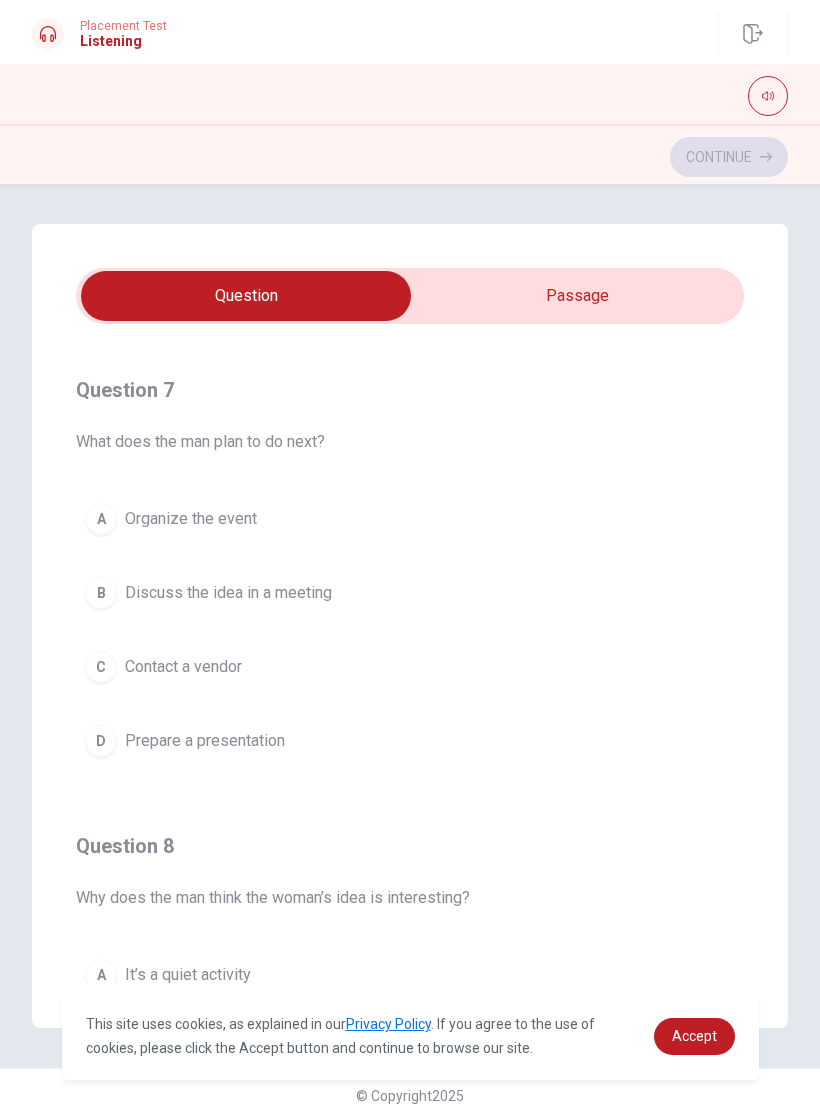 click on "B Discuss the idea in a meeting" at bounding box center [410, 593] 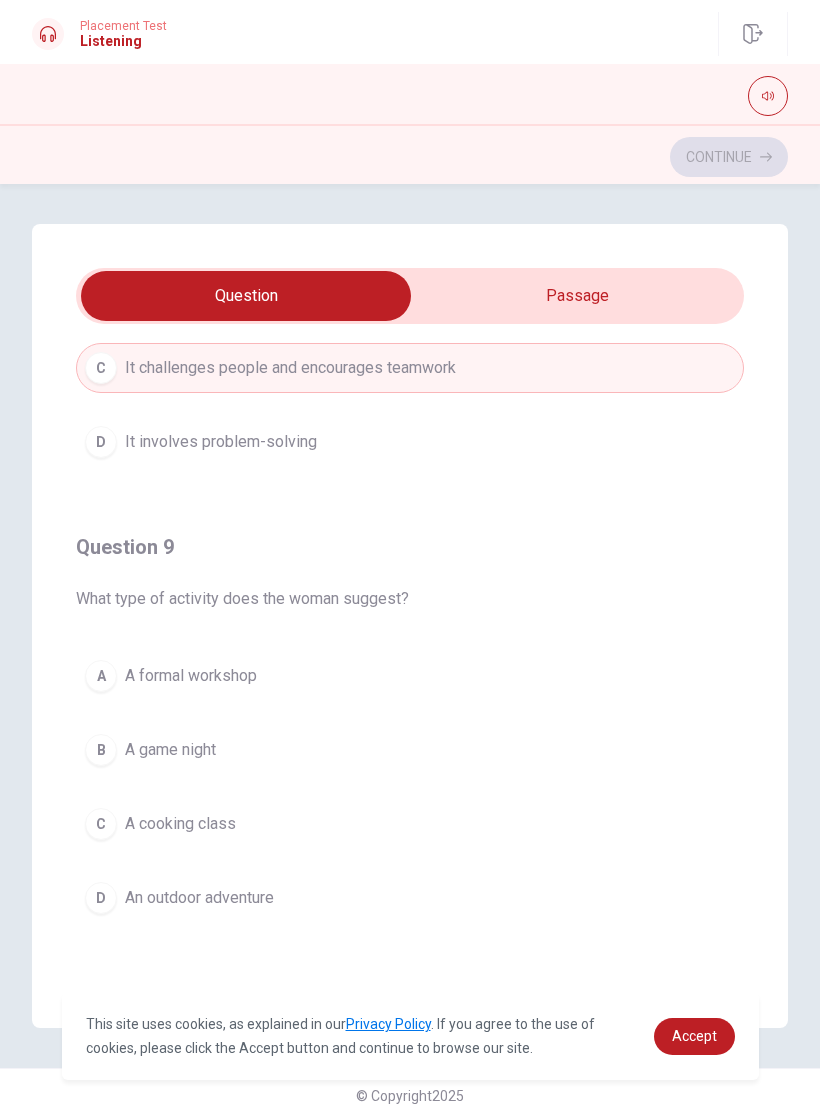 scroll, scrollTop: 1200, scrollLeft: 0, axis: vertical 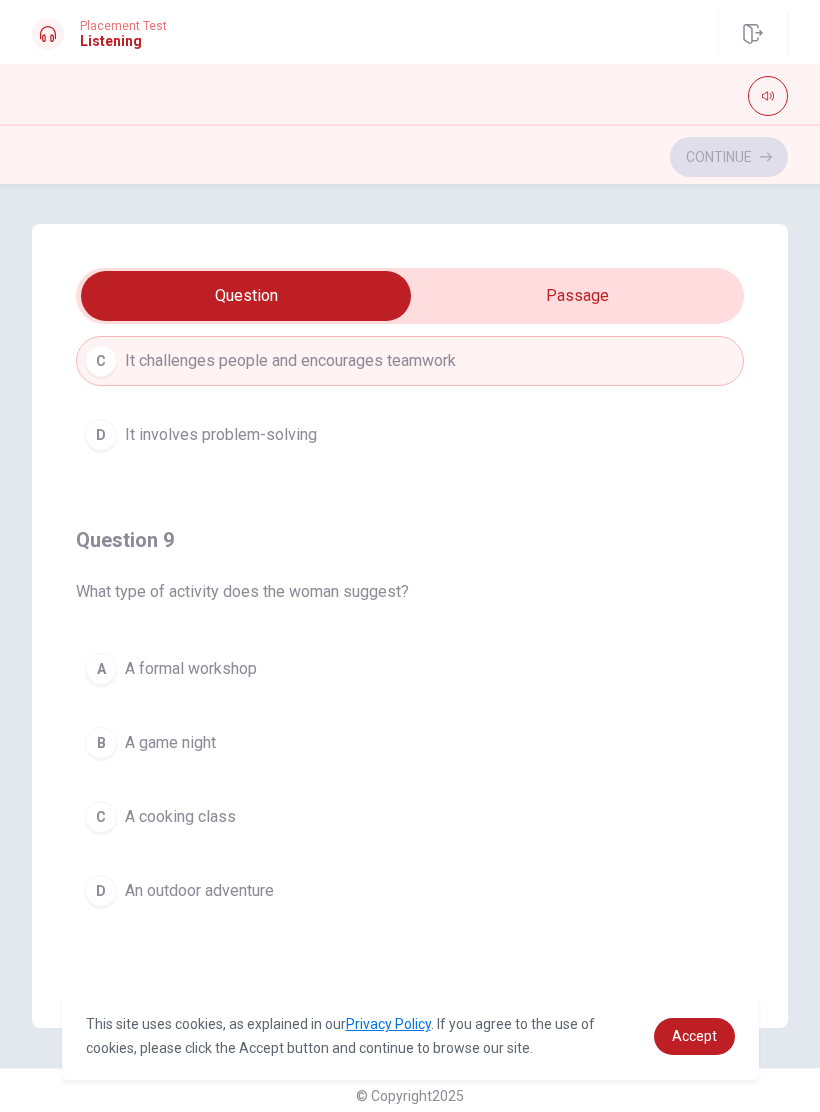 click on "An outdoor adventure" at bounding box center [199, 891] 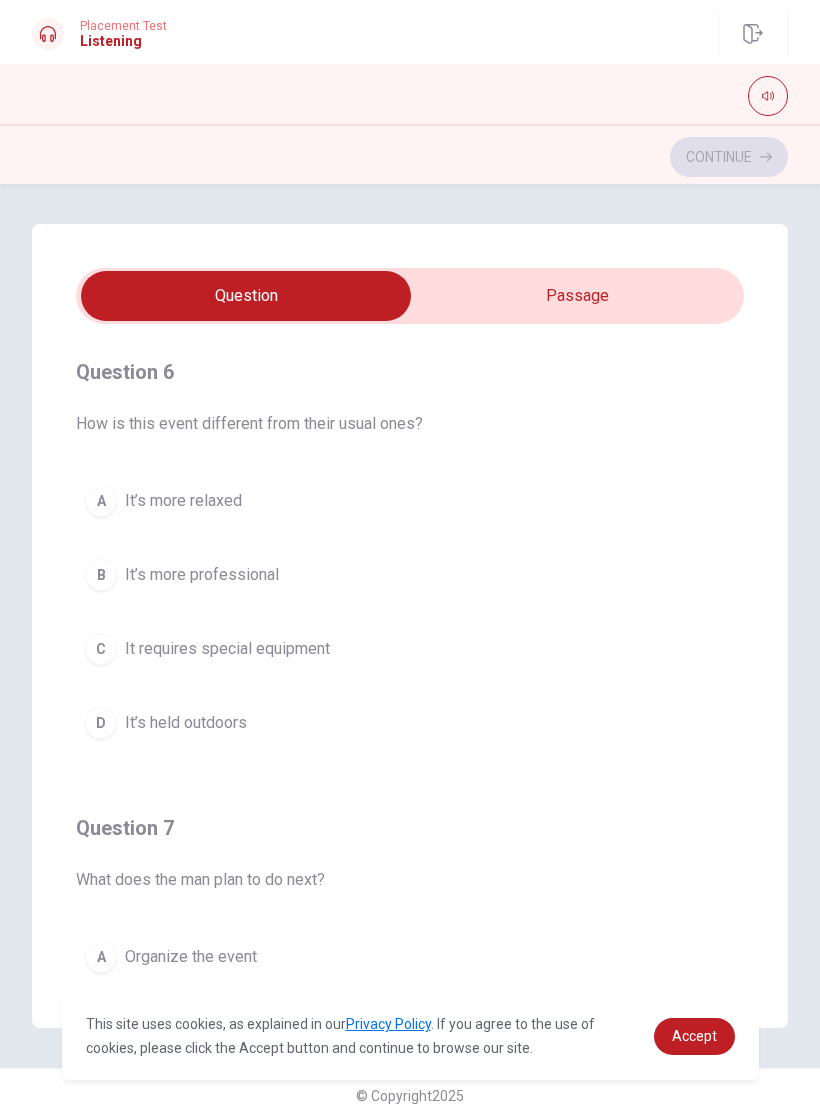 scroll, scrollTop: 0, scrollLeft: 0, axis: both 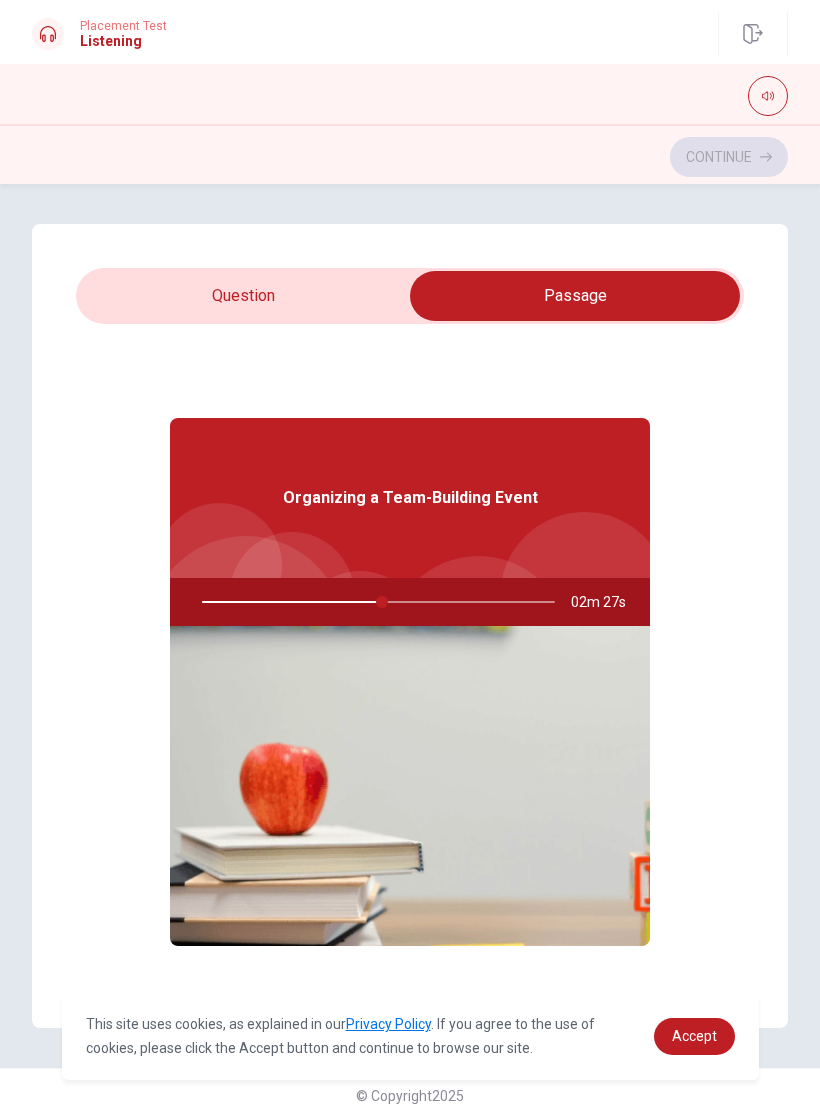 type on "51" 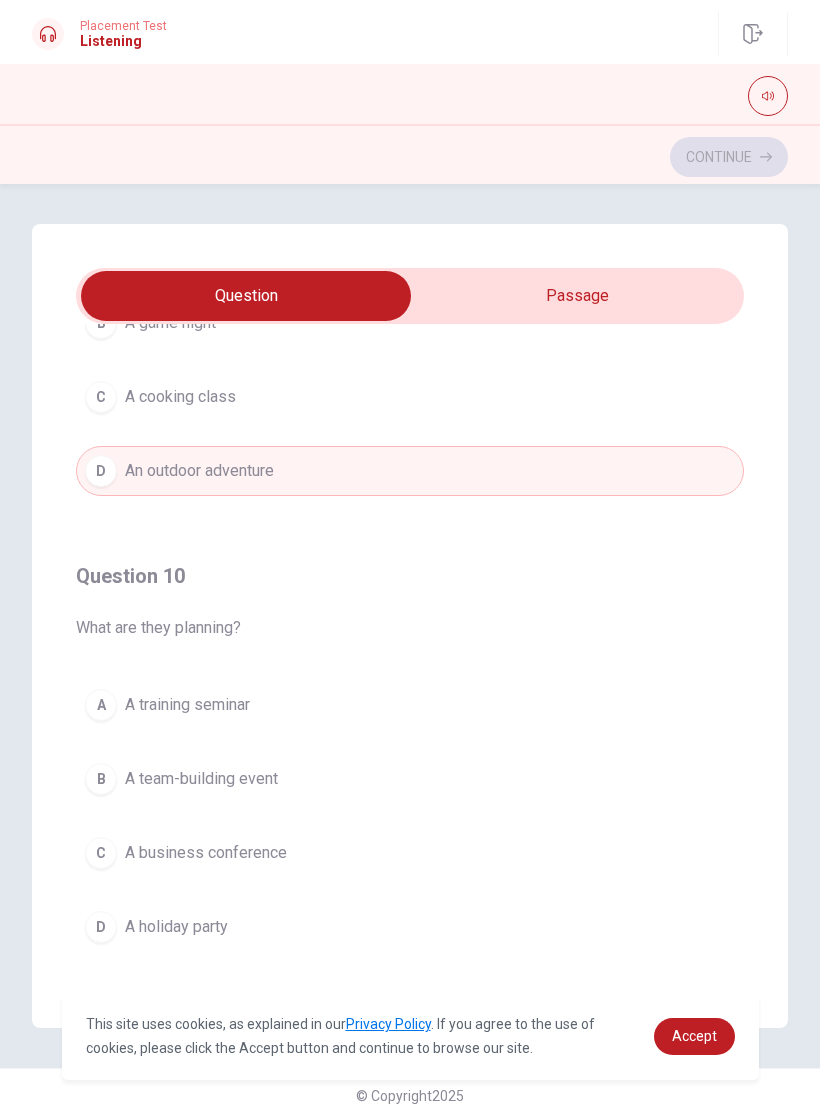 scroll, scrollTop: 1620, scrollLeft: 0, axis: vertical 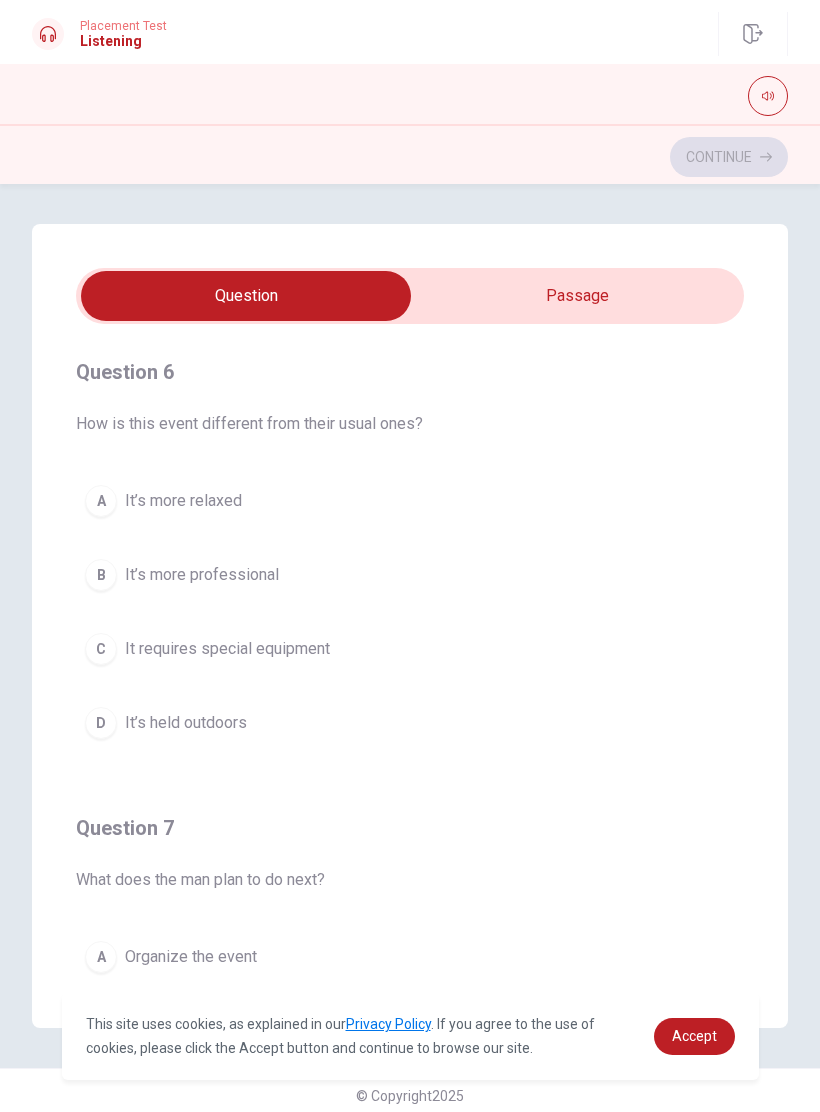 click on "D It’s held outdoors" at bounding box center [410, 723] 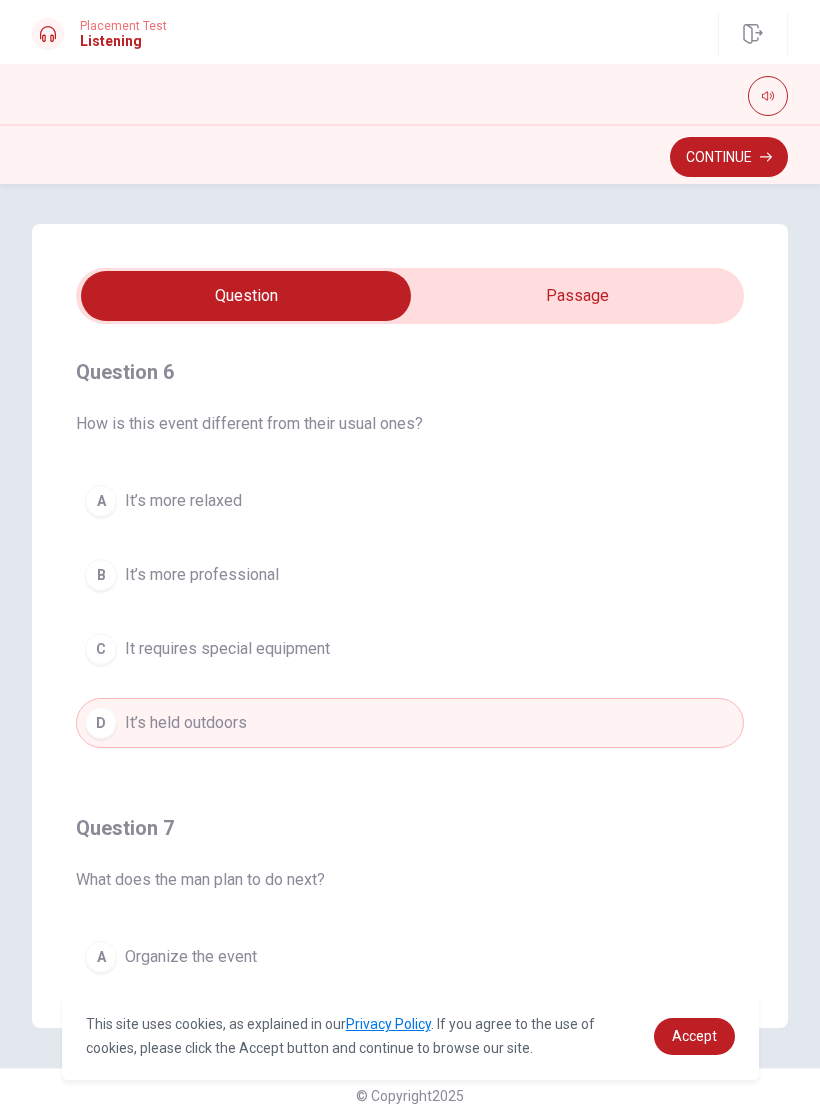 scroll, scrollTop: 0, scrollLeft: 0, axis: both 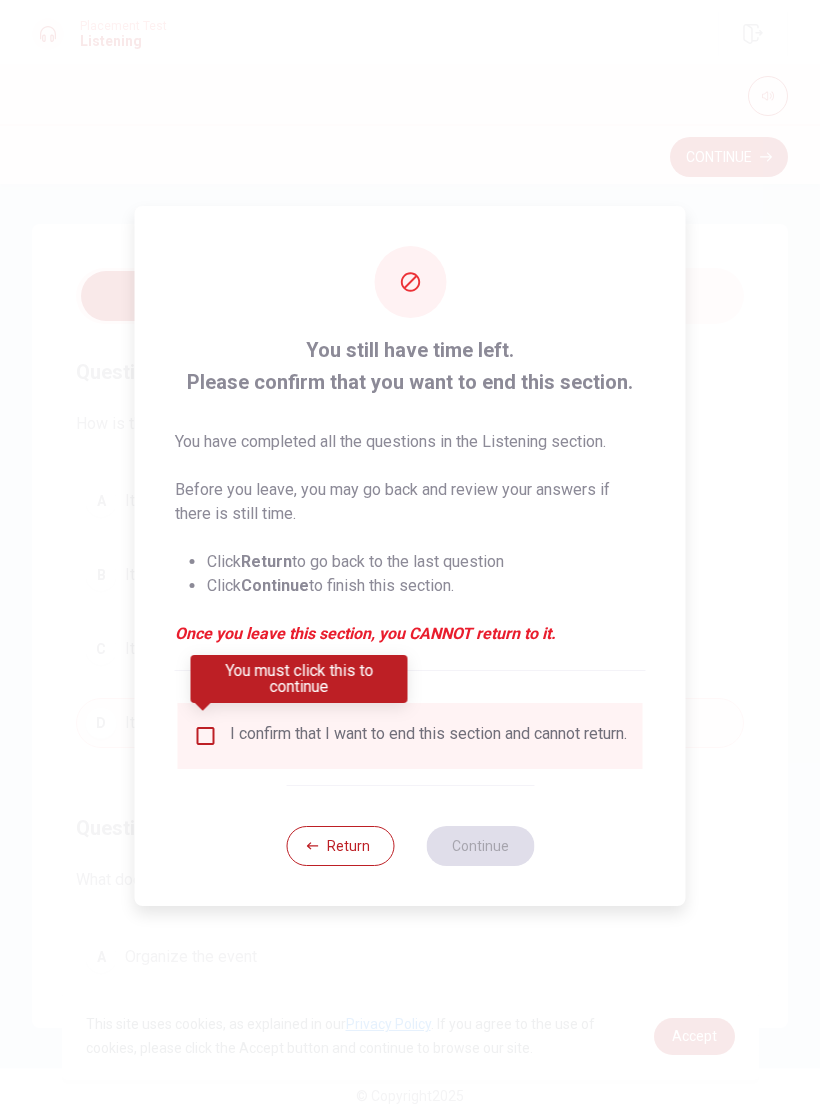 click at bounding box center (206, 736) 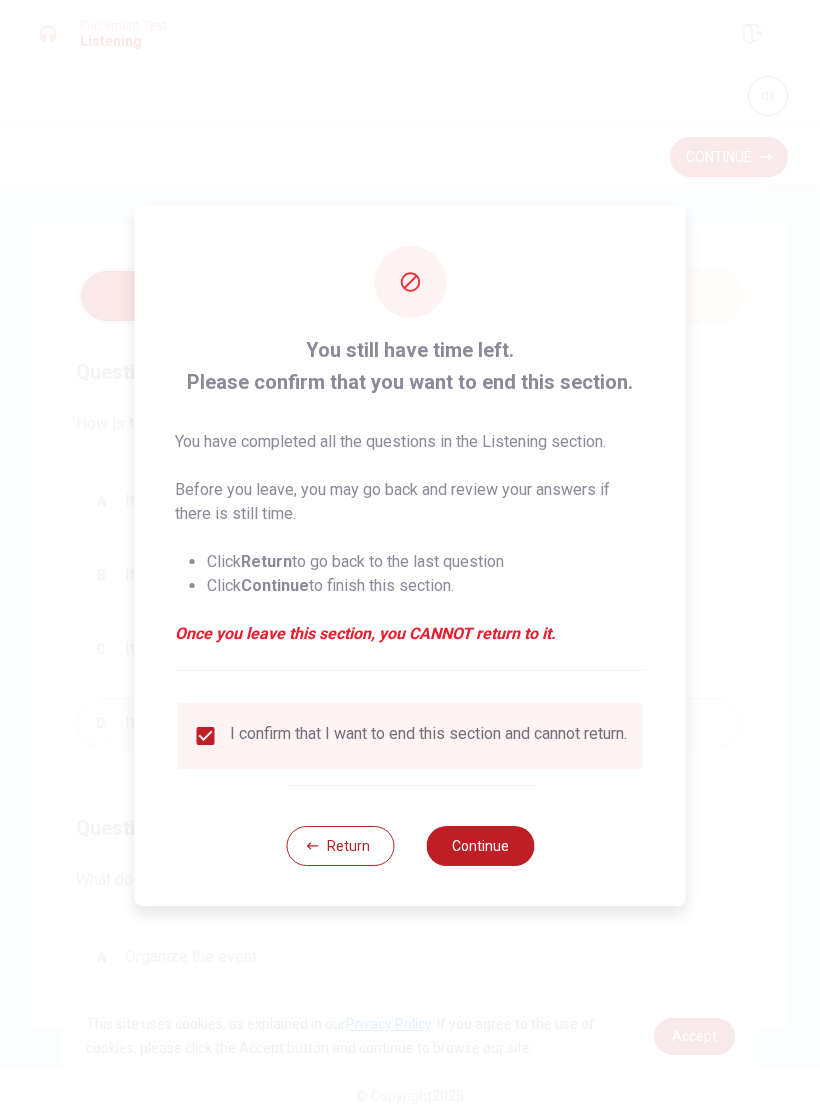 click on "Continue" at bounding box center [480, 846] 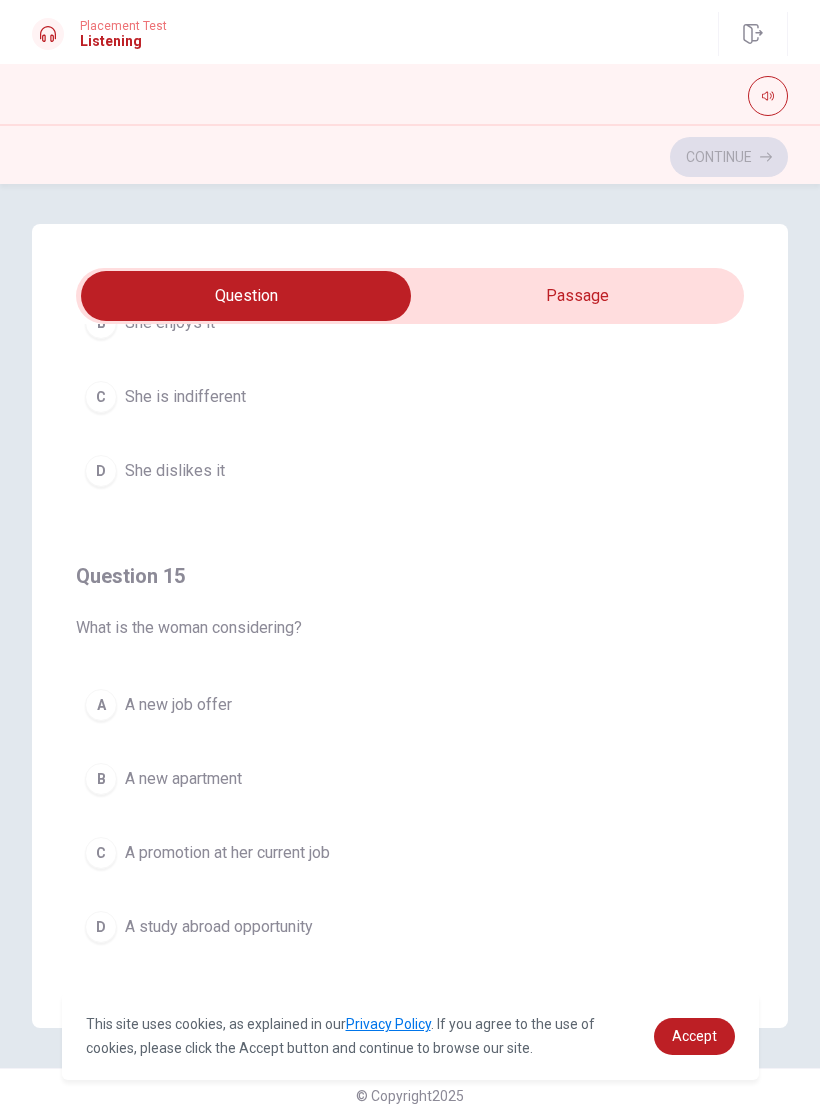 scroll, scrollTop: 1620, scrollLeft: 0, axis: vertical 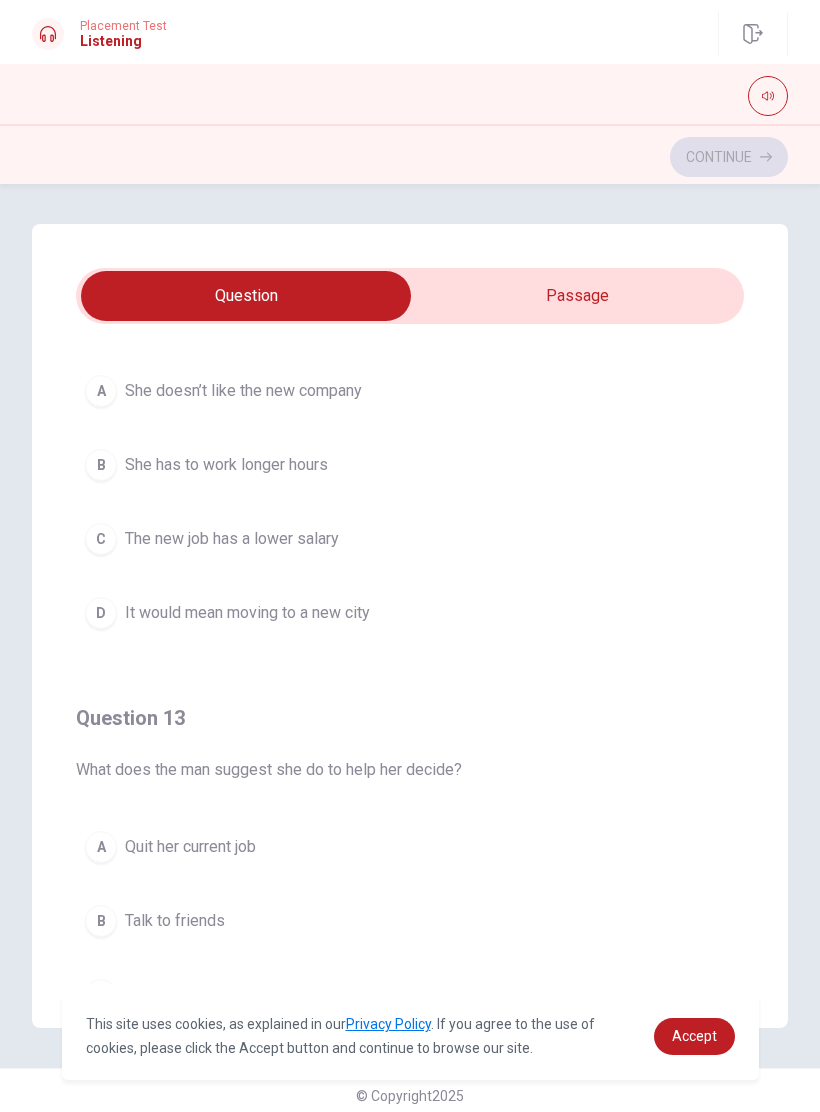 click on "D It would mean moving to a new city" at bounding box center (410, 613) 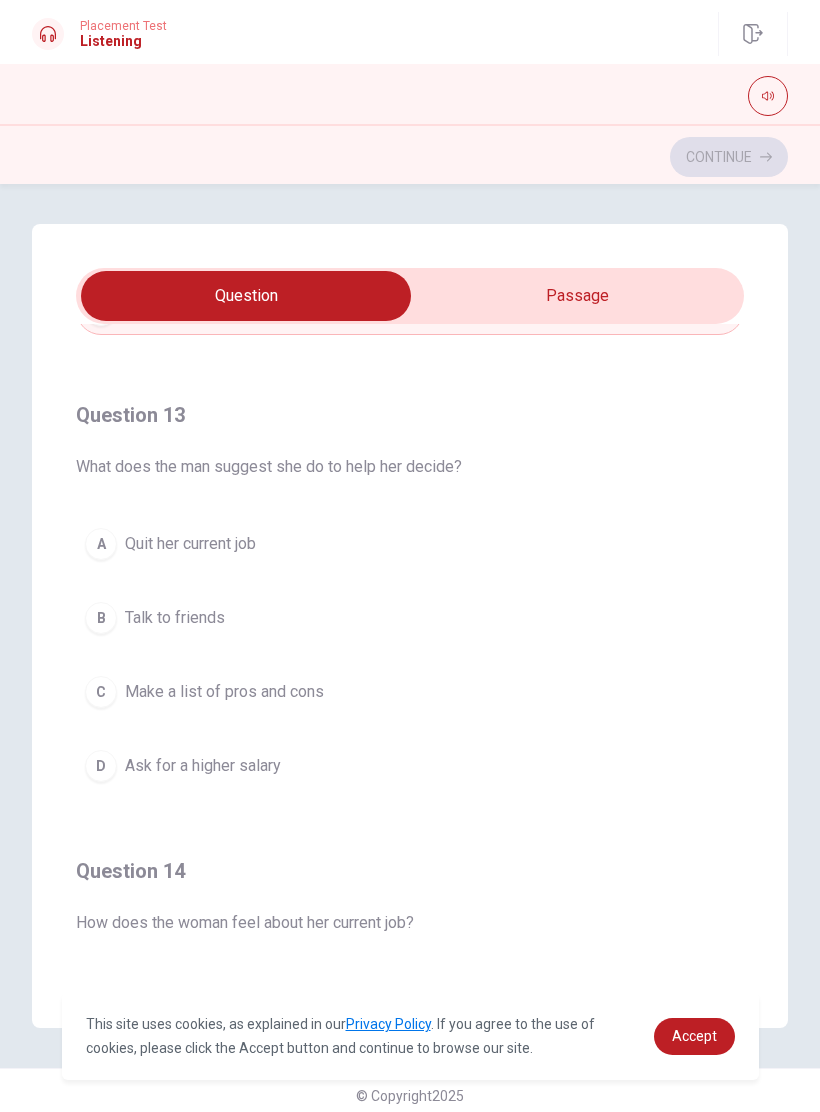 scroll, scrollTop: 867, scrollLeft: 0, axis: vertical 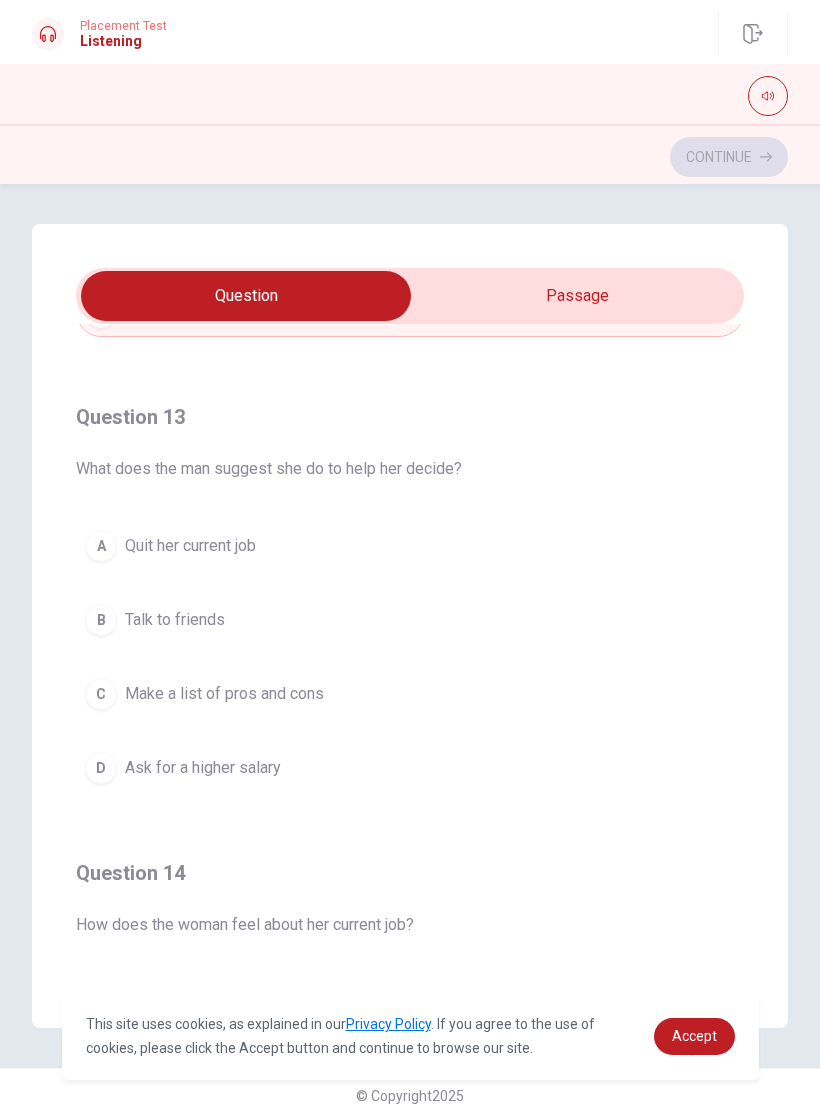 click on "C Make a list of pros and cons" at bounding box center [410, 694] 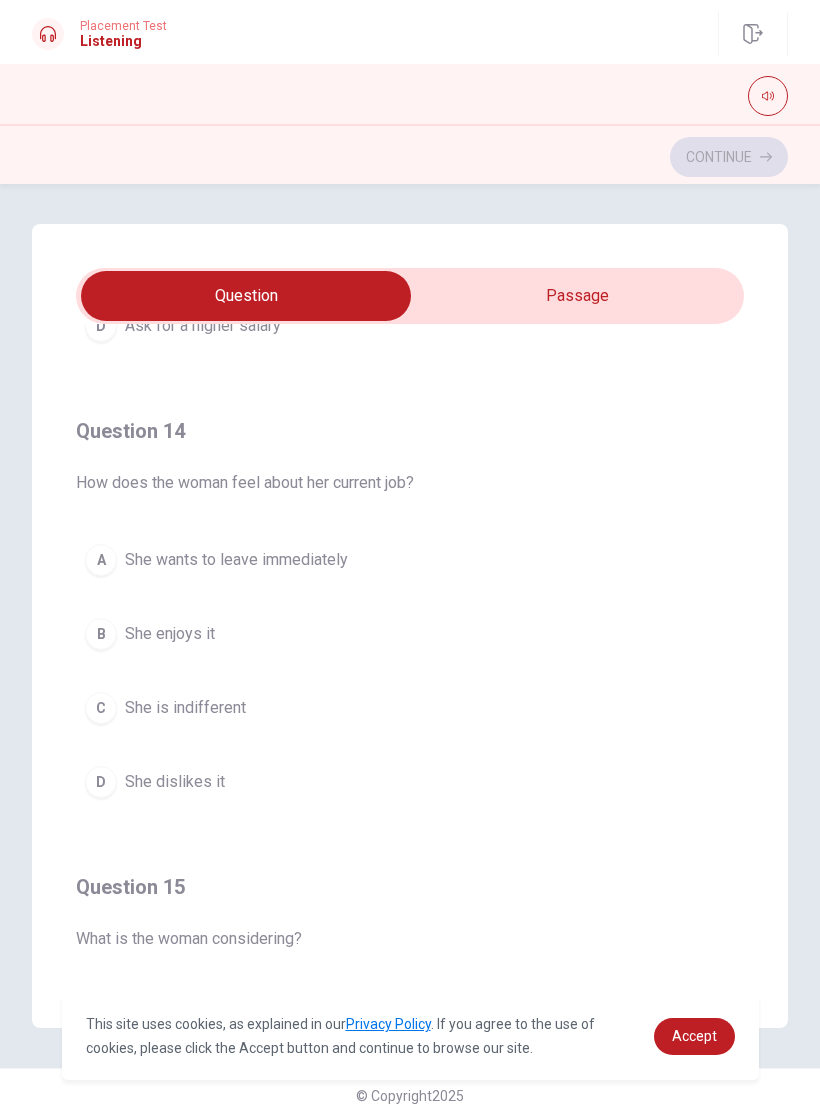 scroll, scrollTop: 1310, scrollLeft: 0, axis: vertical 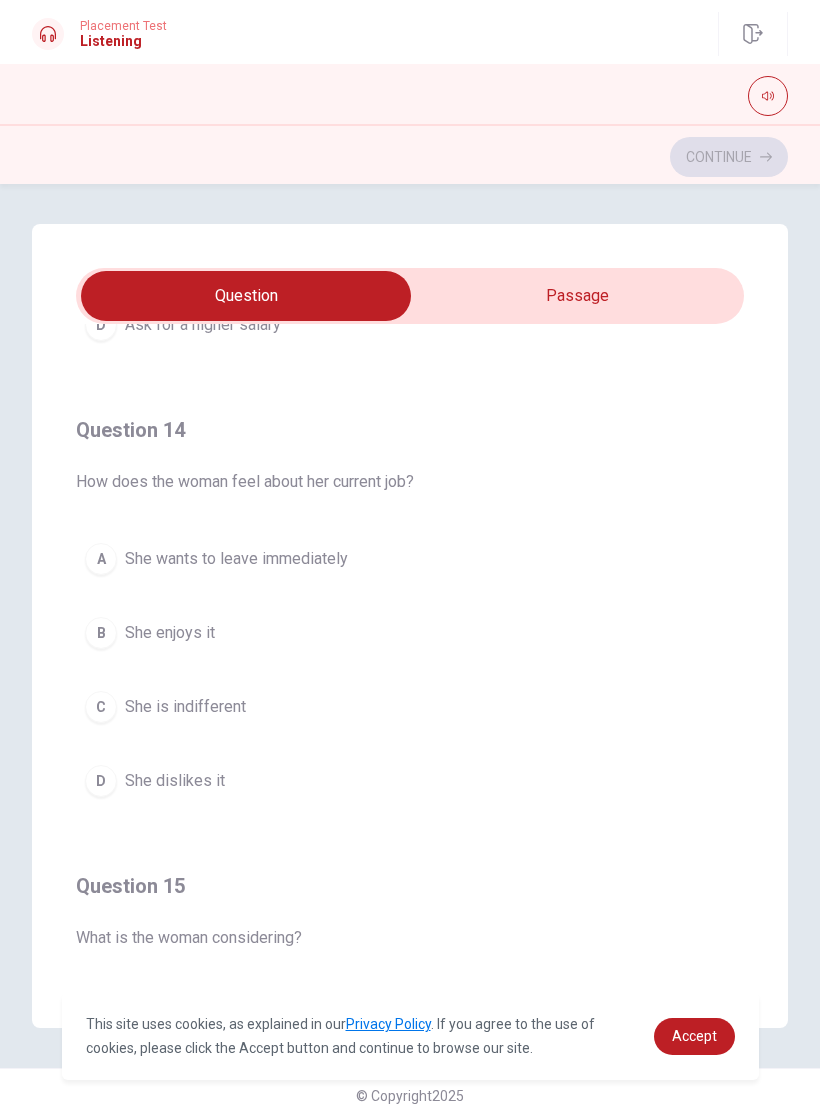 click on "B She enjoys it" at bounding box center (410, 633) 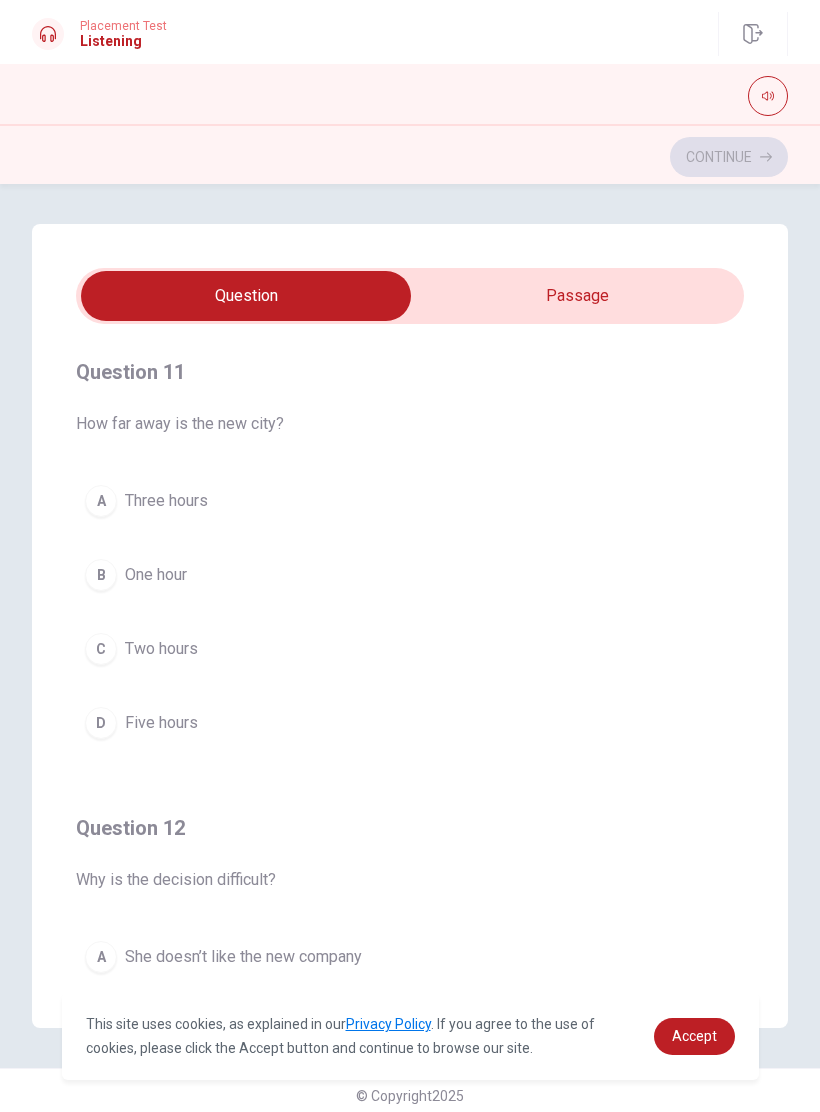 scroll, scrollTop: 0, scrollLeft: 0, axis: both 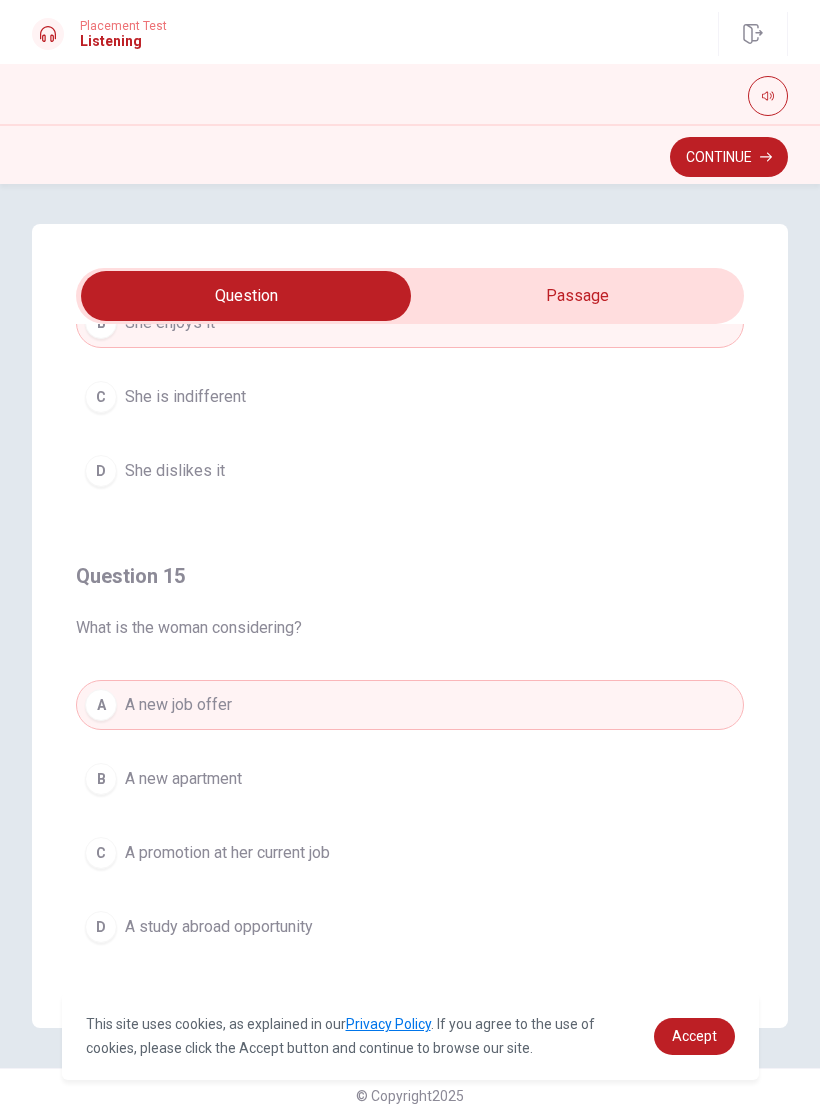 click on "C A promotion at her current job" at bounding box center (410, 853) 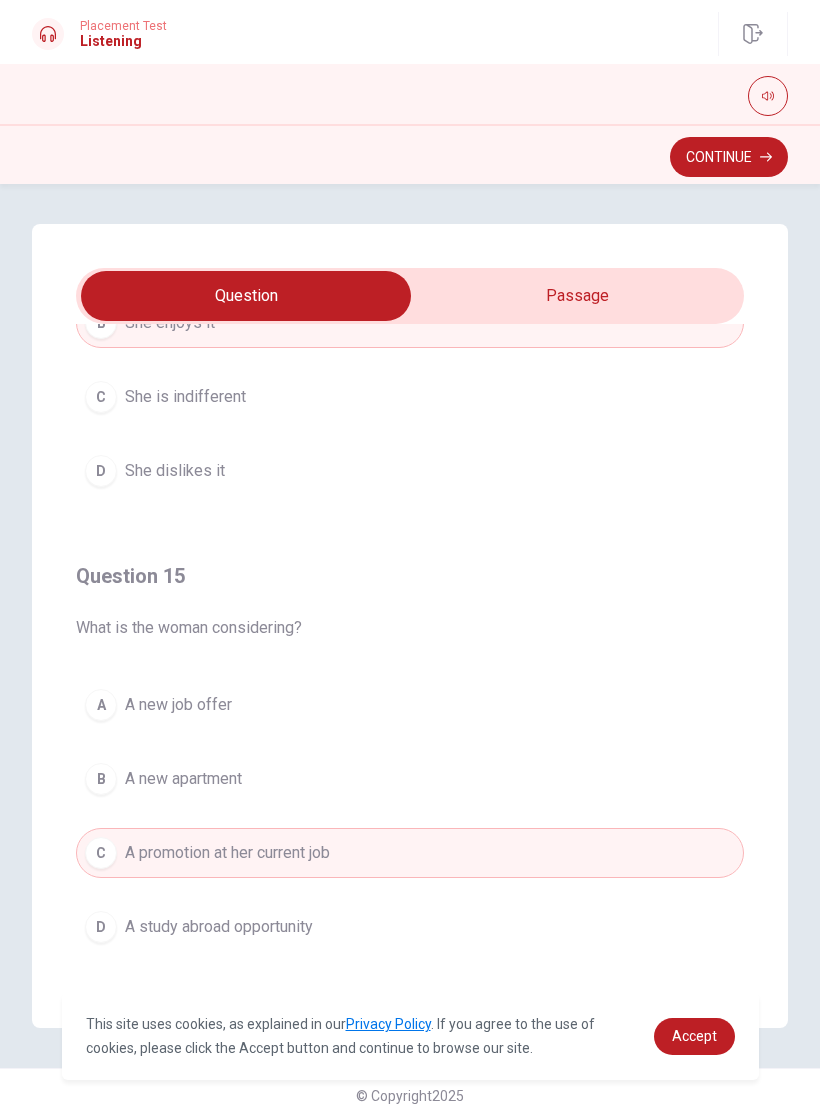 scroll, scrollTop: 1620, scrollLeft: 0, axis: vertical 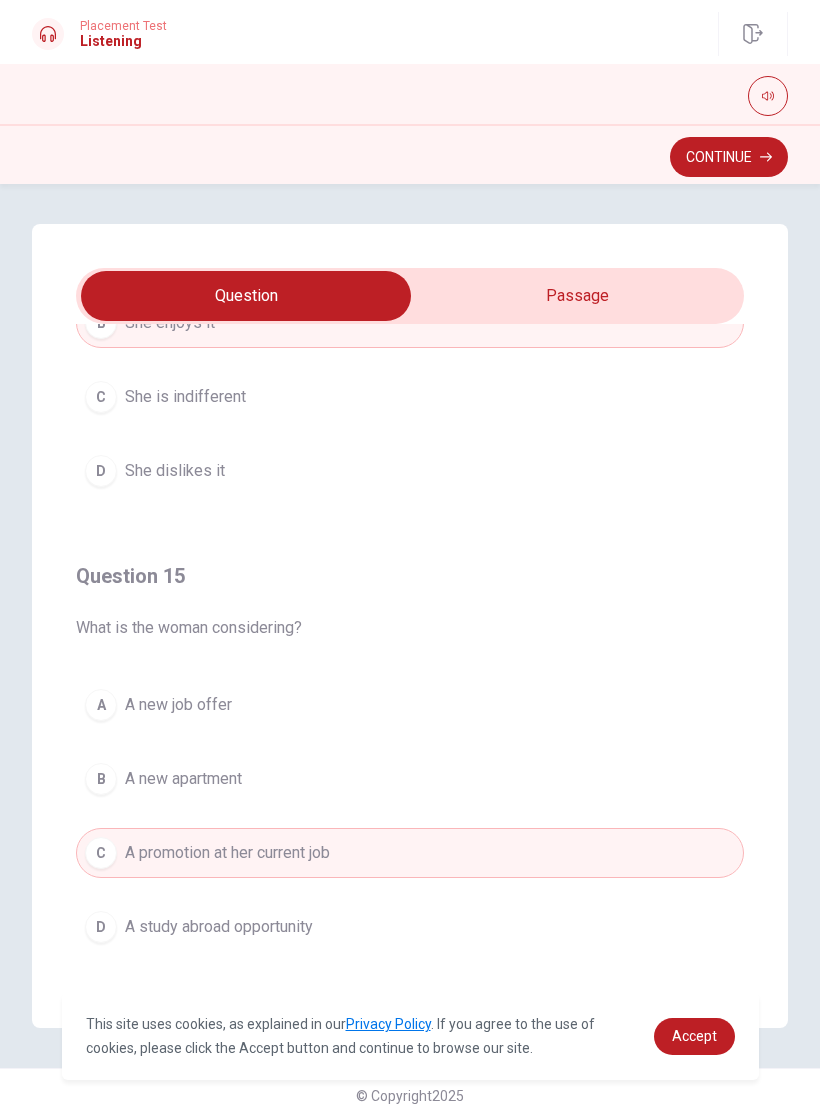 click on "Continue" at bounding box center (729, 157) 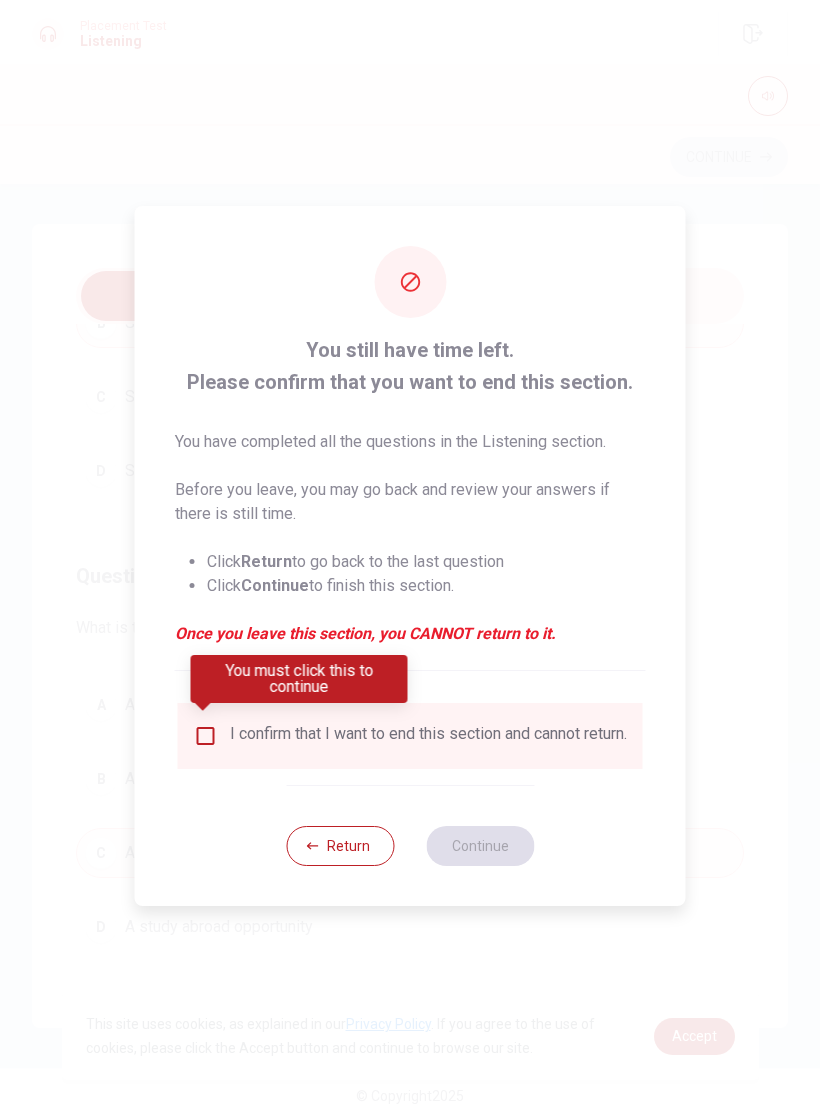 click at bounding box center [206, 736] 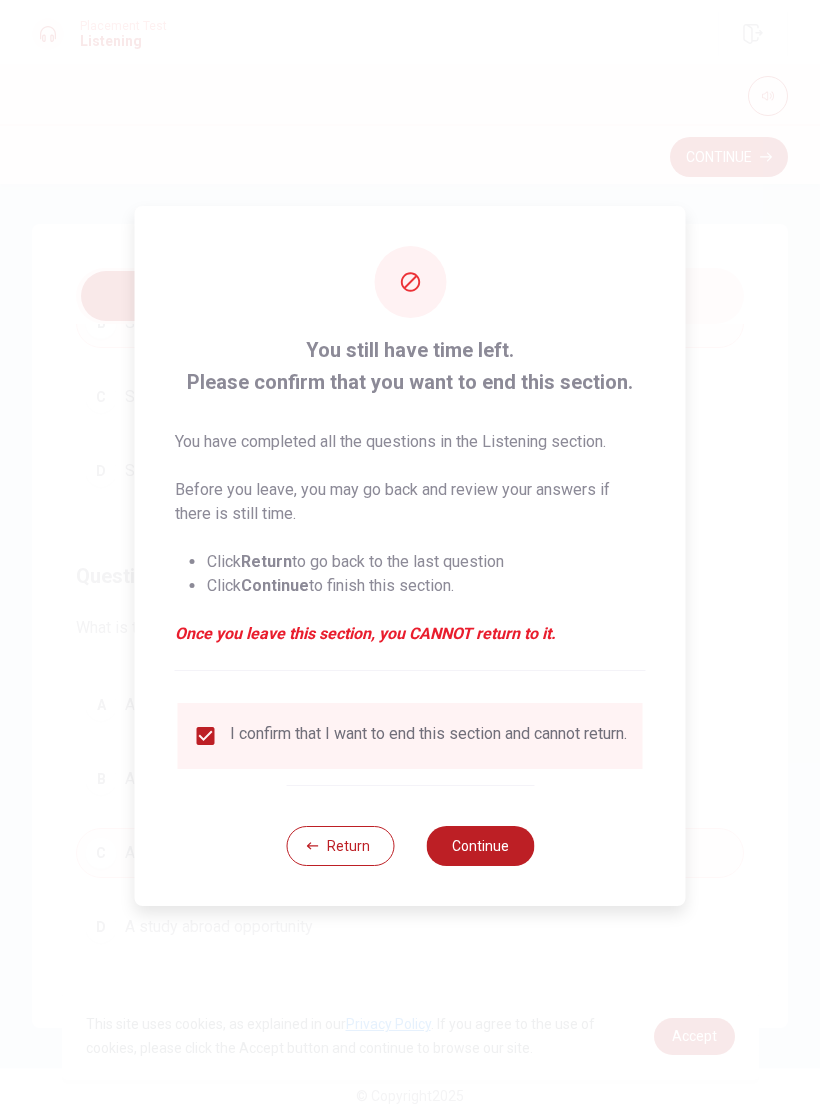 click on "Continue" at bounding box center (480, 846) 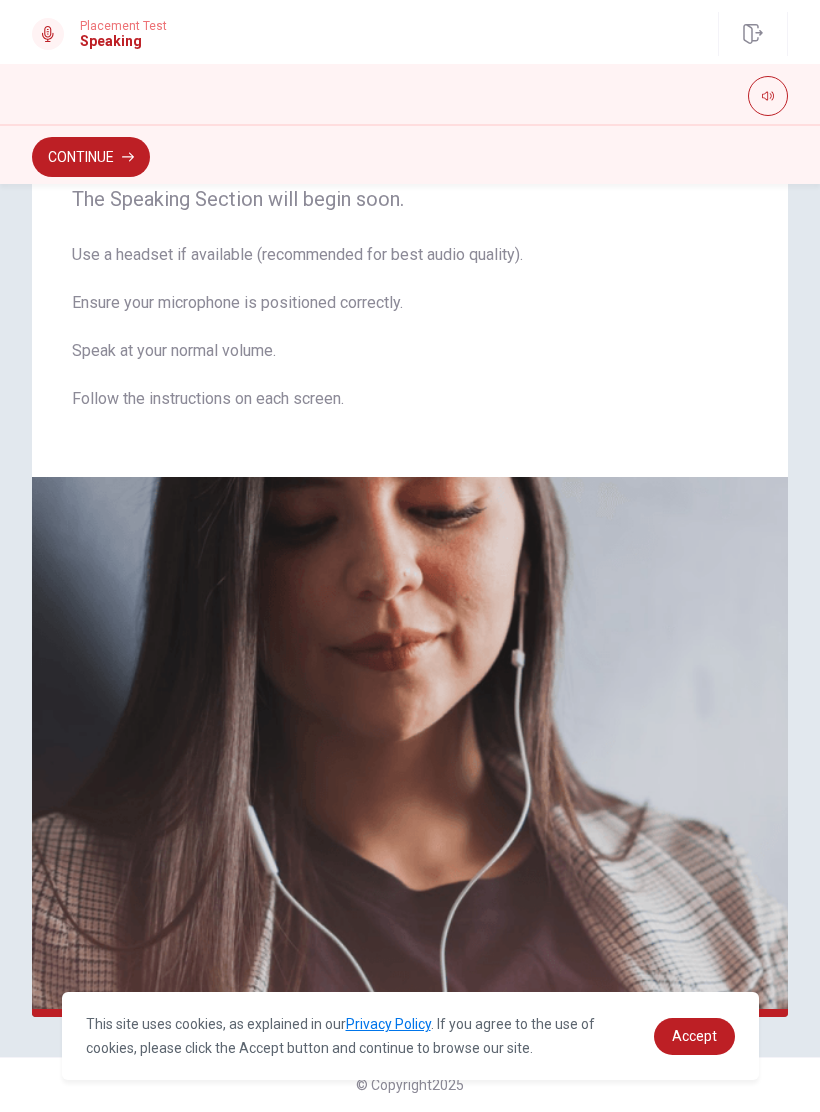 scroll, scrollTop: 79, scrollLeft: 0, axis: vertical 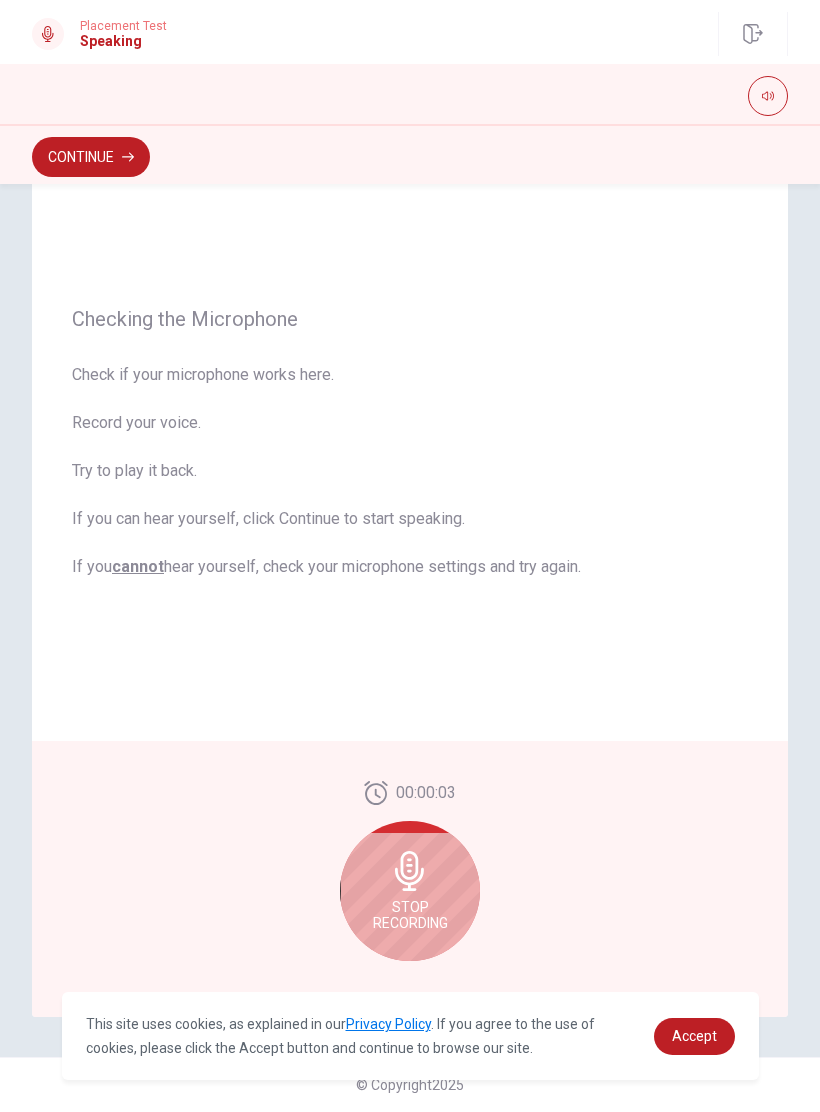 click 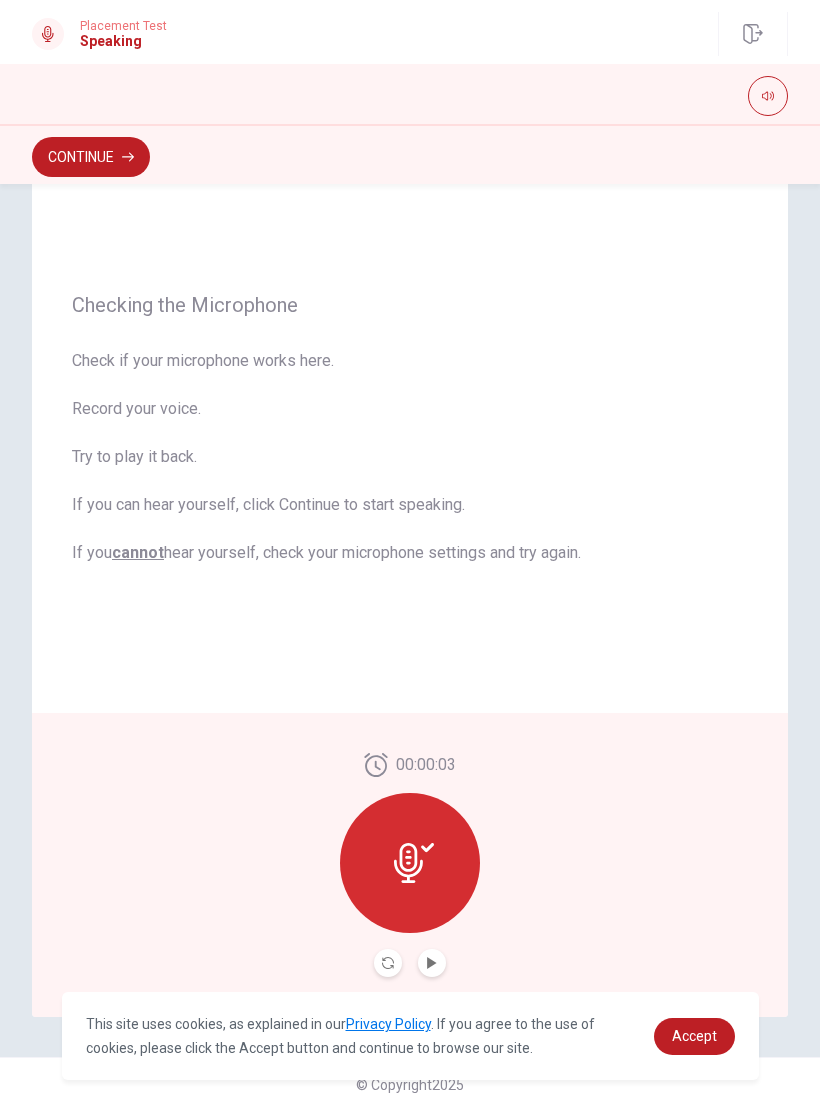 click at bounding box center [432, 963] 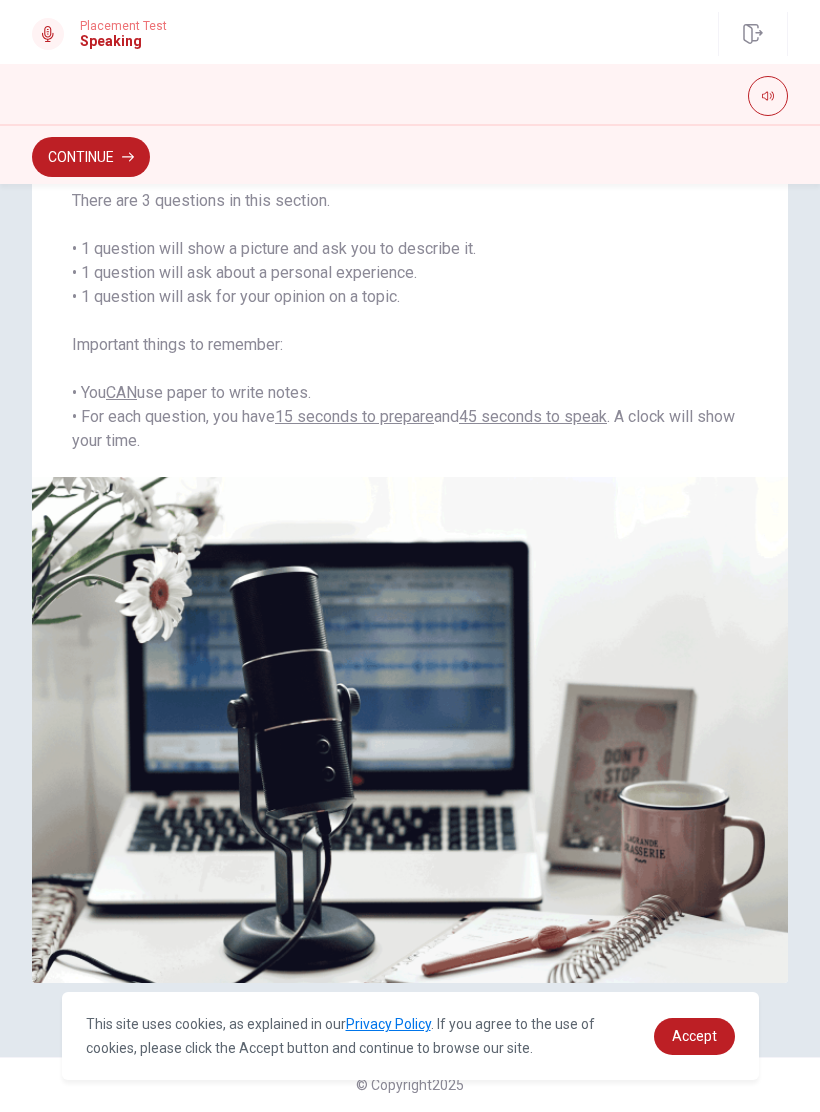 scroll, scrollTop: 163, scrollLeft: 0, axis: vertical 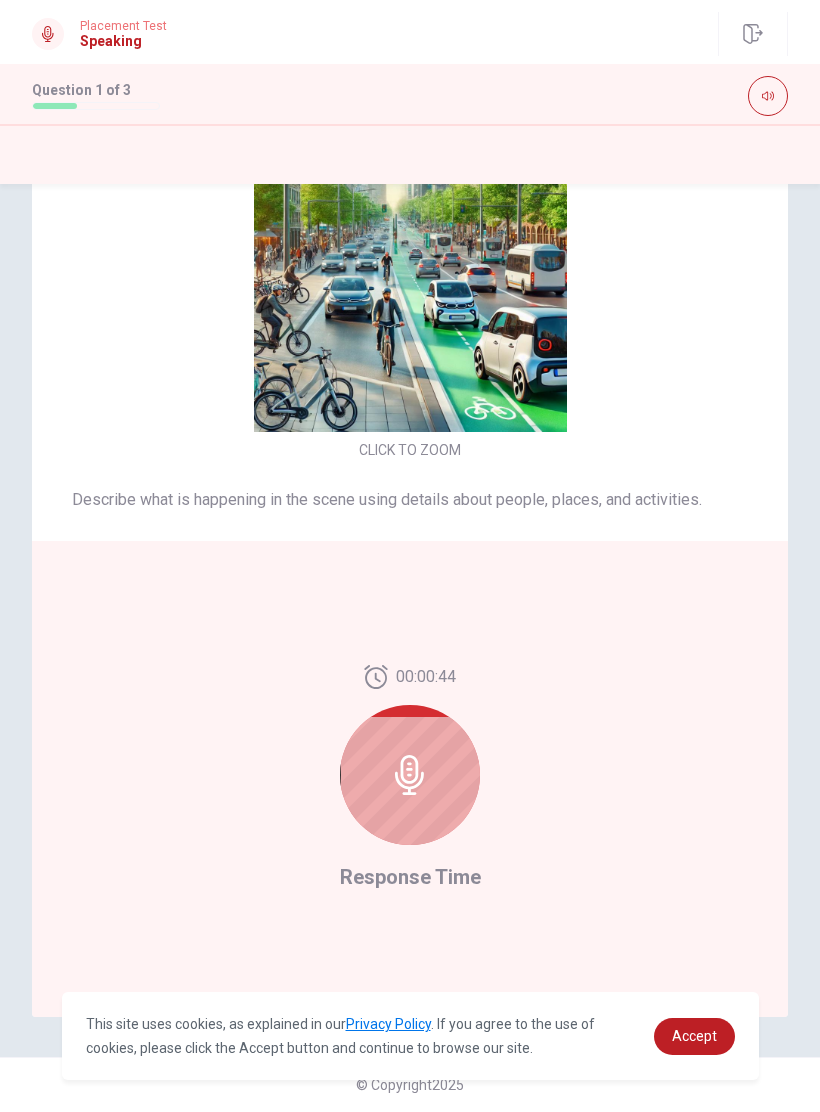 click 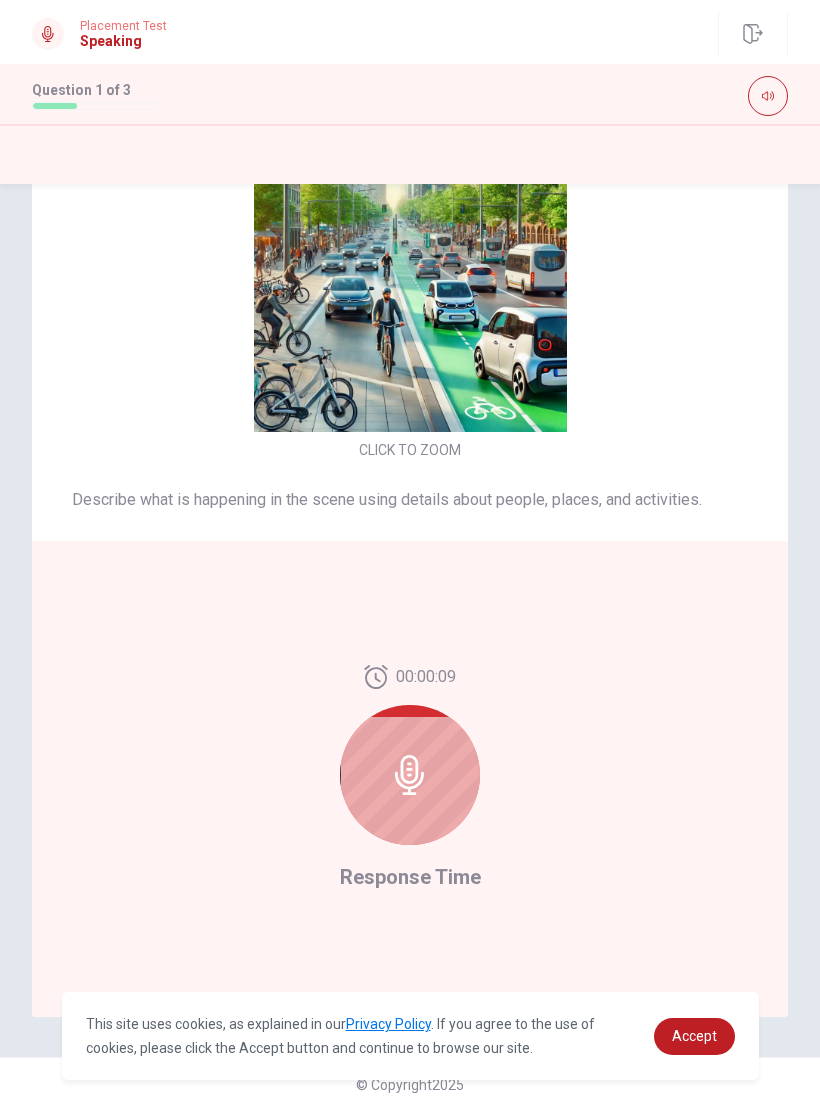 click at bounding box center (410, 775) 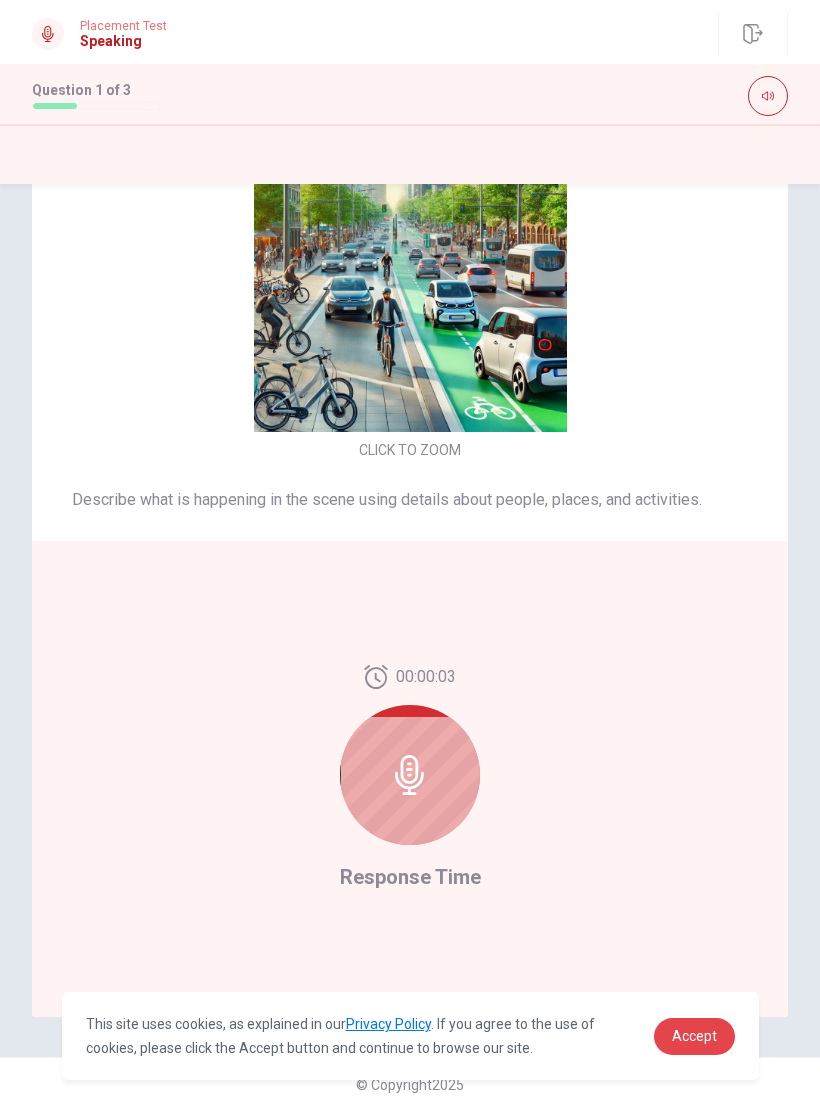 click on "Accept" at bounding box center (694, 1036) 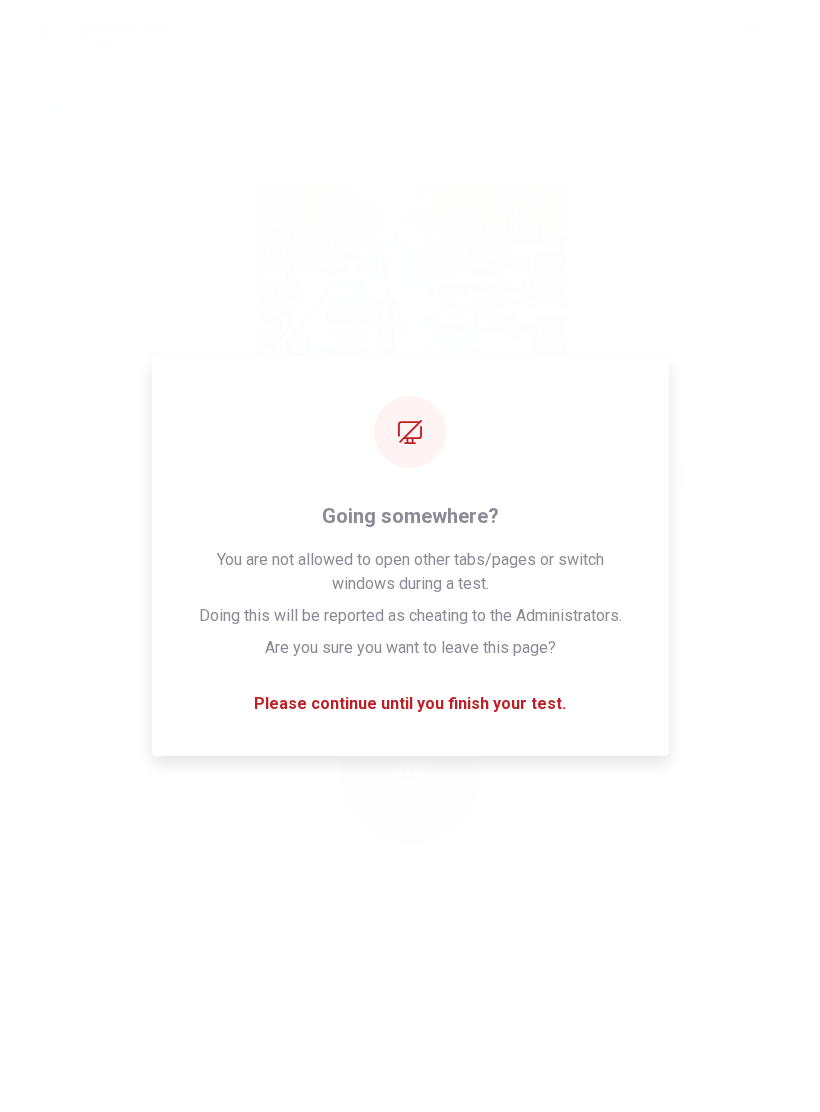 click on "Please wait... 0%" at bounding box center (410, 556) 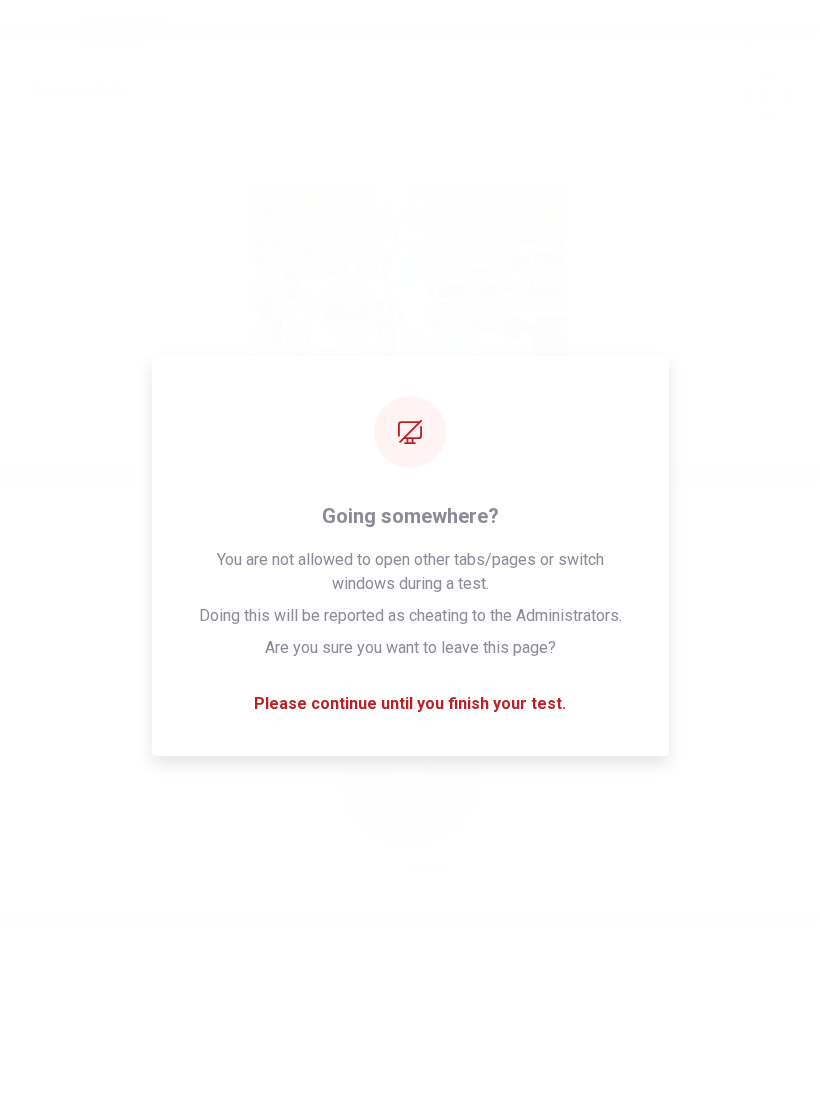click on "Please wait... 100%" at bounding box center (410, 556) 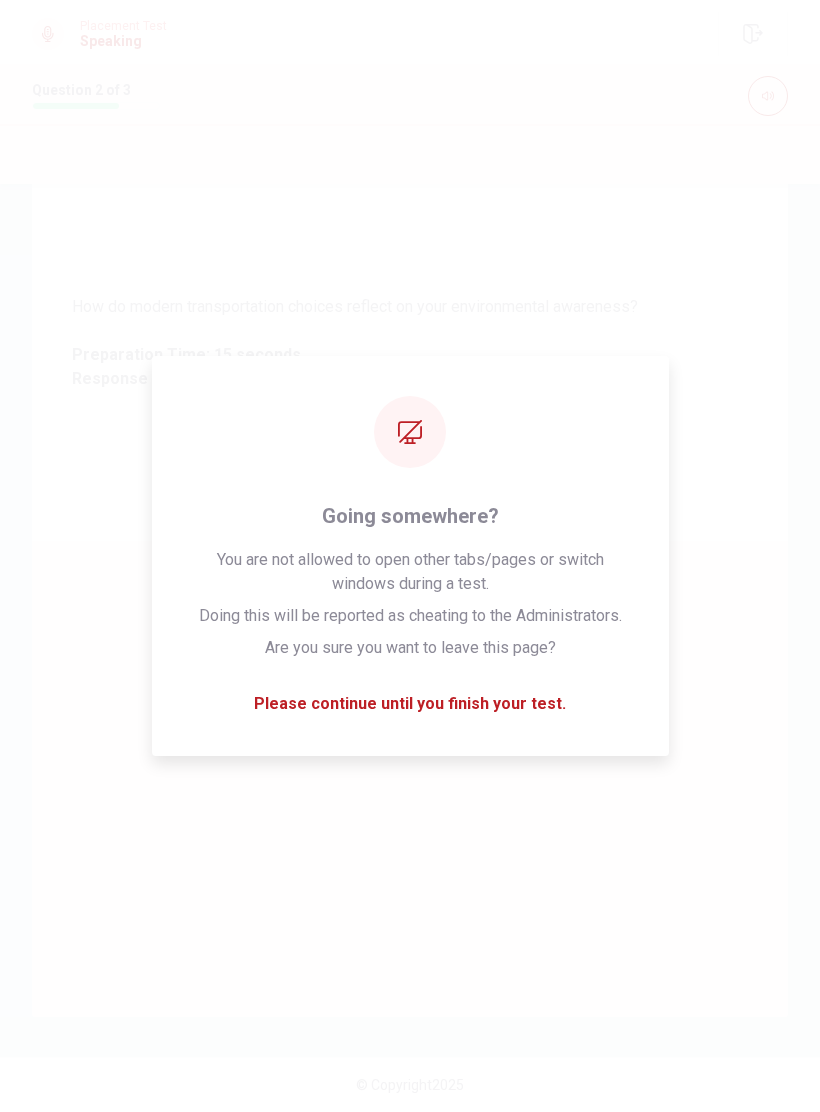 click on "How do modern transportation choices reflect on your environmental awareness? Preparation Time: 15 seconds Response Time: 45 seconds" at bounding box center (410, 343) 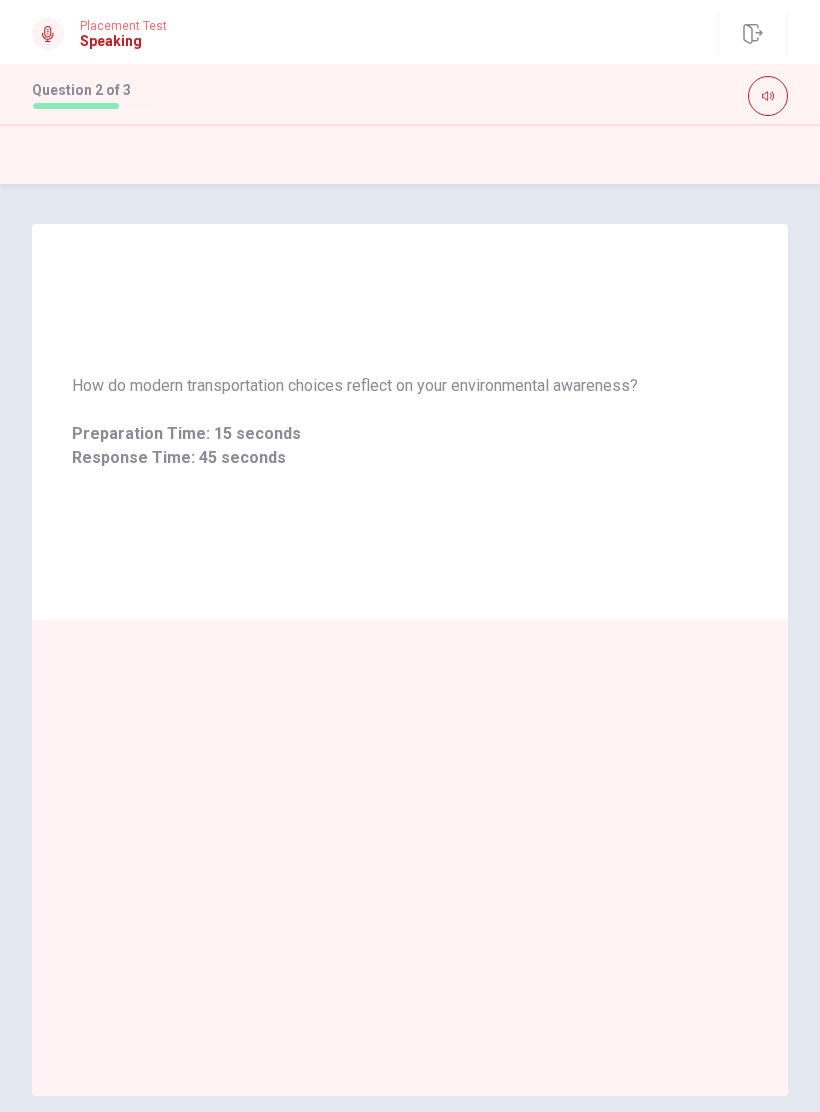 scroll, scrollTop: 0, scrollLeft: 0, axis: both 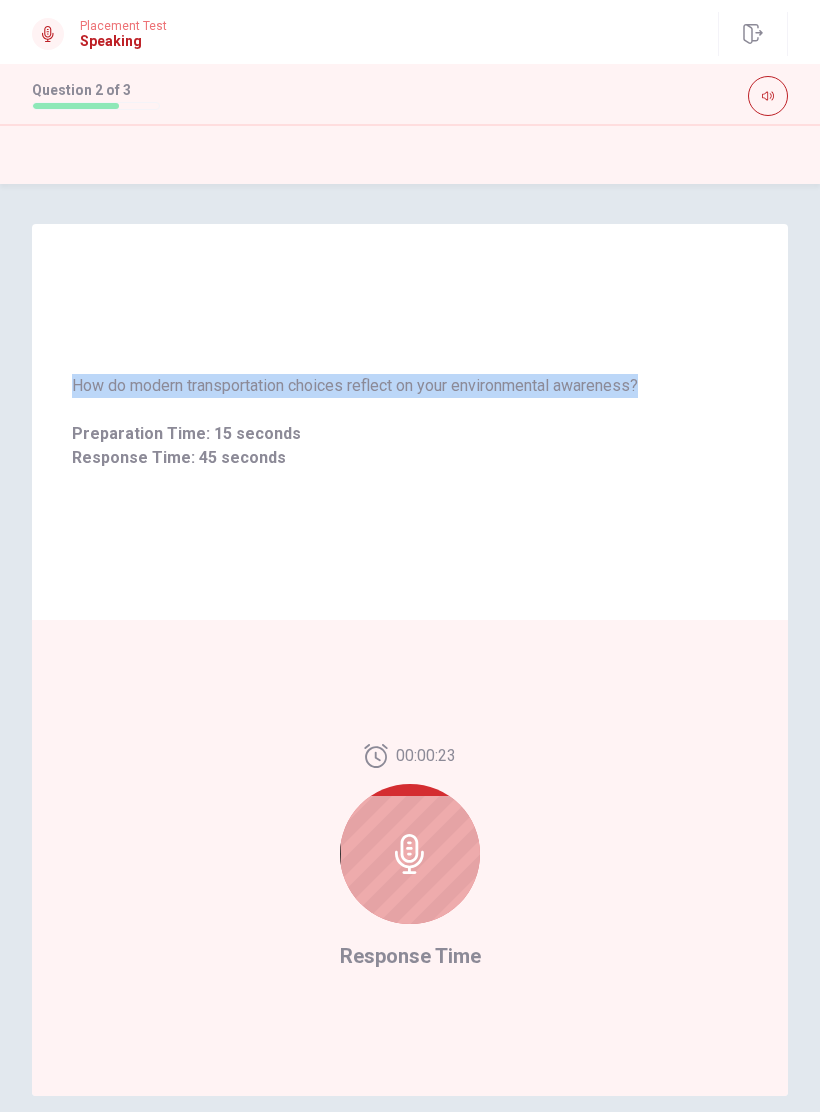 click on "How do modern transportation choices reflect on your environmental awareness? Preparation Time: 15 seconds Response Time: 45 seconds" at bounding box center [410, 422] 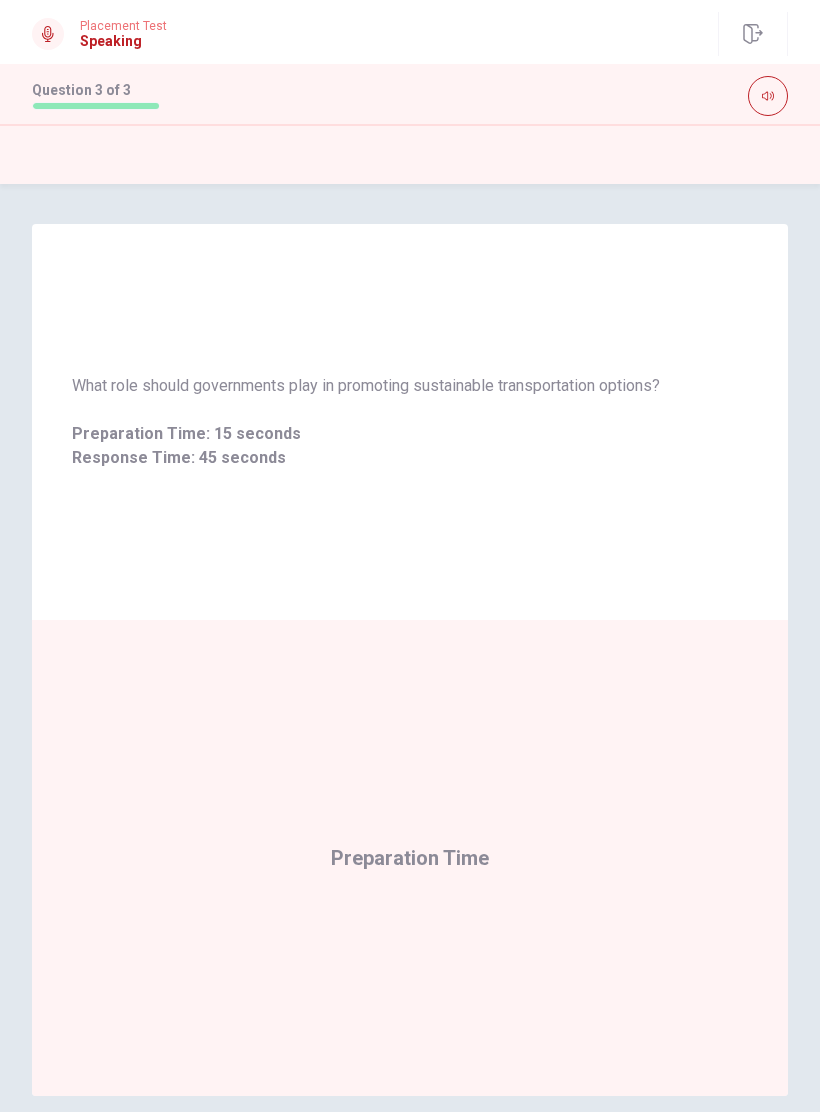 click on "What role should governments play in promoting sustainable transportation options?" at bounding box center (410, 386) 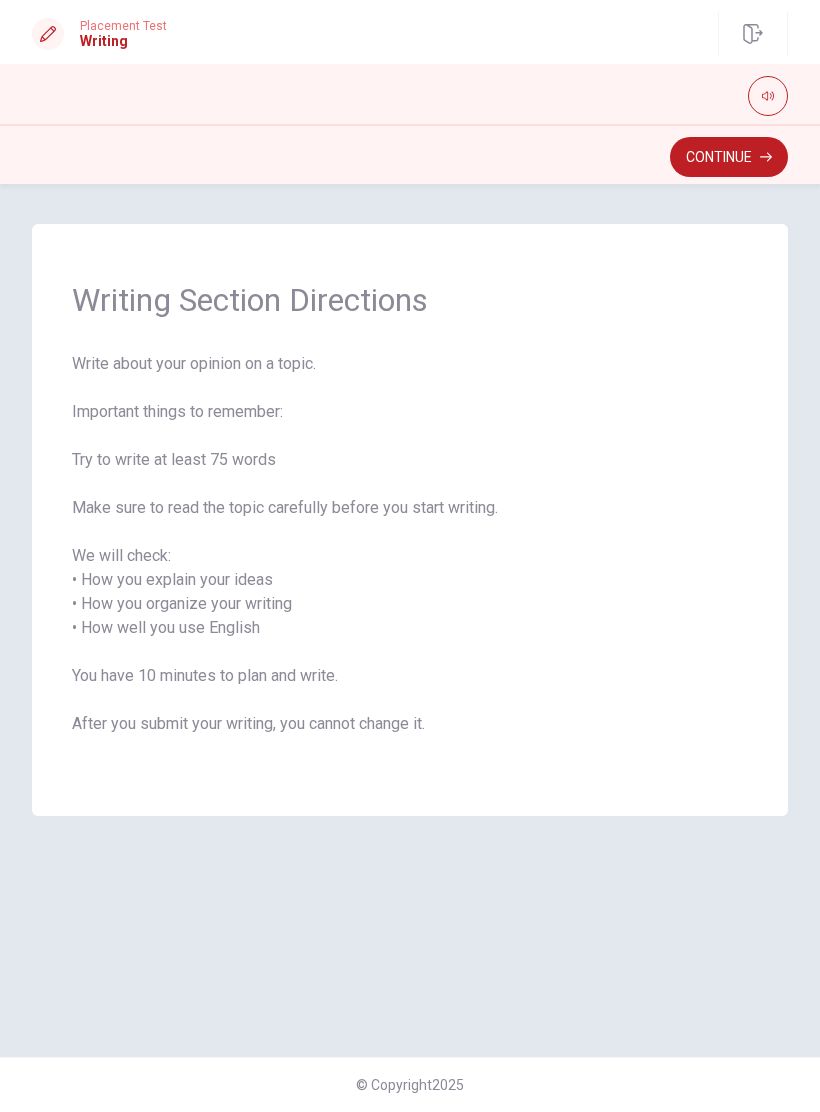 click on "Continue" at bounding box center [729, 157] 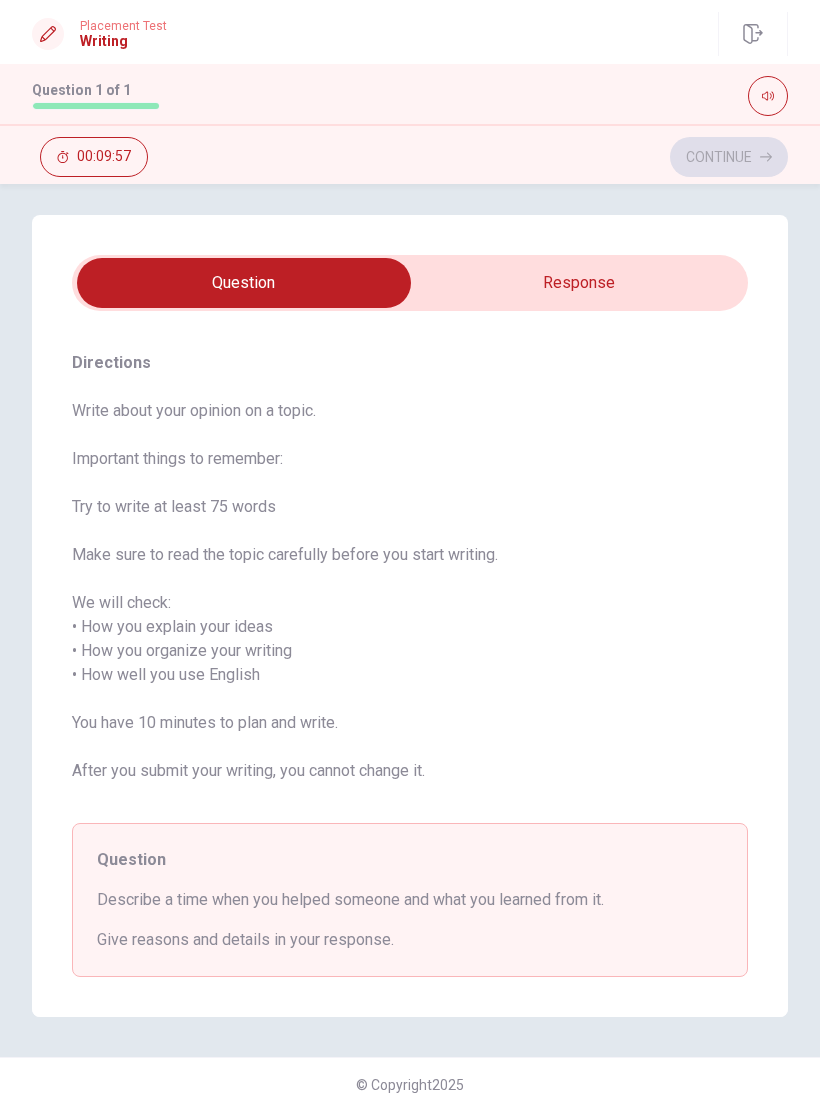 scroll, scrollTop: 9, scrollLeft: 0, axis: vertical 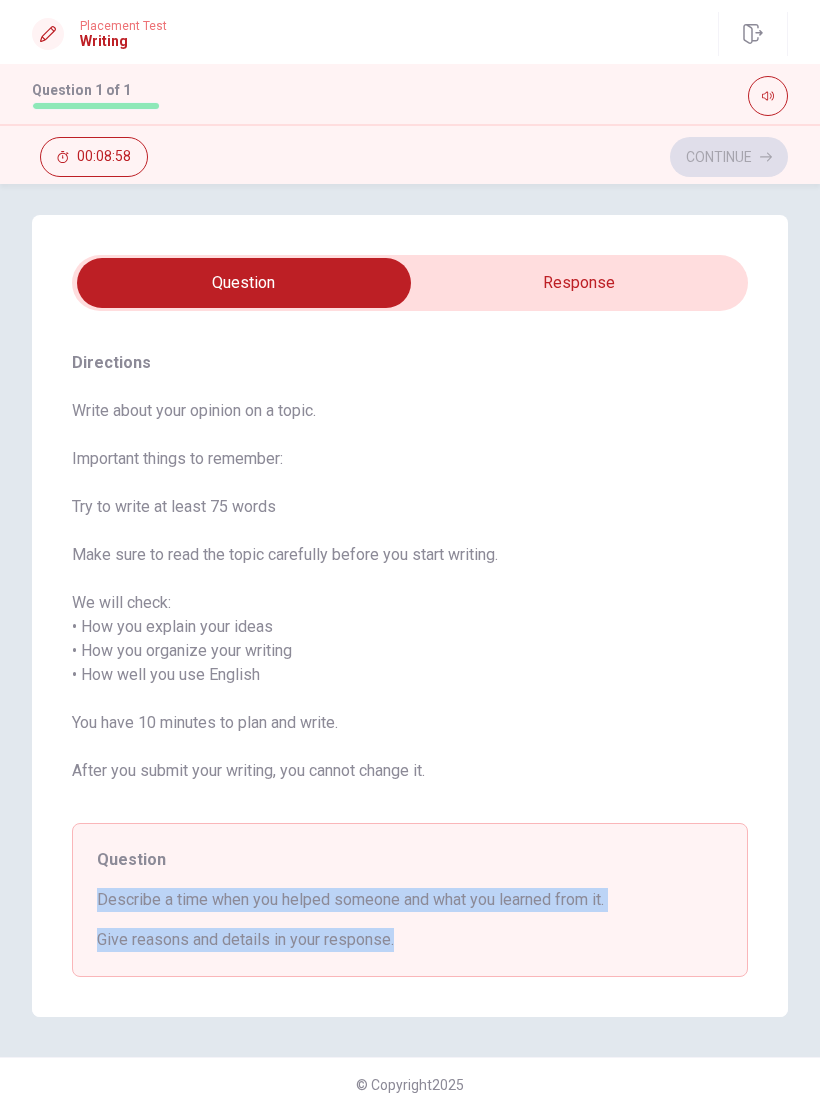 click at bounding box center [244, 283] 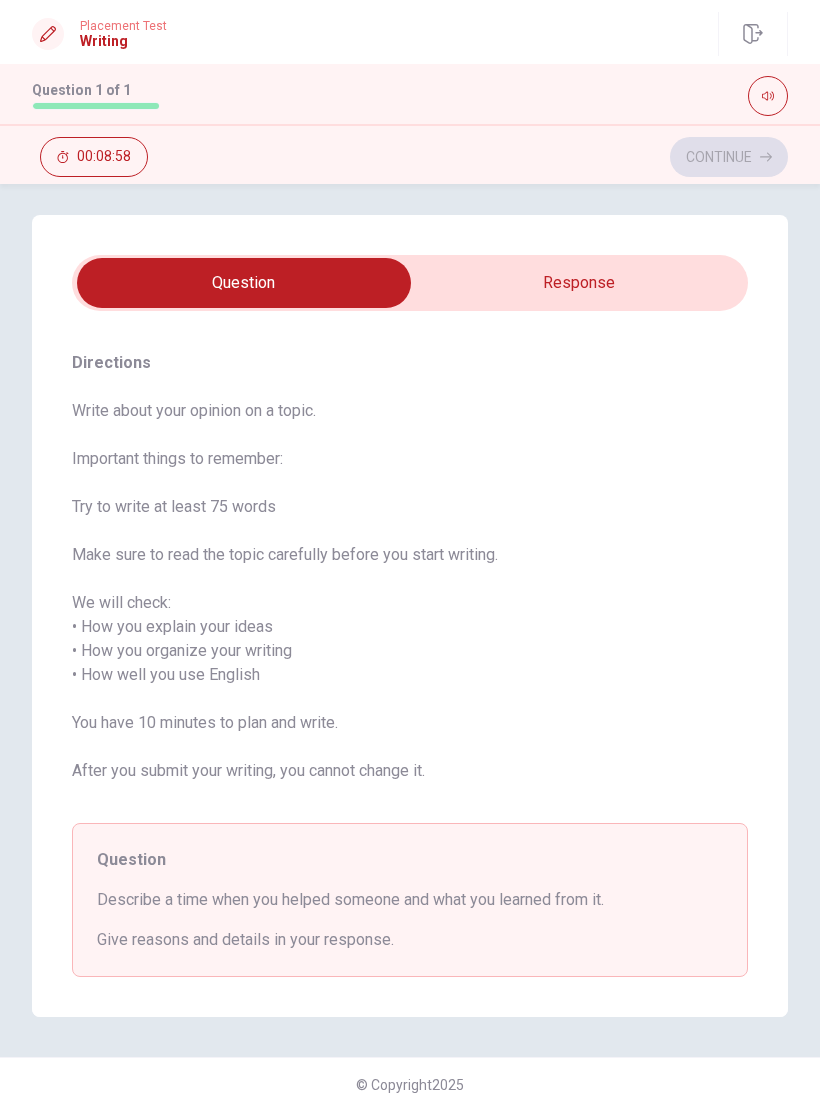 scroll, scrollTop: 0, scrollLeft: 0, axis: both 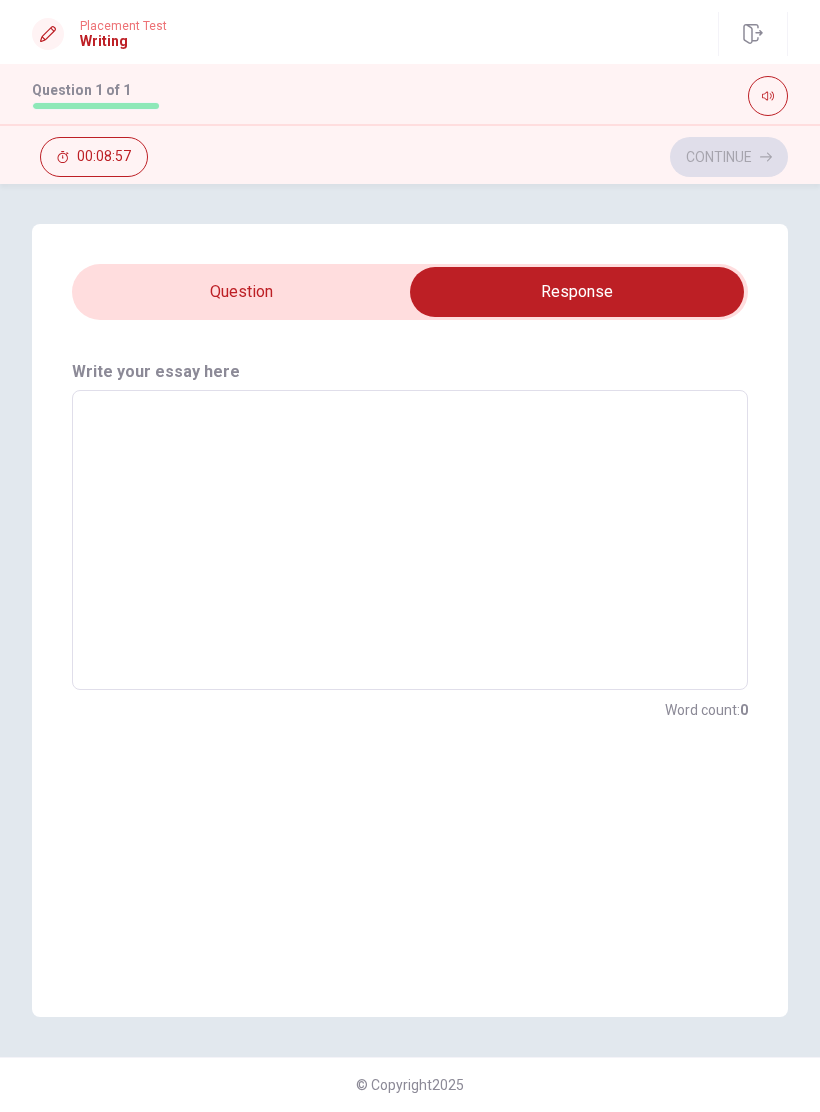 click at bounding box center [410, 540] 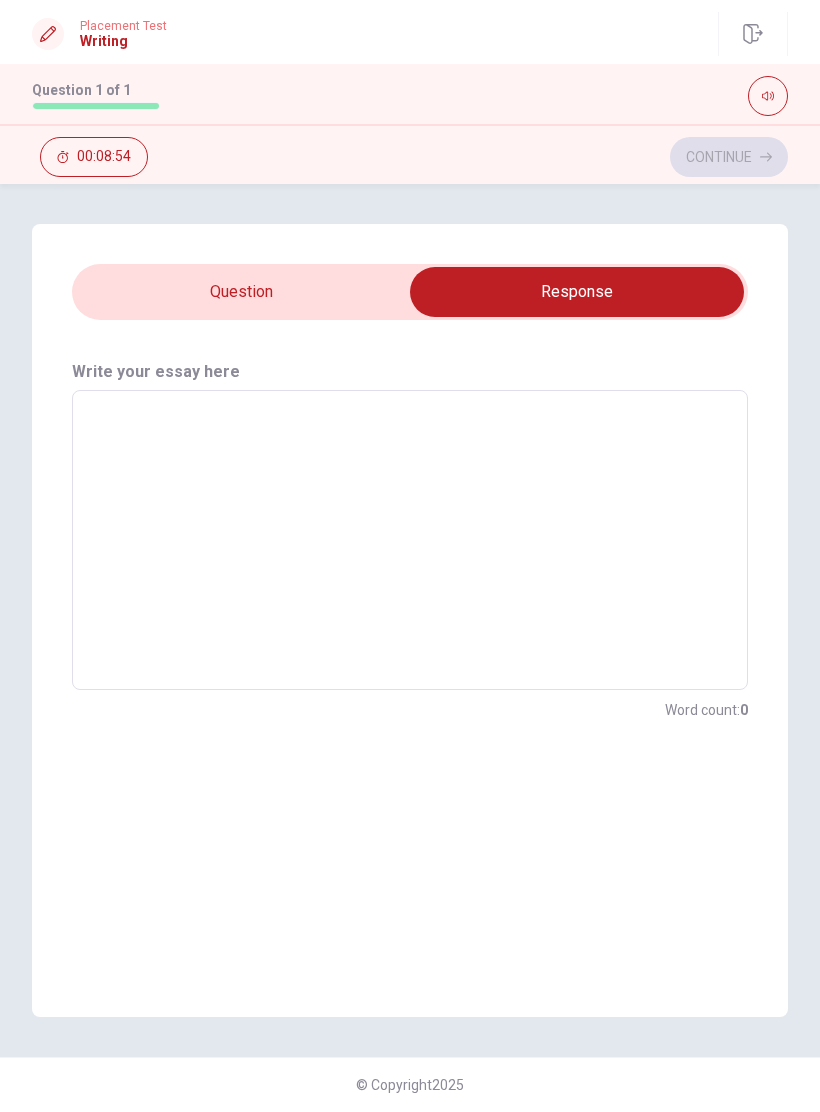 type on "O" 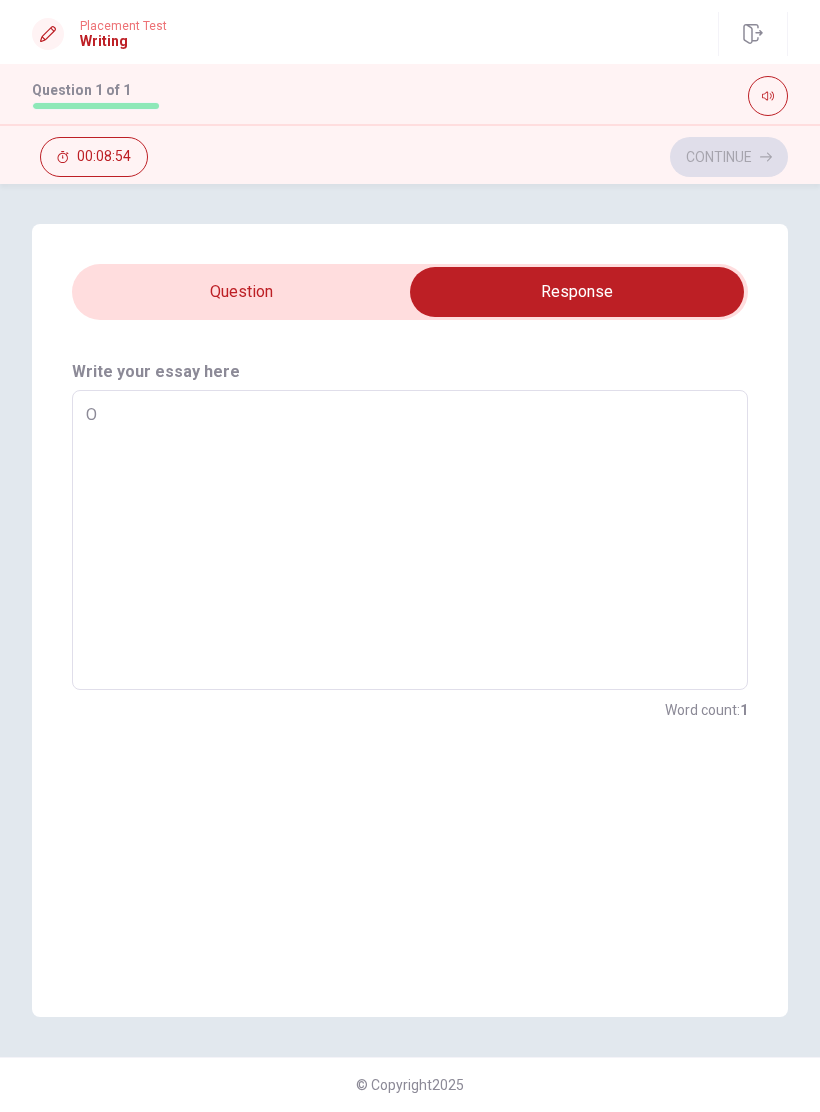 type on "x" 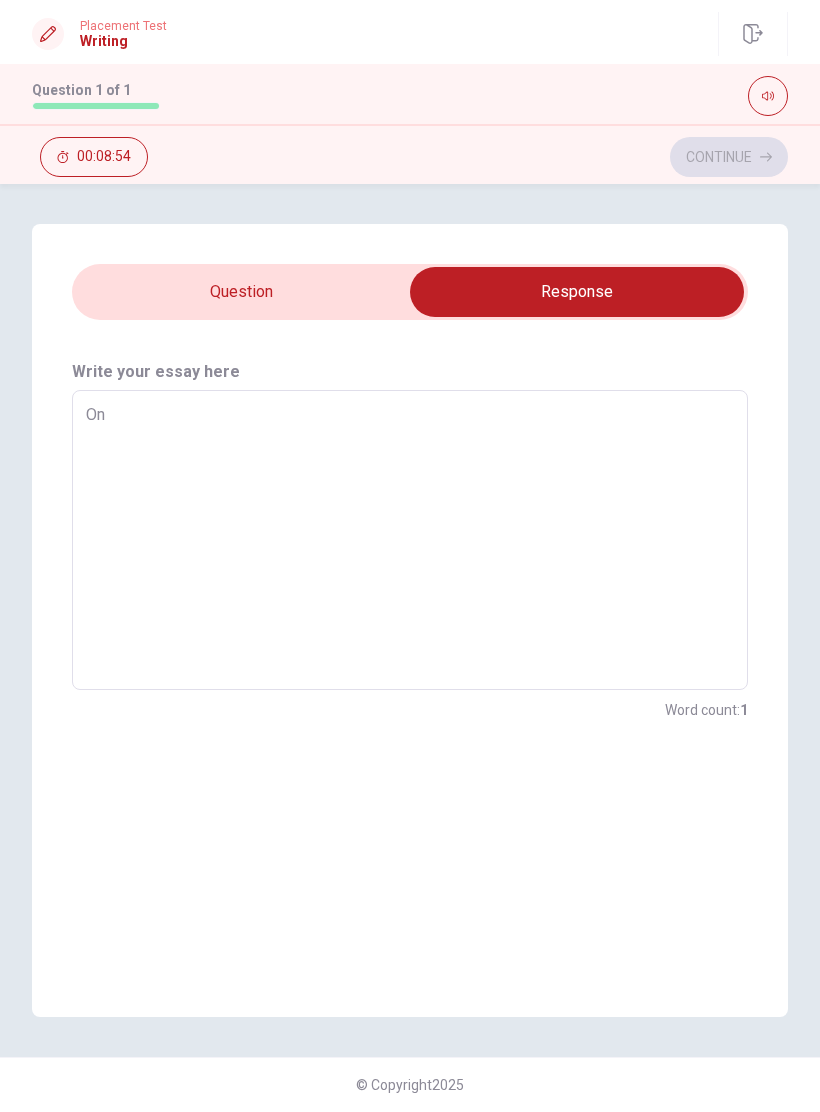 type on "x" 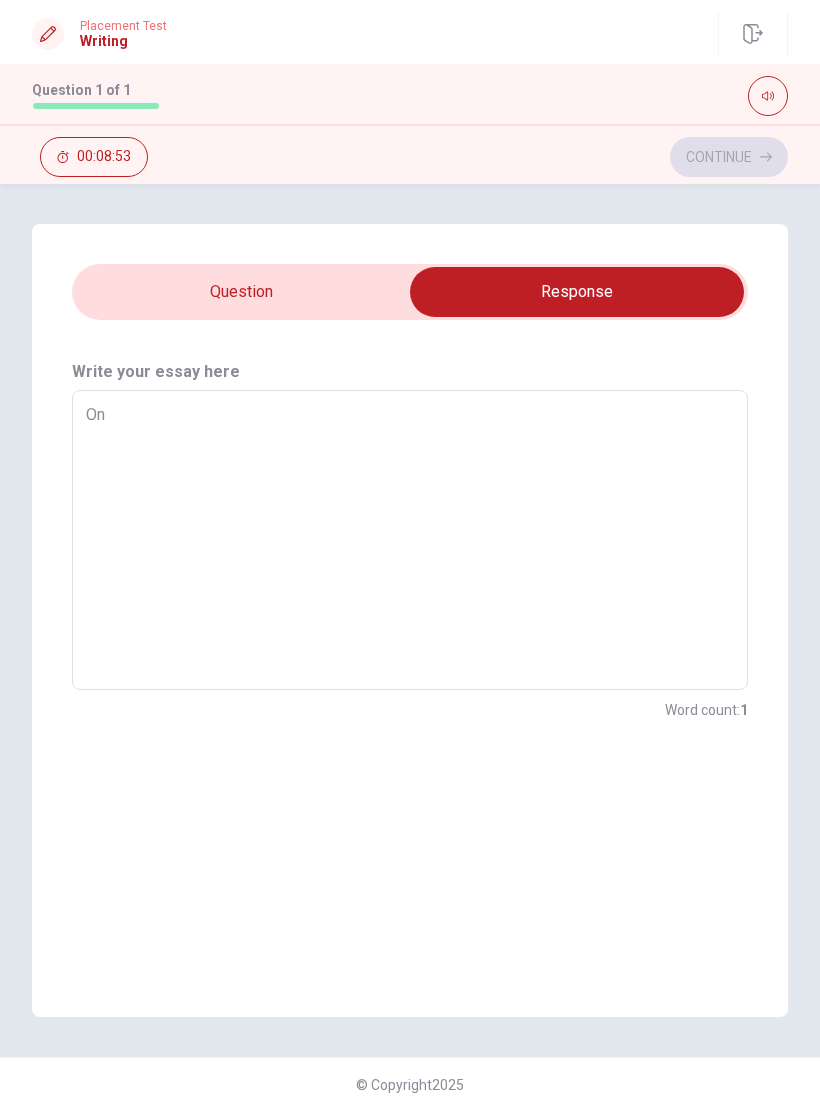 type on "Onc" 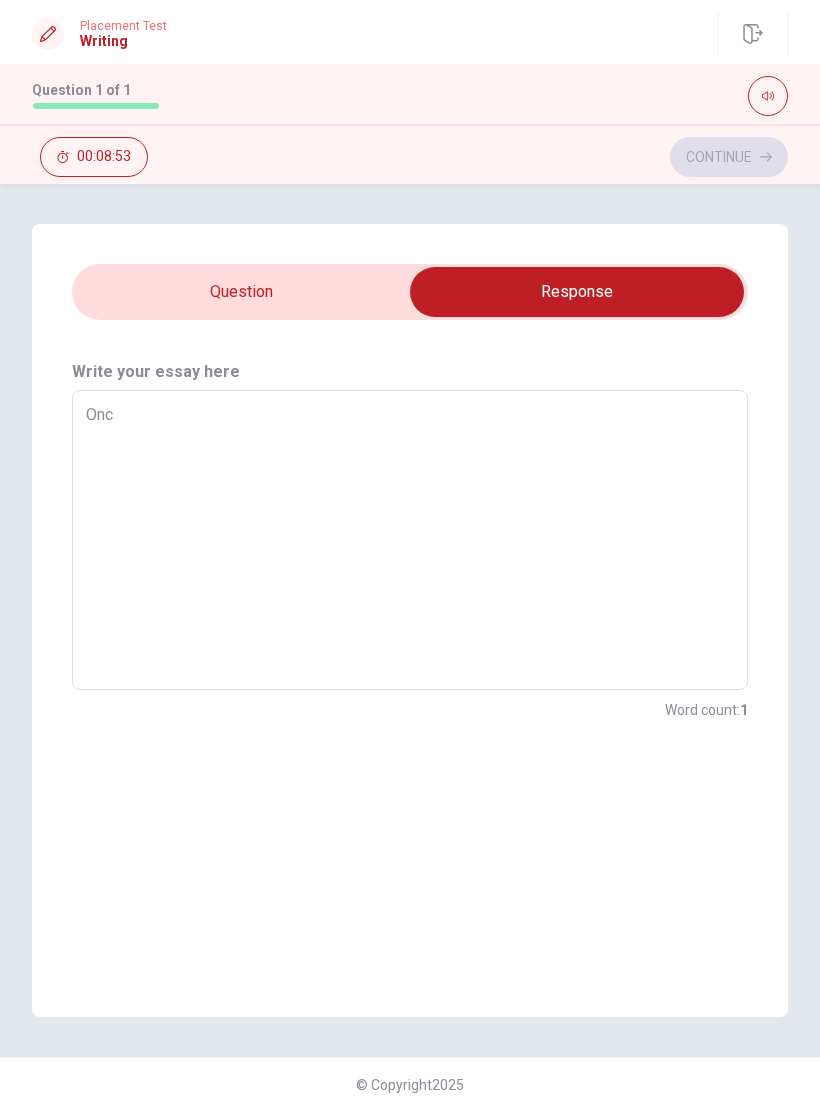type on "x" 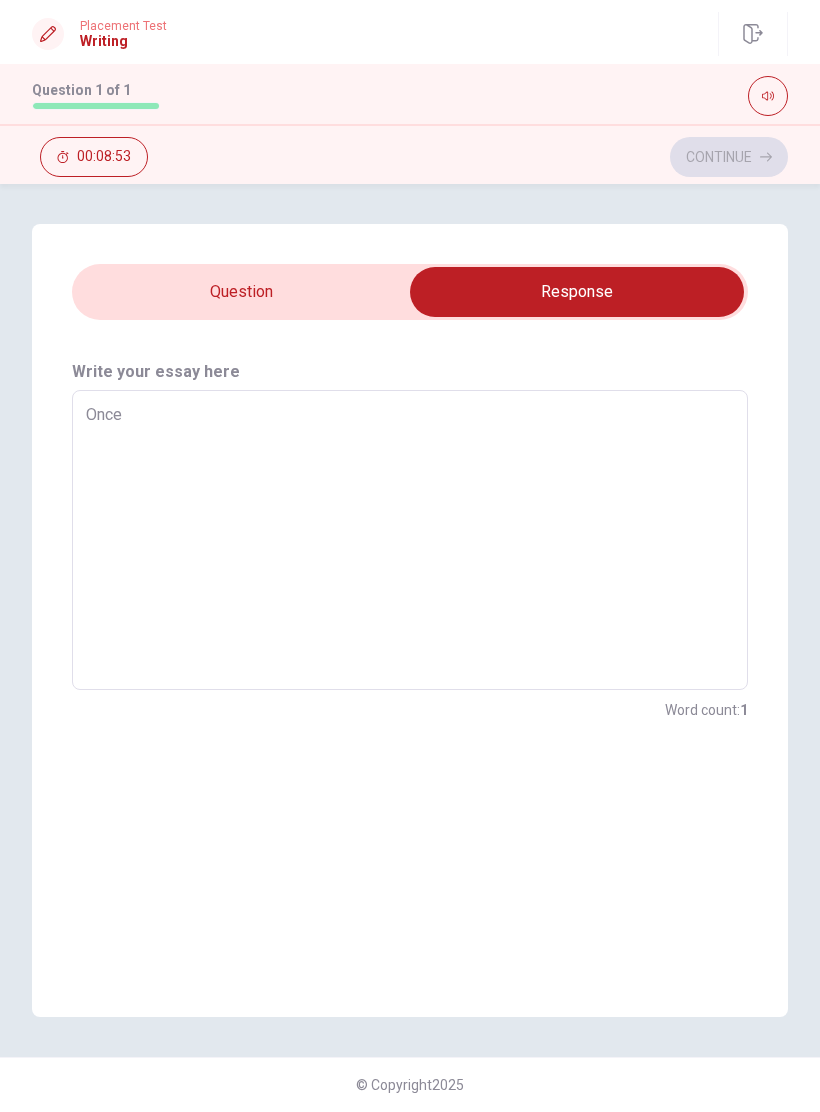 type on "x" 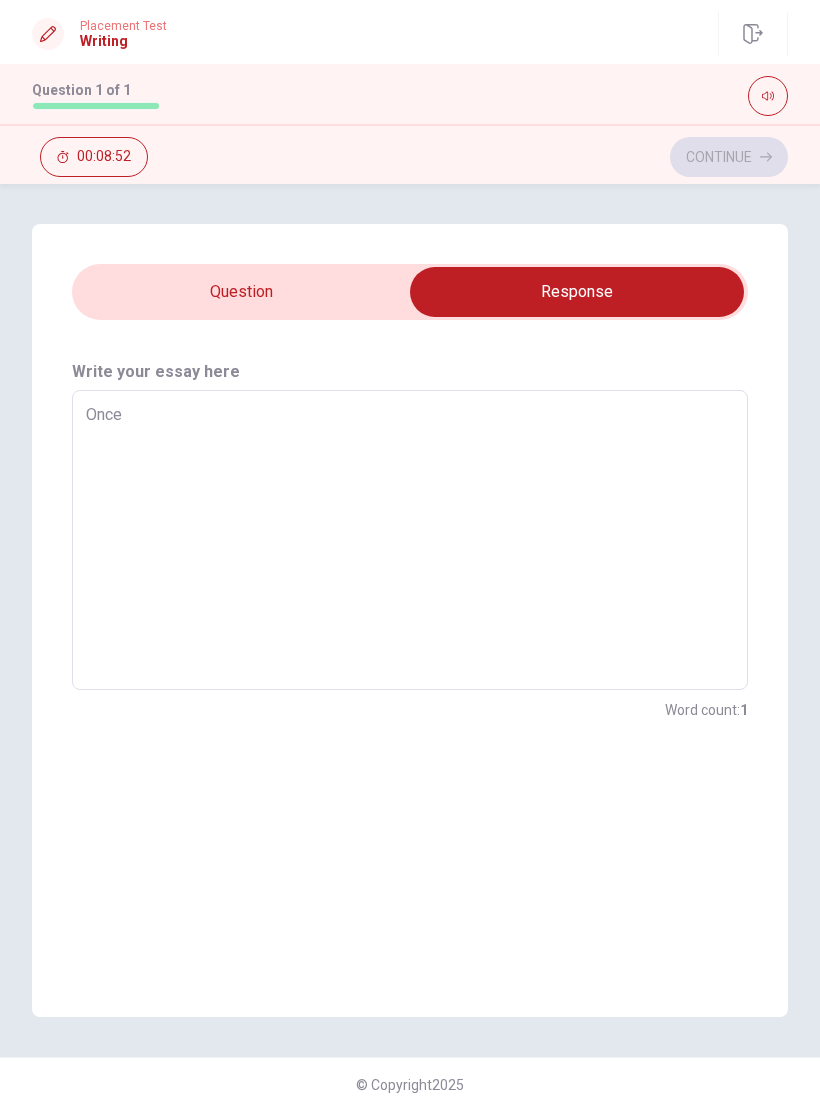 type on "Once a" 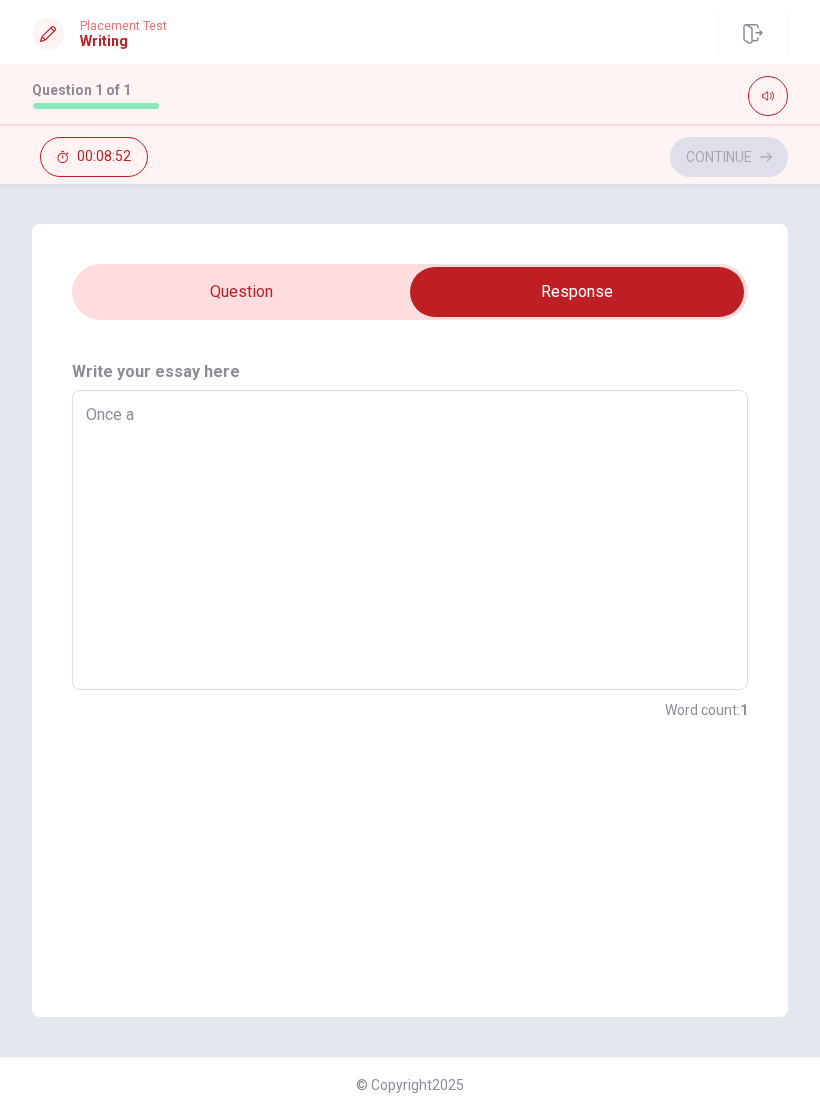 type on "x" 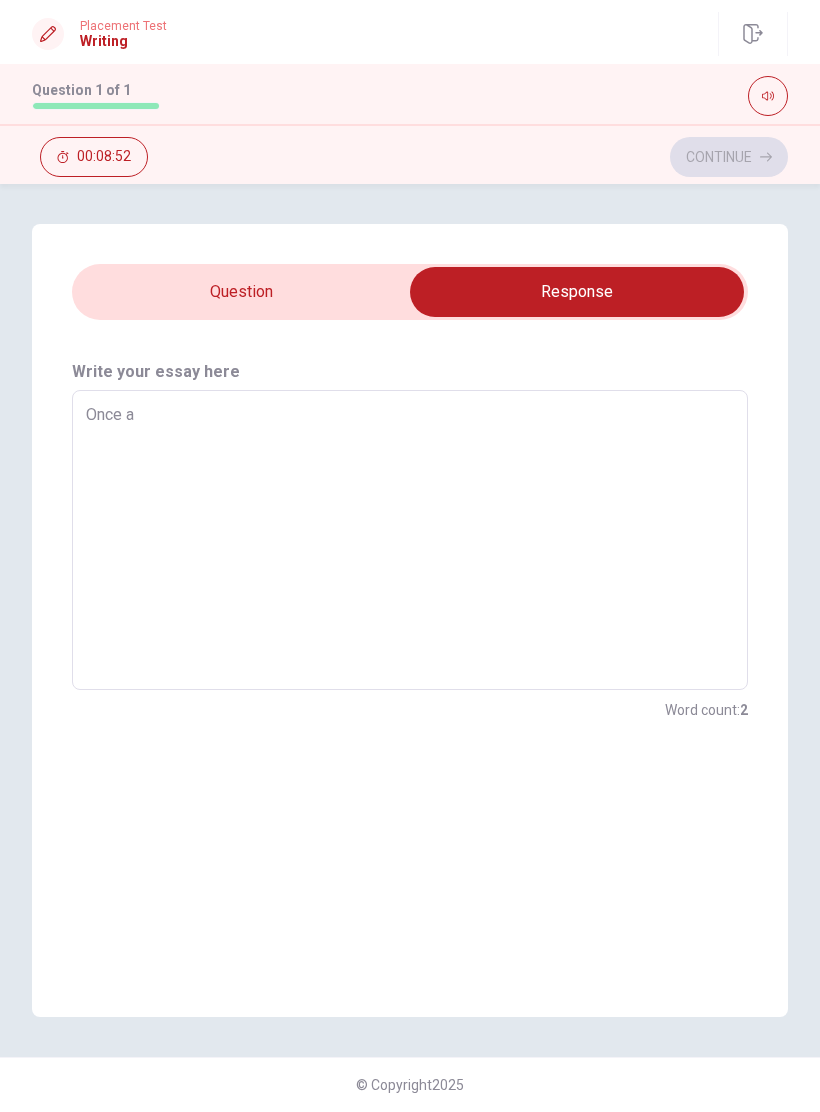 type on "Once a" 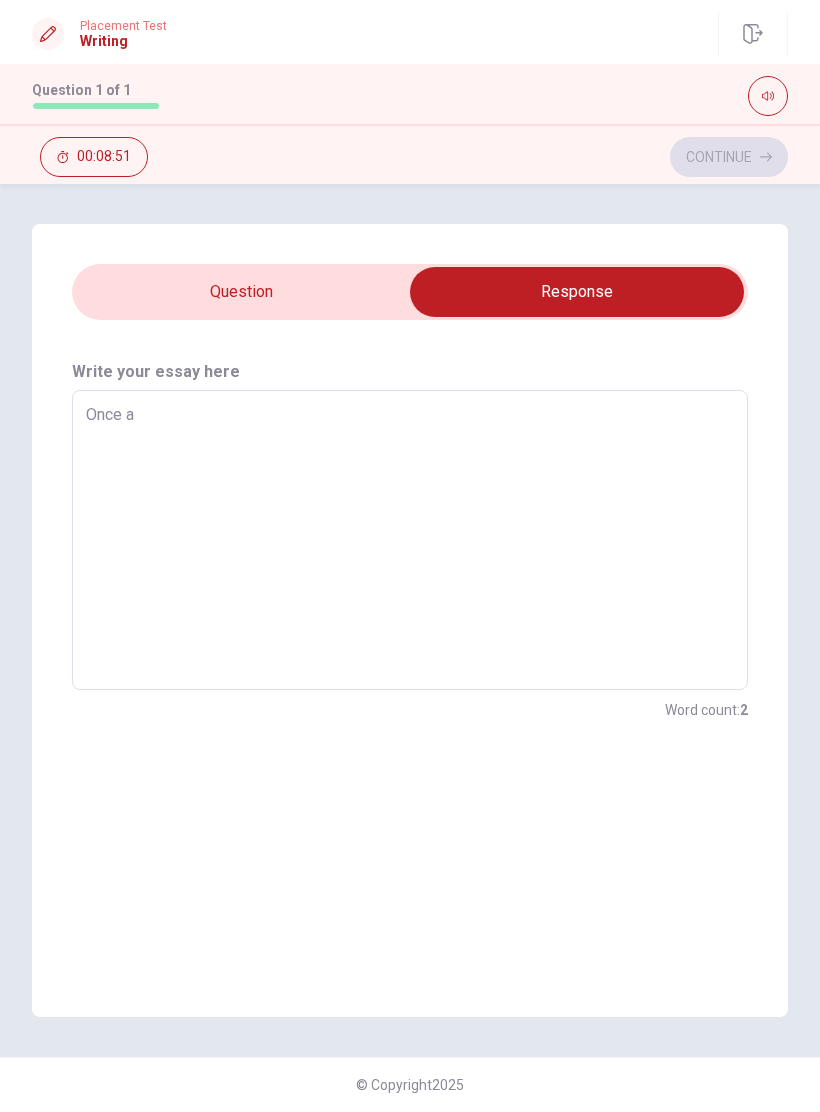 type on "Once a t" 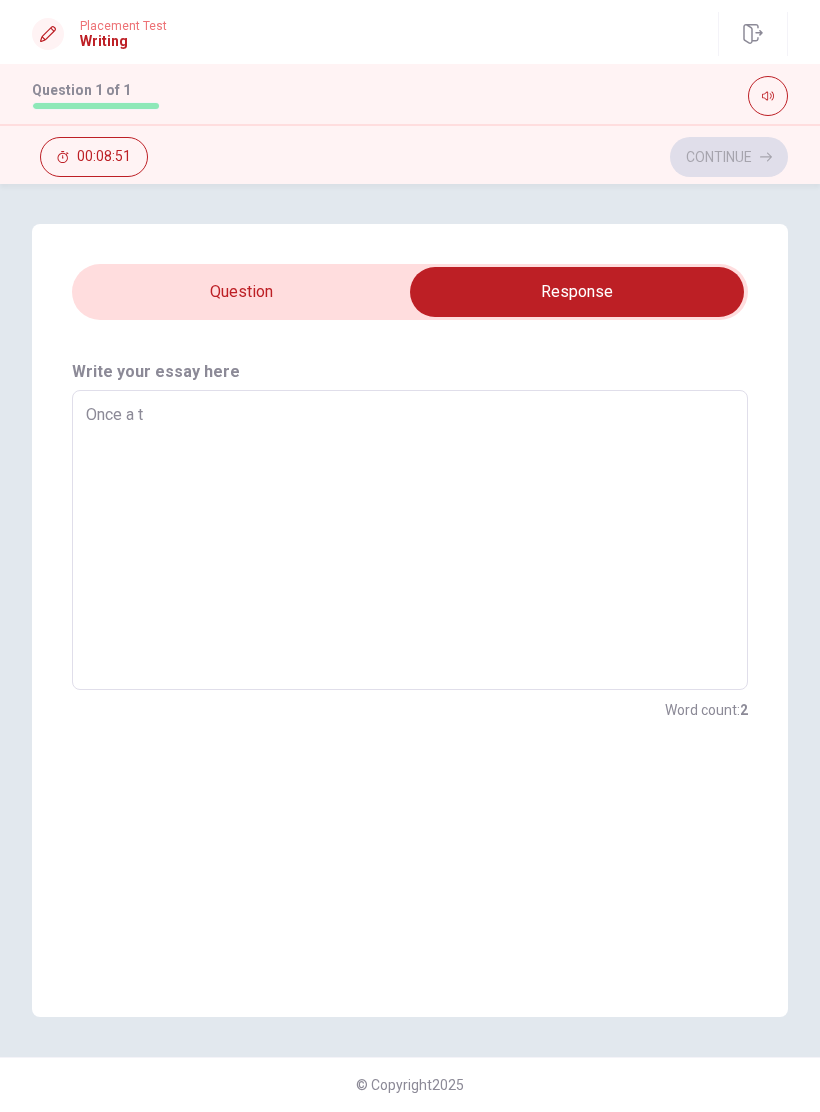 type on "x" 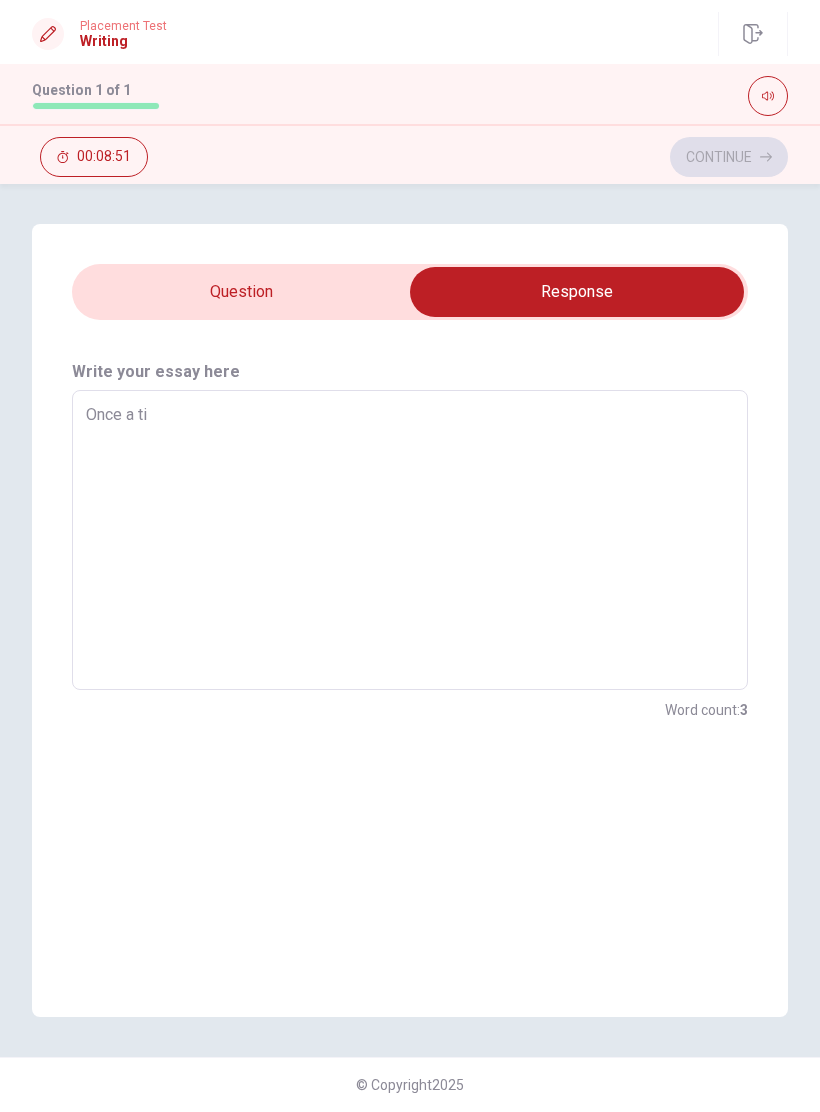 type on "x" 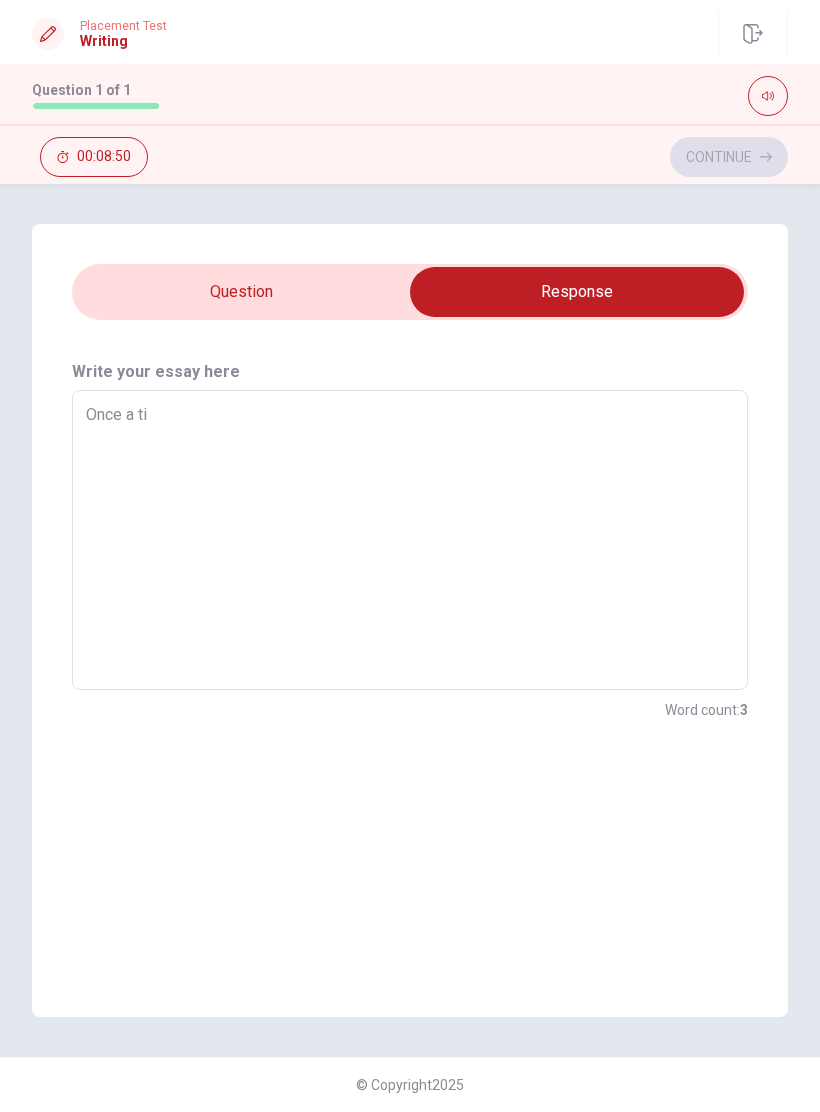type on "Once a [PERSON_NAME]" 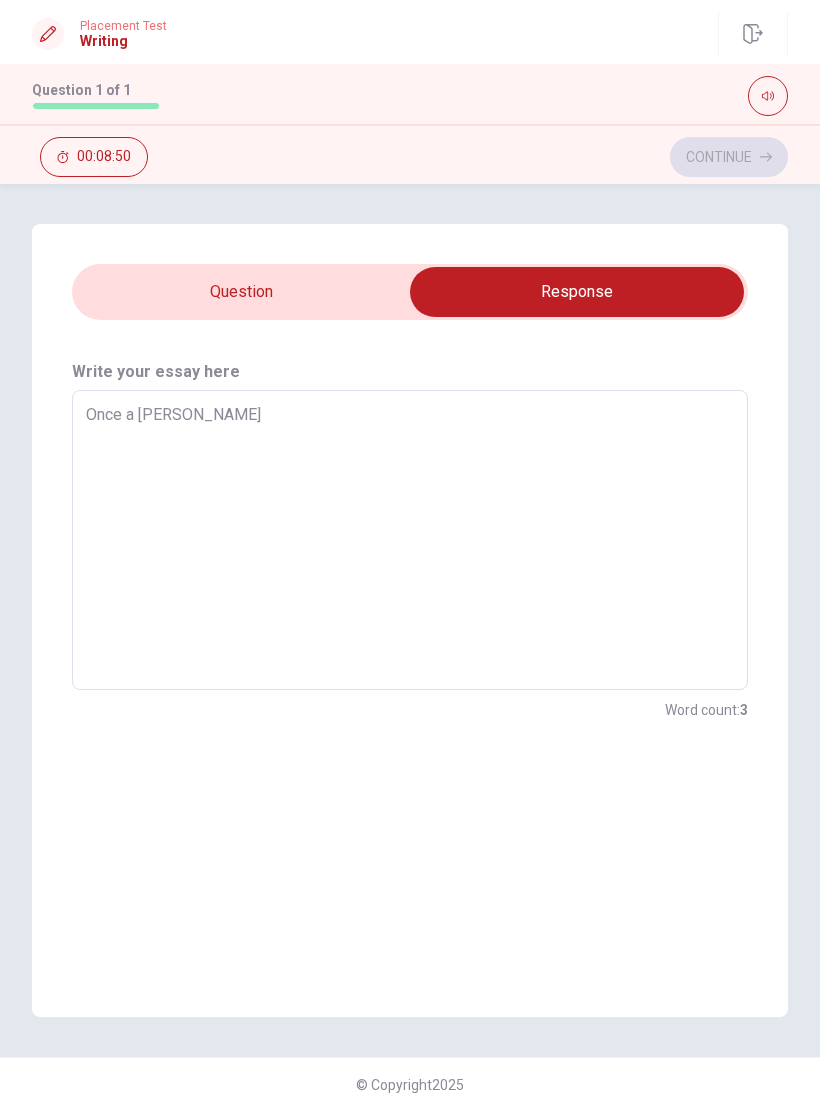 type on "x" 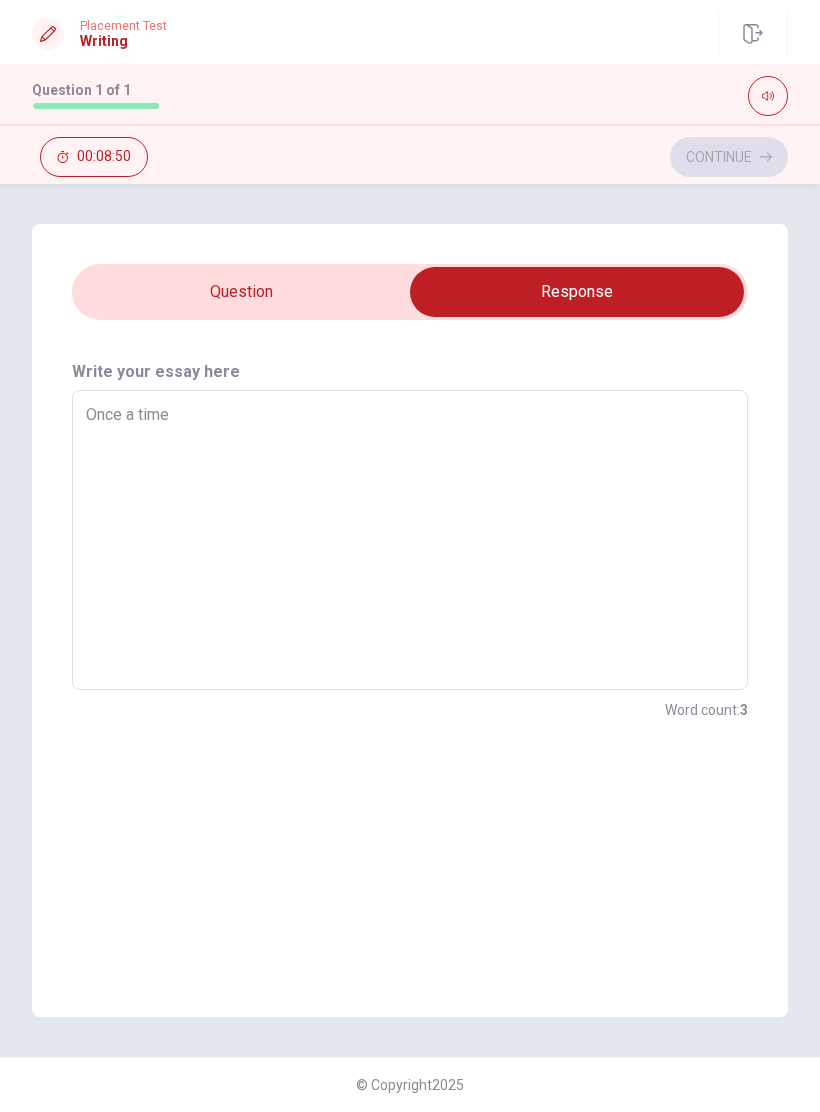 type on "x" 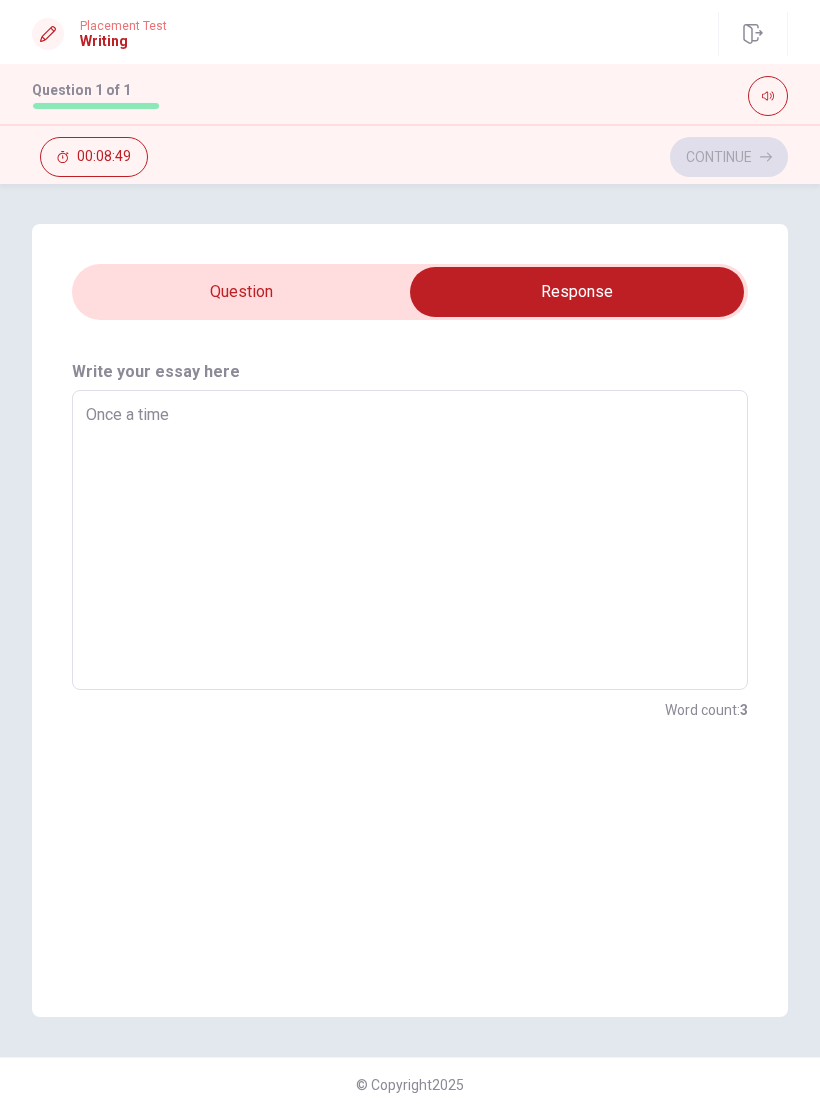 type on "Once a time," 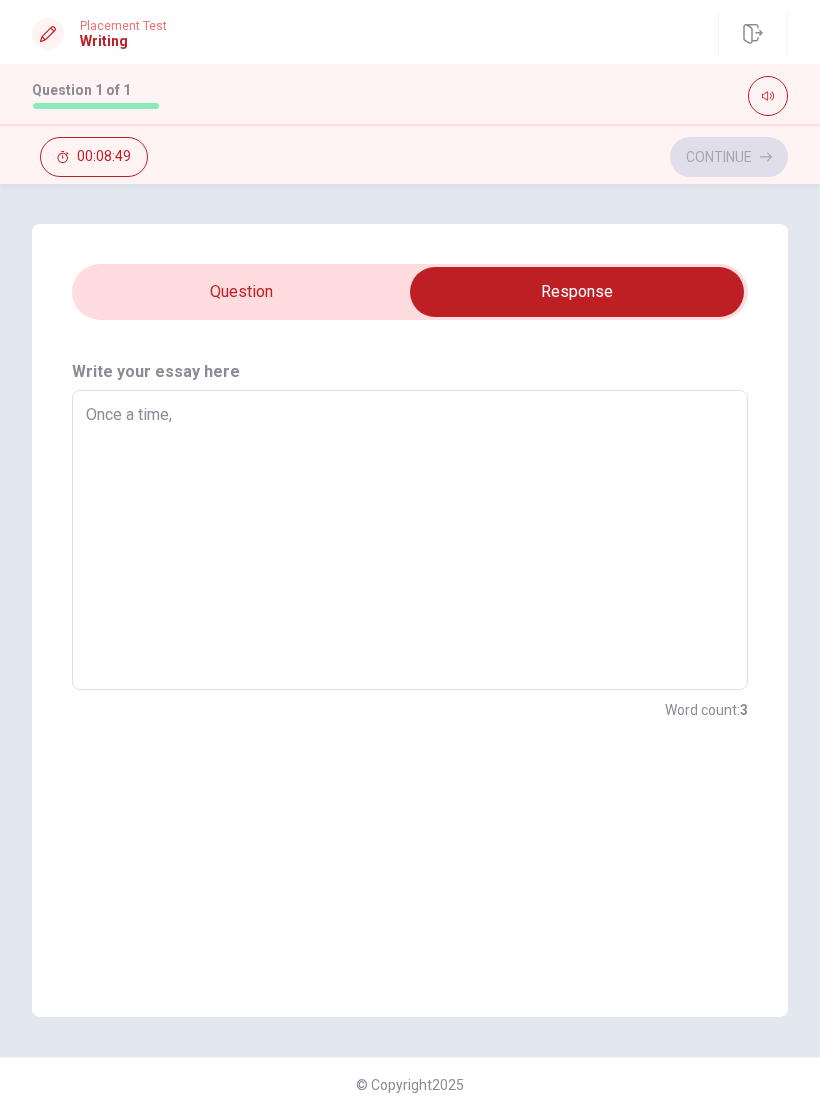 type on "x" 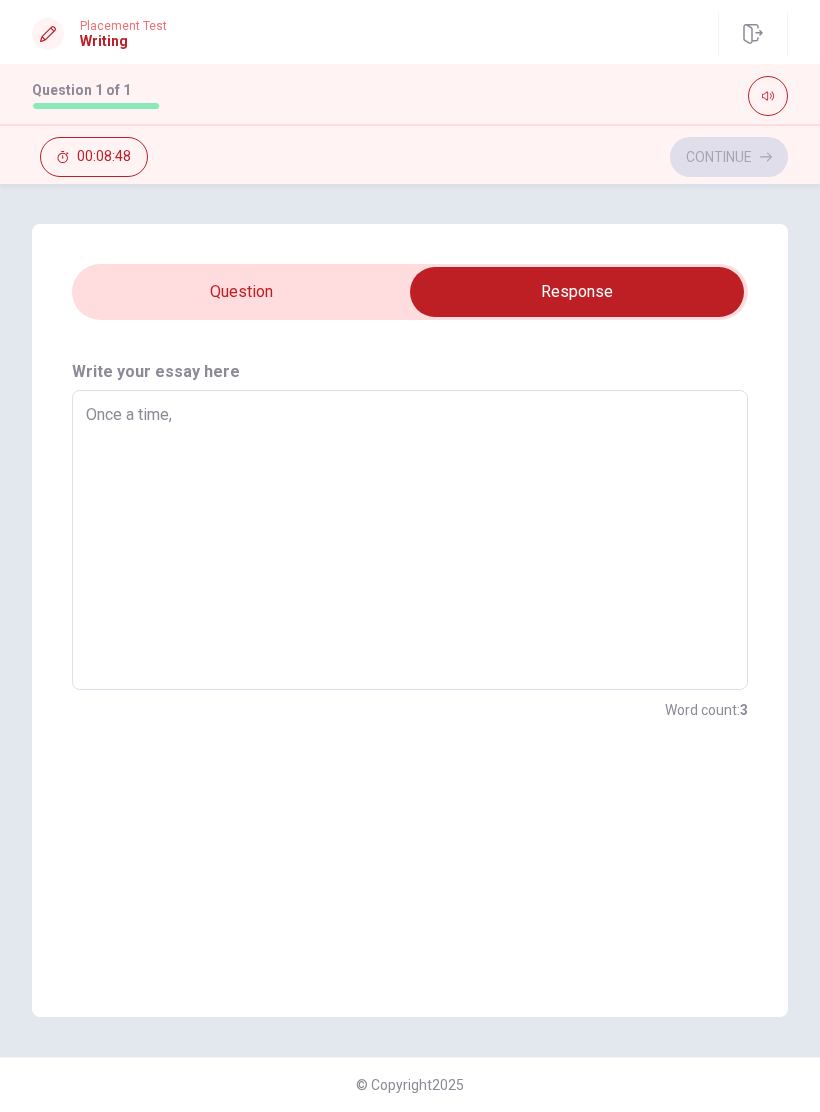 type on "x" 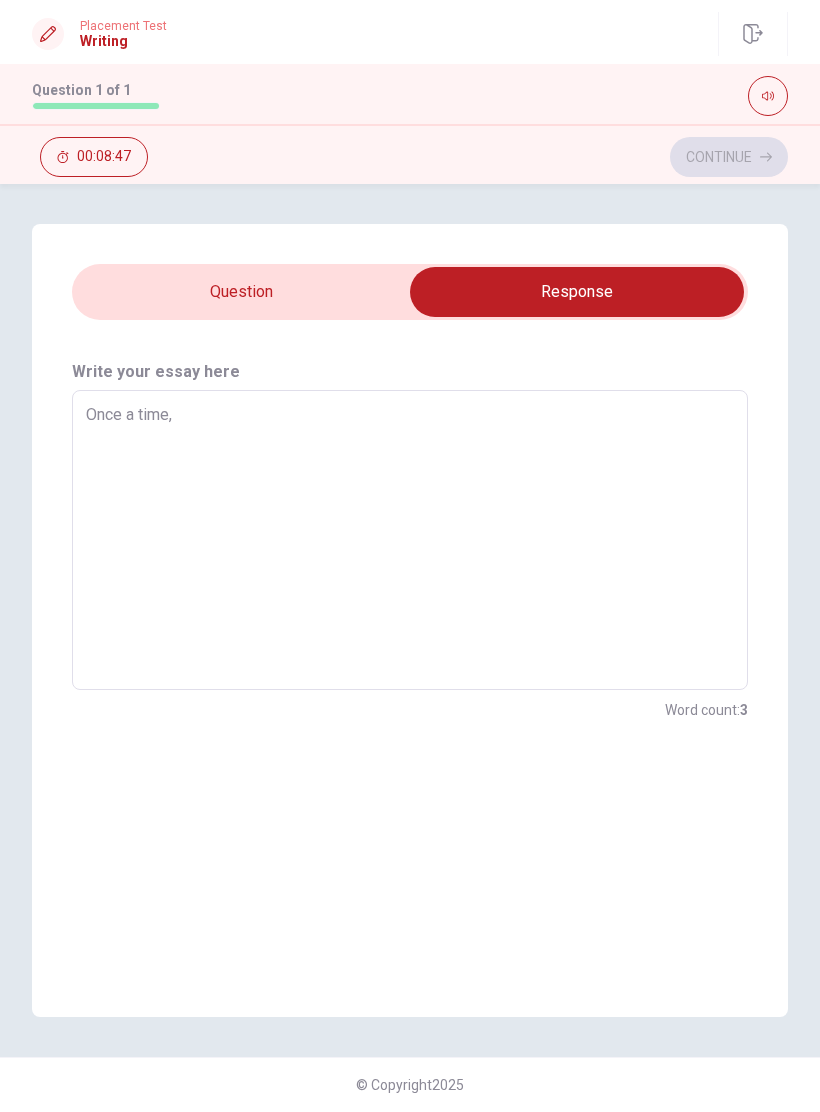 type on "Once a time, I" 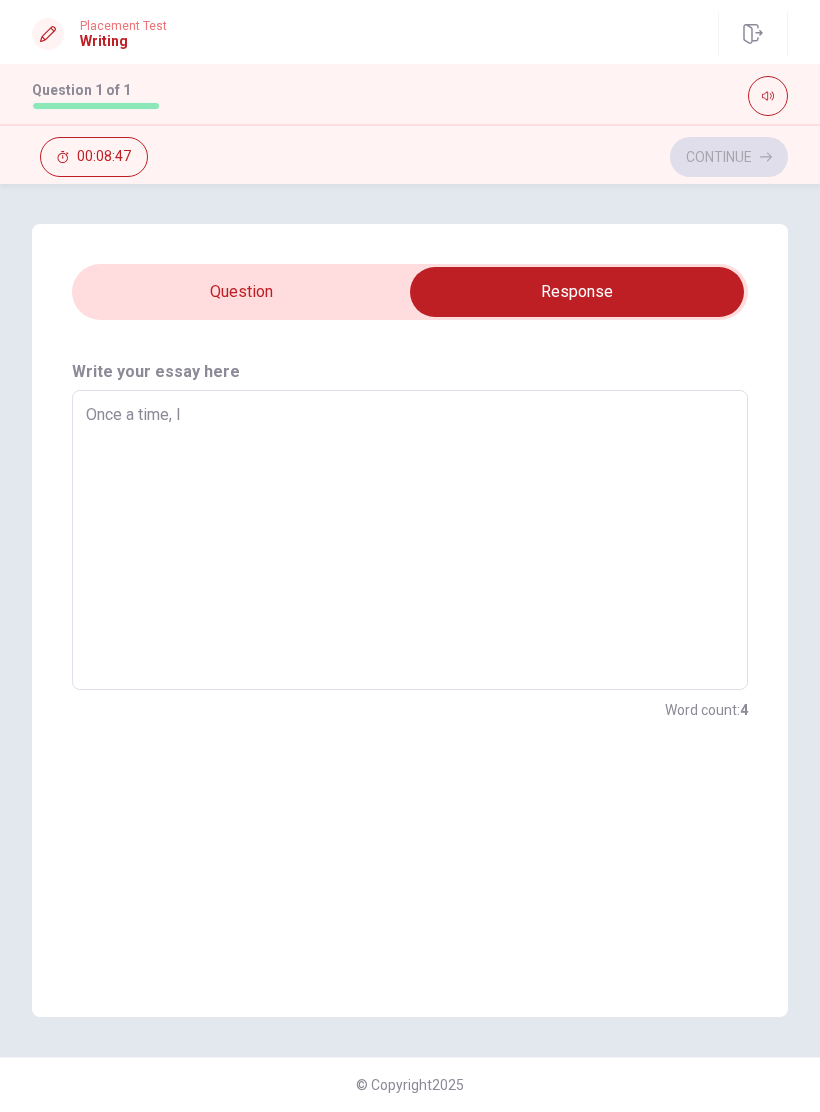 type on "x" 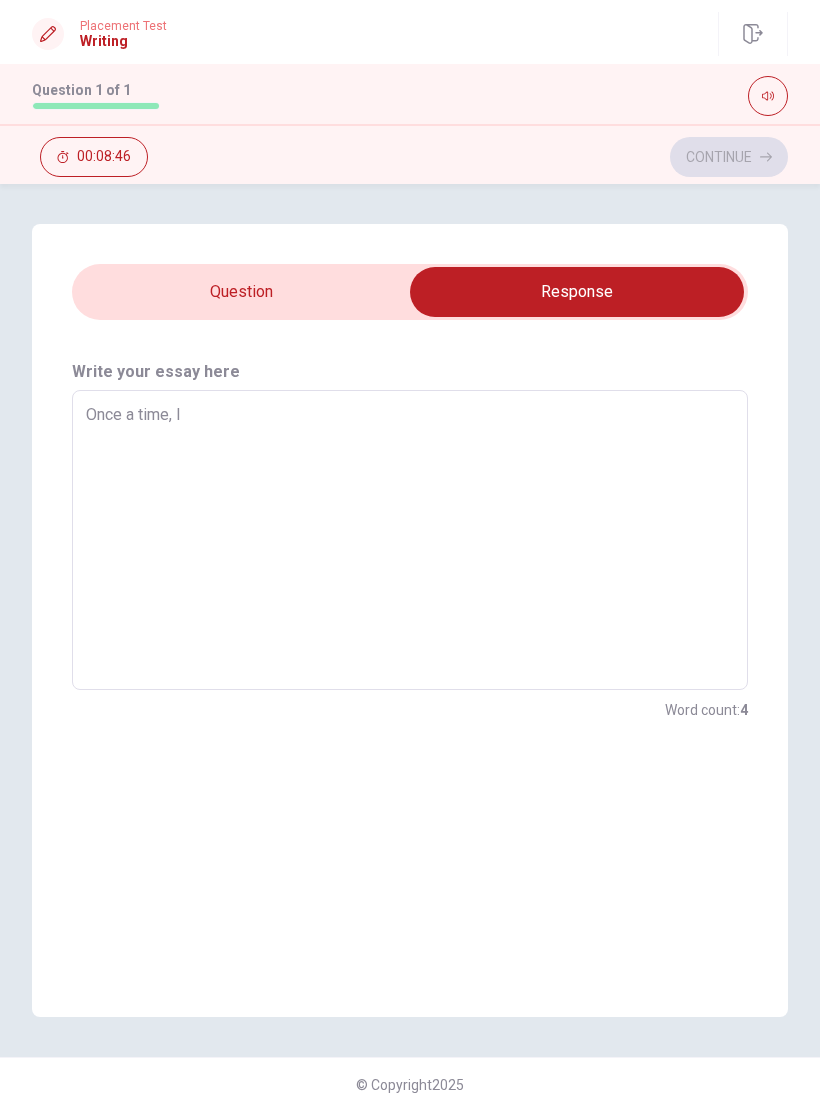 type on "Once a time, I" 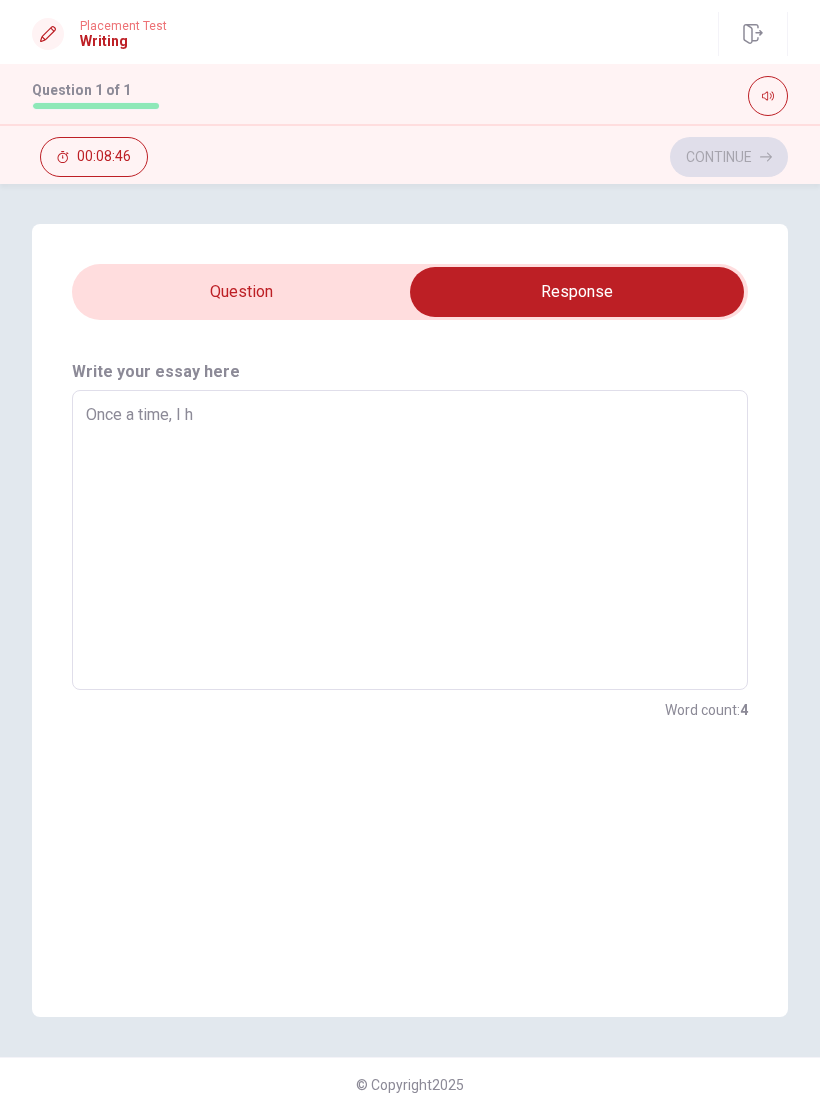 type on "x" 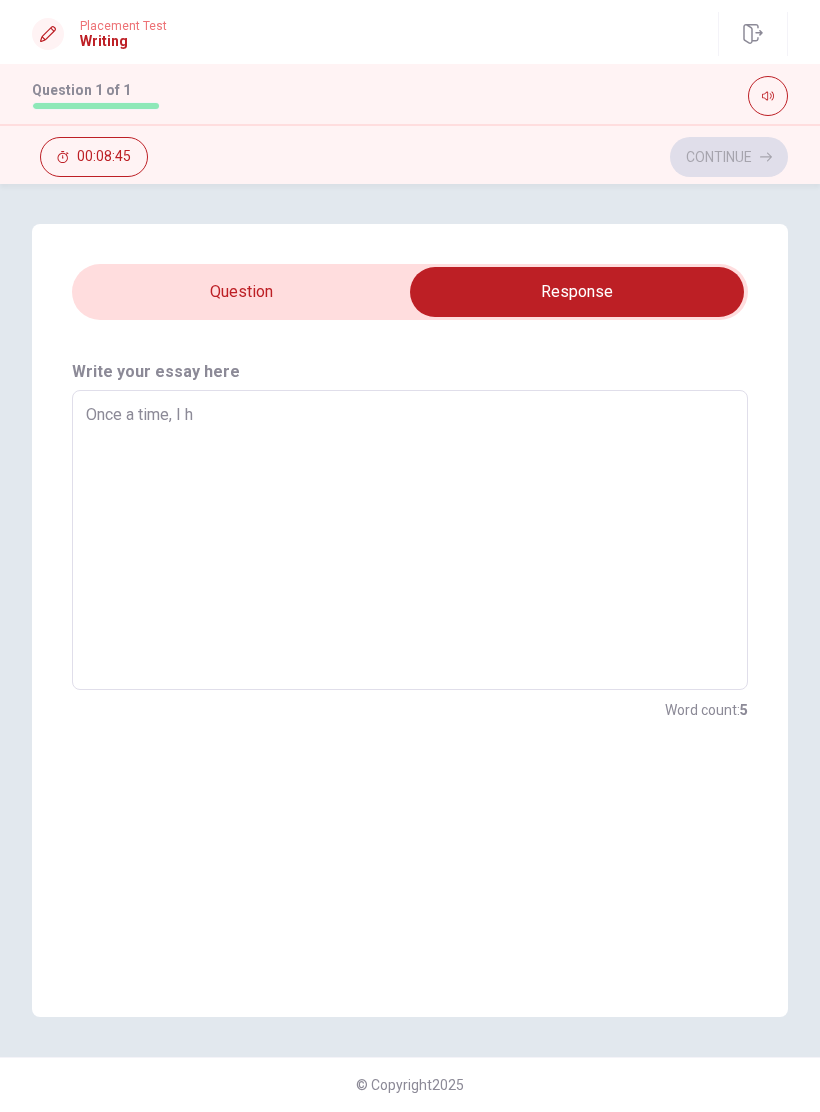 type on "Once a time, I he" 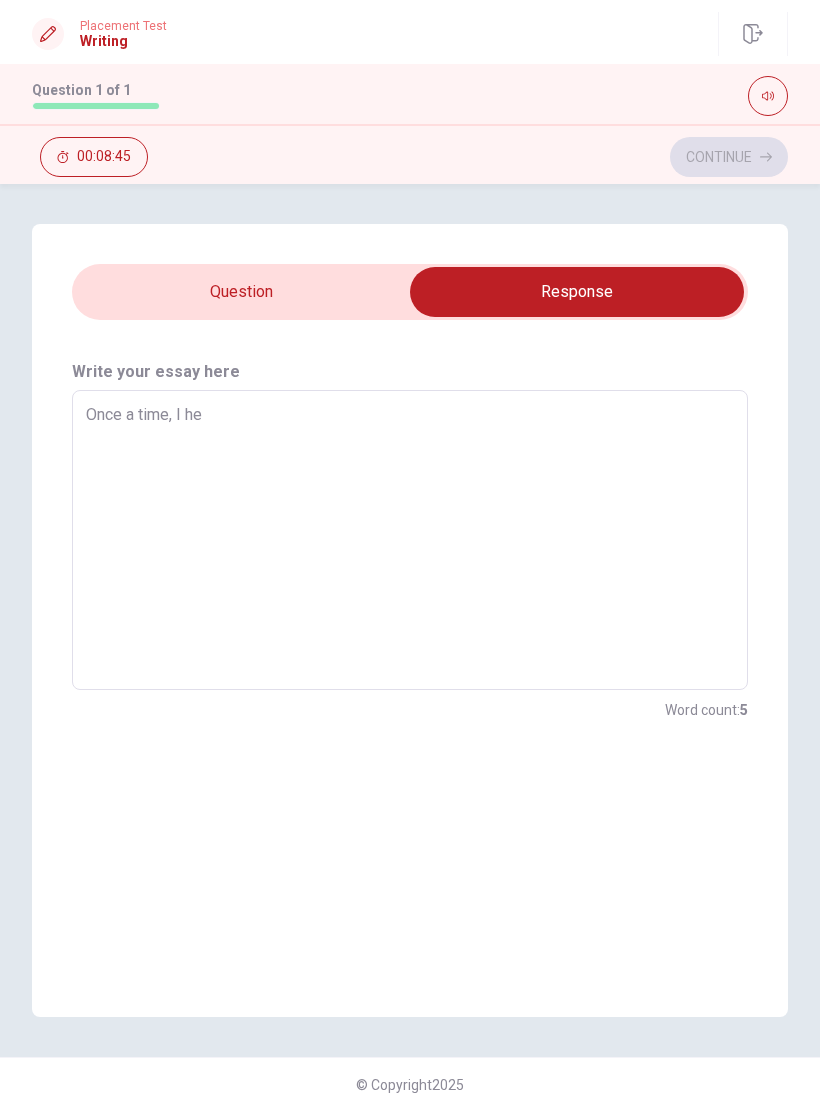 type on "x" 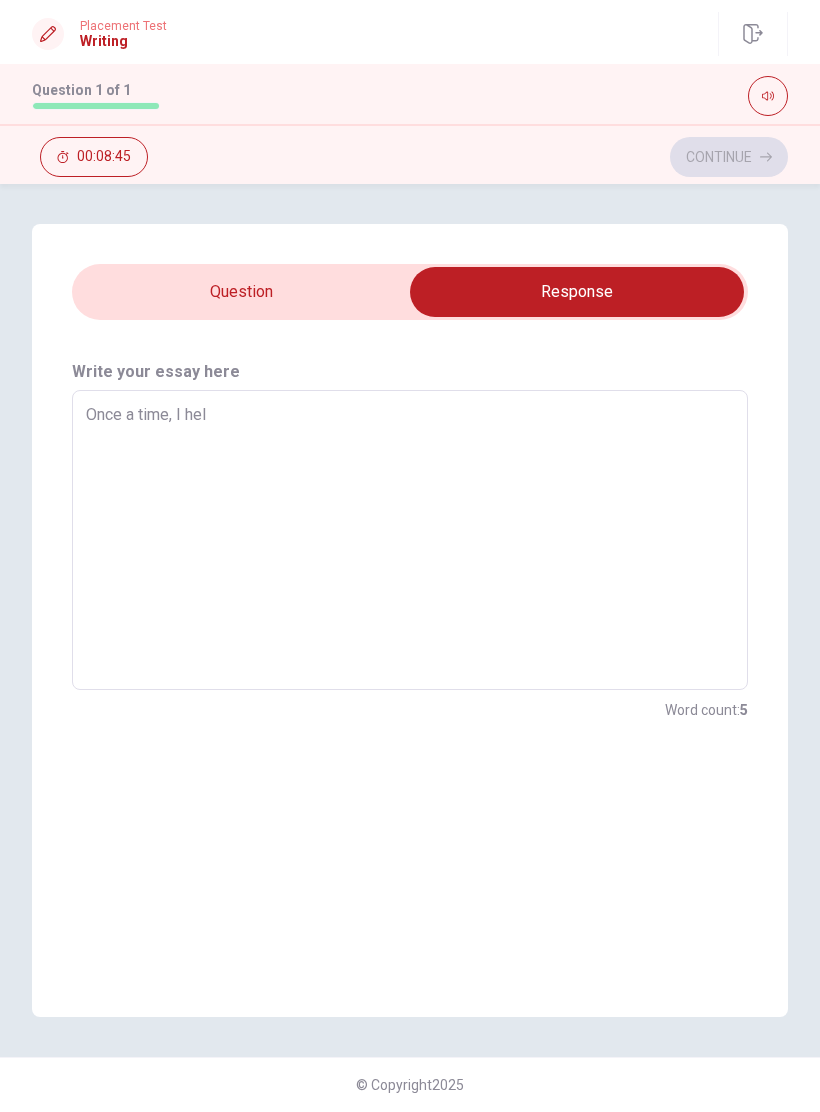 type on "x" 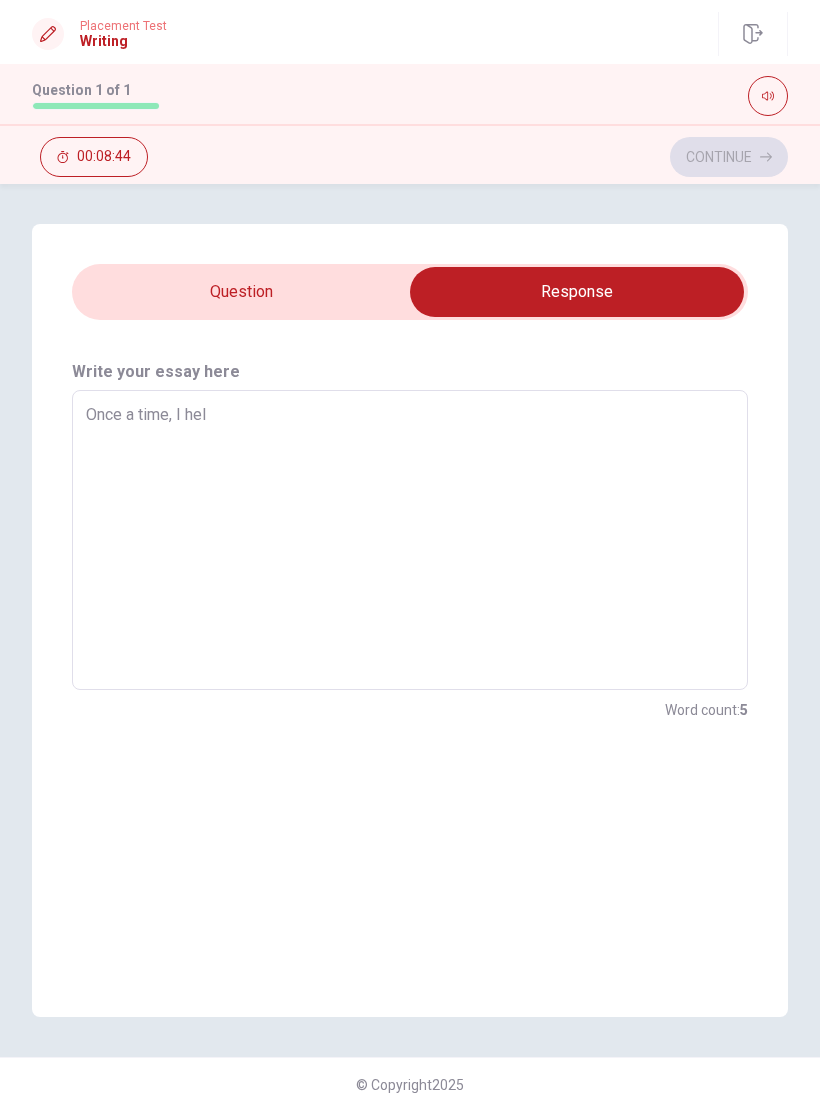 type on "Once a time, I help" 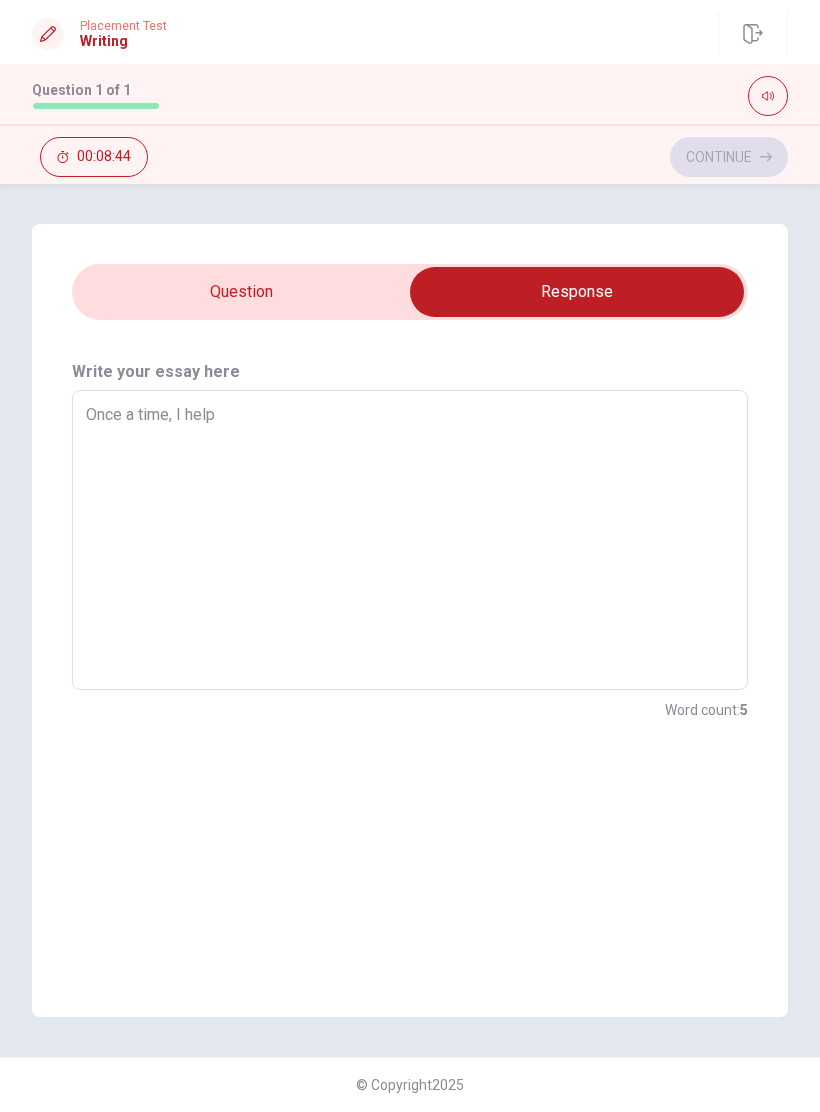 type on "x" 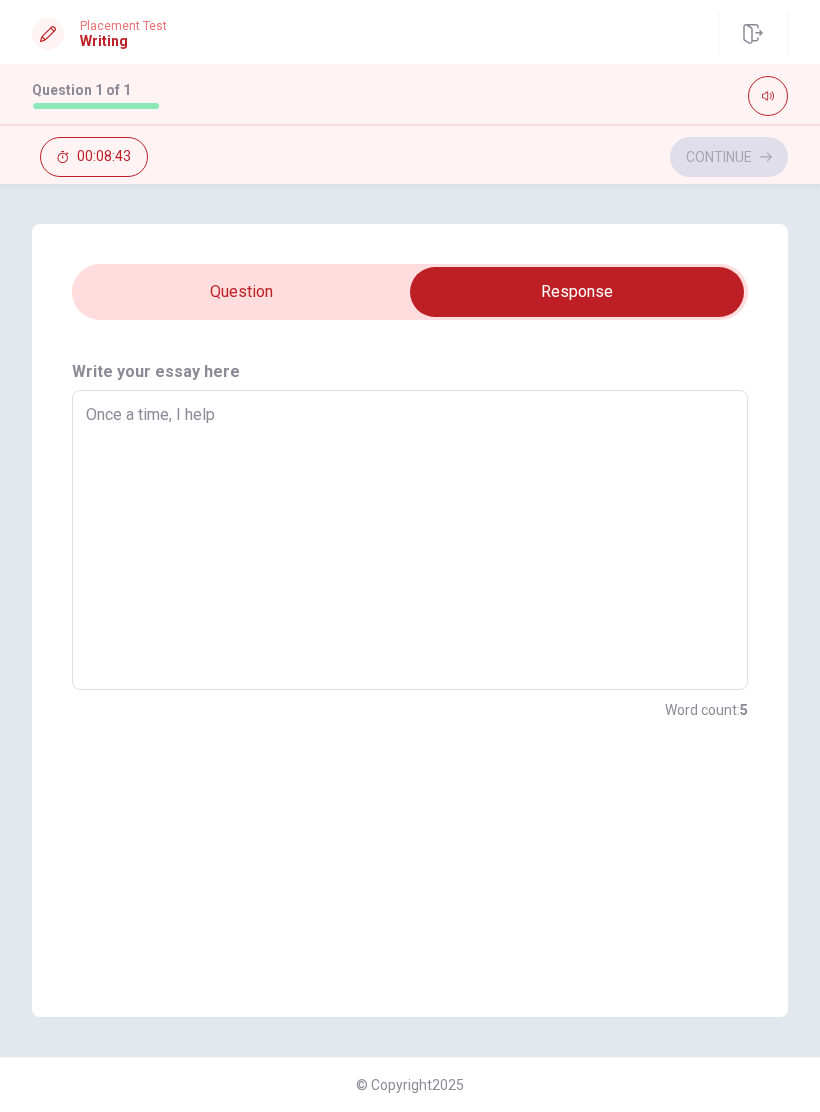 type on "Once a time, I helpe" 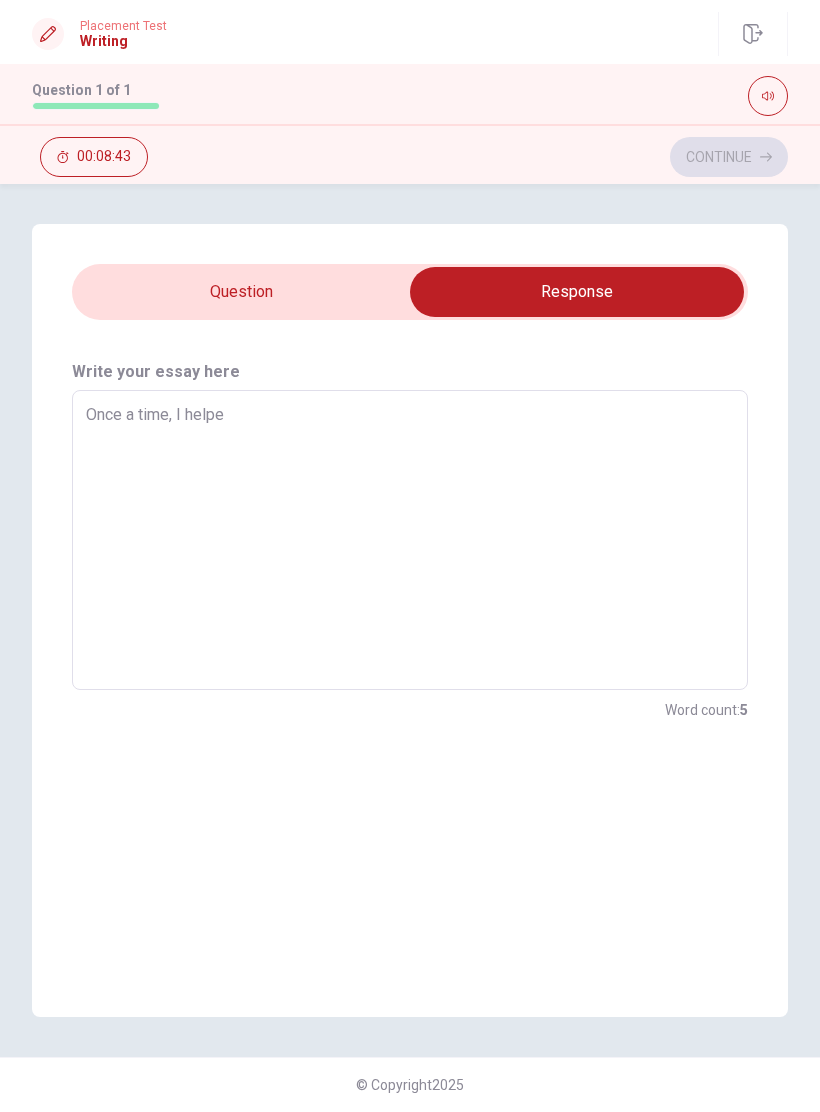 type on "x" 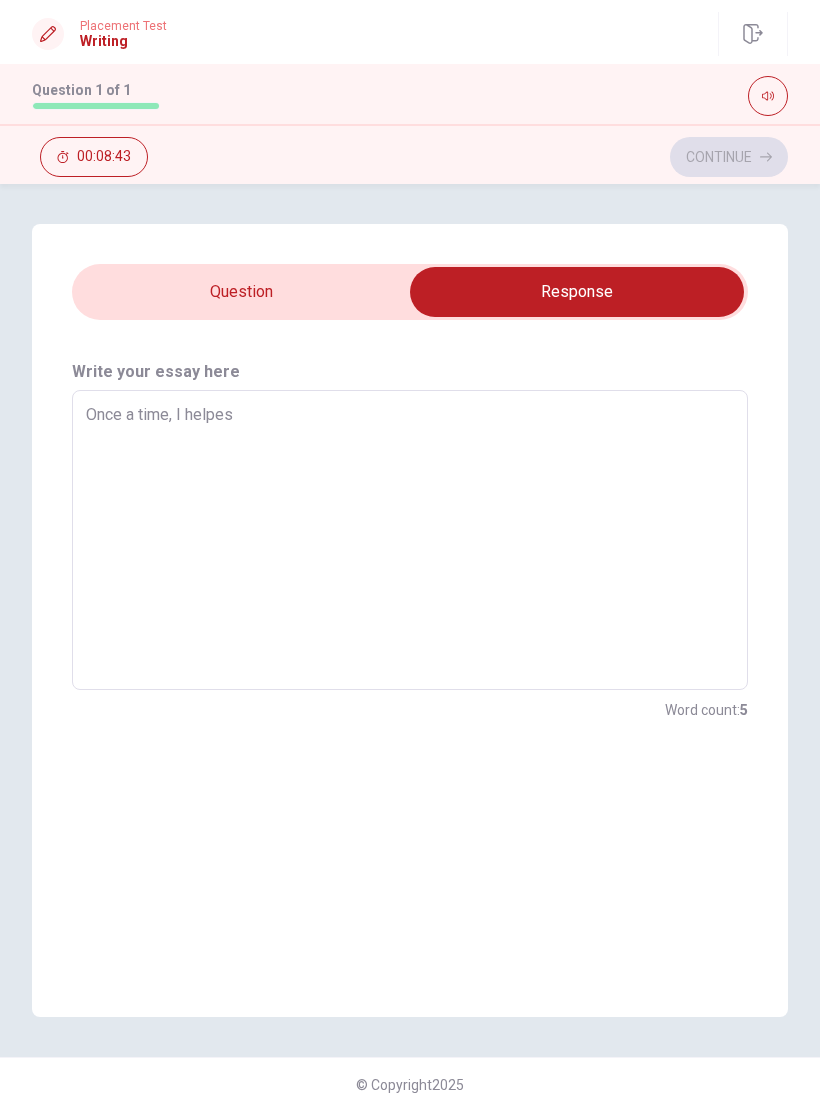 type on "x" 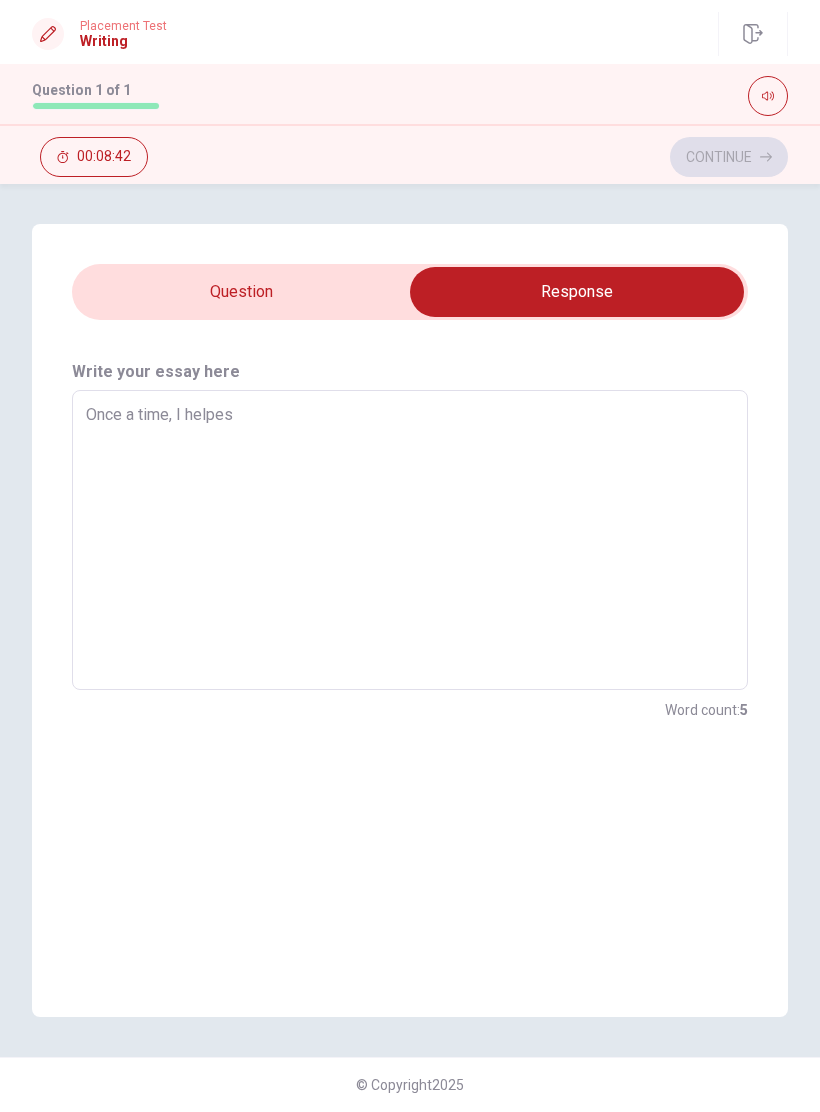 type on "Once a time, I helpe" 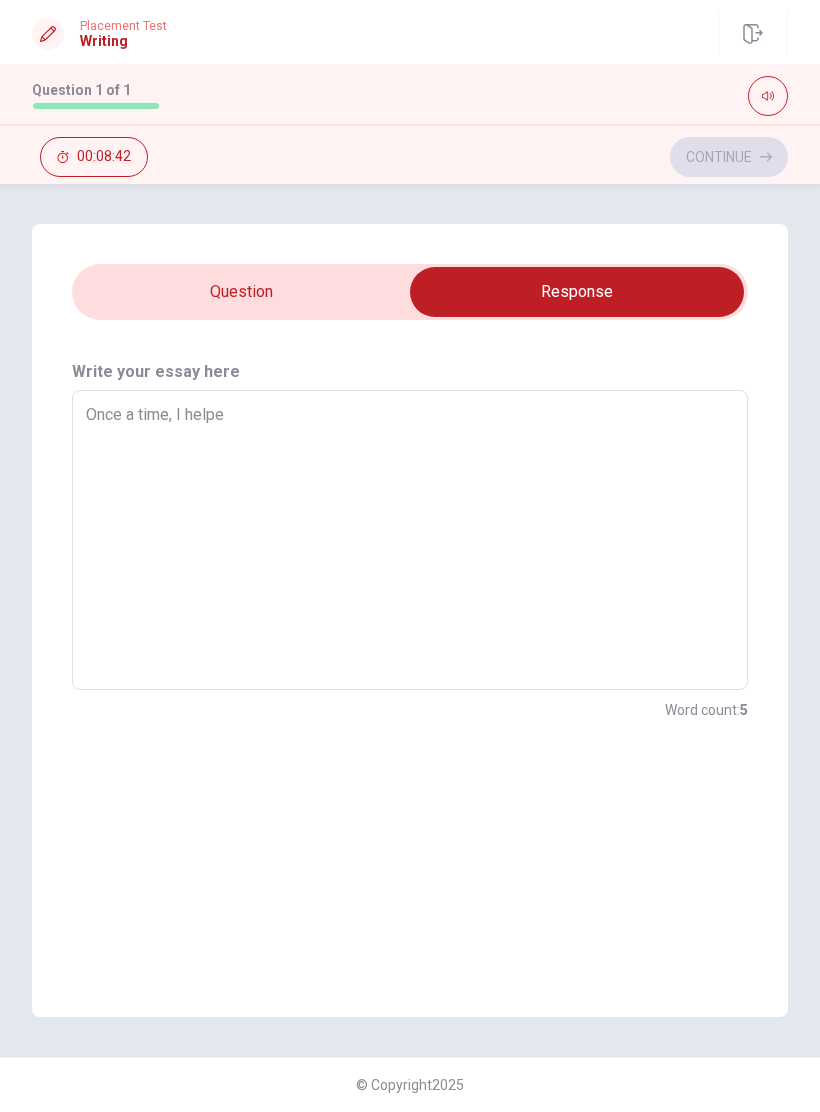 type on "x" 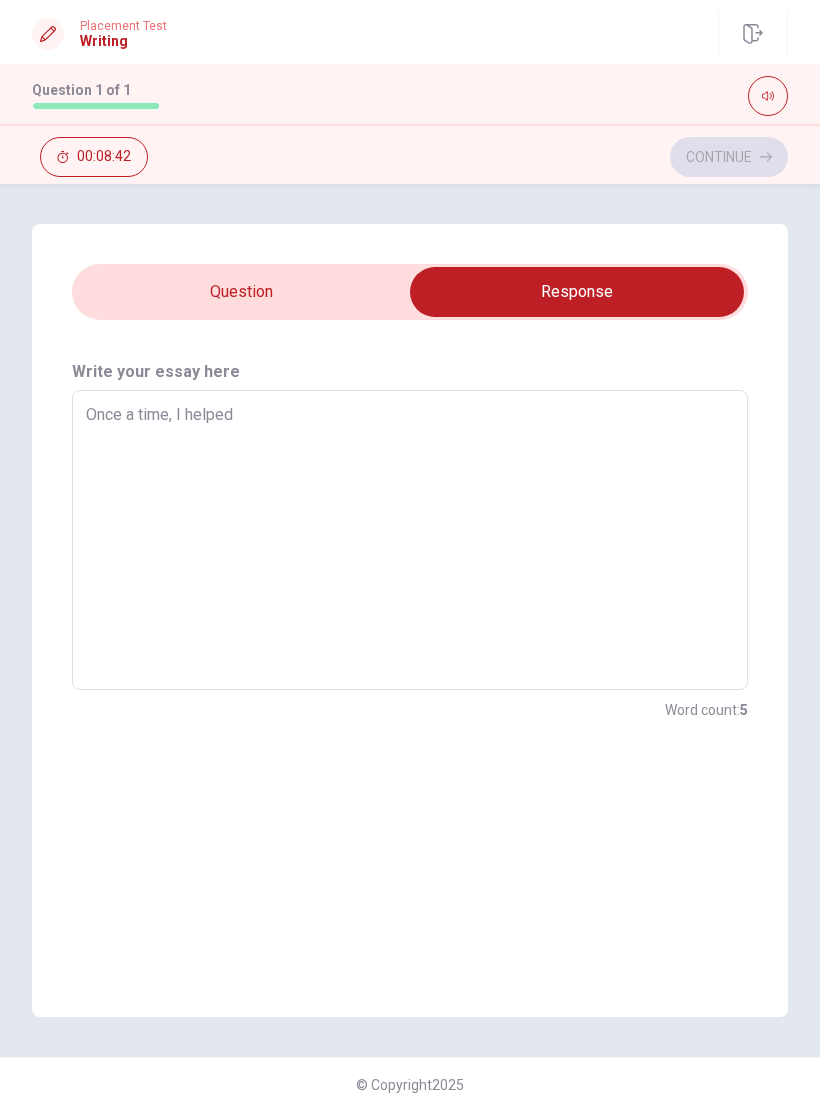 type on "x" 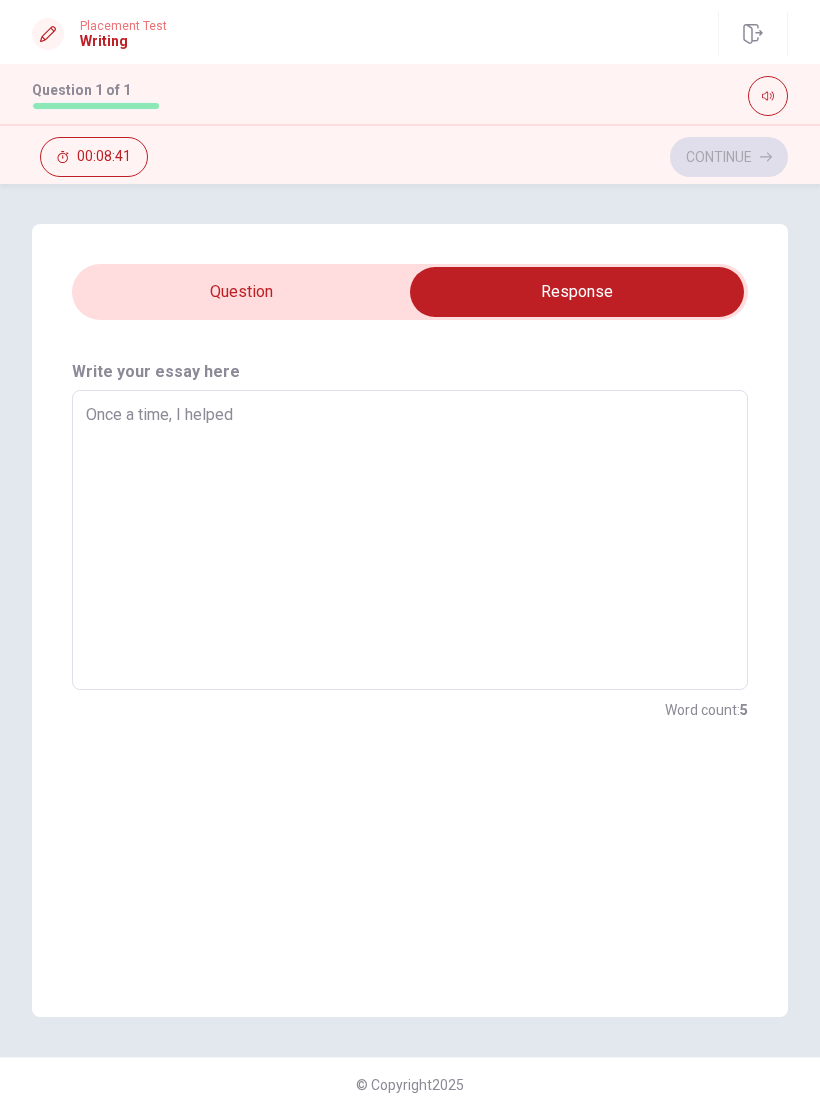 type on "Once a time, I helped" 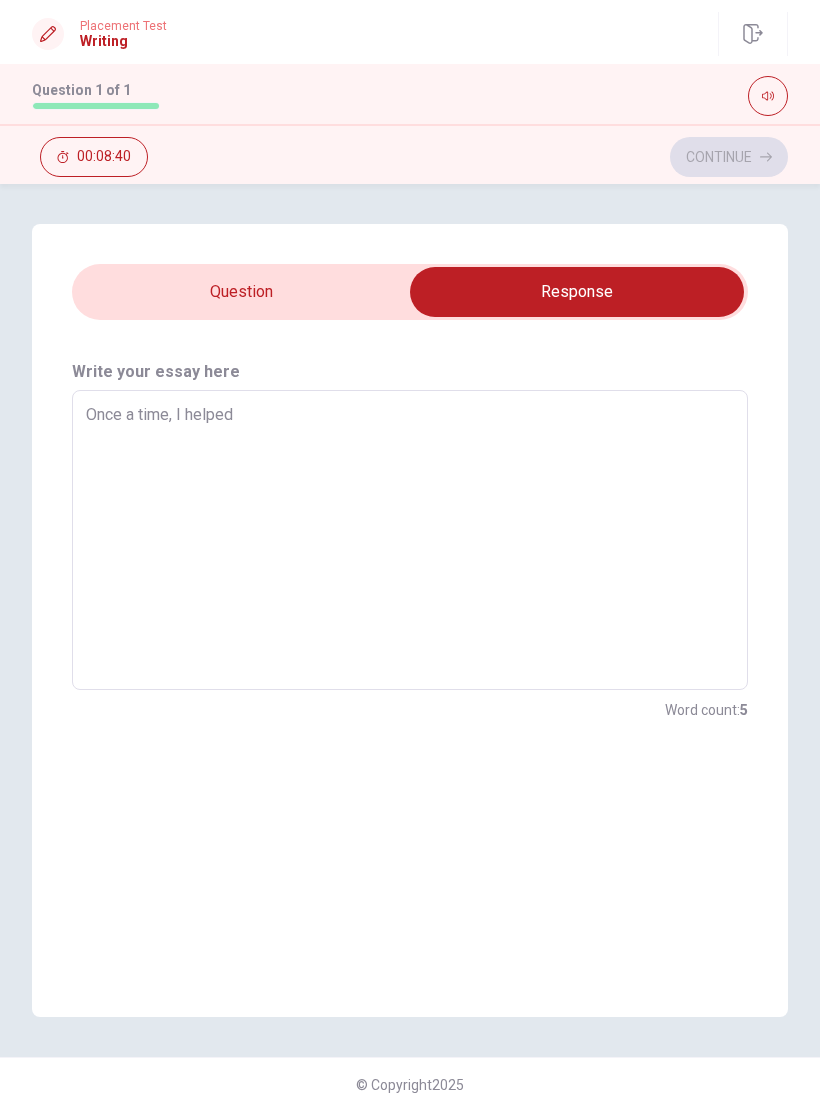 type on "Once a time, I helped a" 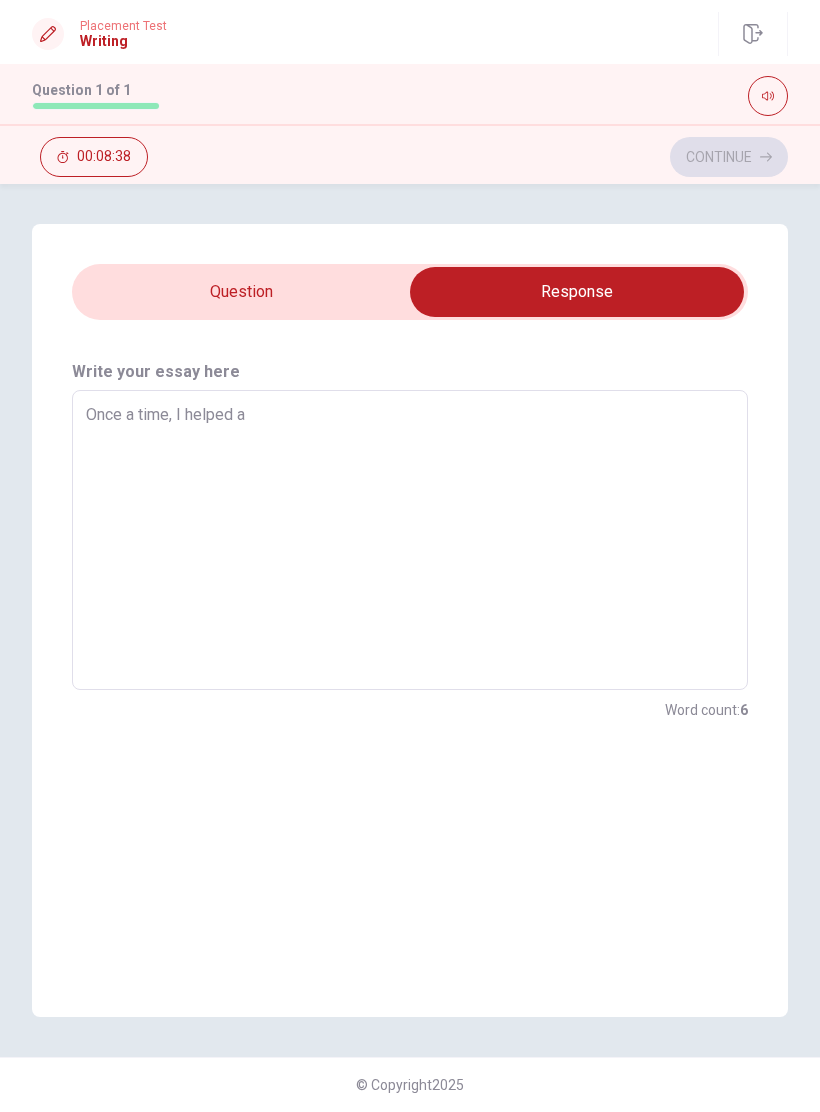 type on "x" 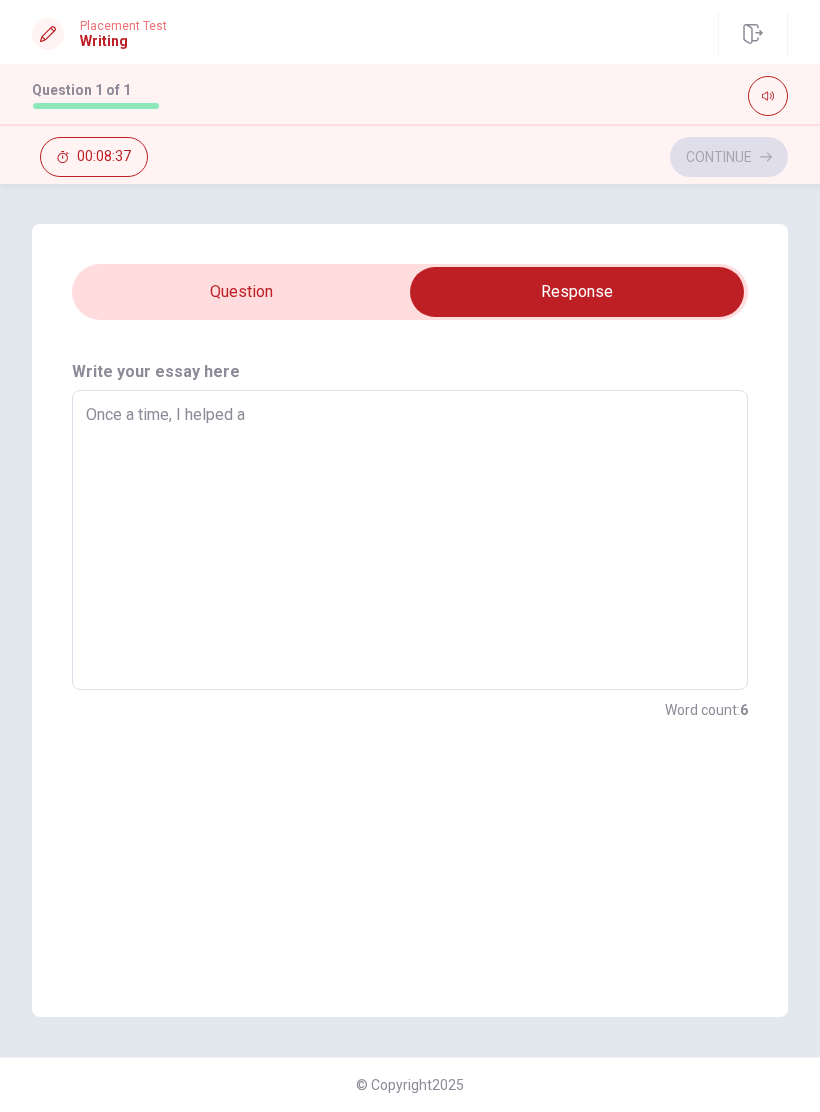 type on "Once a time, I helped an" 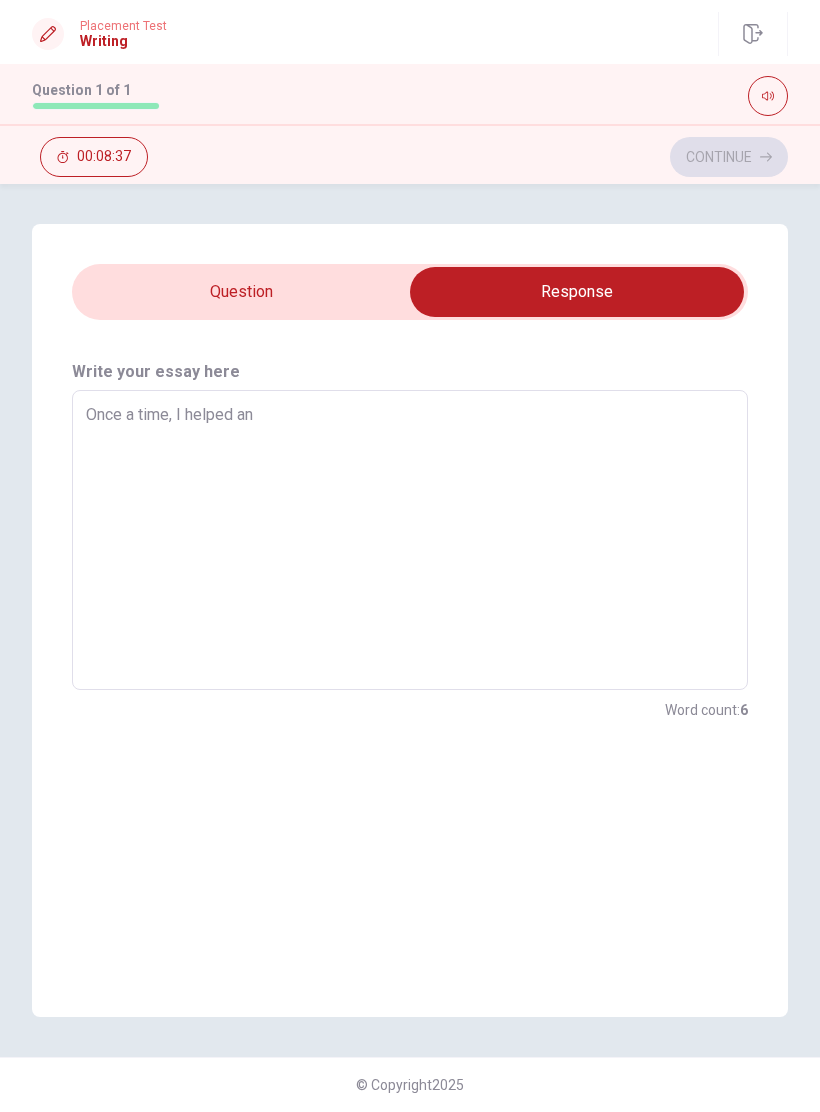 type on "x" 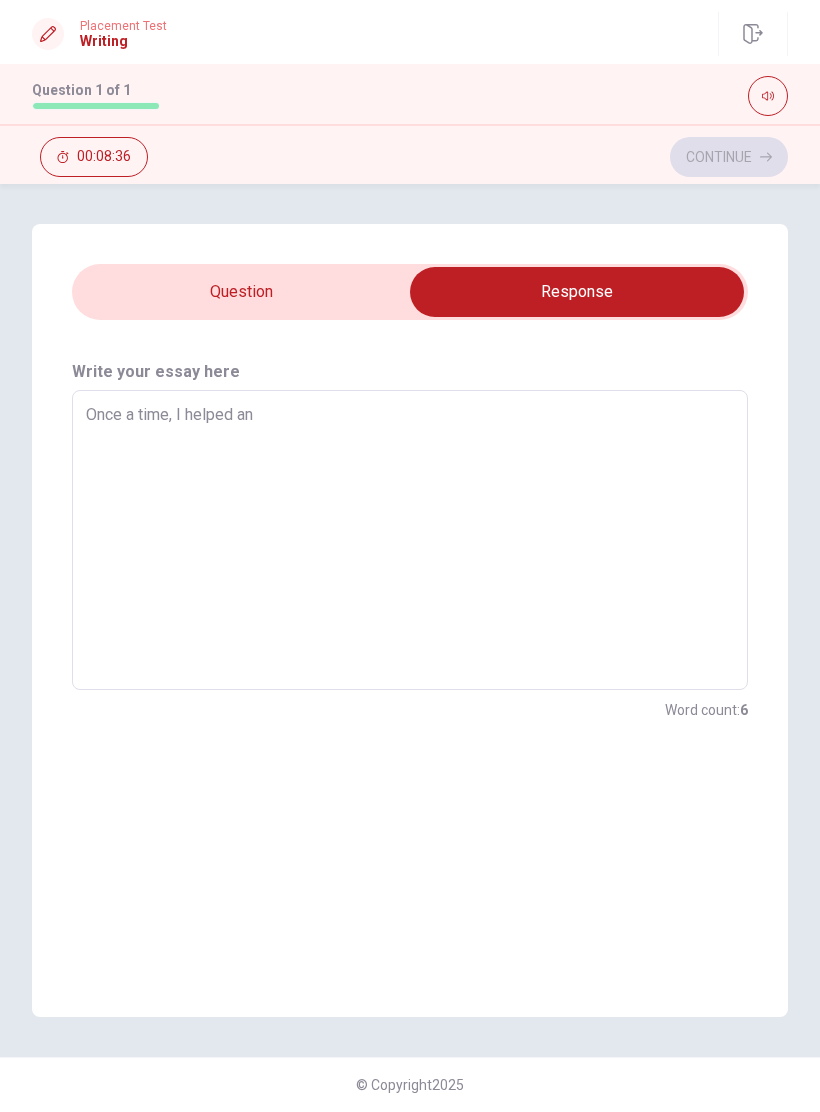 type on "Once a time, I helped an" 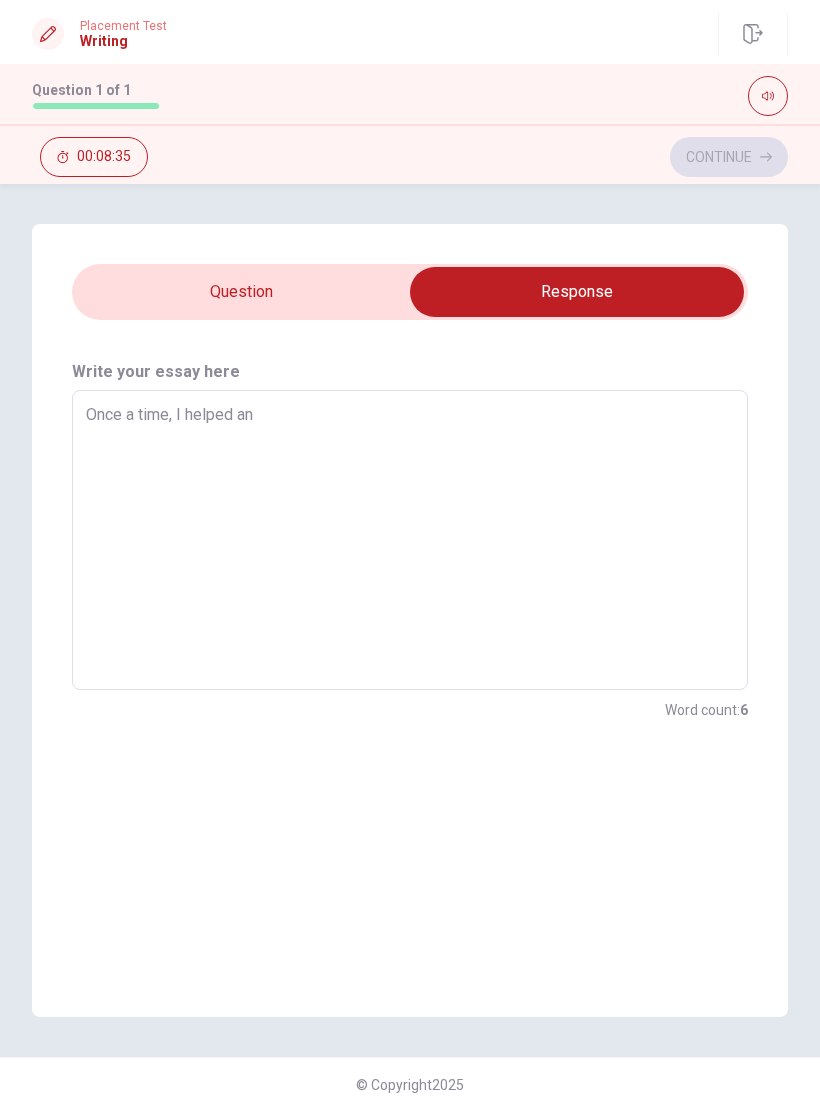 type on "x" 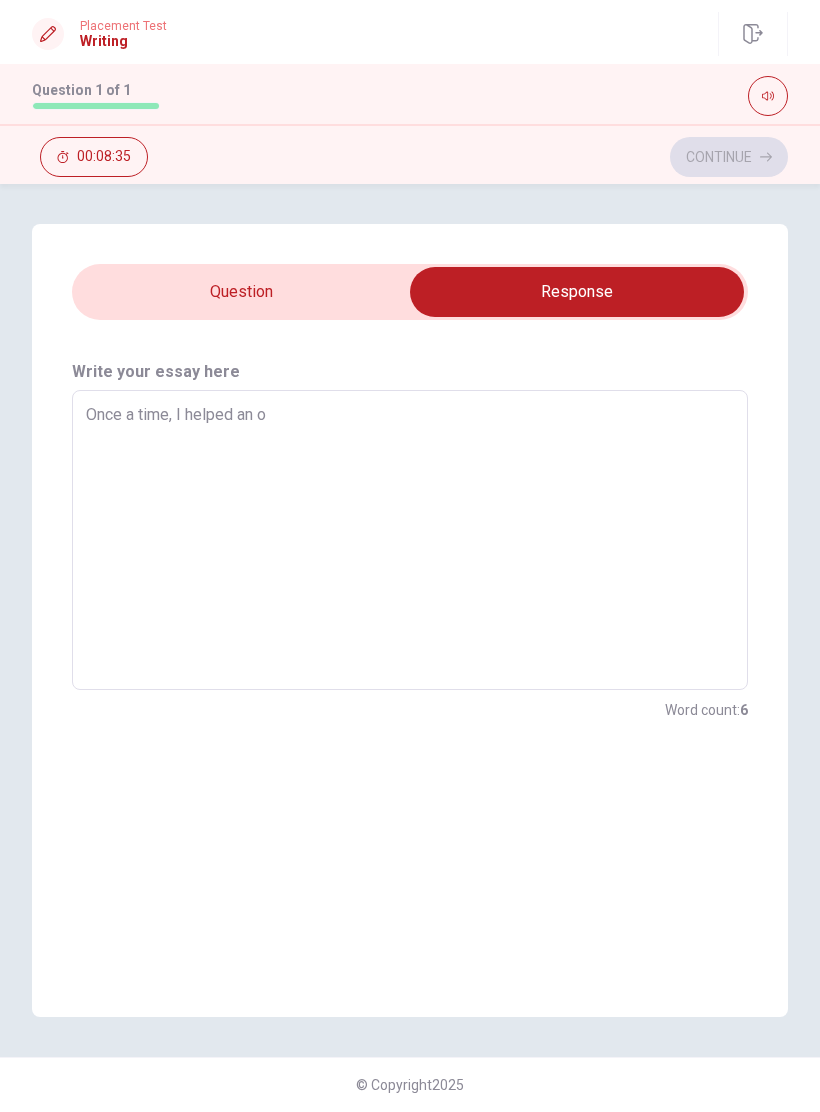 type on "x" 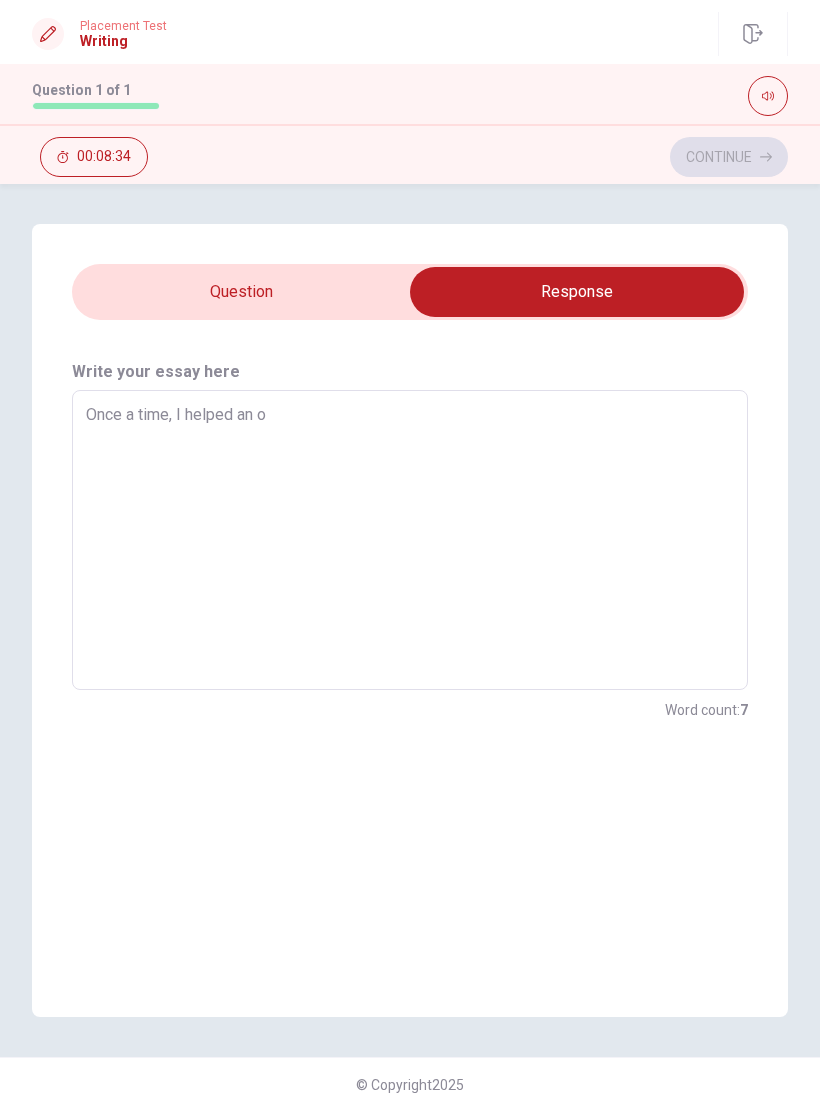 type on "Once a time, I helped an ol" 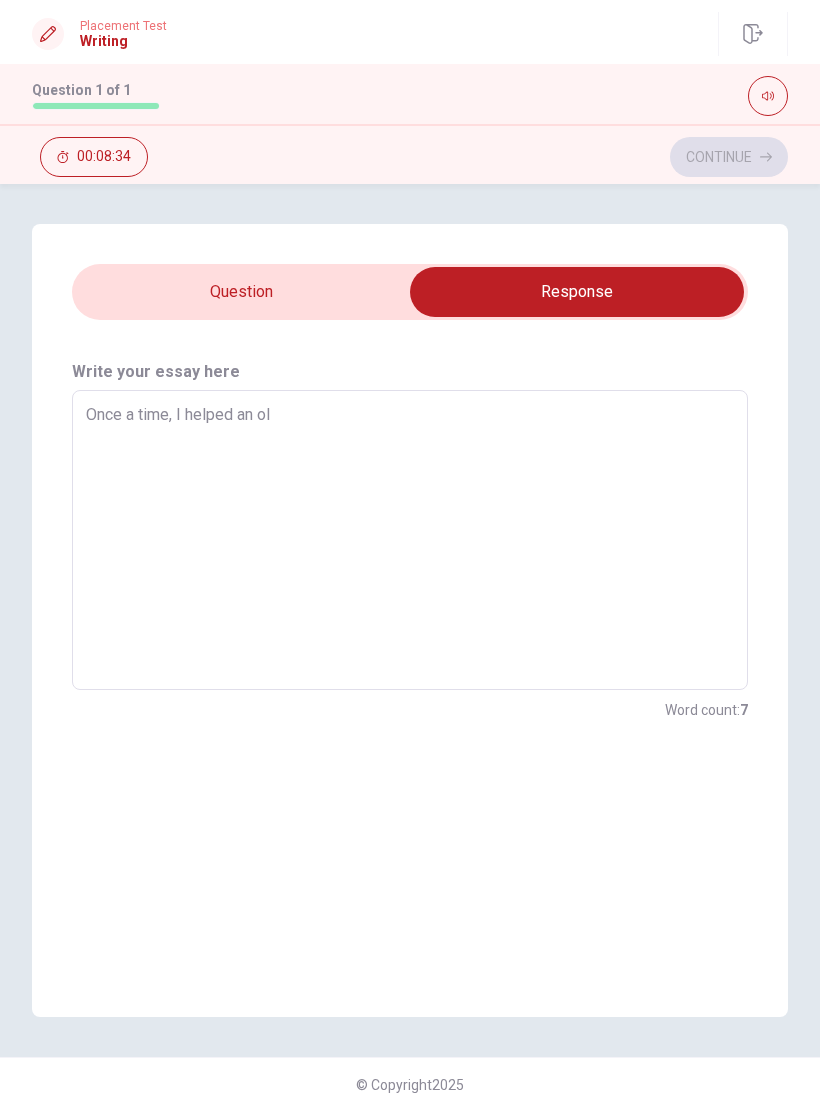 type on "x" 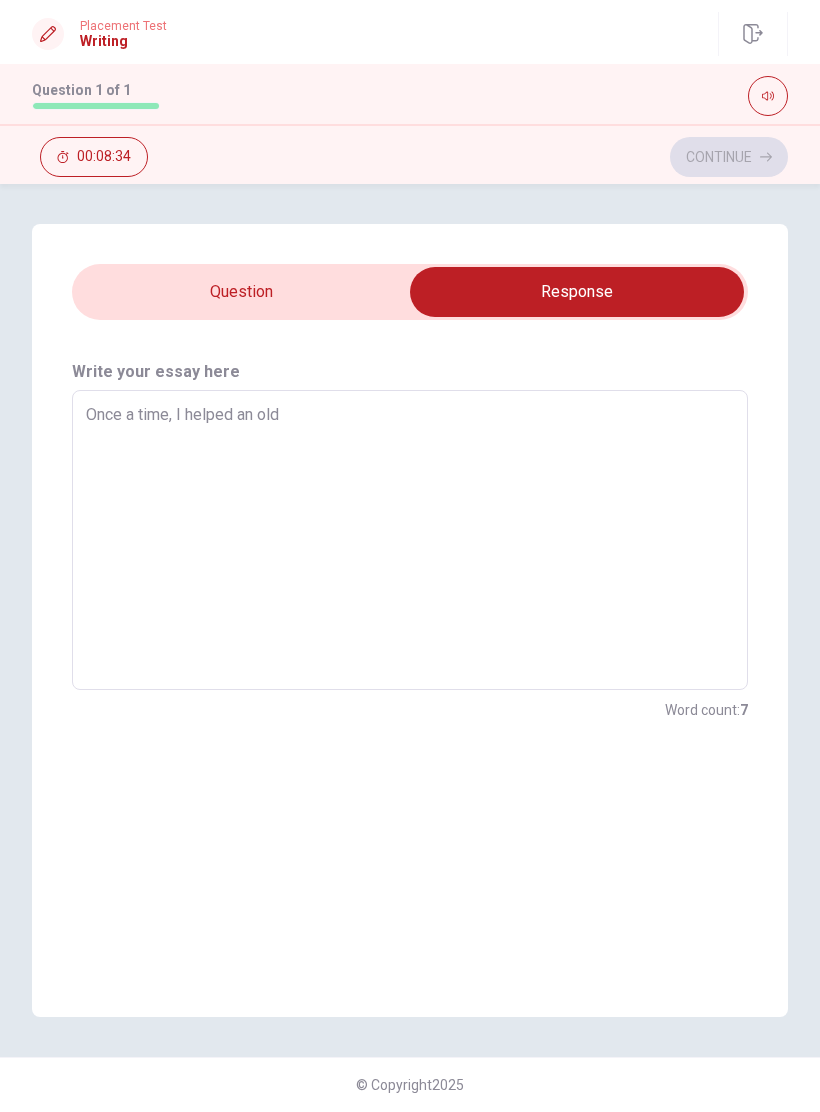 type on "x" 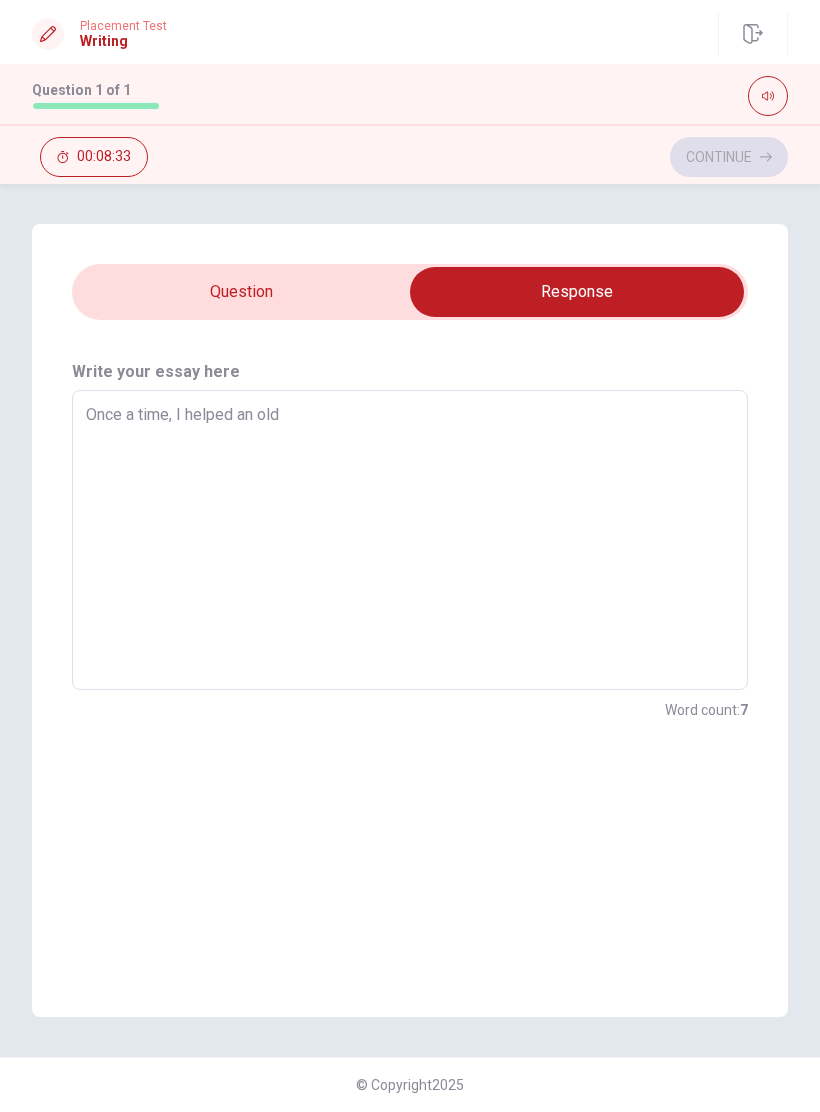 type on "x" 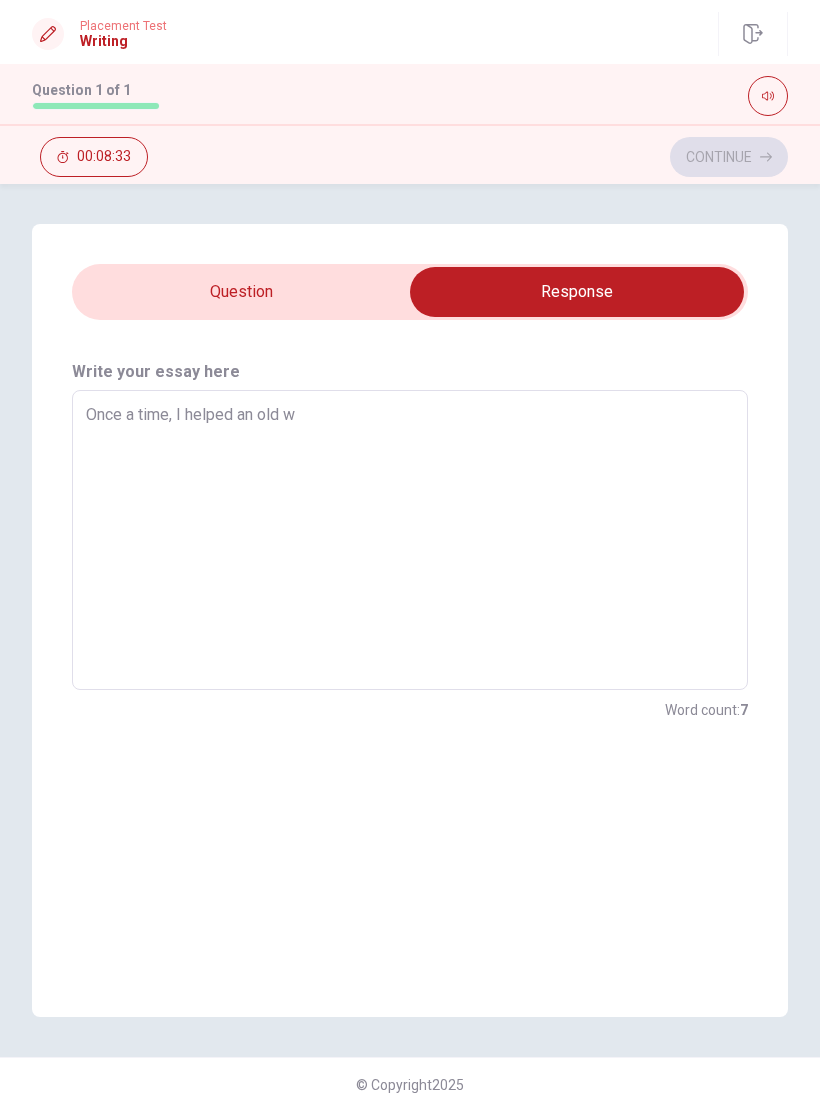 type on "x" 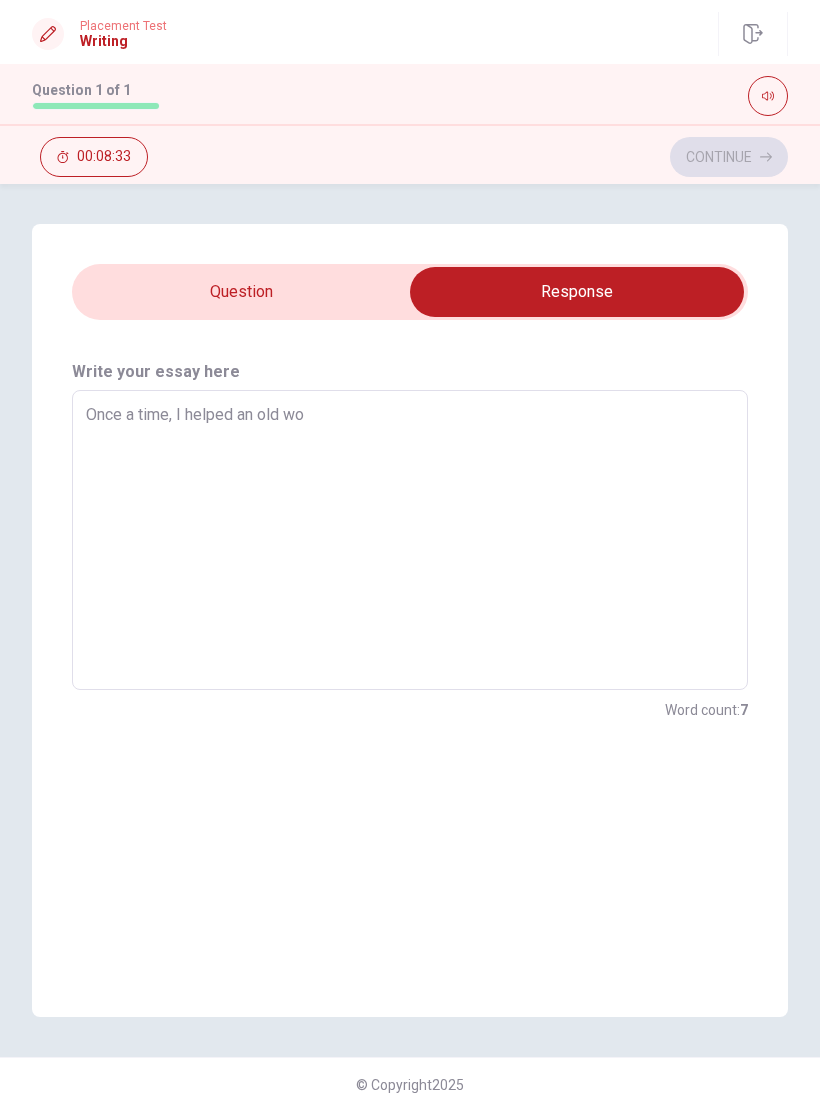 type on "x" 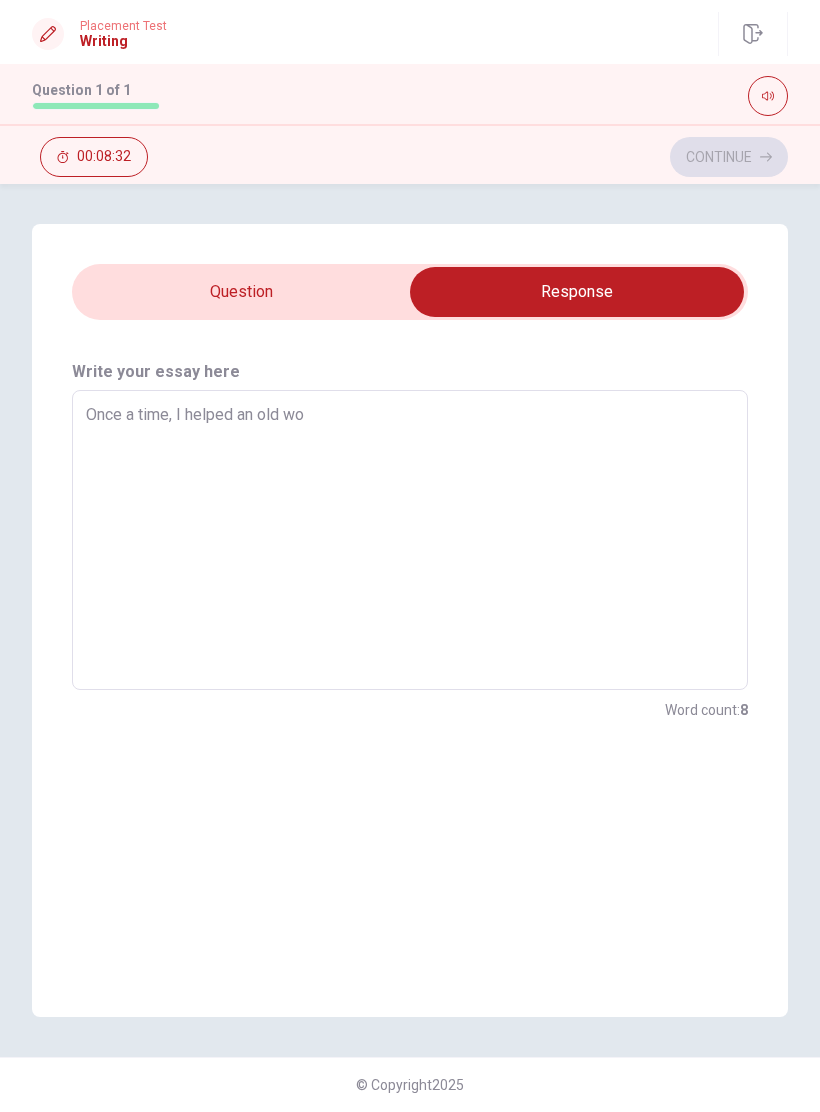 type on "Once a time, I helped an old wom" 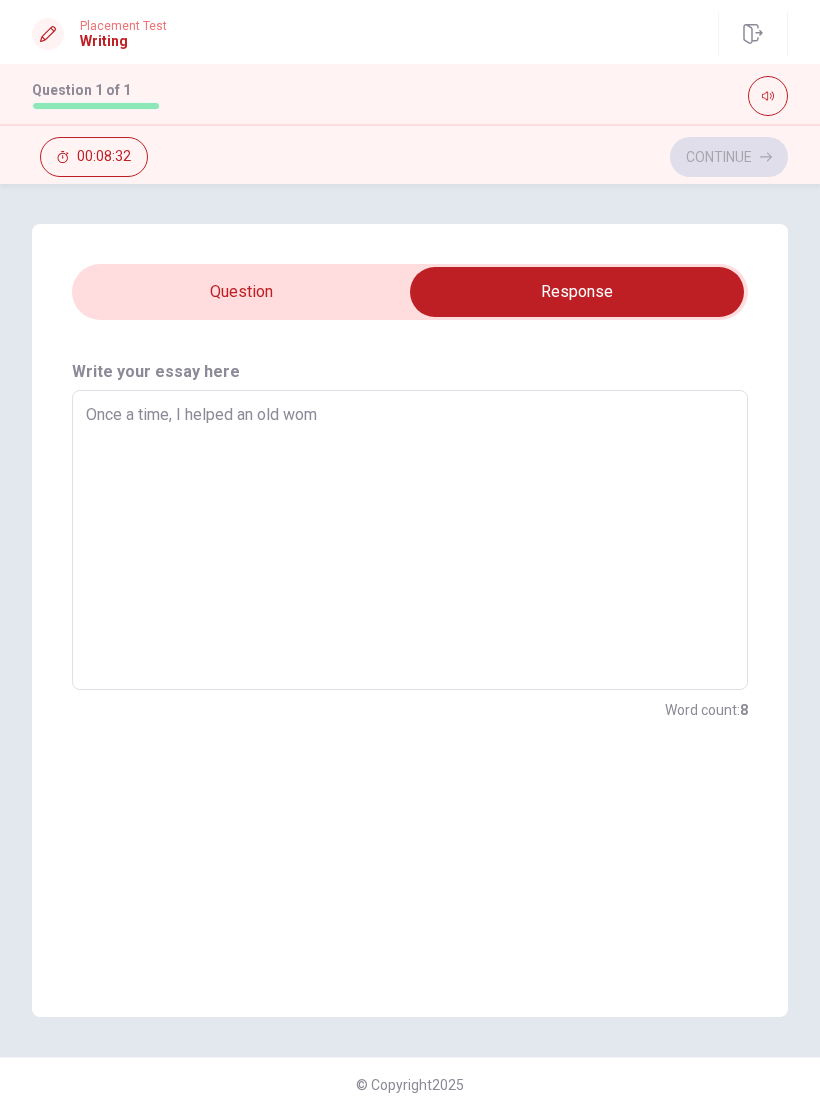 type on "x" 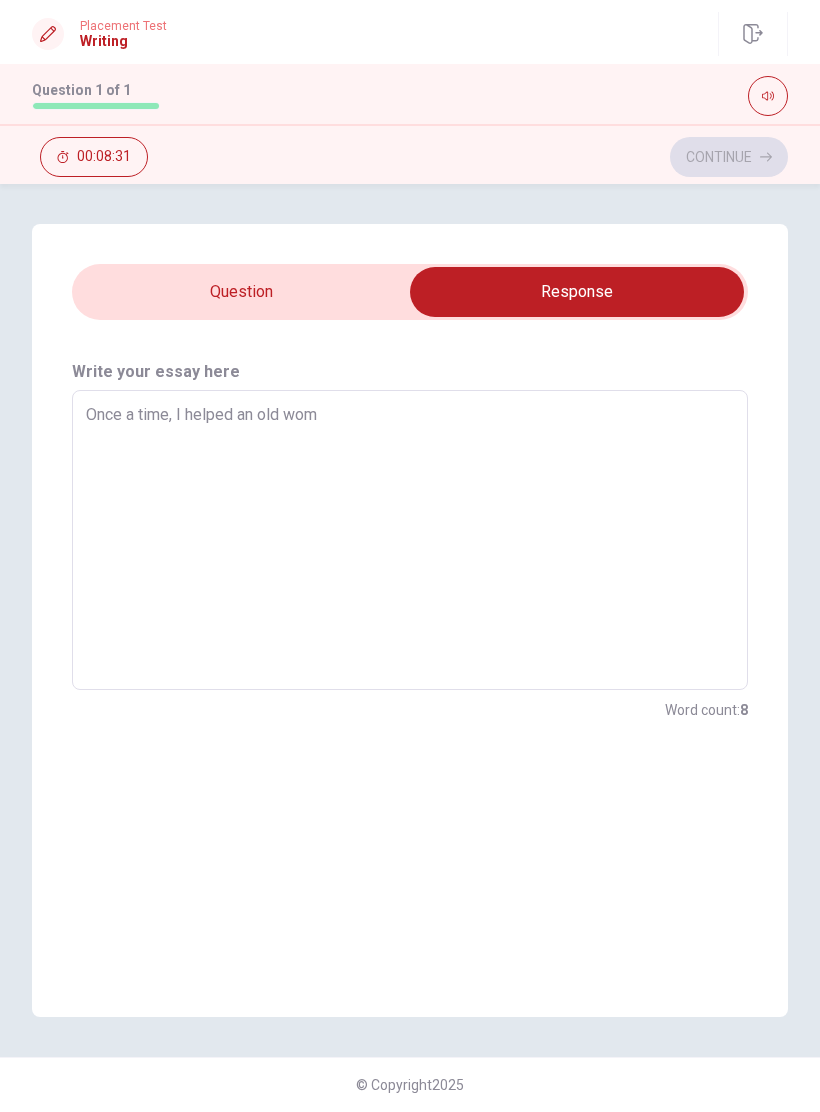 type on "Once a time, I helped an old woma" 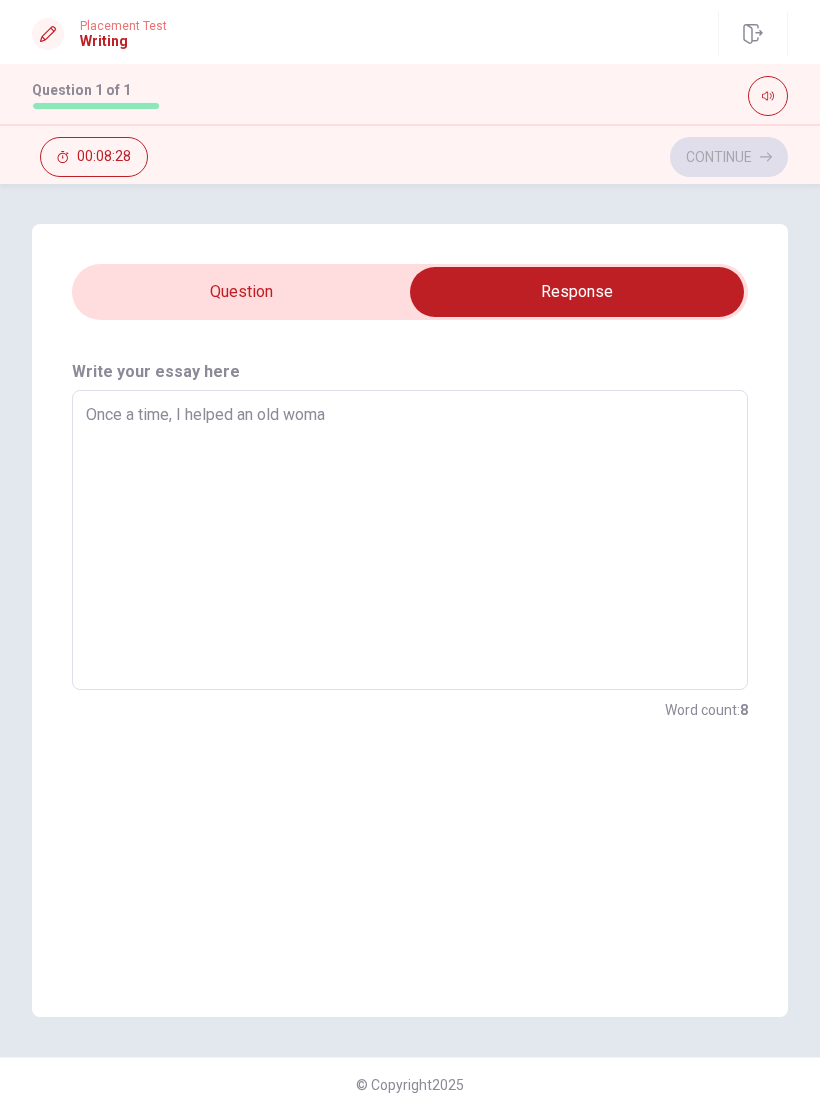 type on "x" 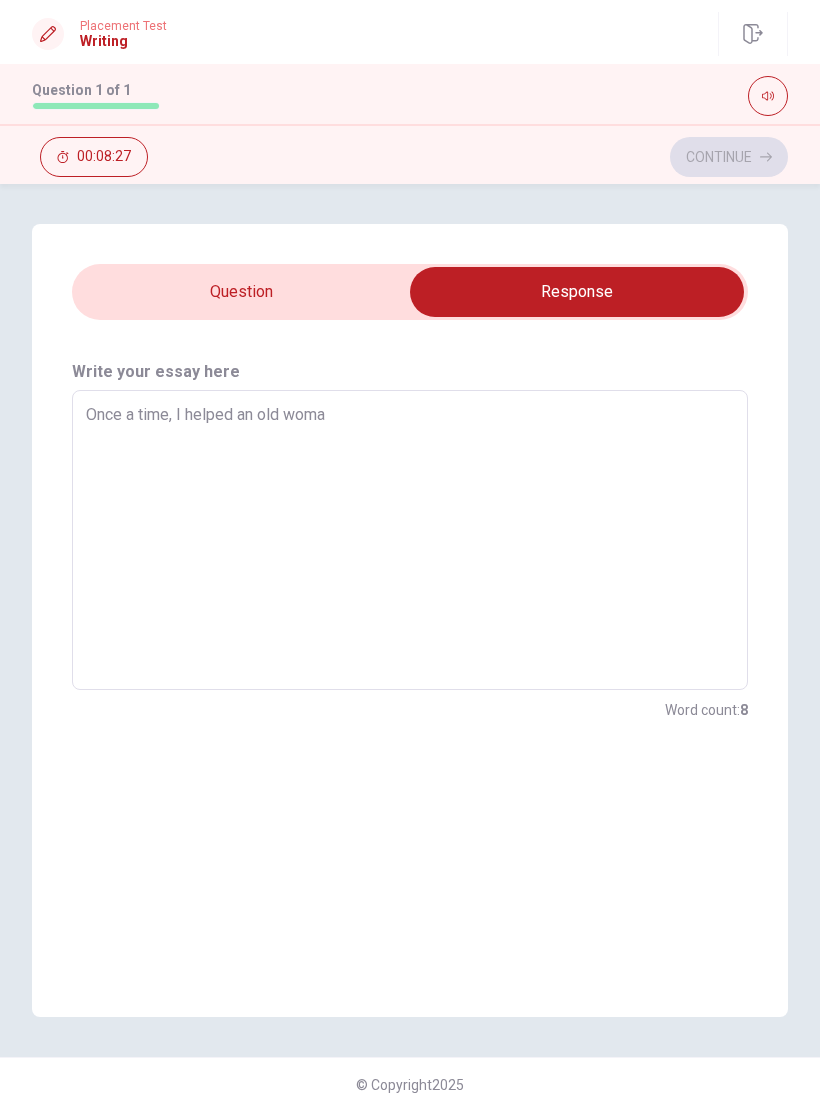 type on "Once a time, I helped an old woman" 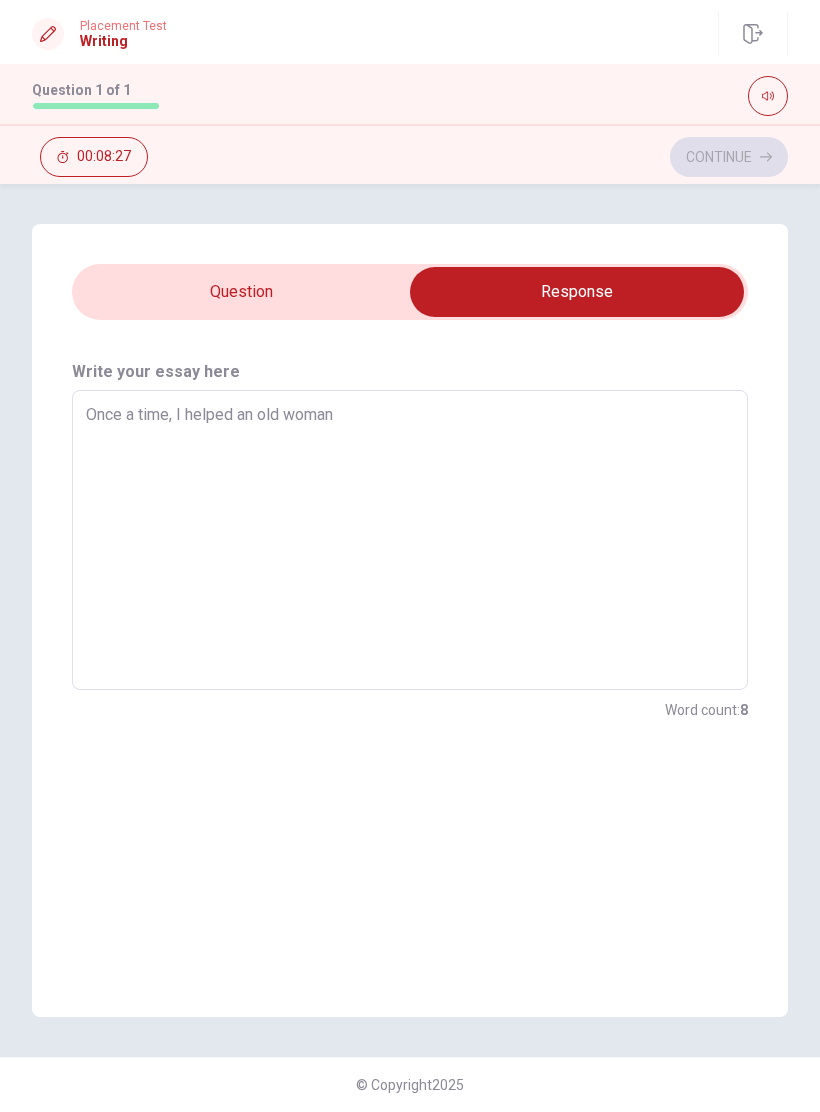type on "x" 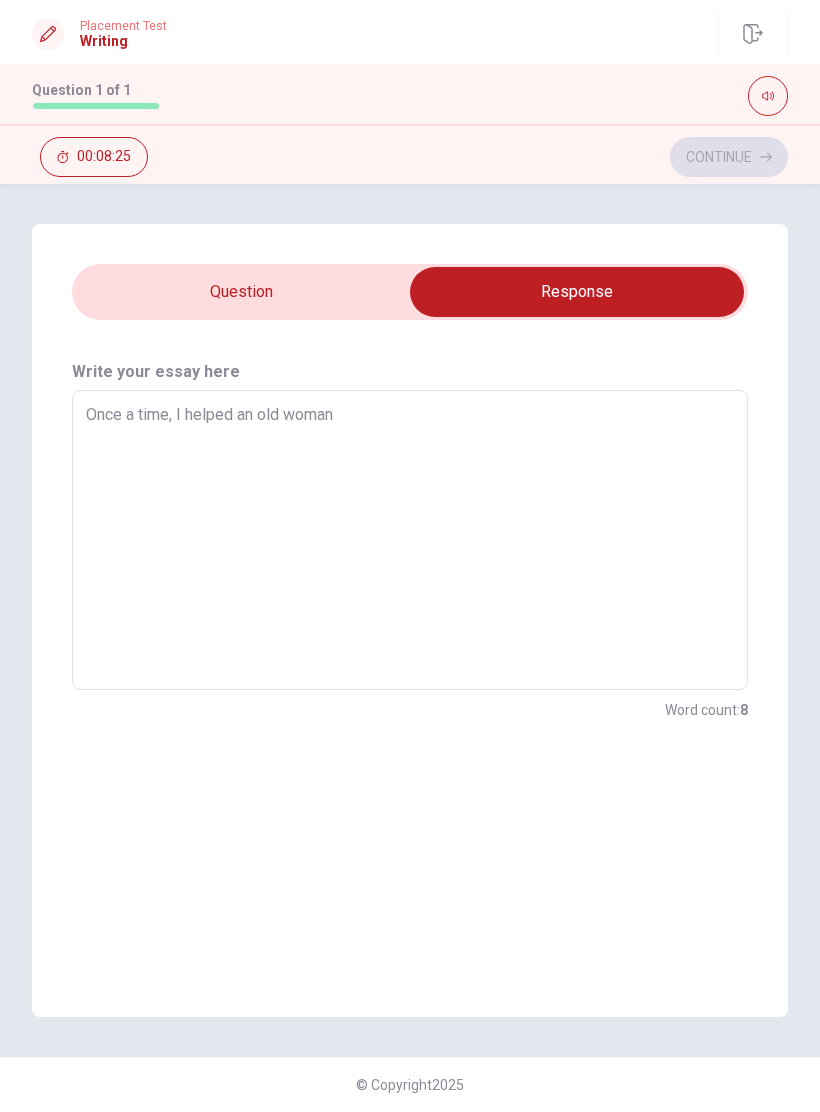 type on "x" 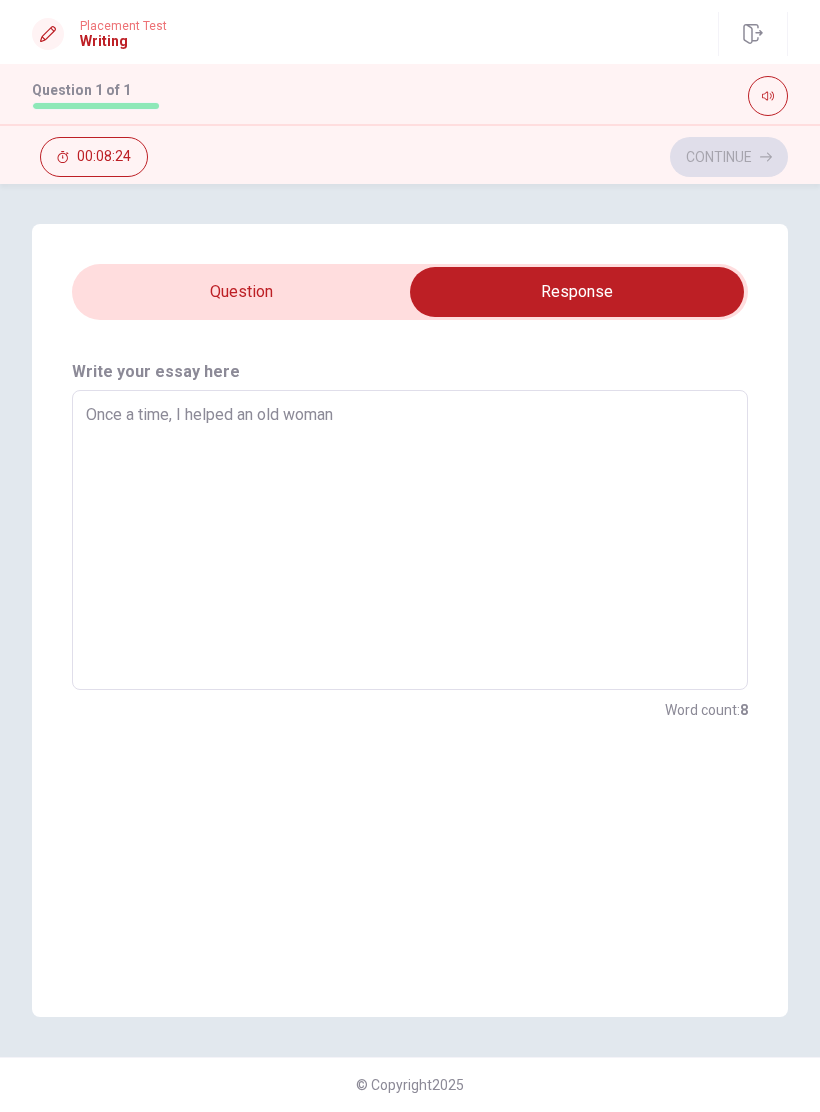 type on "Once a time, I helped an oldwoman" 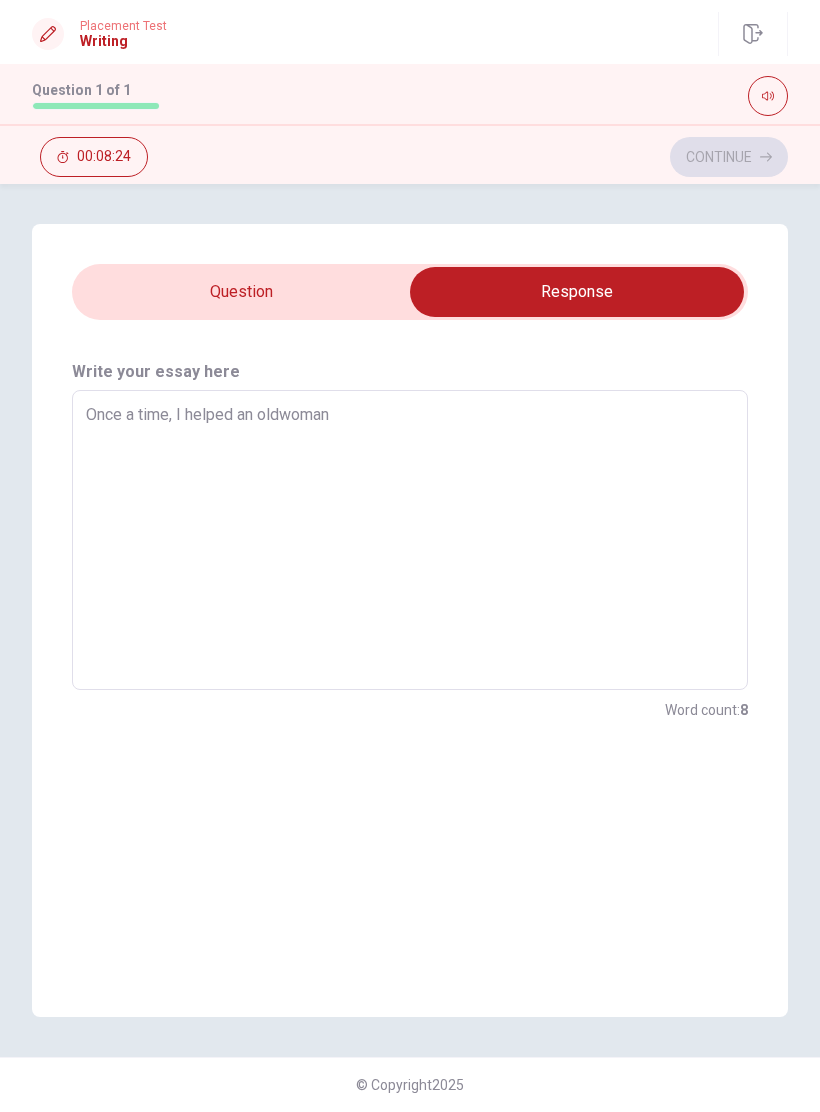 type on "x" 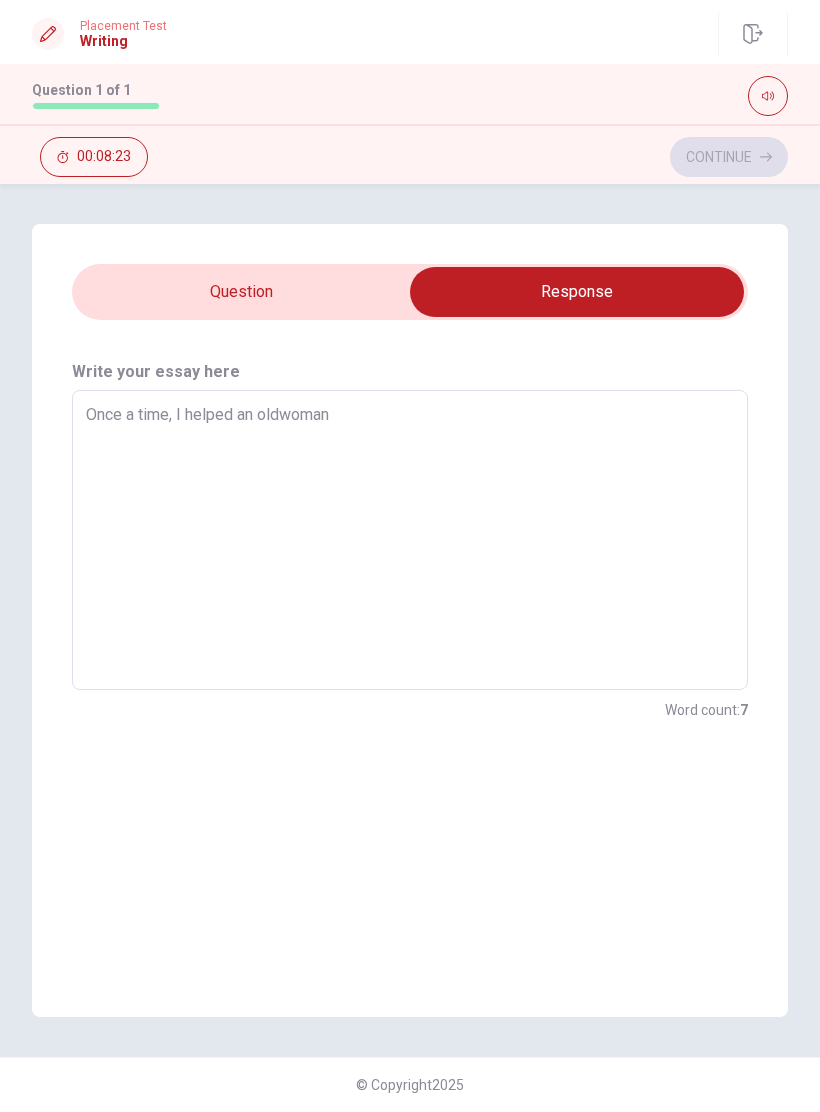 type on "Once a time, I helped an olwoman" 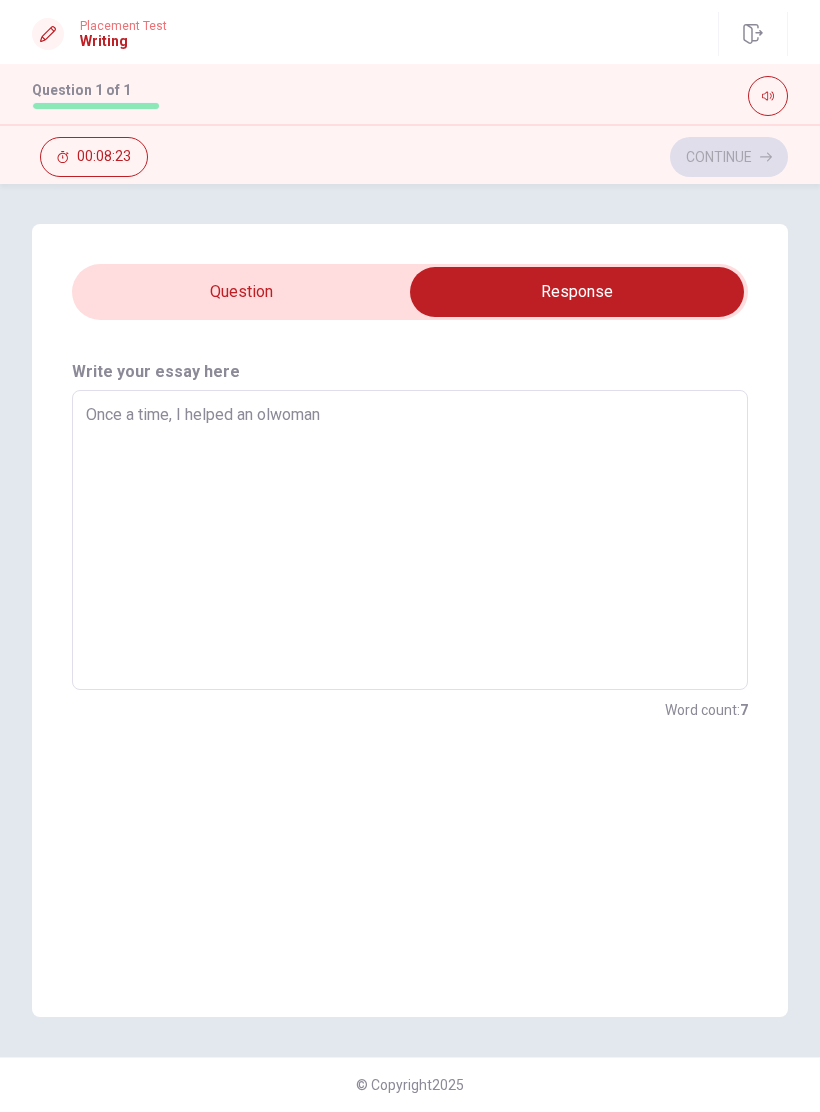 type on "x" 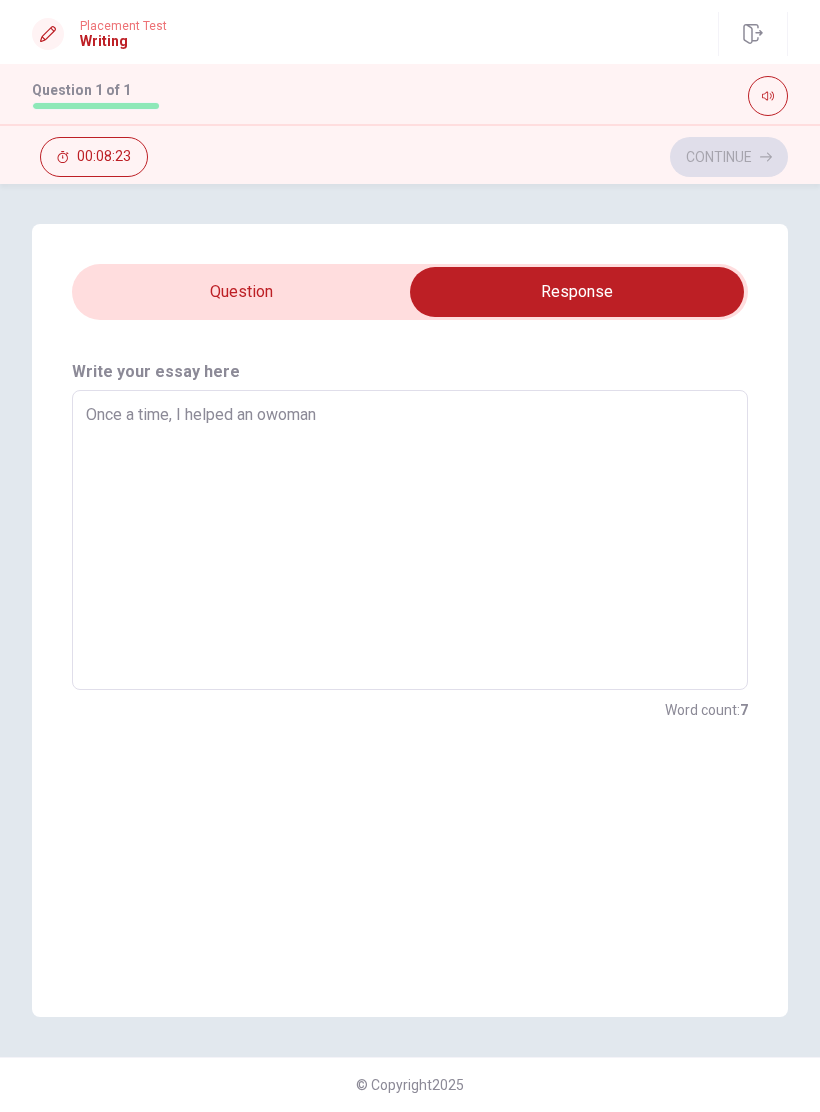 type on "x" 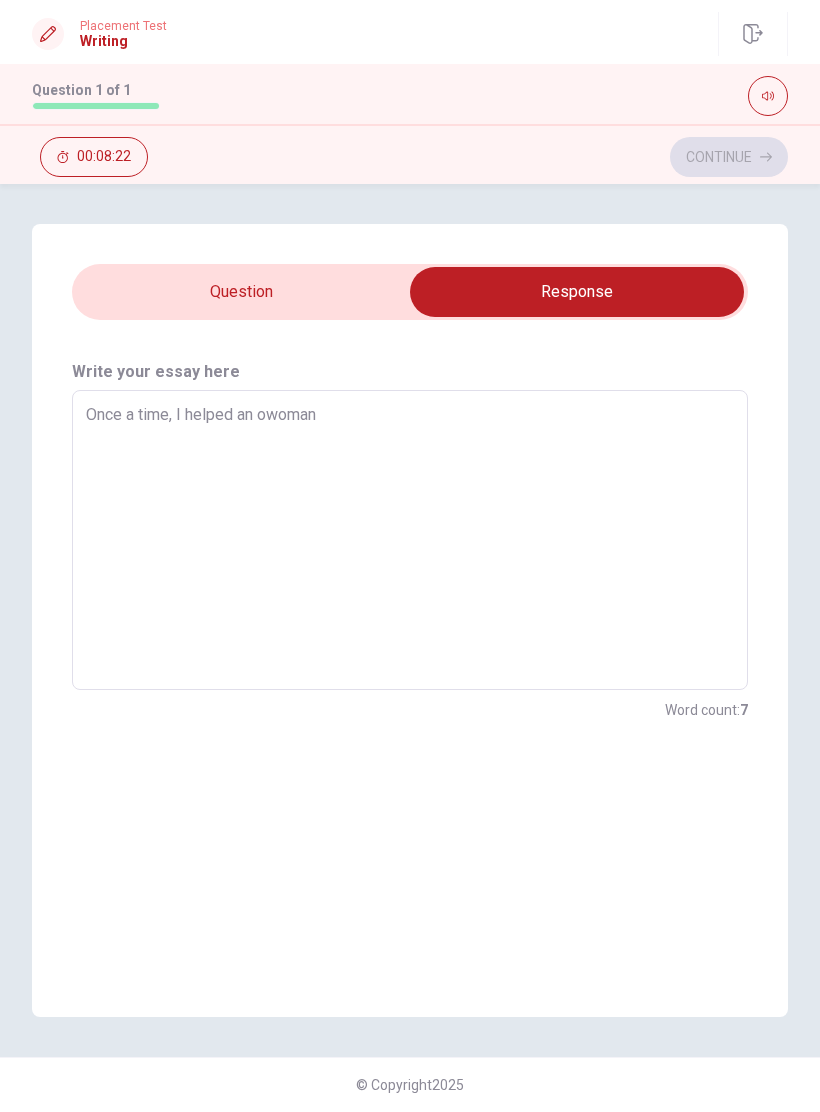 type on "Once a time, I helped an oewoman" 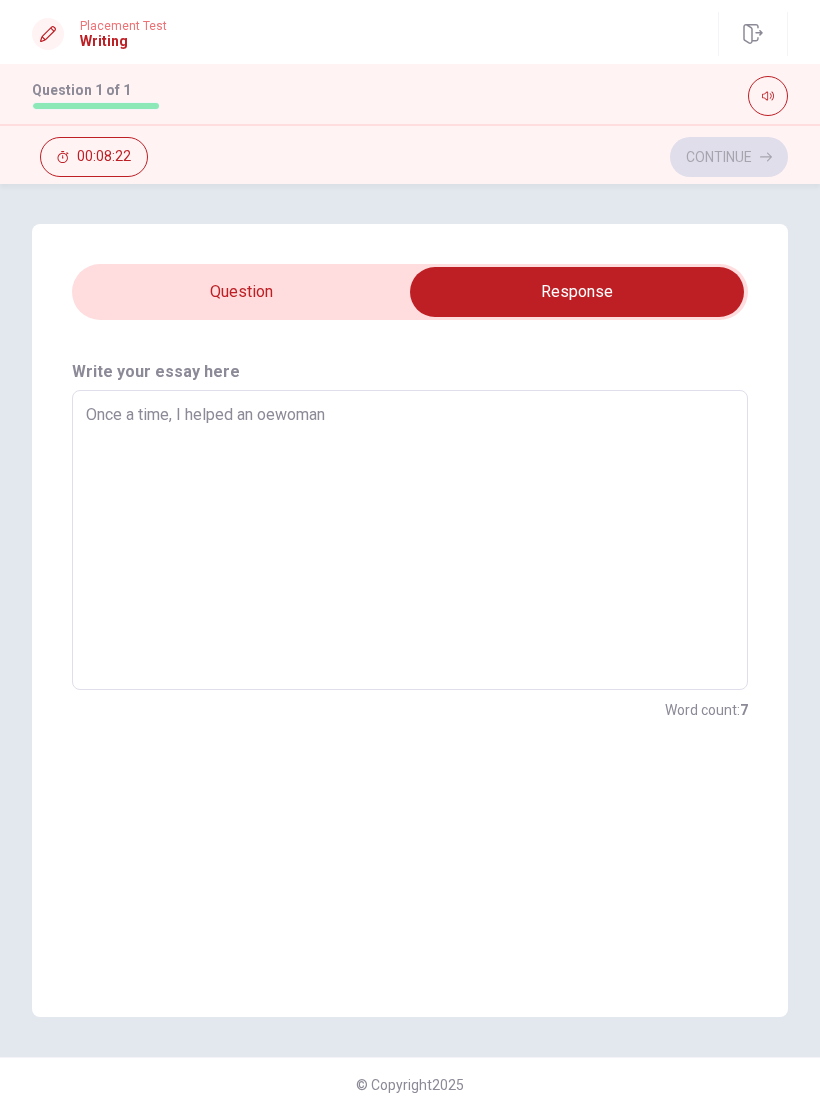 type on "x" 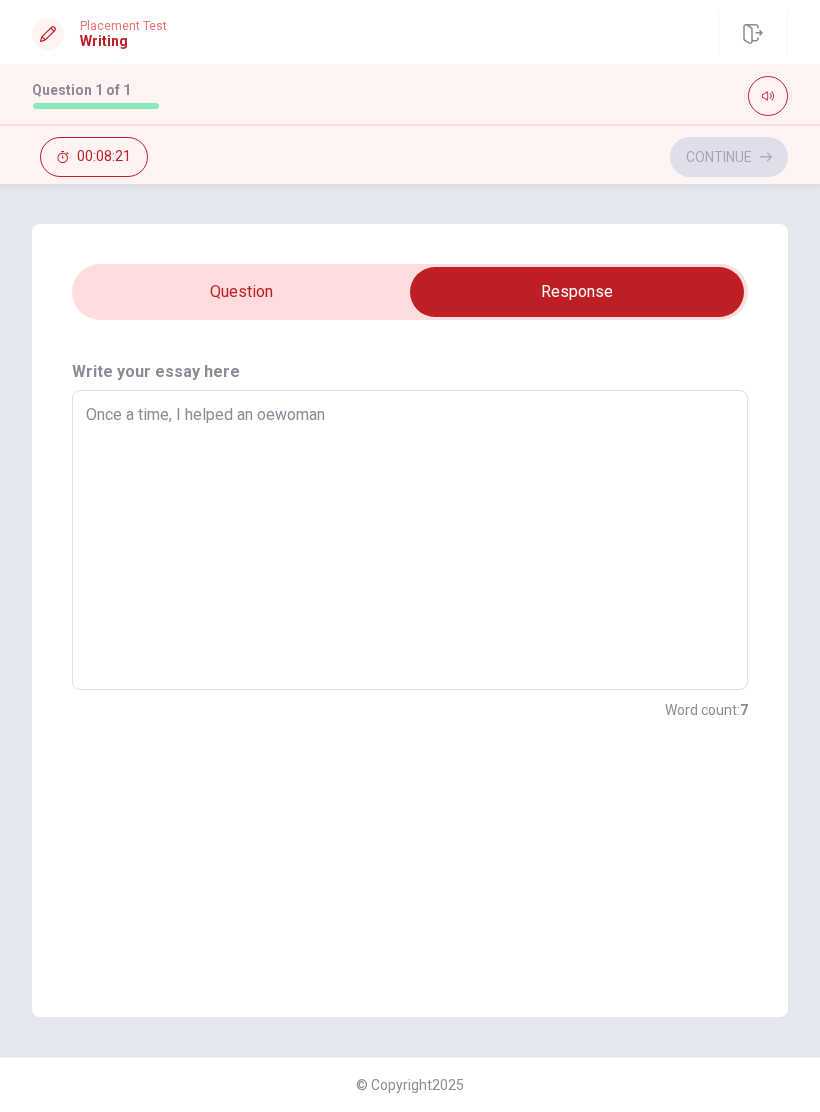 type on "Once a time, I helped an oelwoman" 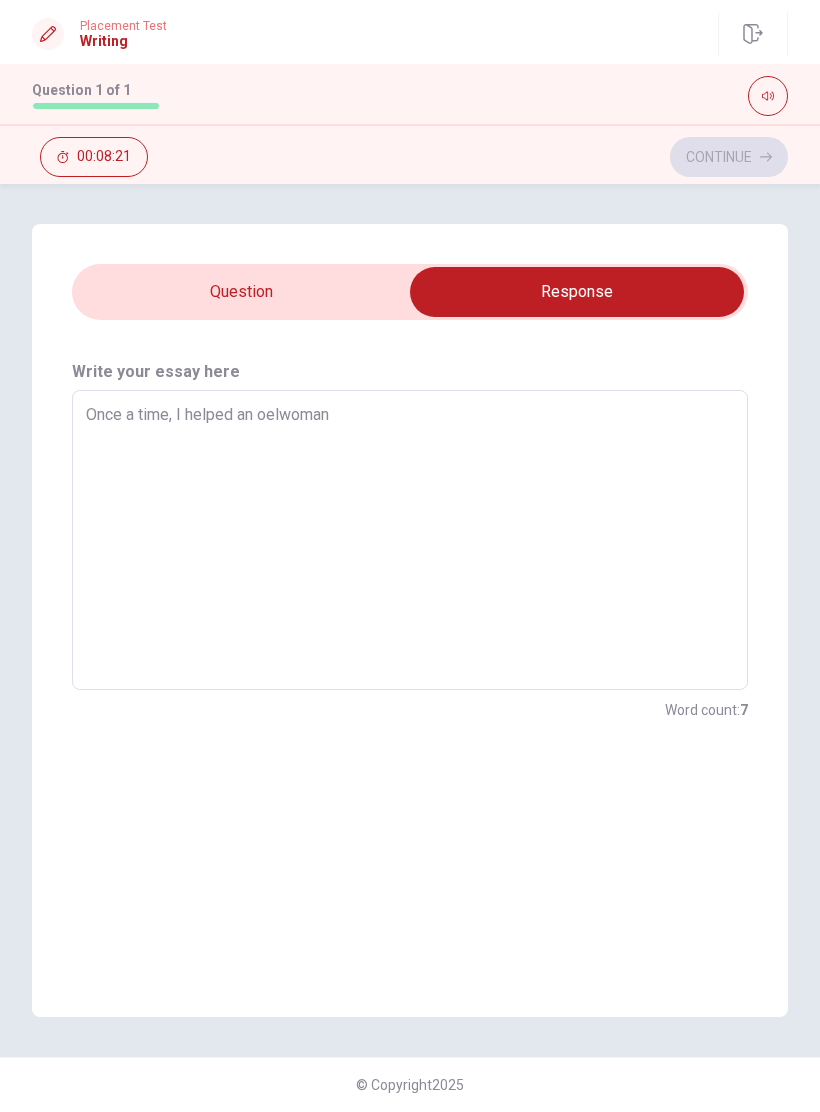 type on "x" 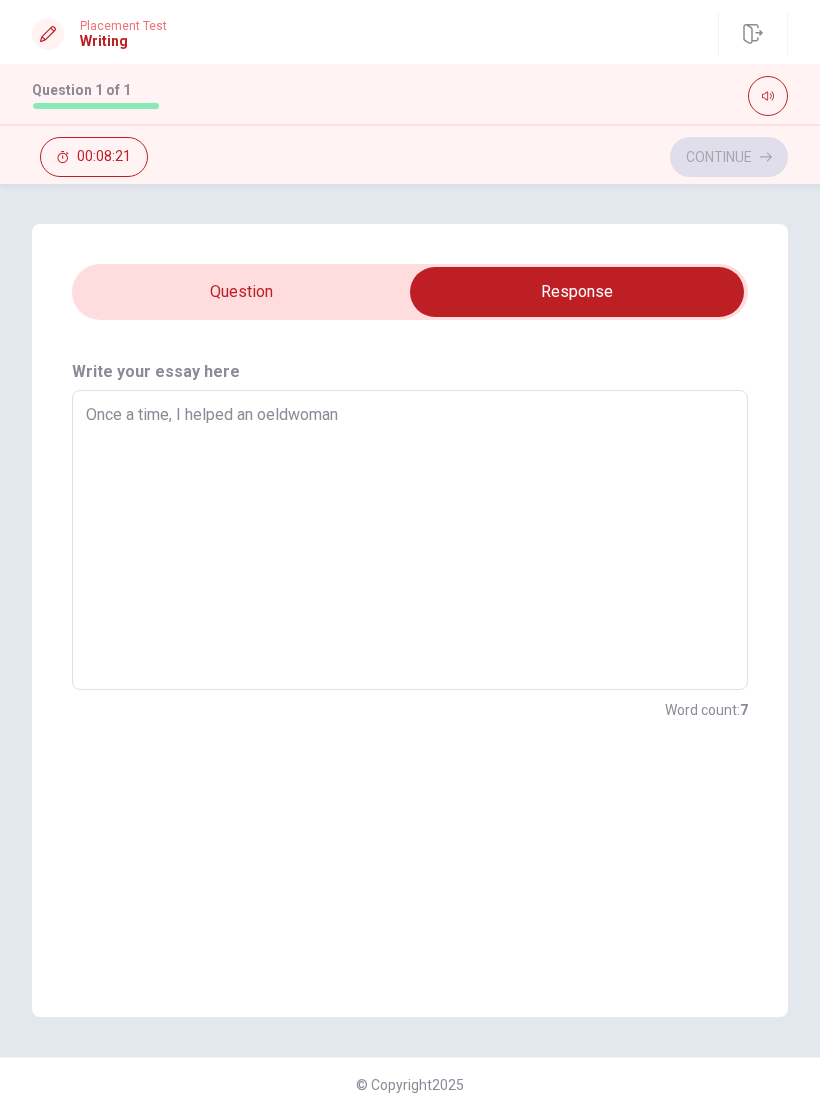 type on "x" 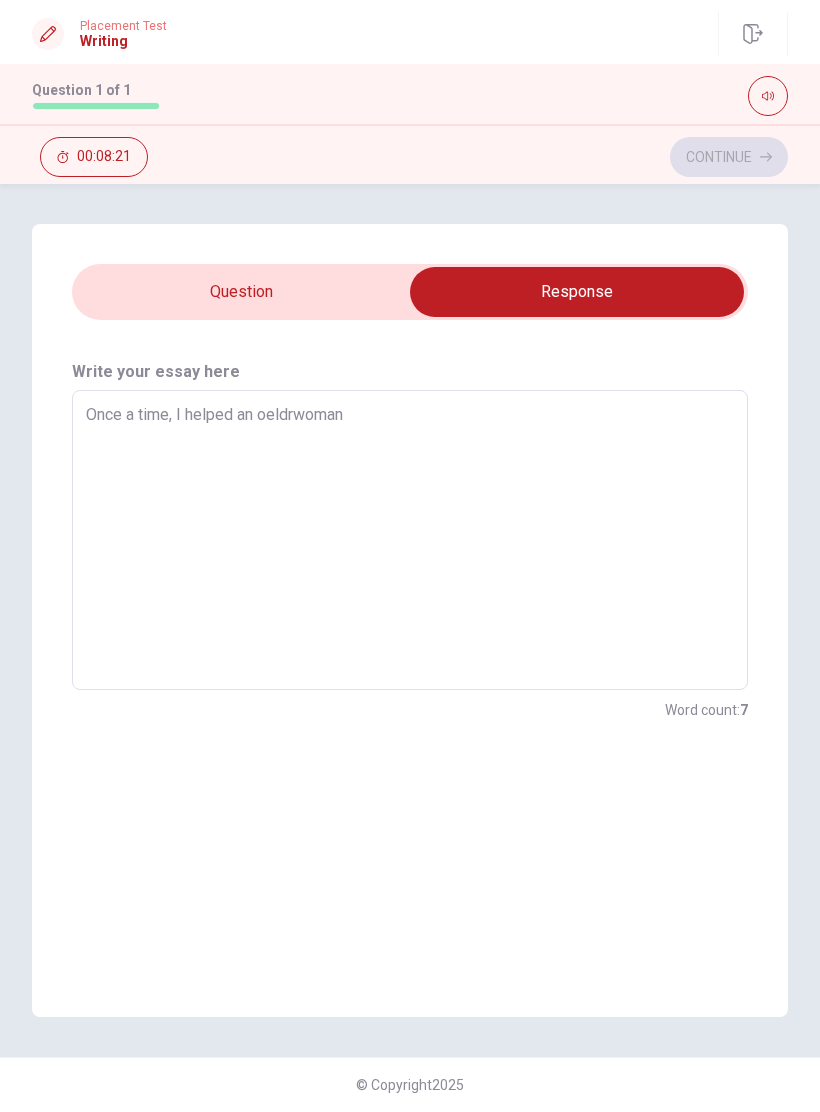type on "x" 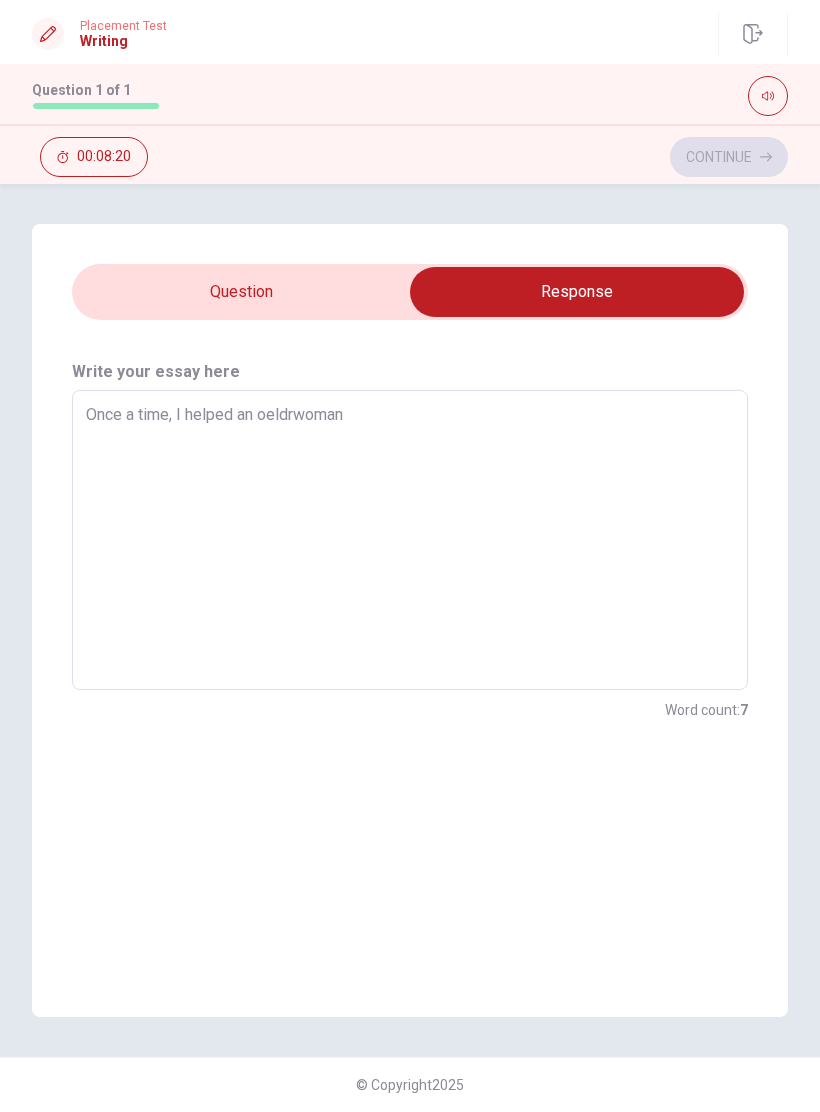 type on "Once a time, I helped an oeldr woman" 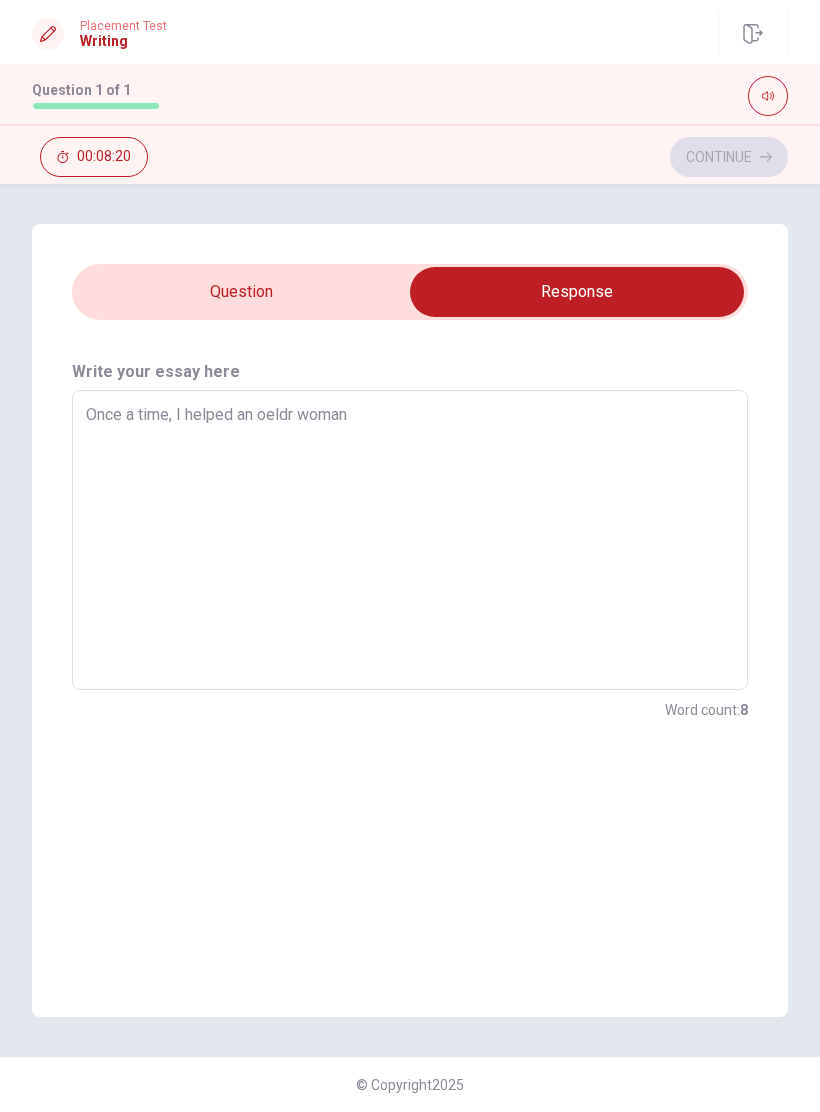 type on "x" 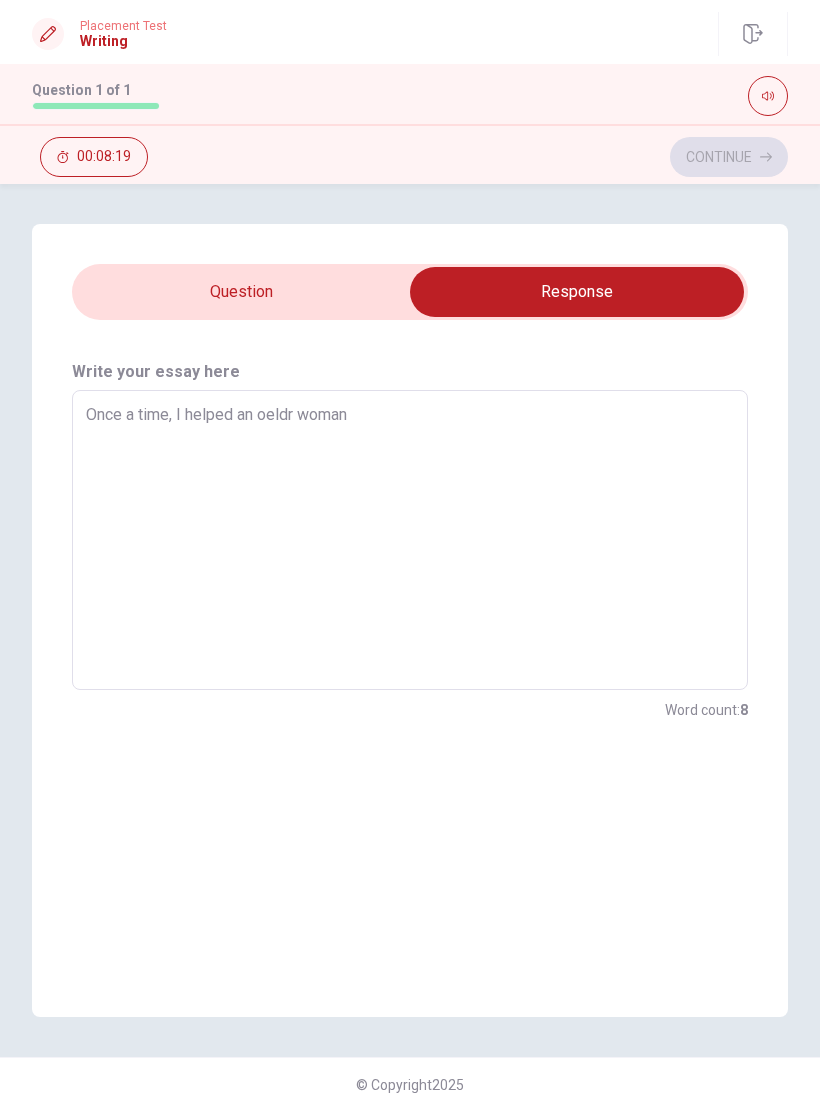 type on "Once a time, I helped an oeldrwoman" 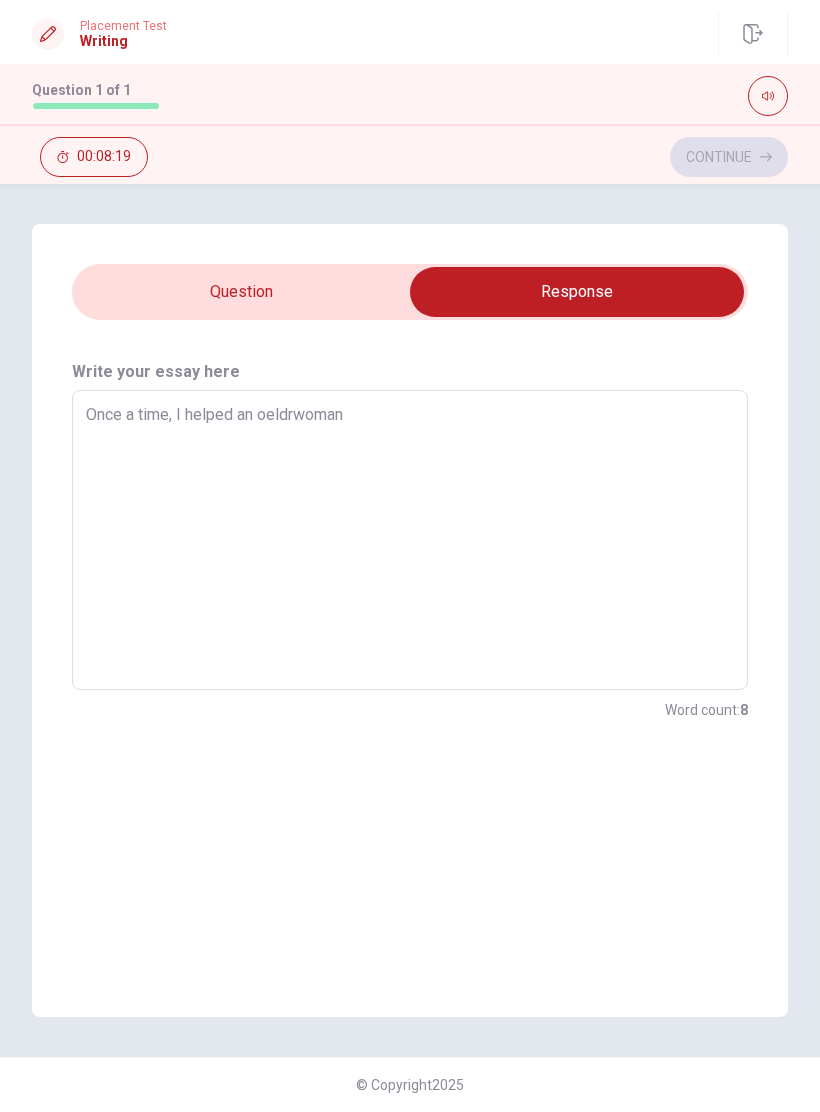 type on "x" 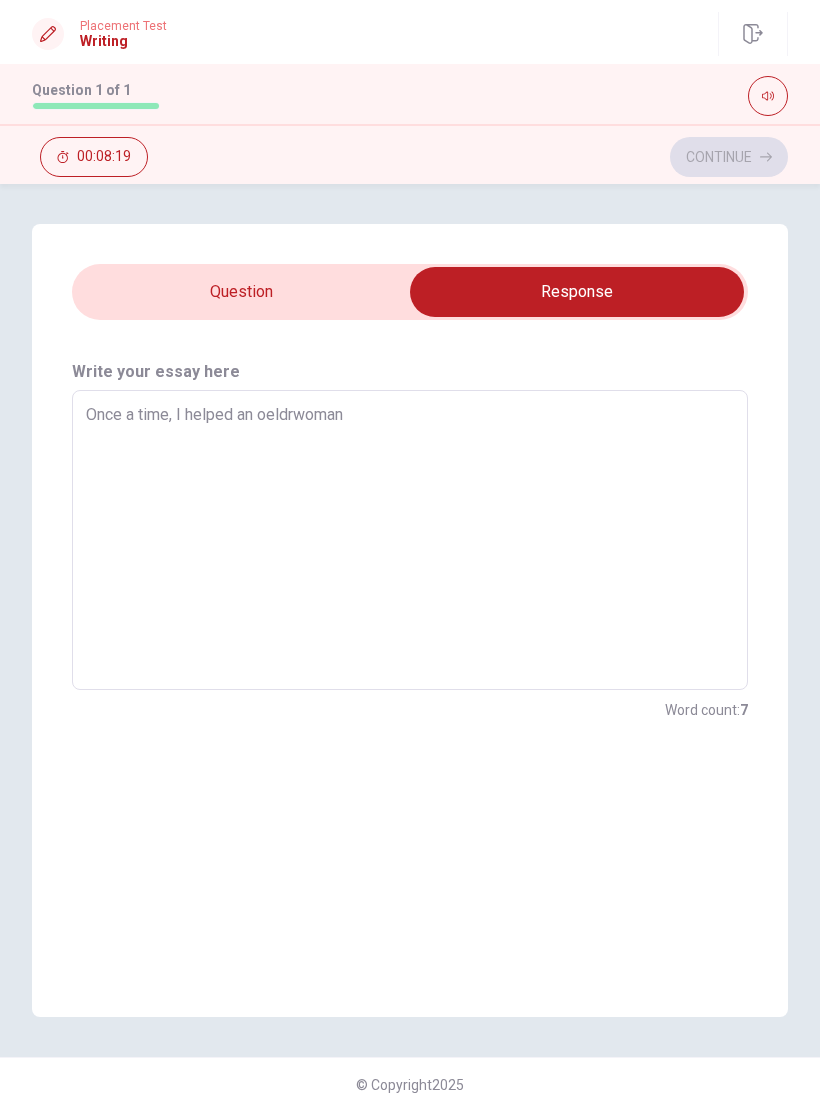type on "Once a time, I helped an oeldwoman" 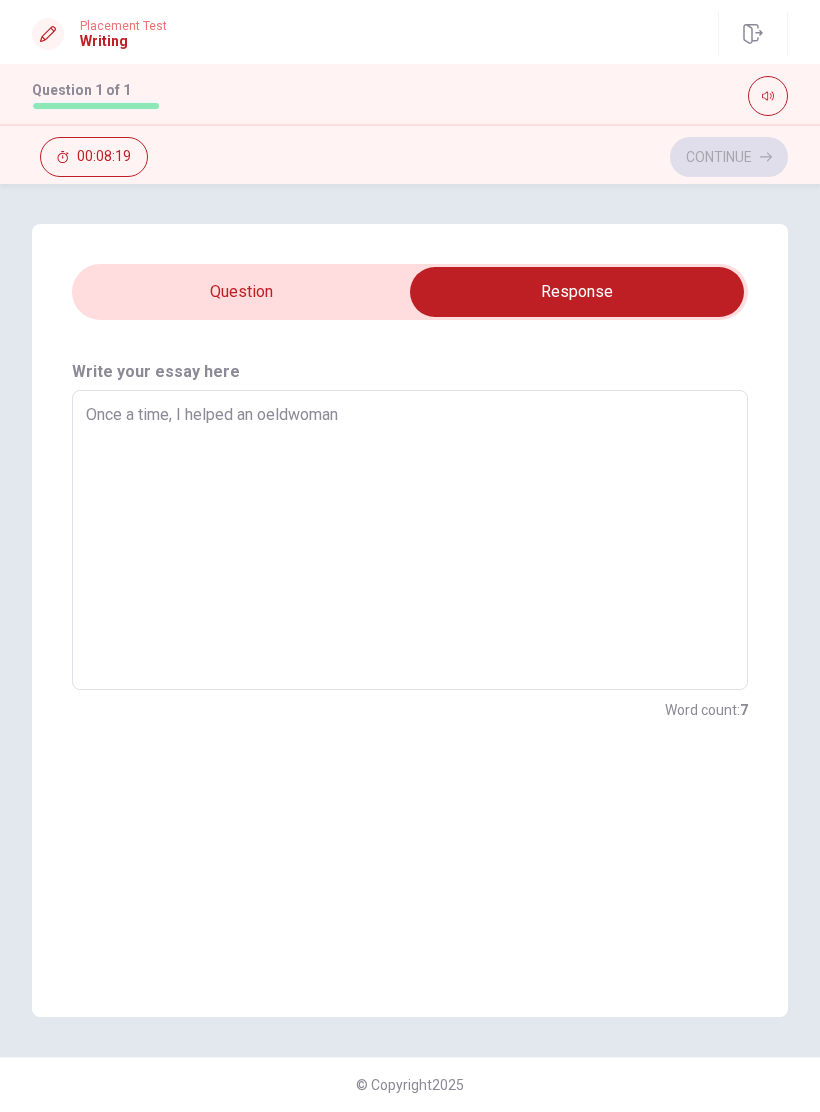 type on "x" 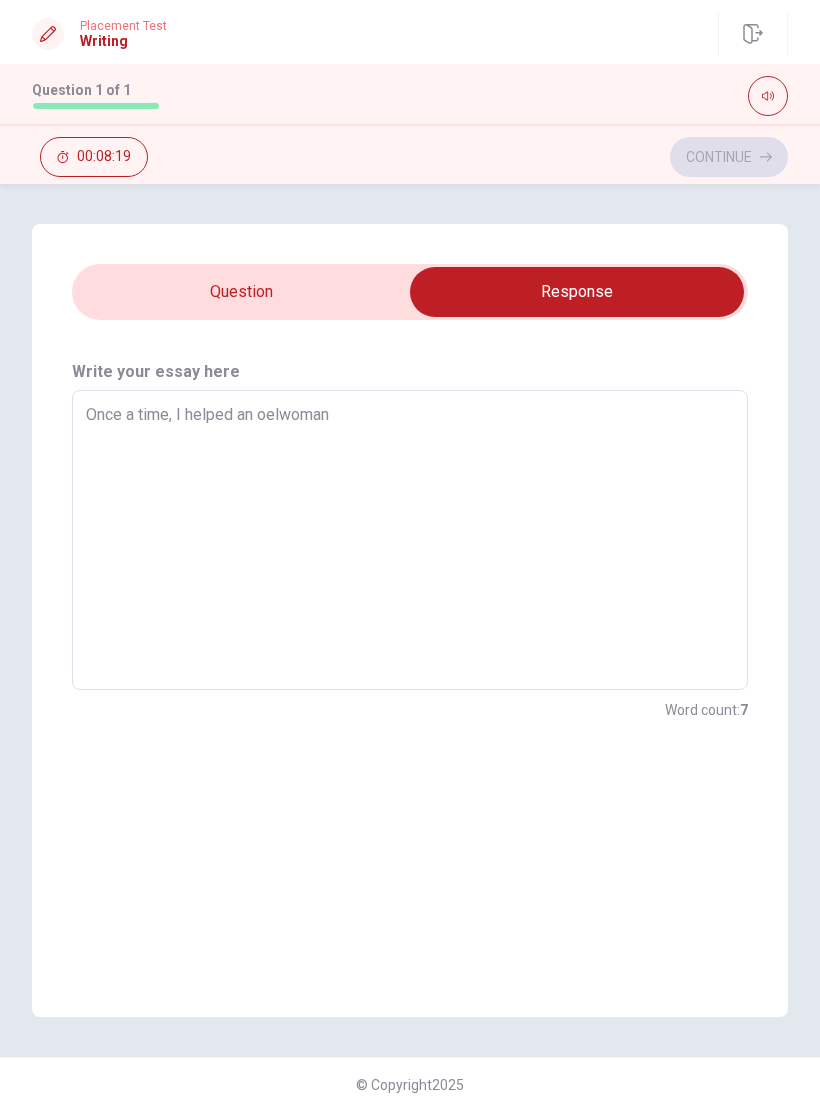 type on "x" 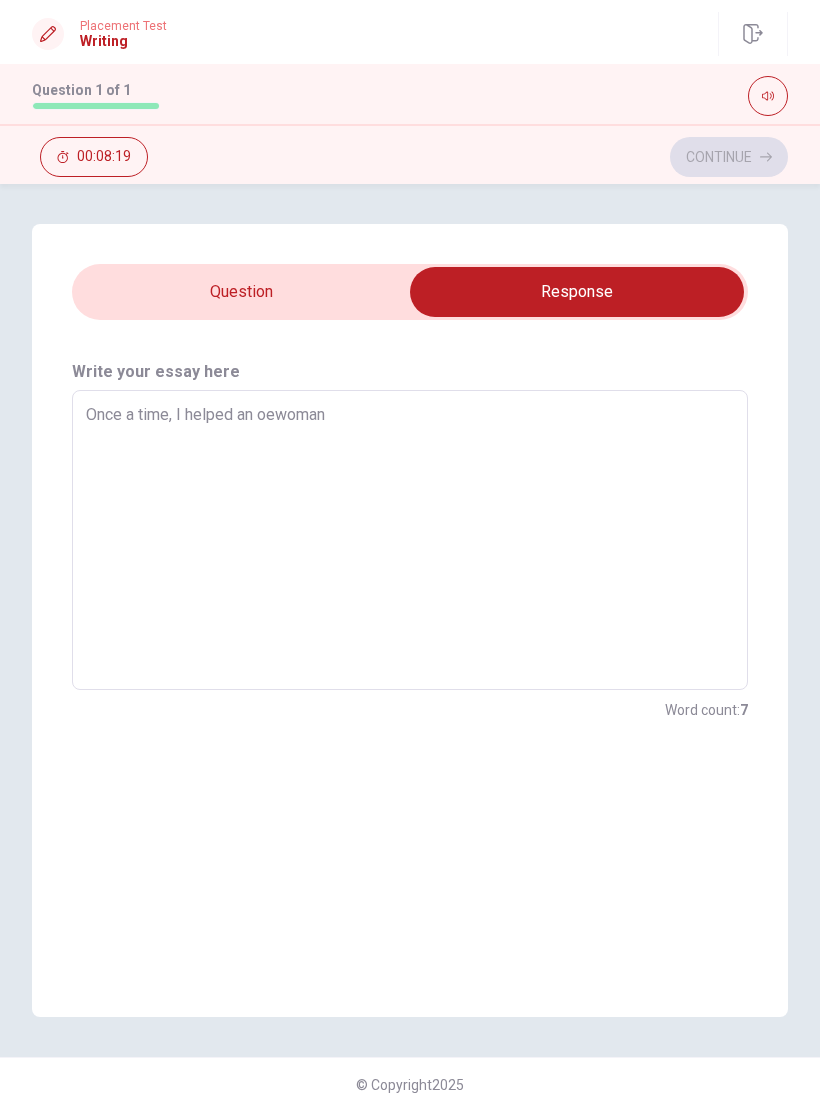 type on "x" 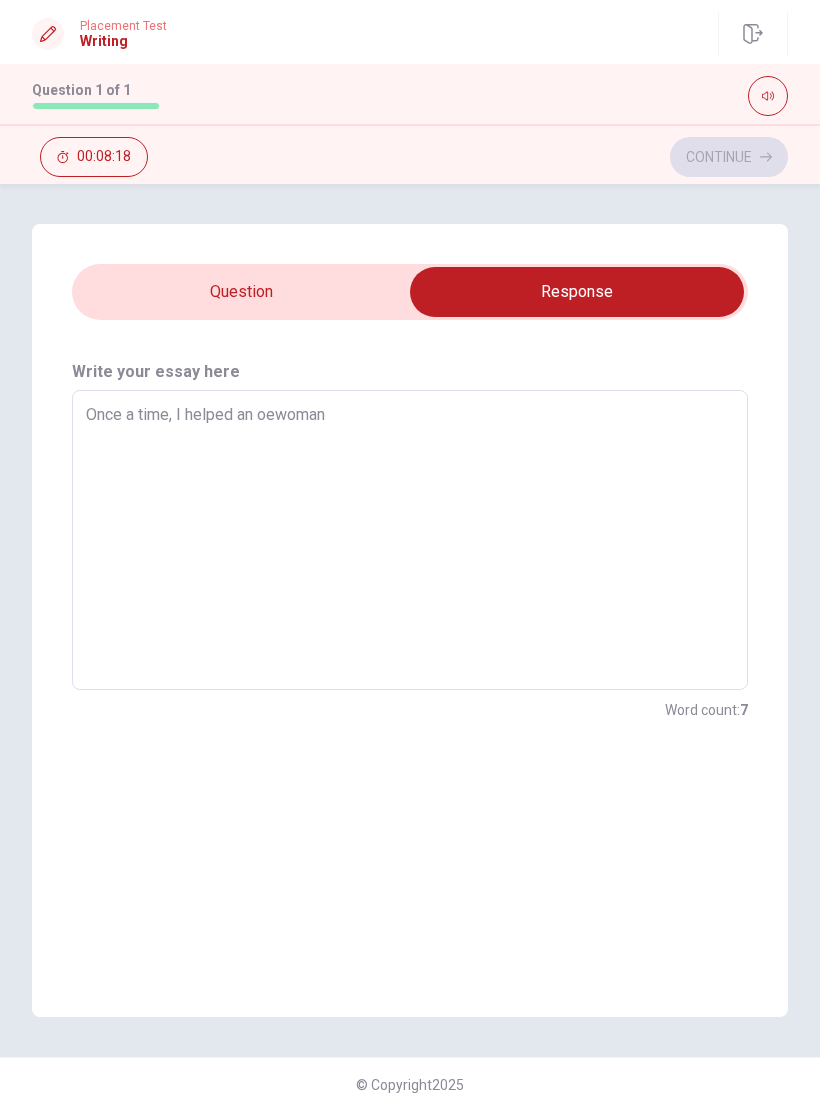 type on "Once a time, I helped an owoman" 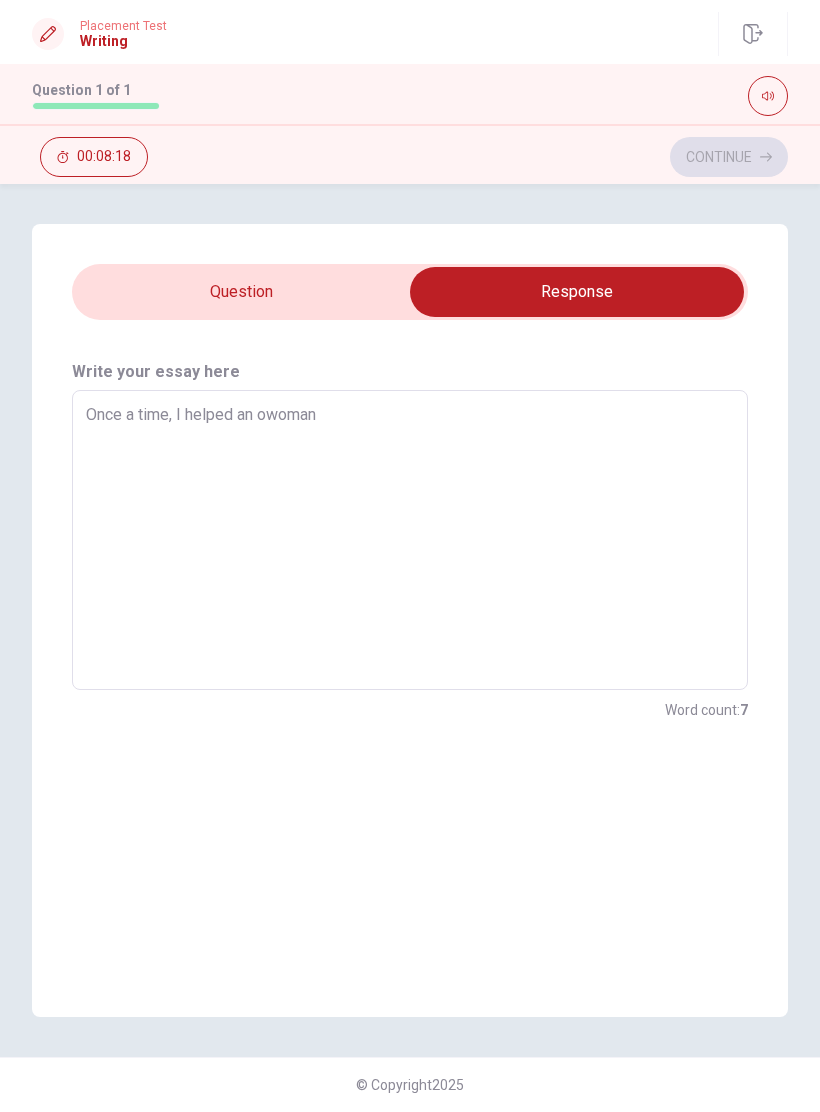 type on "x" 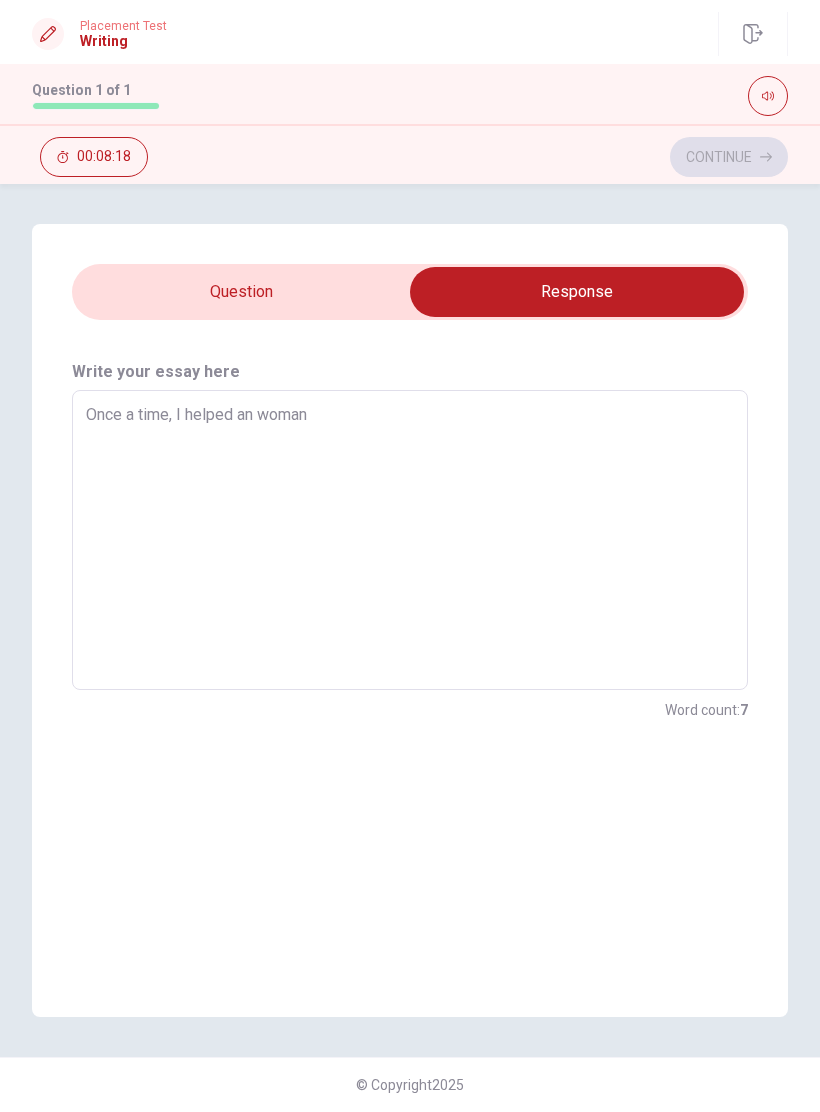 type on "x" 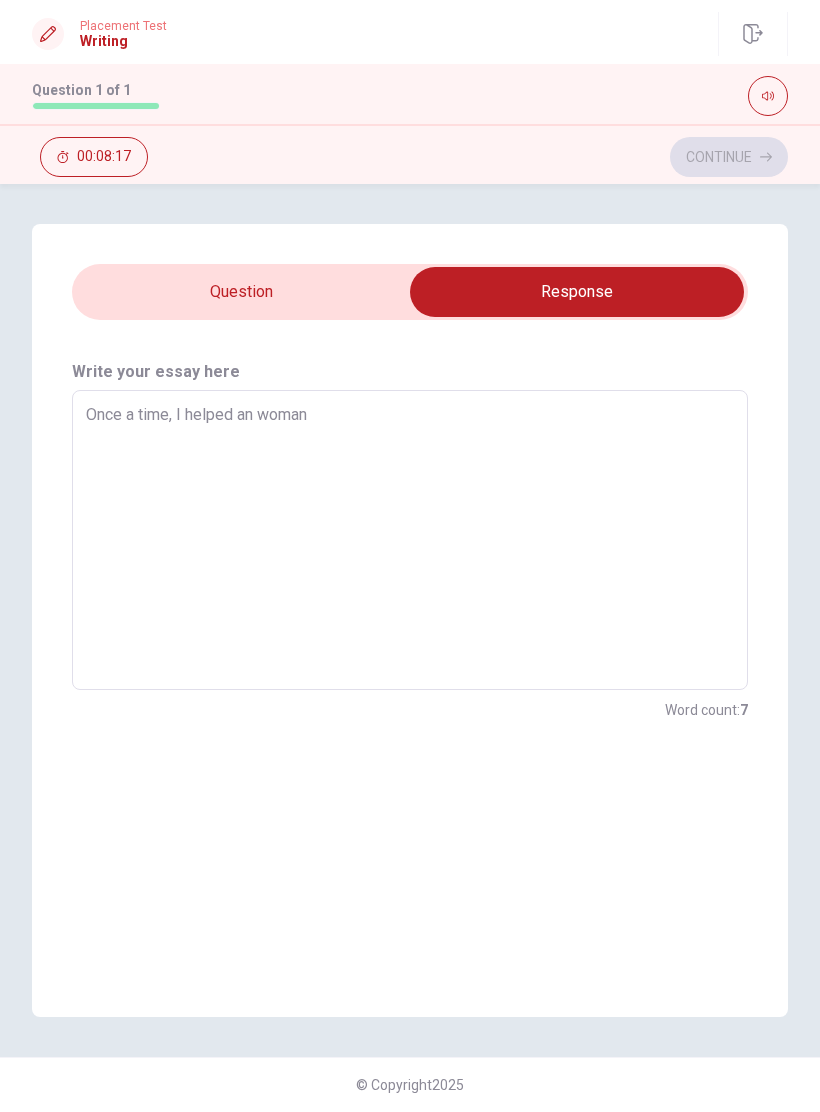 type on "Once a time, I helped an ewoman" 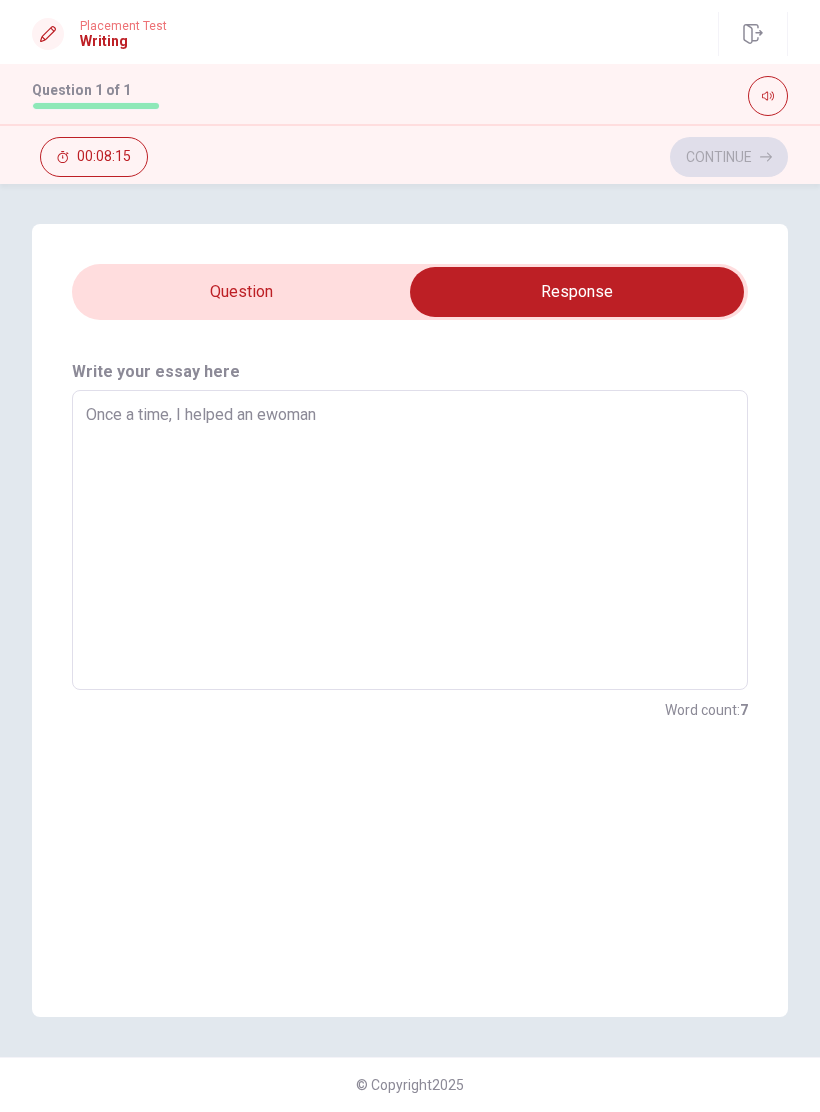 type on "x" 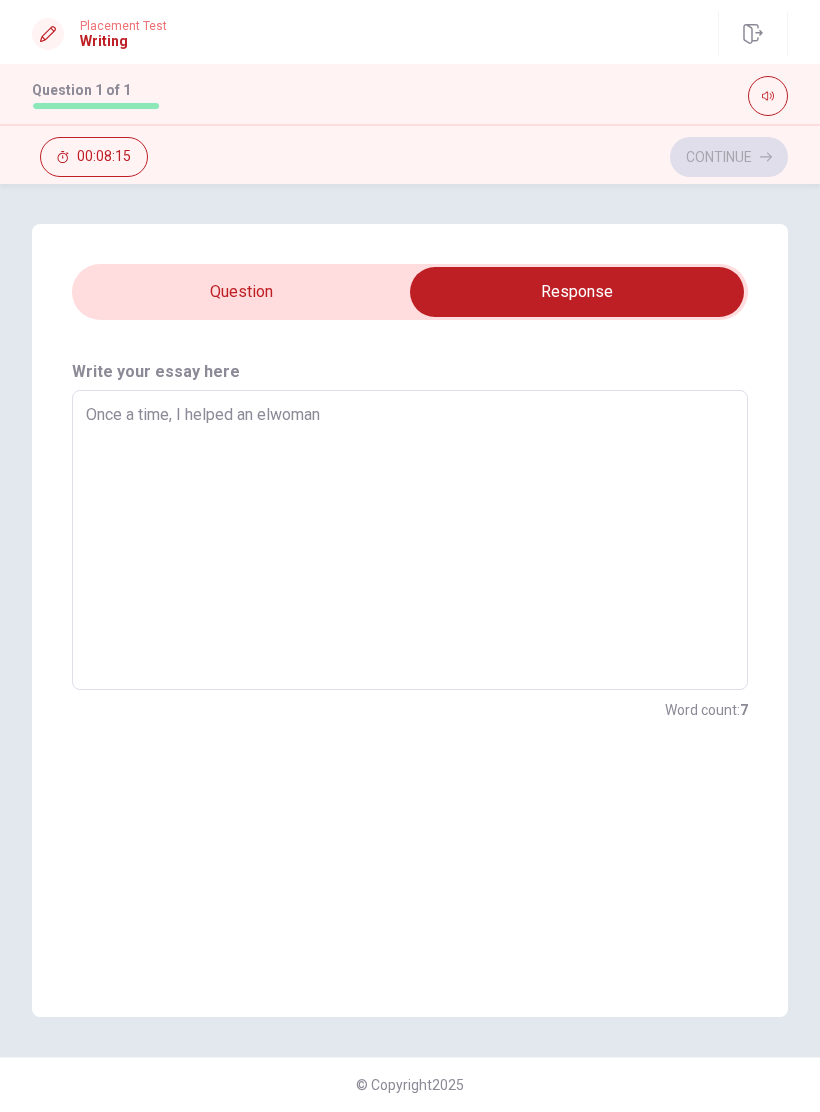 type on "x" 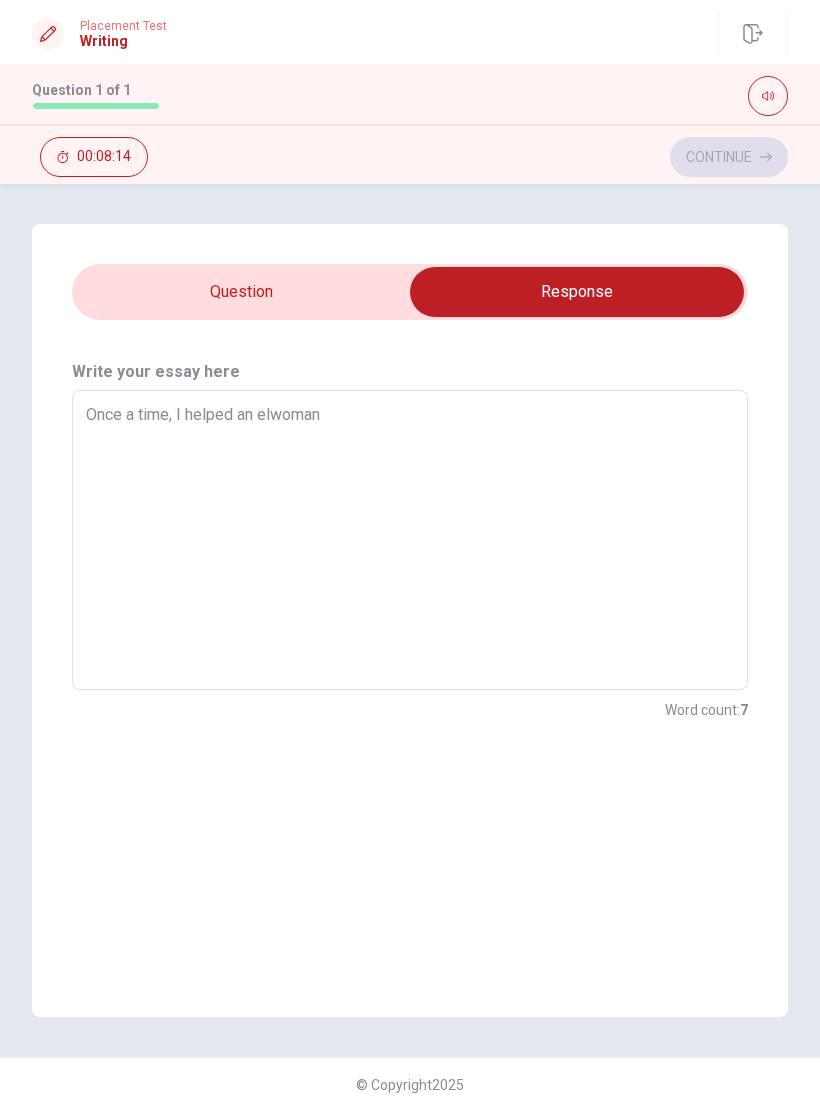 type on "Once a time, I helped an eldwoman" 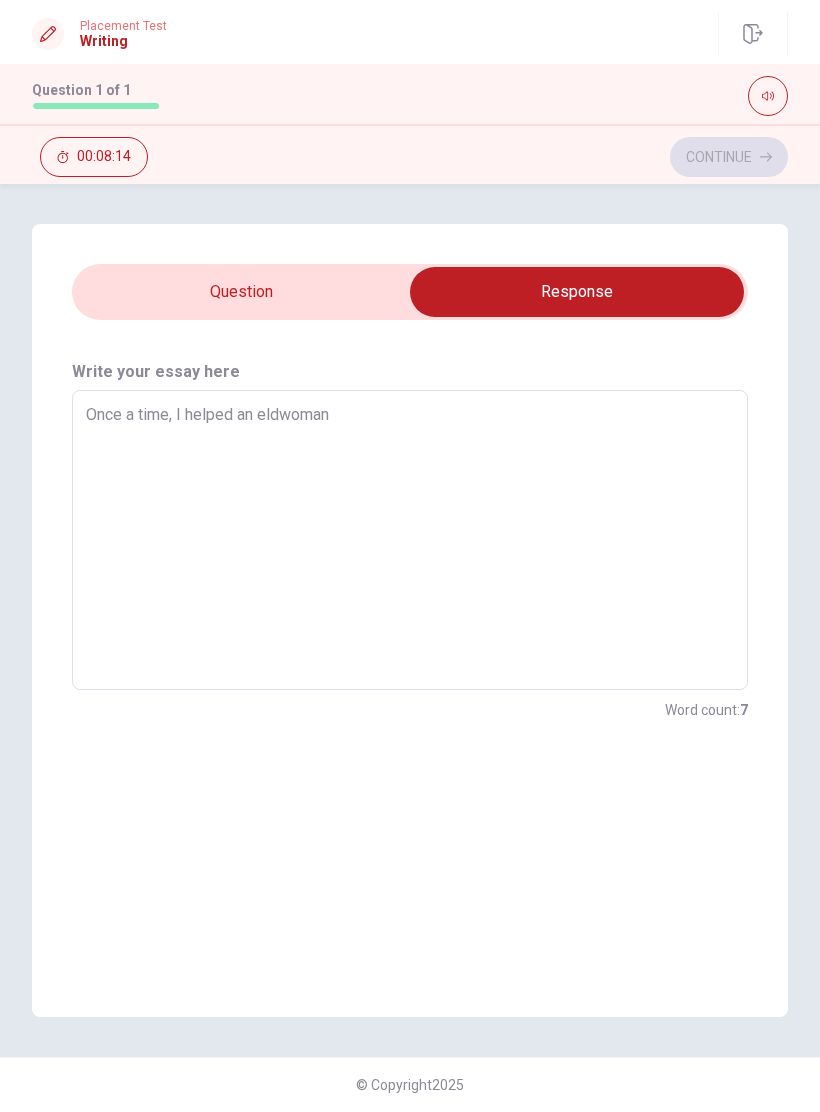 type on "x" 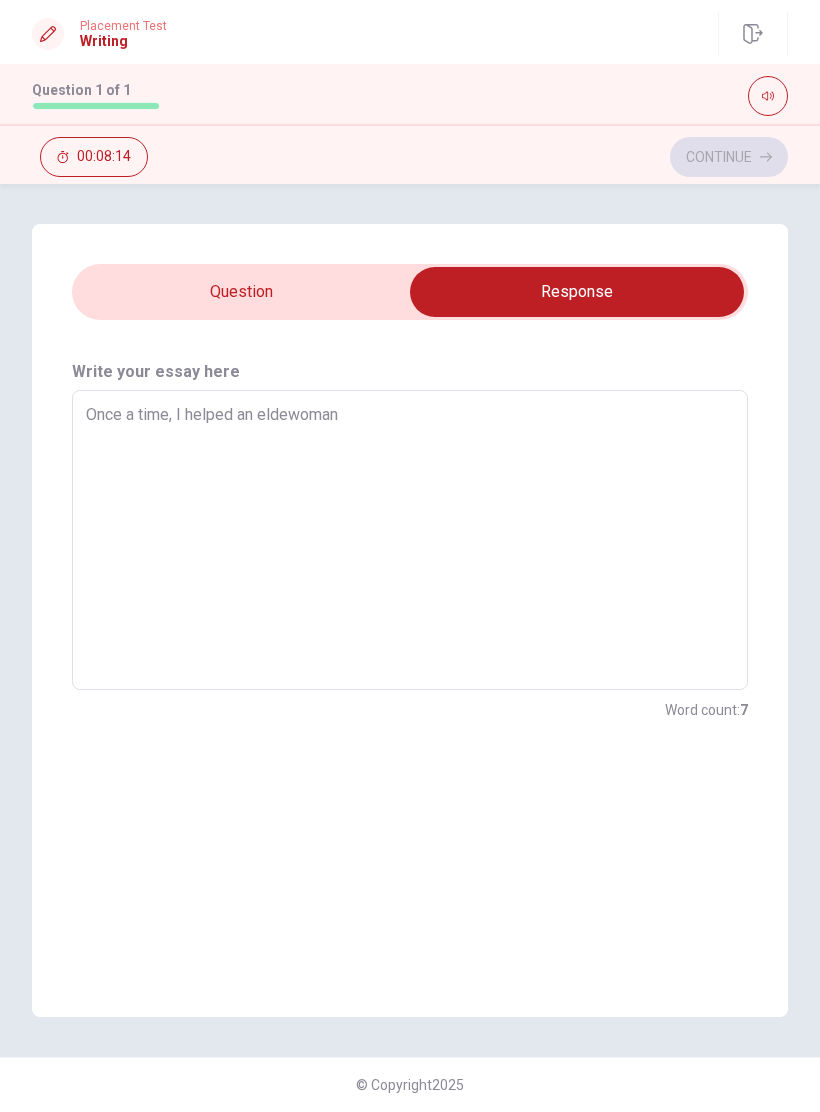 type on "x" 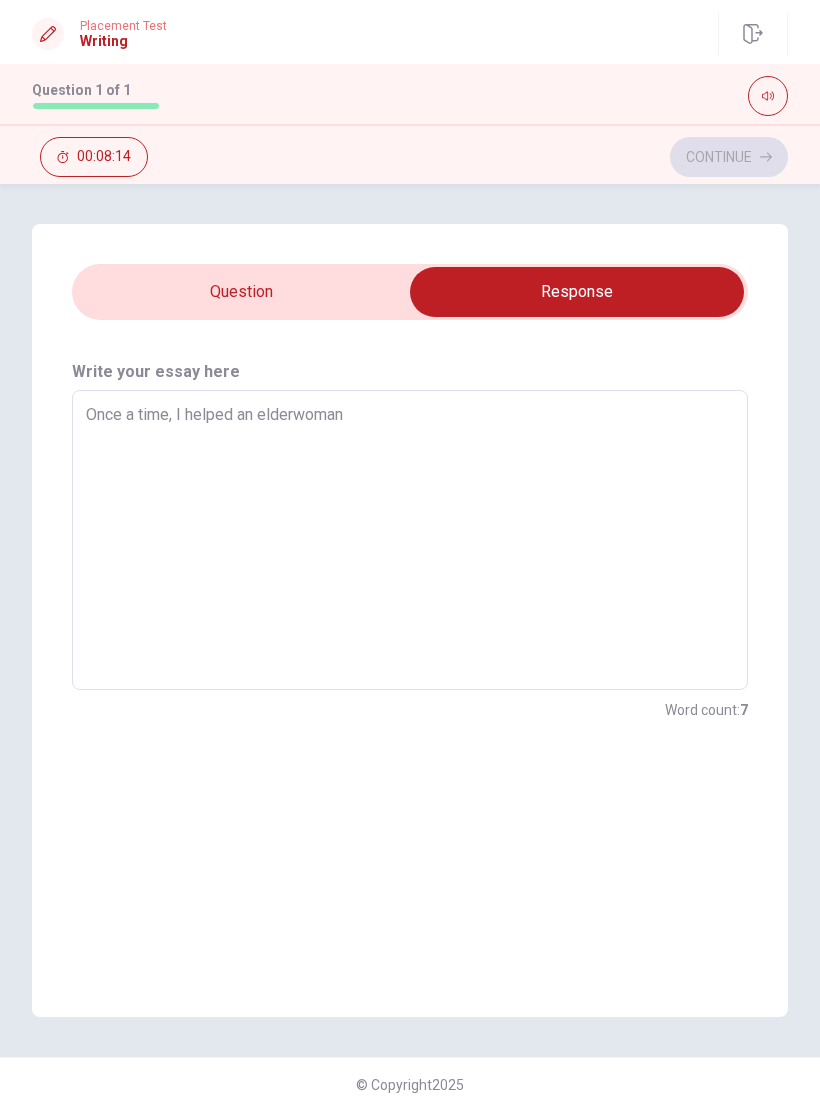type on "x" 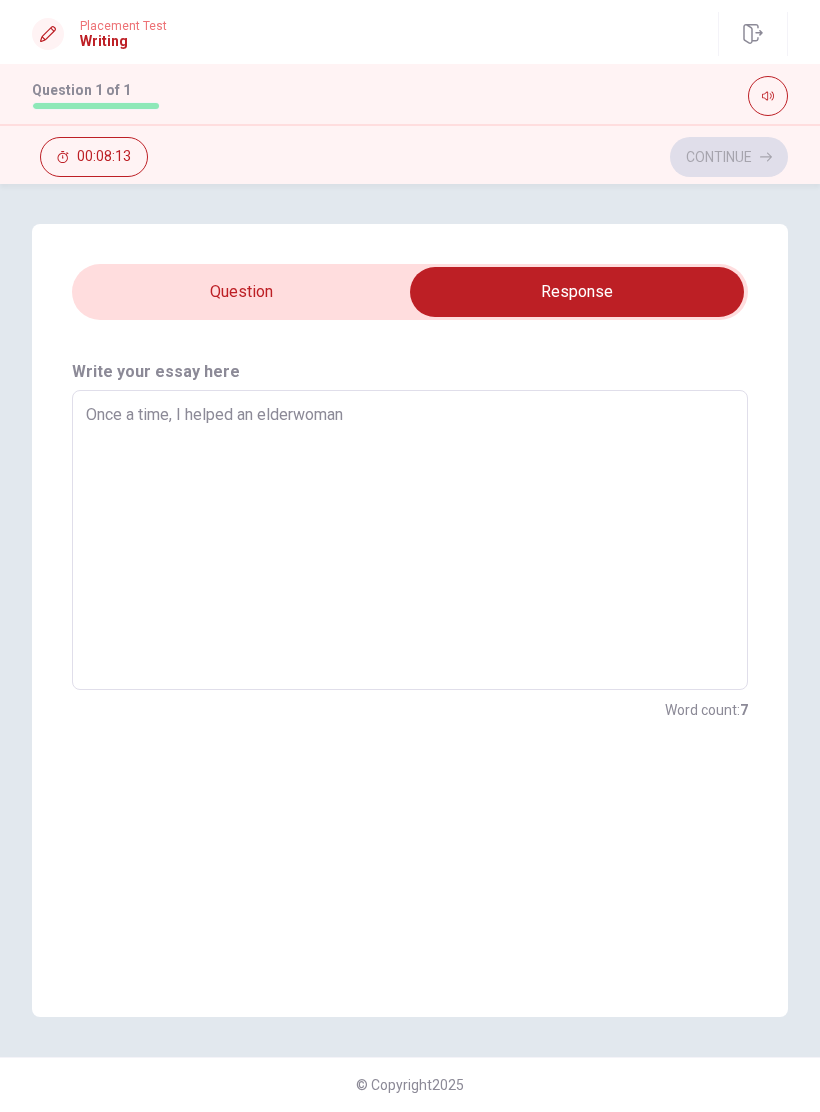 type on "Once a time, I helped an elder woman" 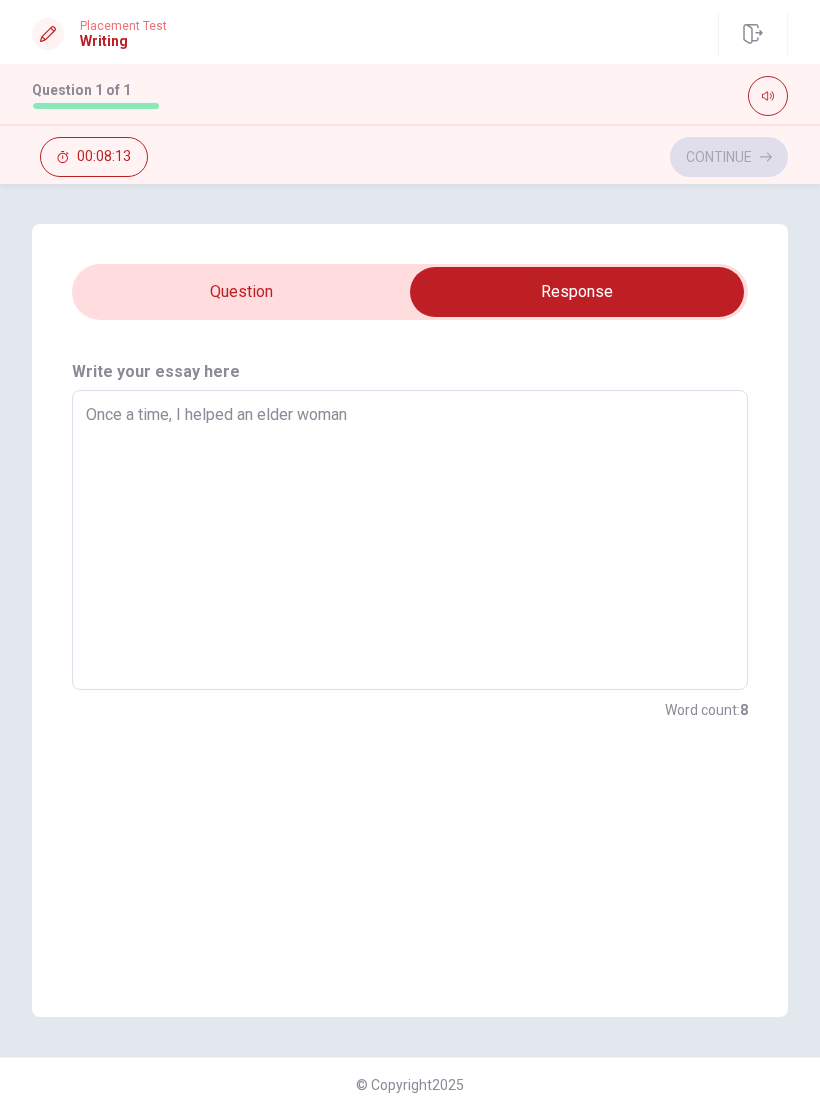 click on "Once a time, I helped an elder woman" at bounding box center [410, 540] 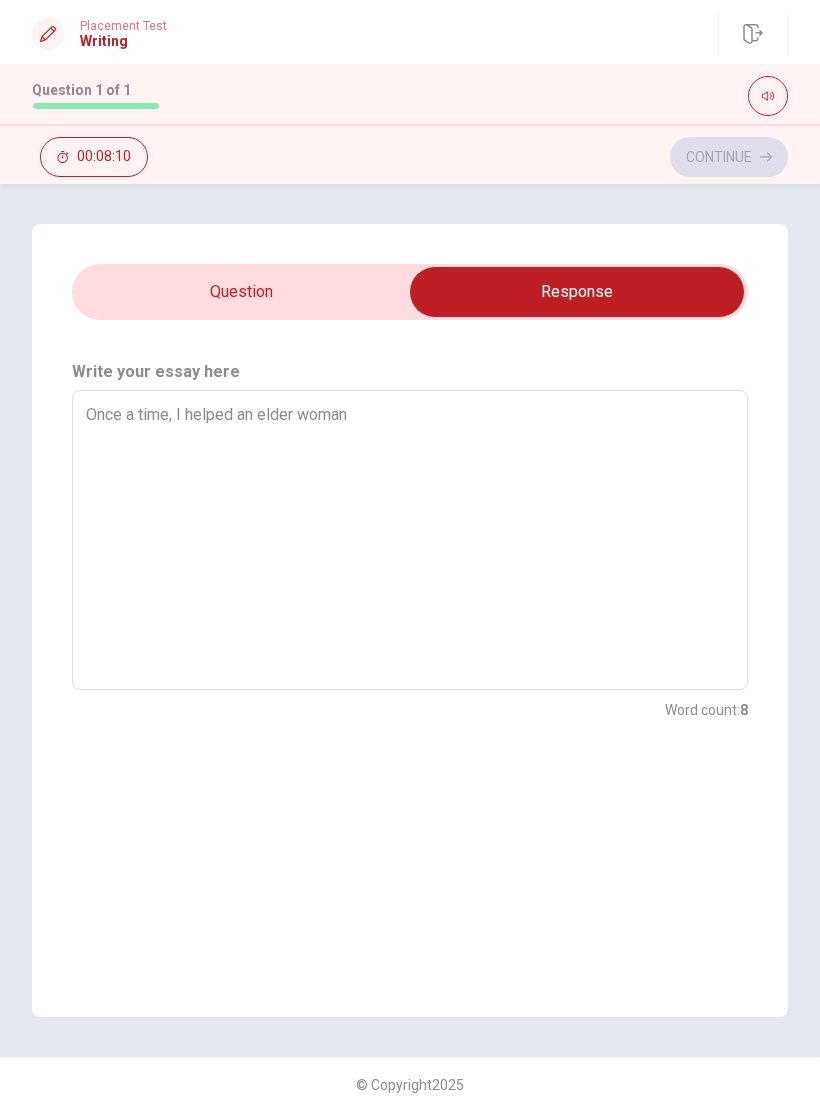 type on "x" 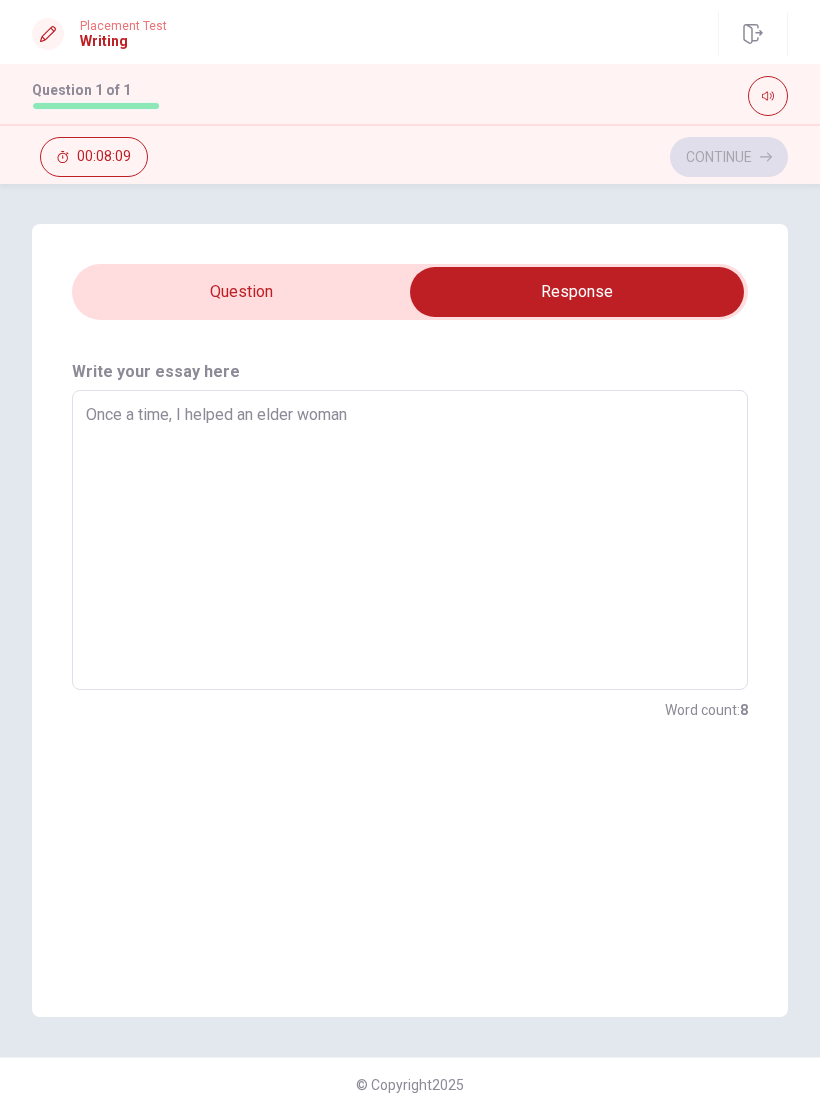 type on "Once a time, I helped an elder woman t" 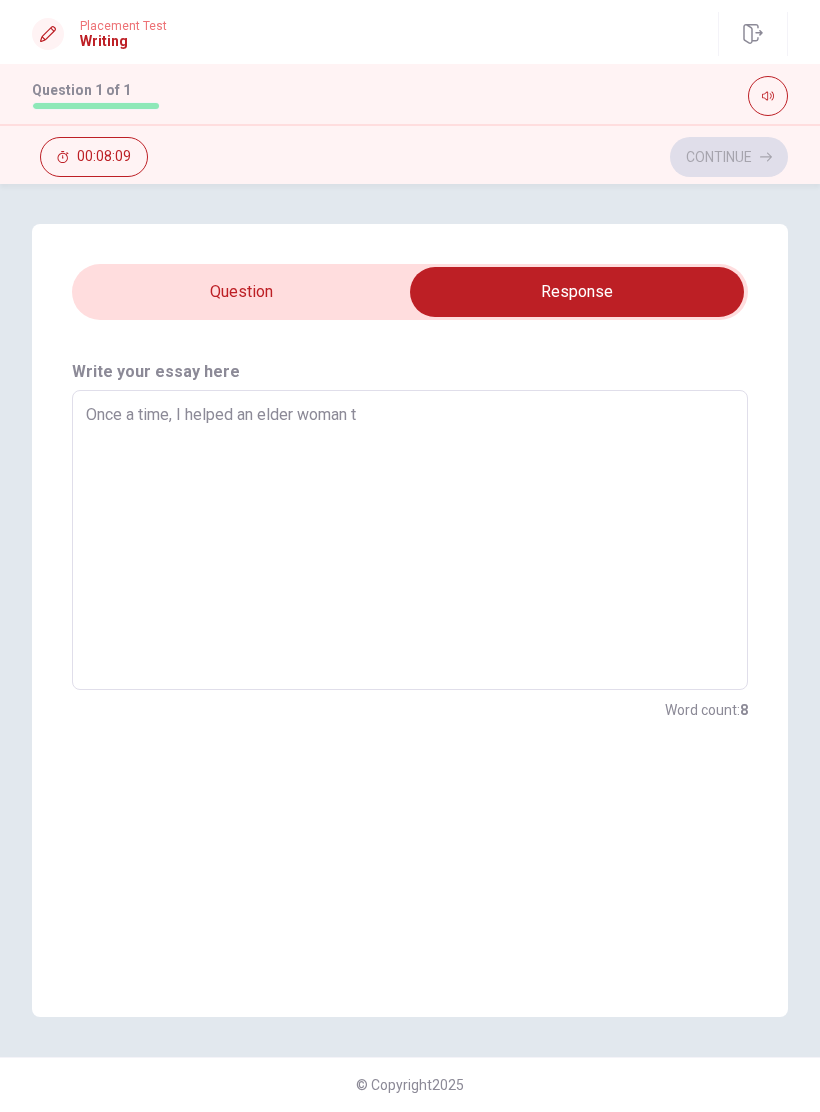 type on "x" 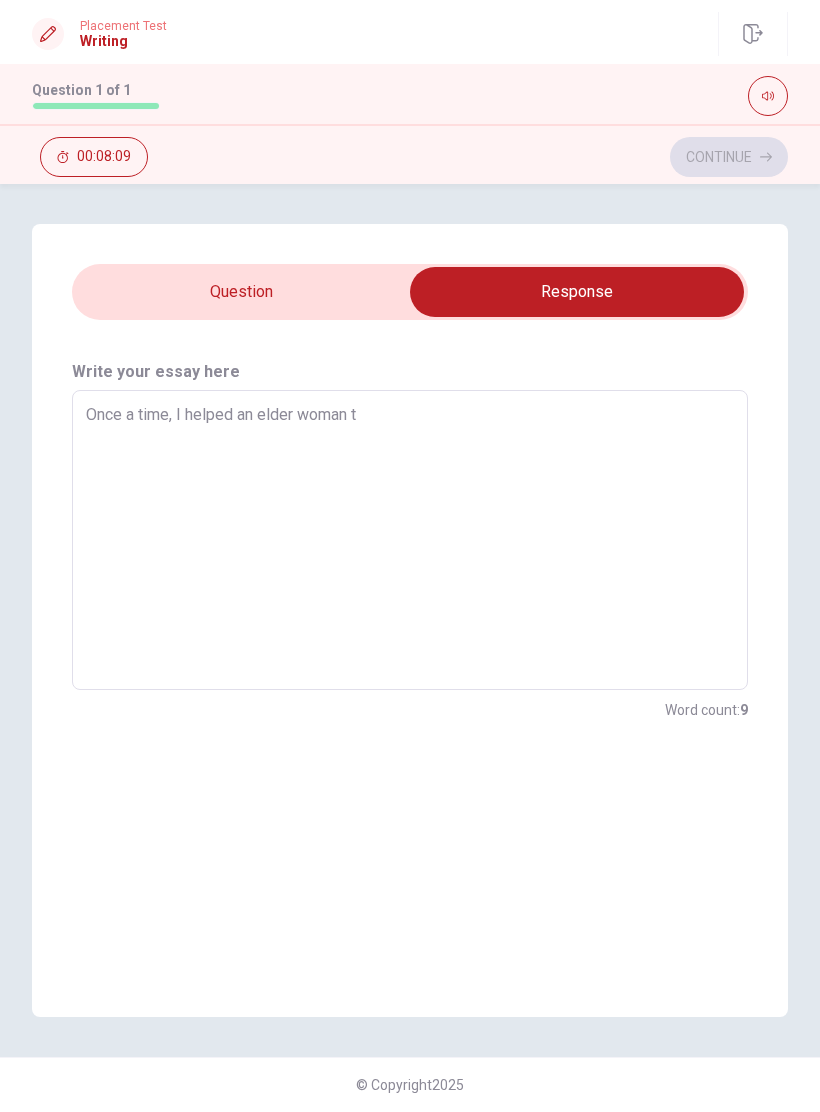 type on "Once a time, I helped an elder woman to" 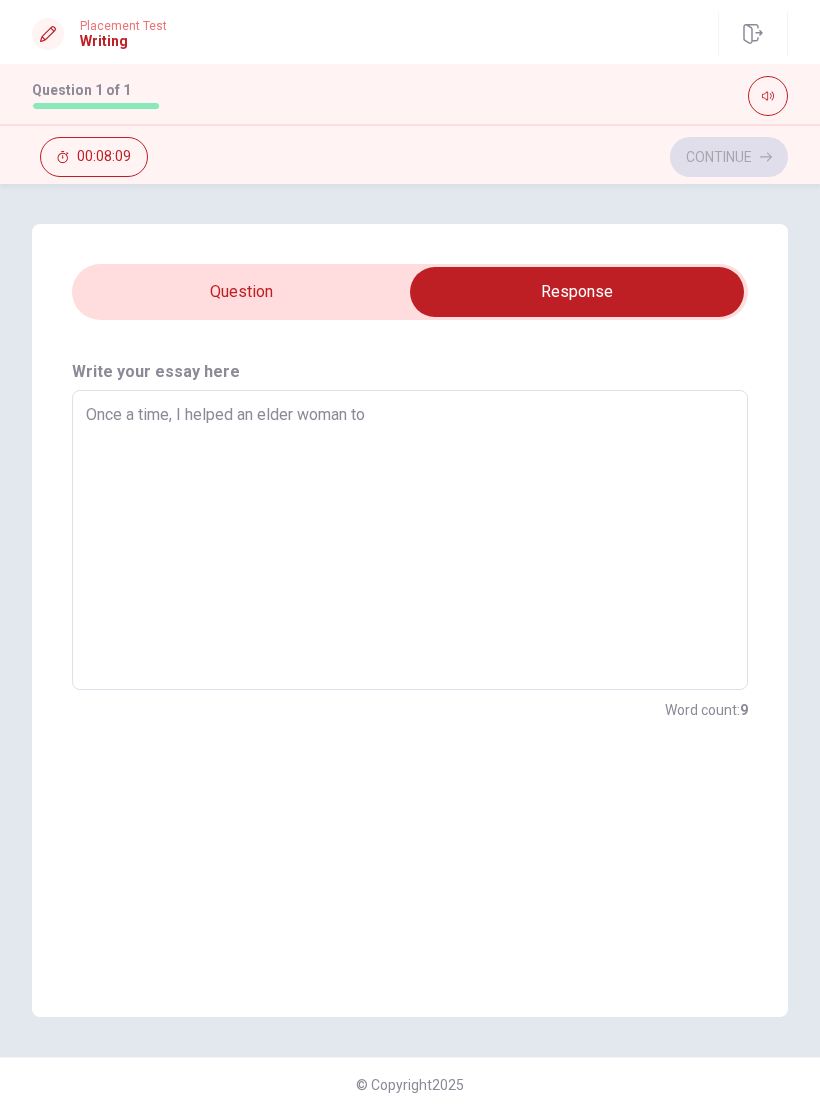 type on "x" 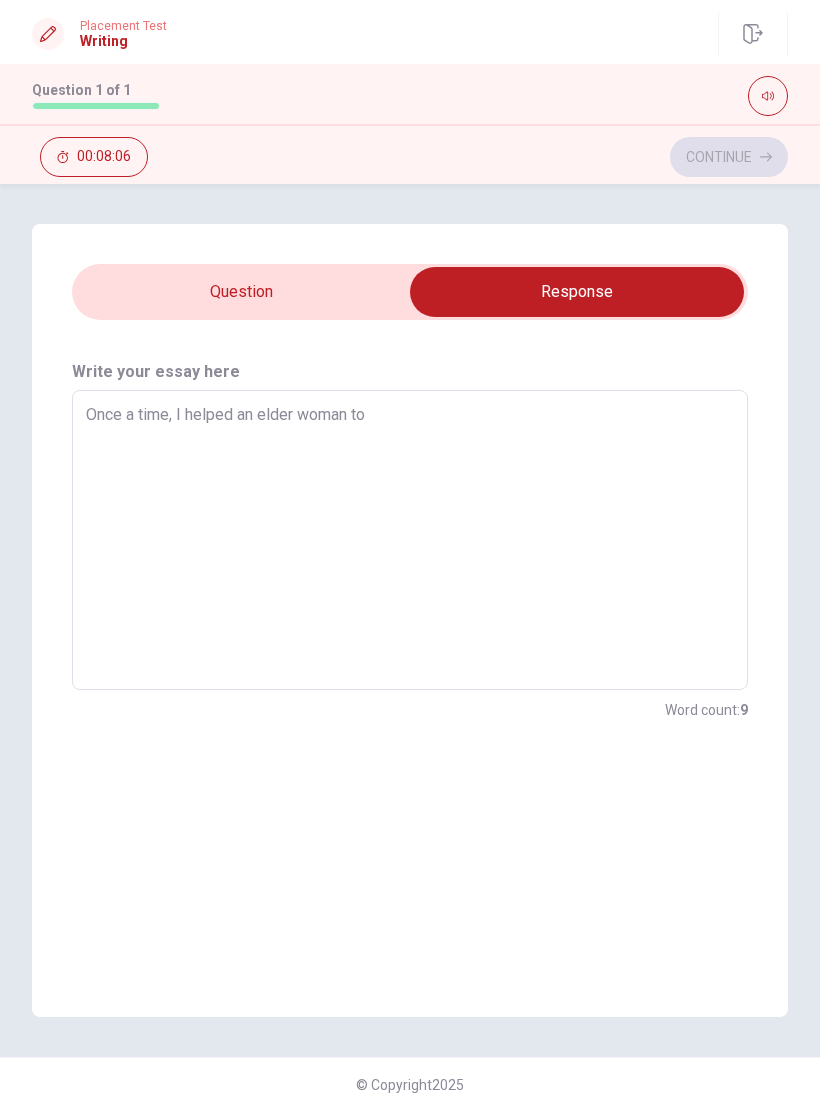 type on "x" 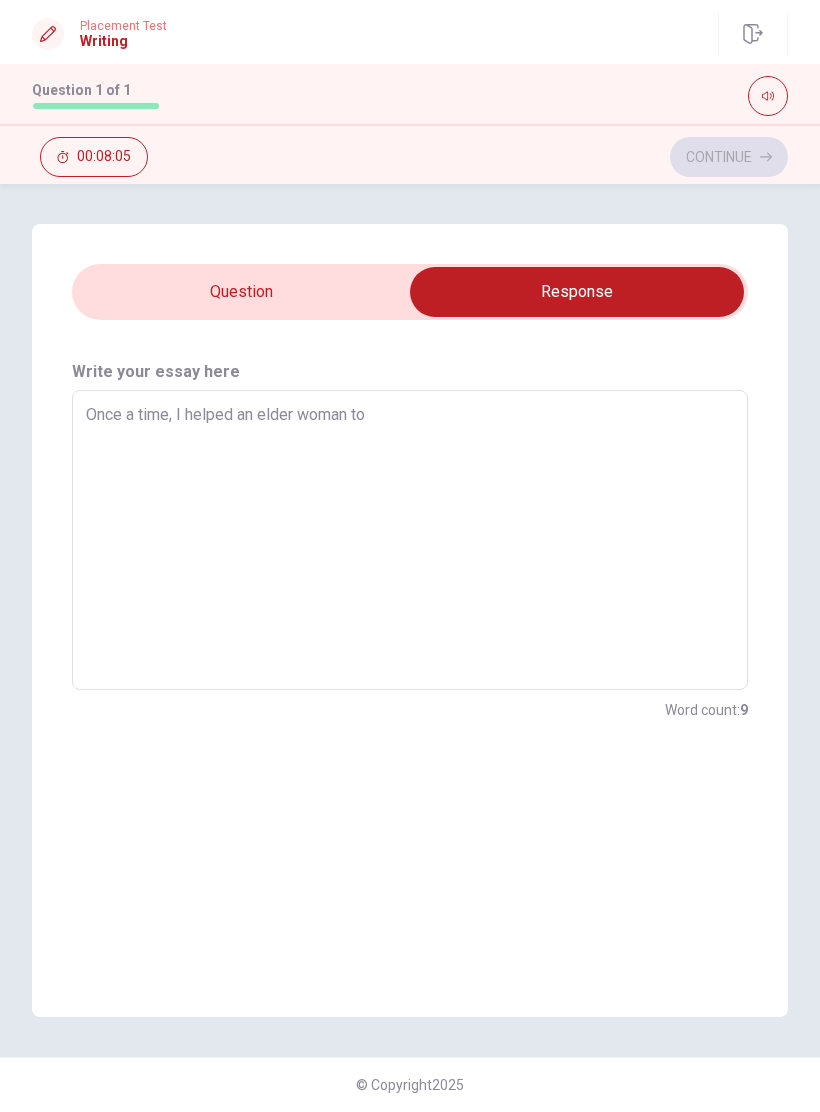 type on "Once a time, I helped an elder woman to g" 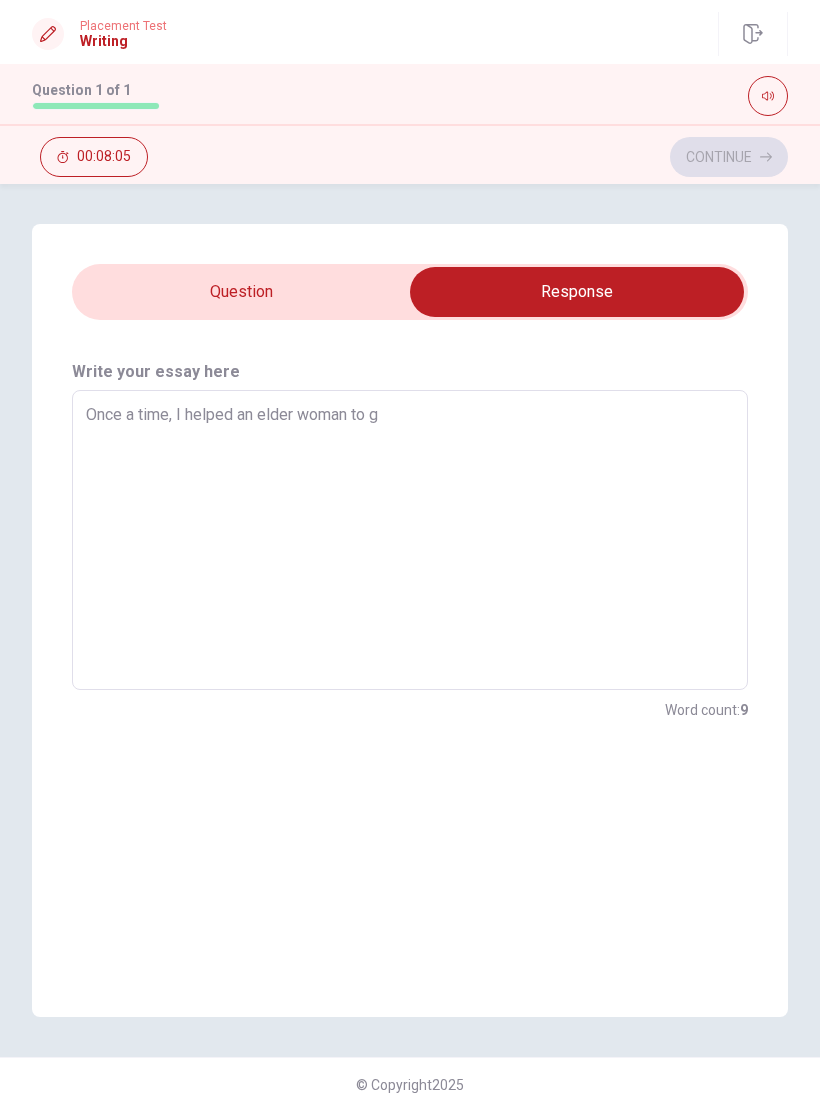 type on "x" 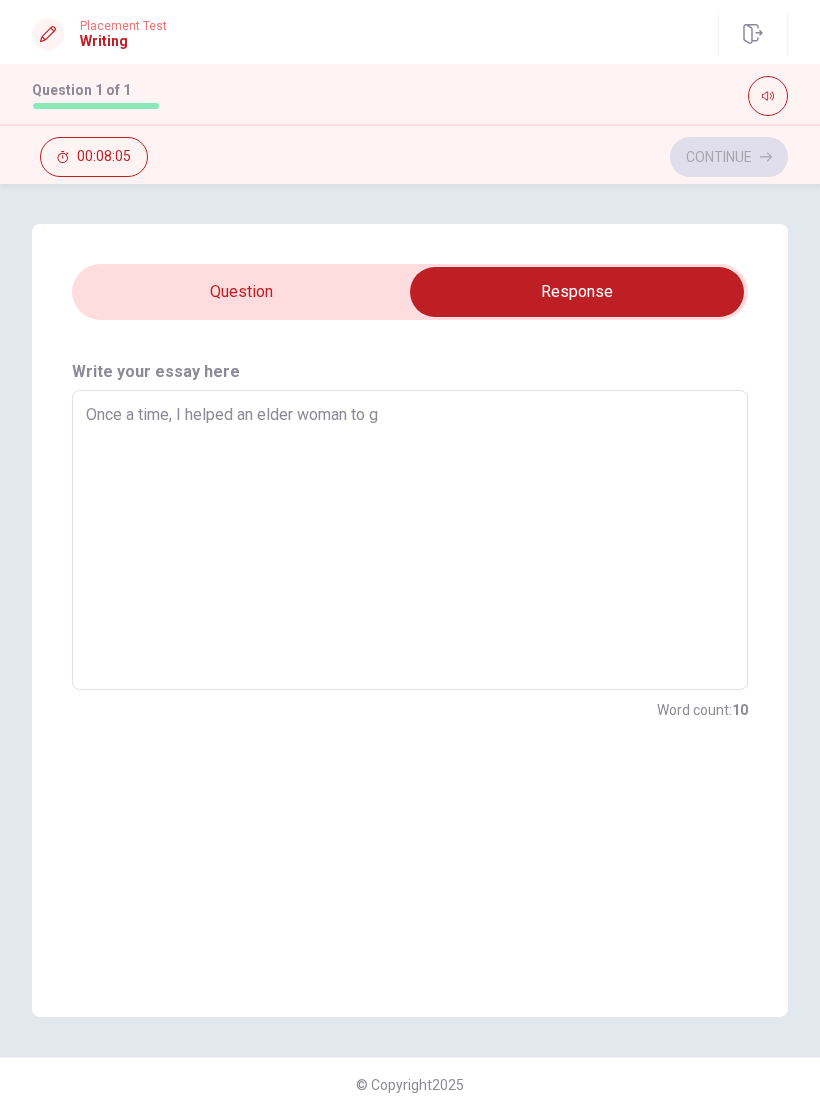 type on "Once a time, I helped an elder woman to go" 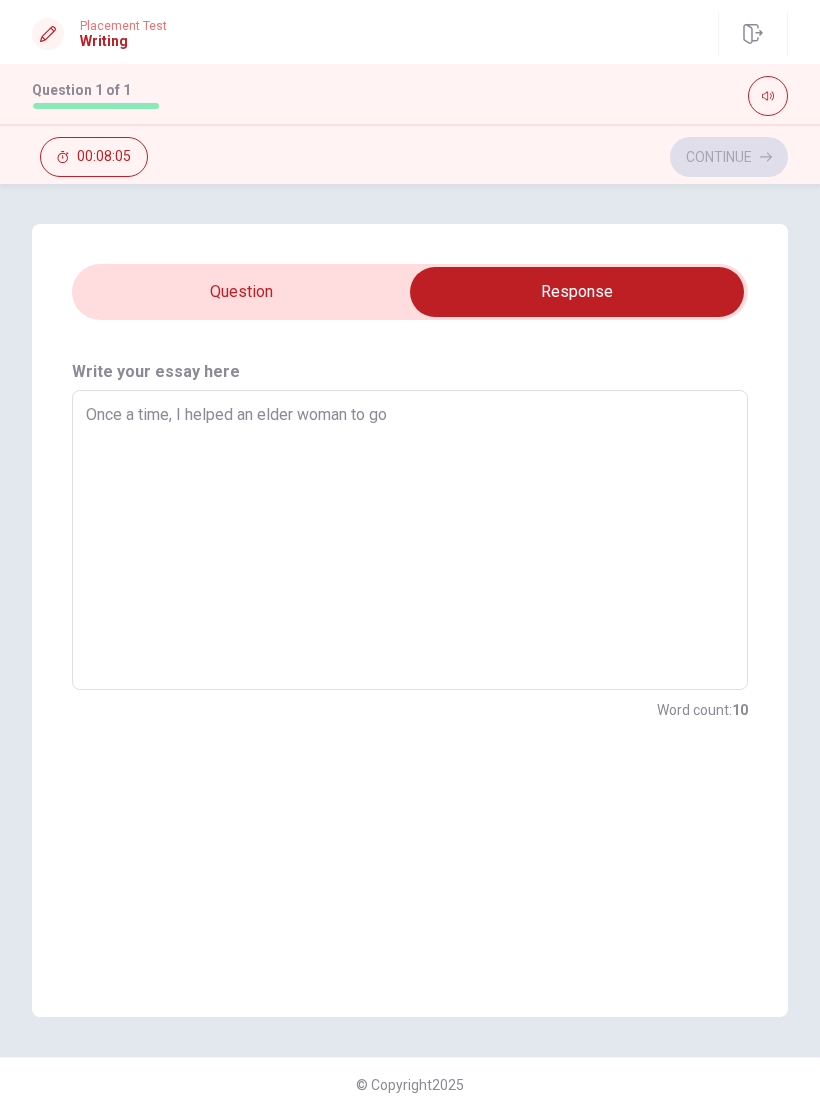 type on "x" 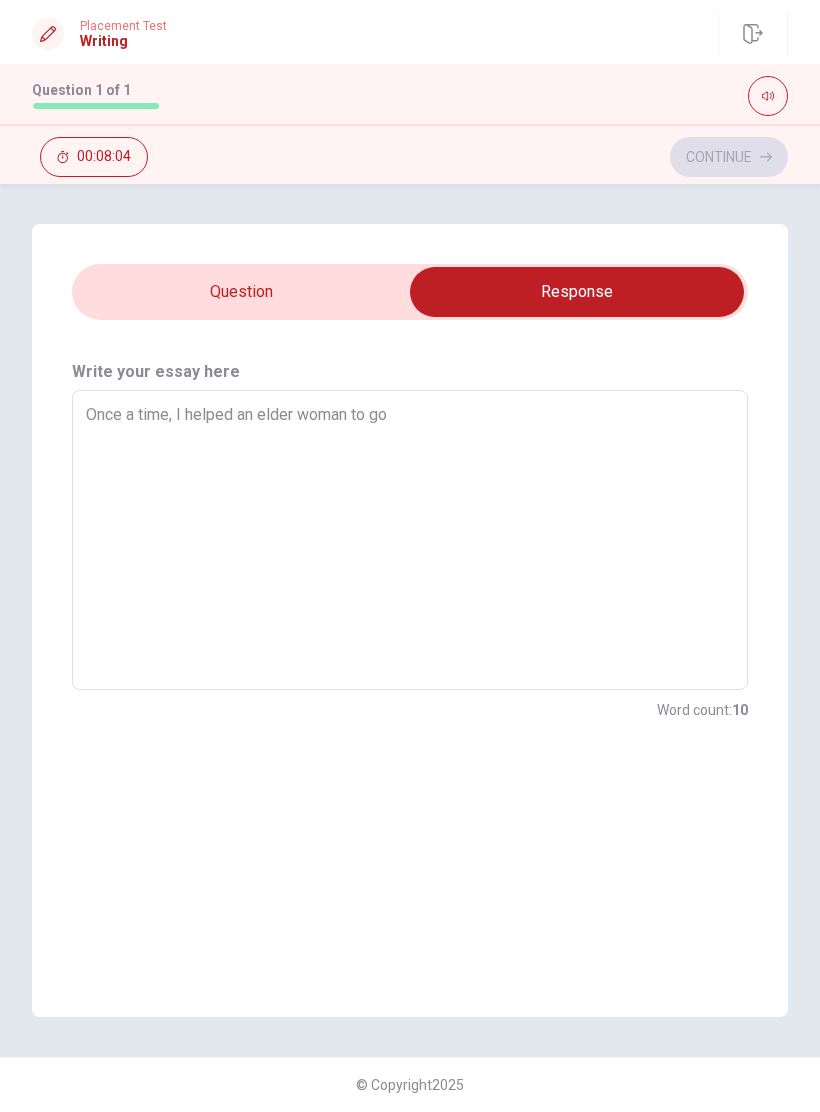 type on "Once a time, I helped an elder woman to go" 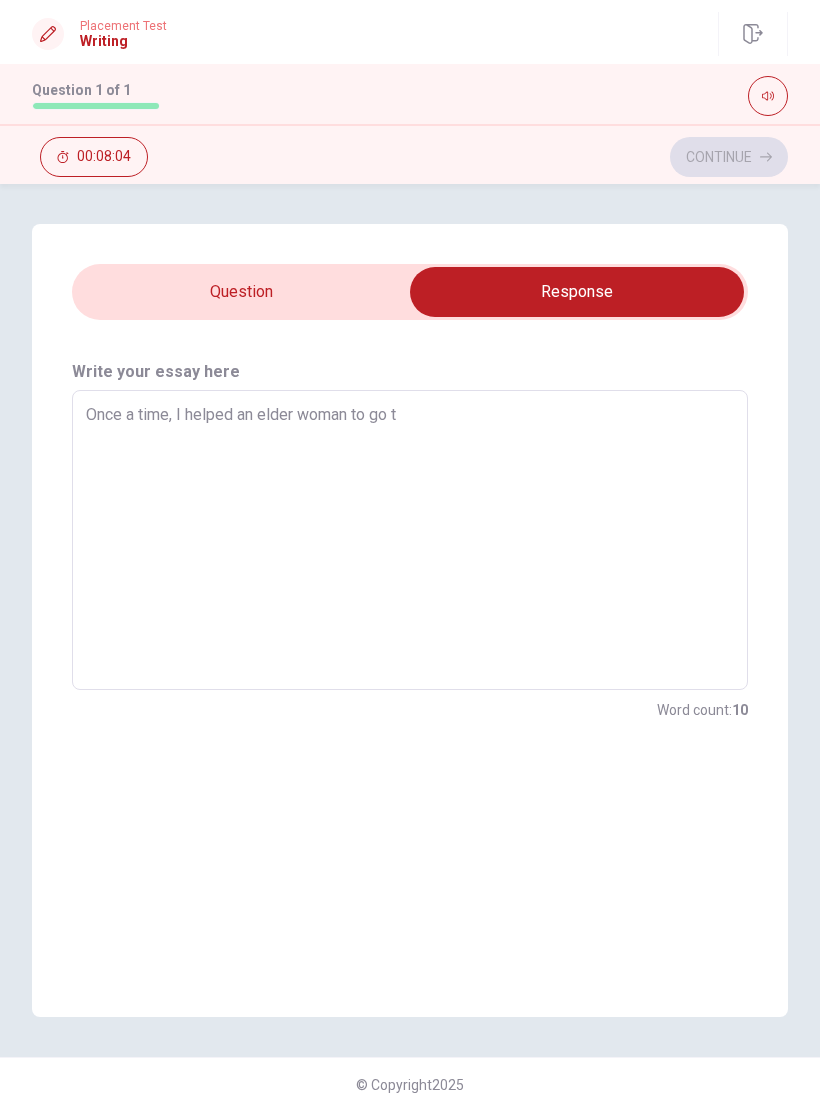 type on "x" 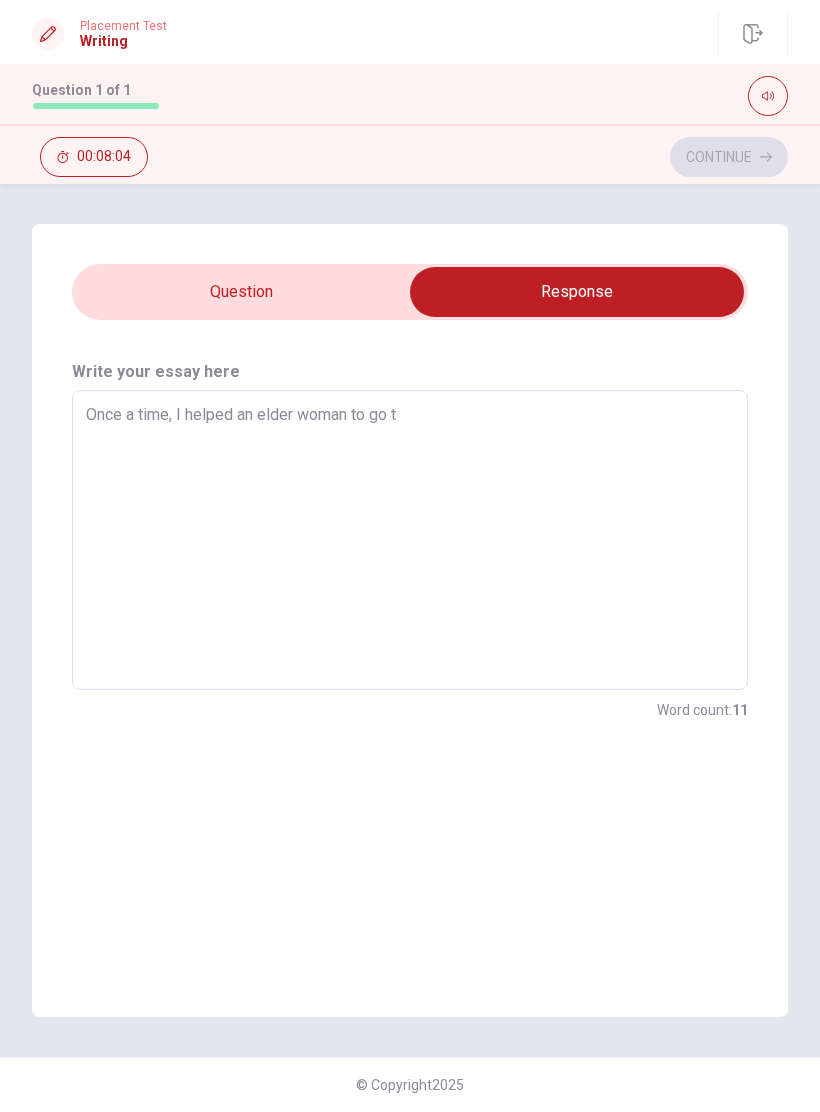 type on "Once a time, I helped an elder woman to go to" 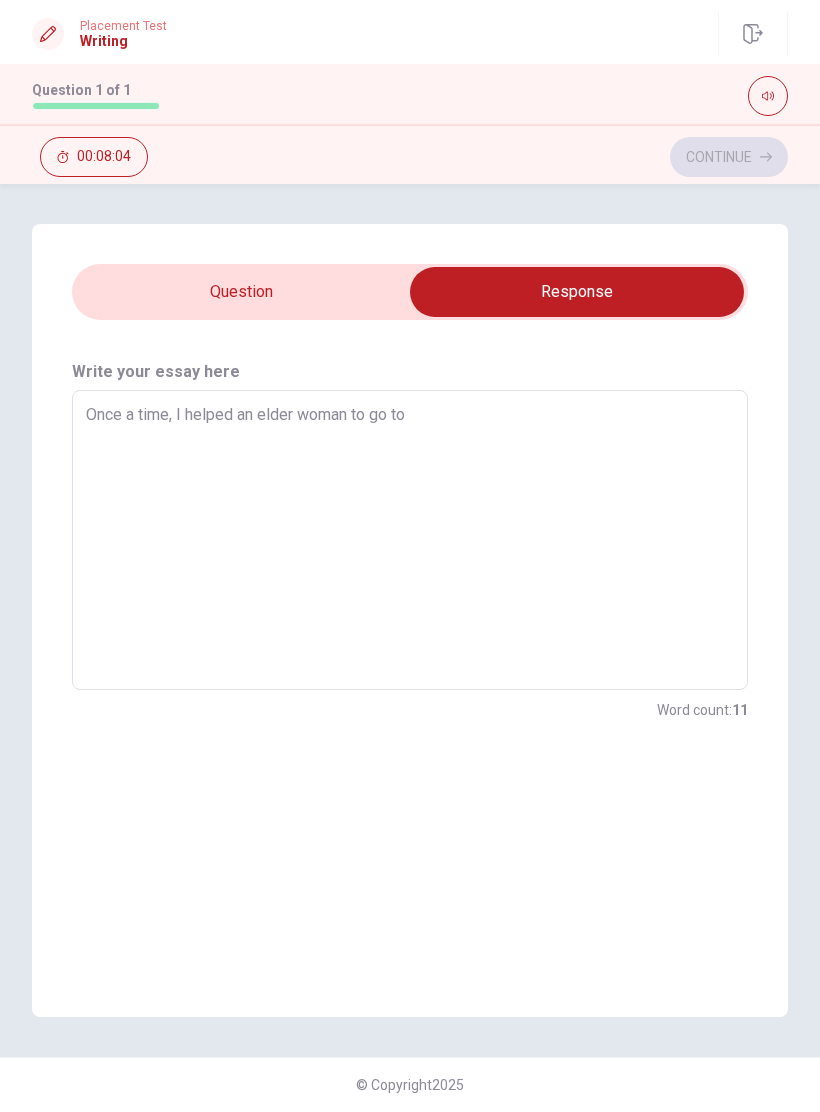 type on "x" 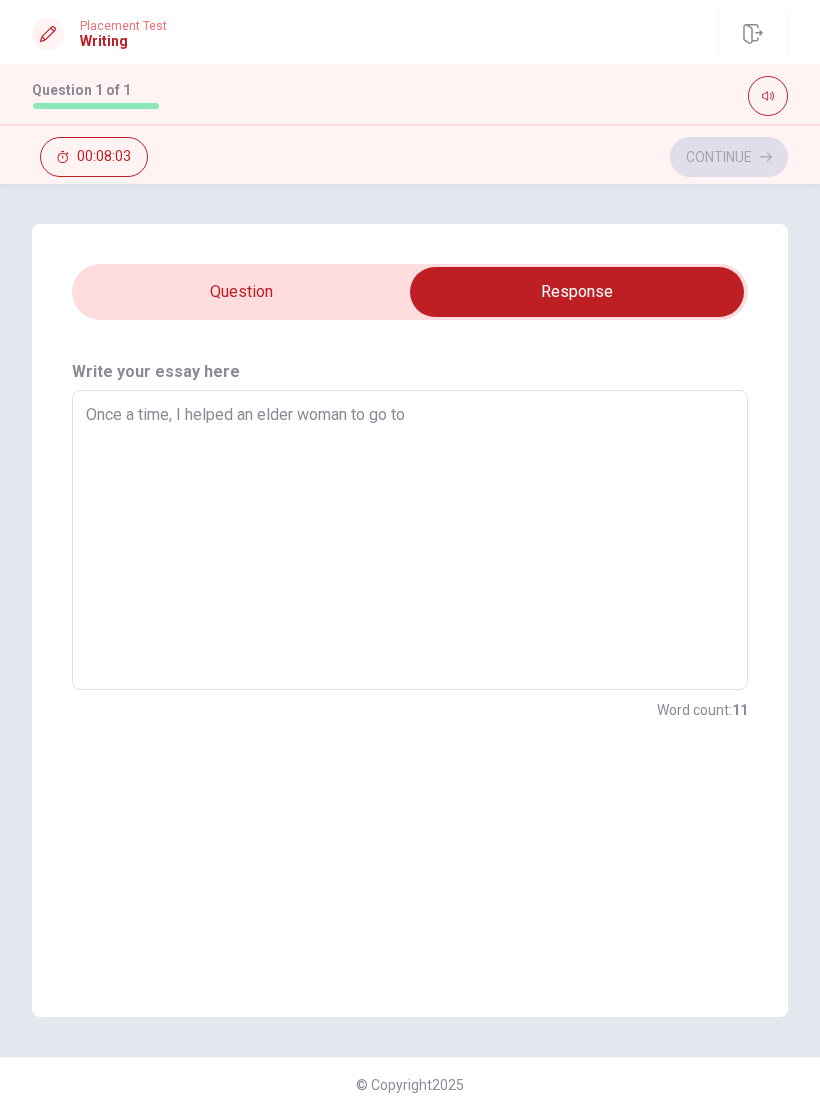 type on "Once a time, I helped an elder woman to go to" 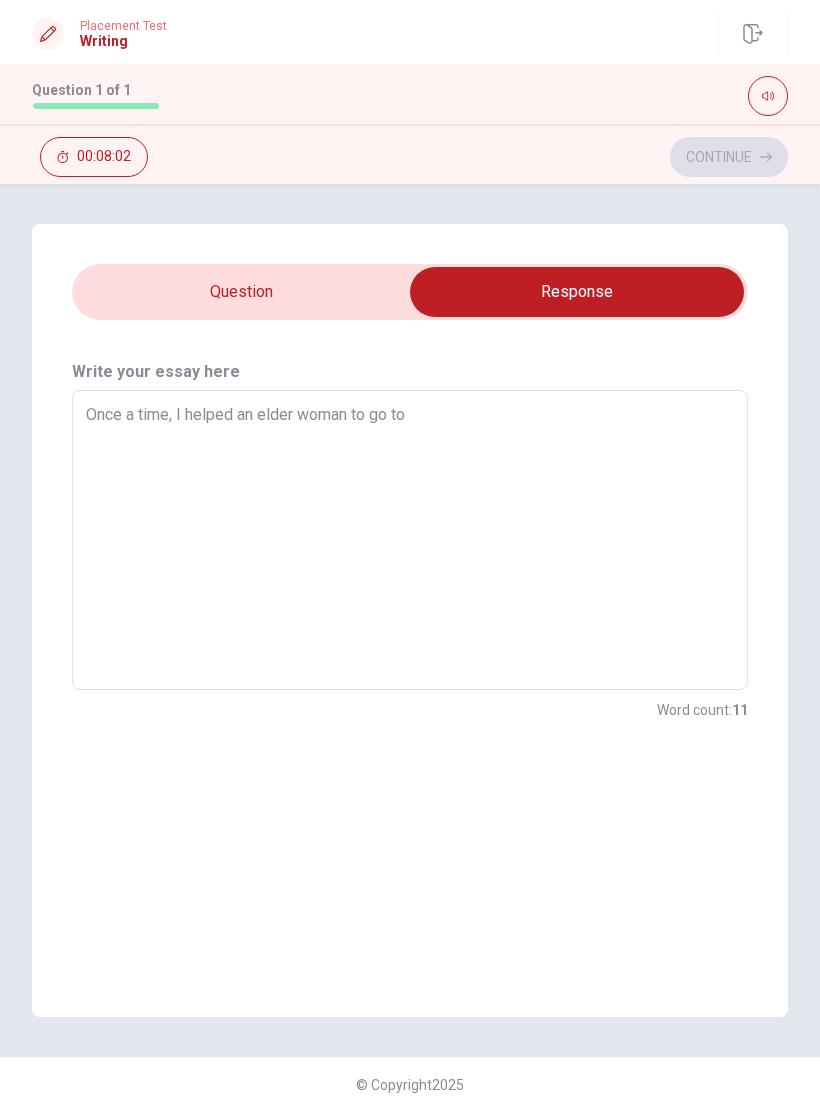type on "Once a time, I helped an elder woman to go to t" 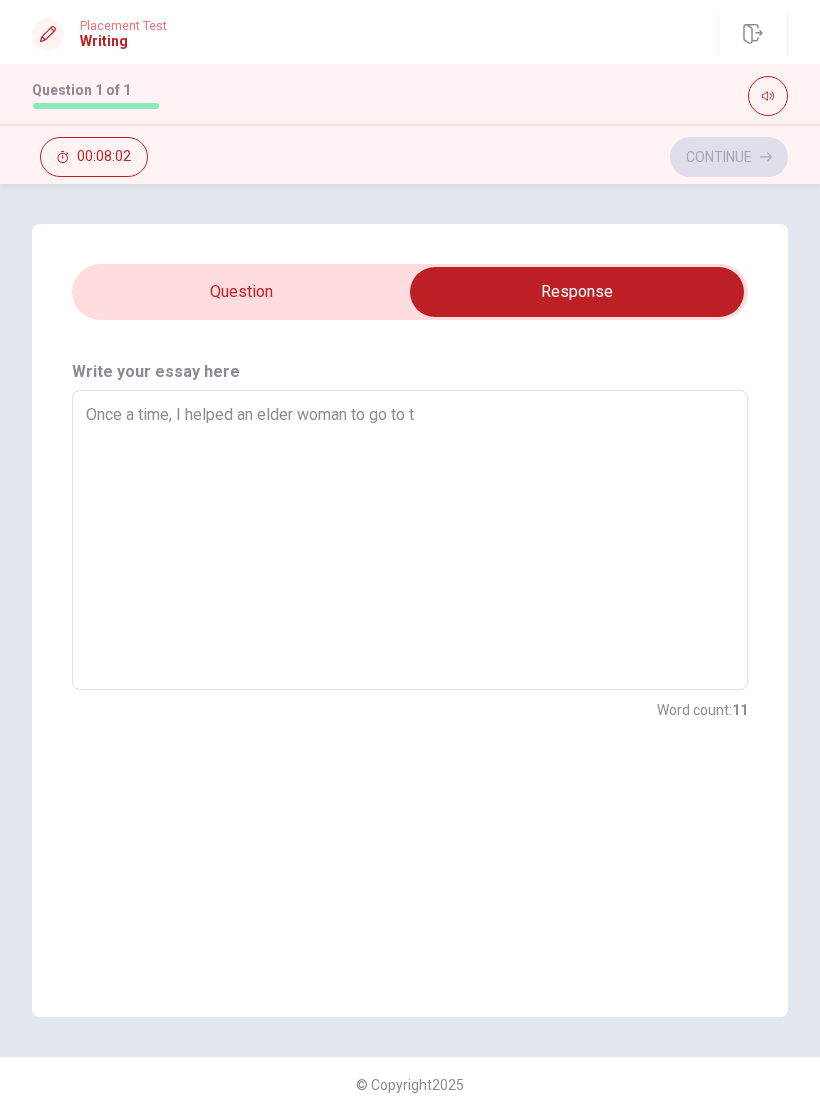 type on "x" 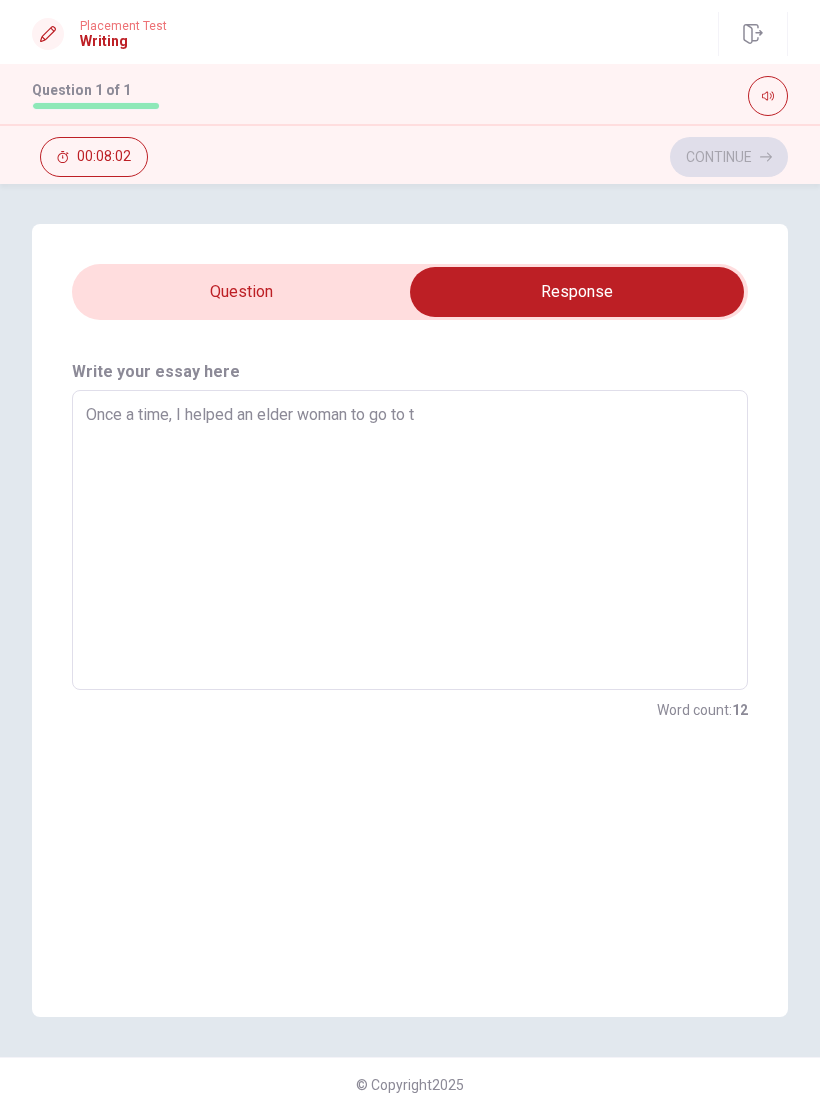 type on "Once a time, I helped an elder woman to go to th" 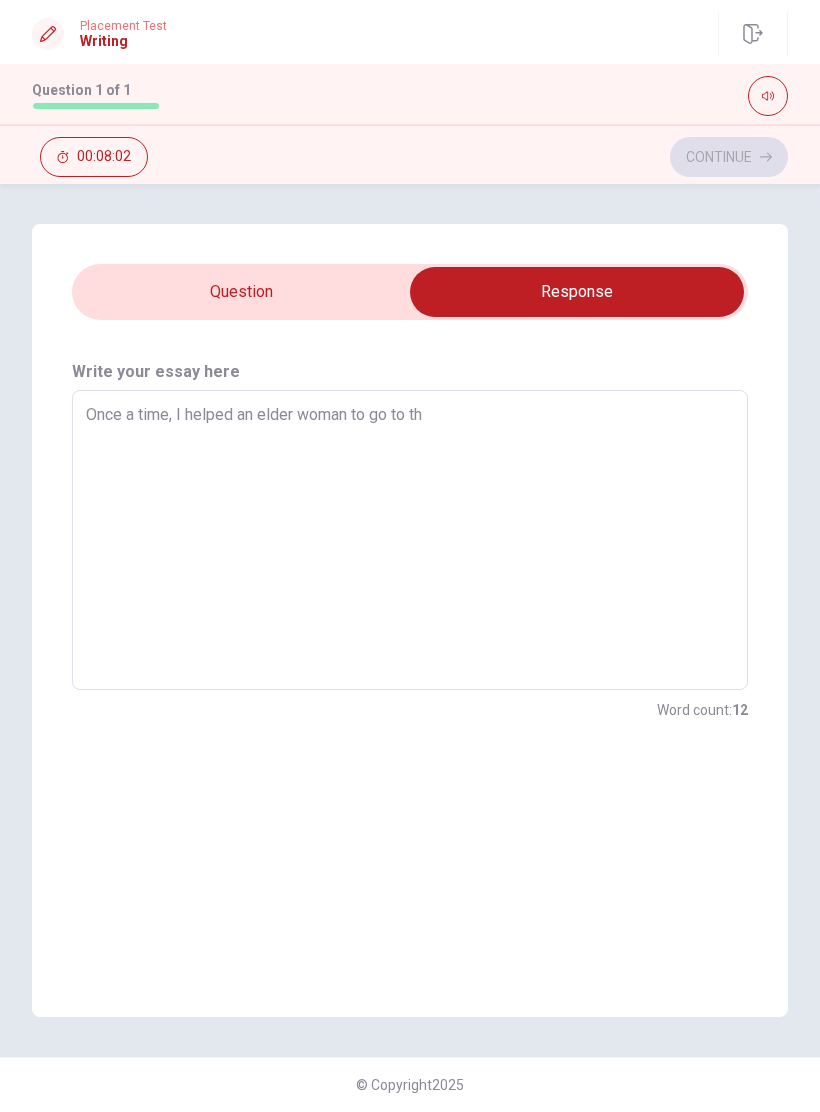 type on "x" 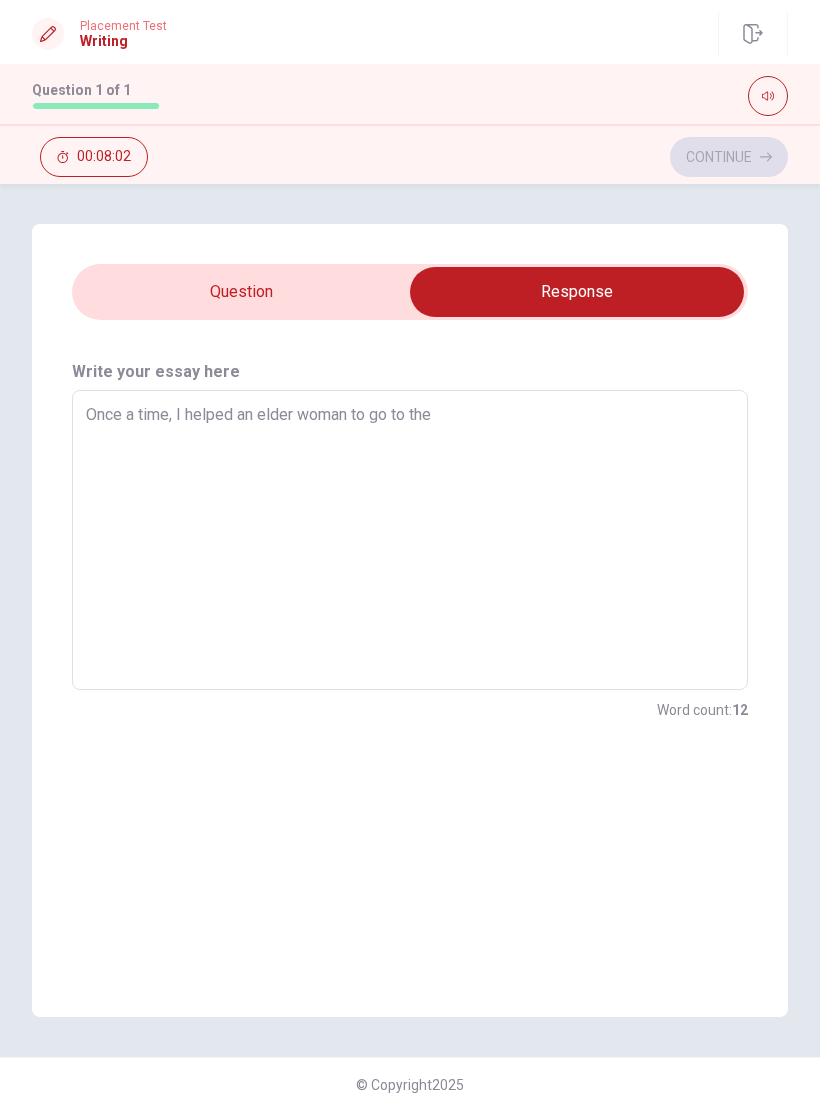 type on "x" 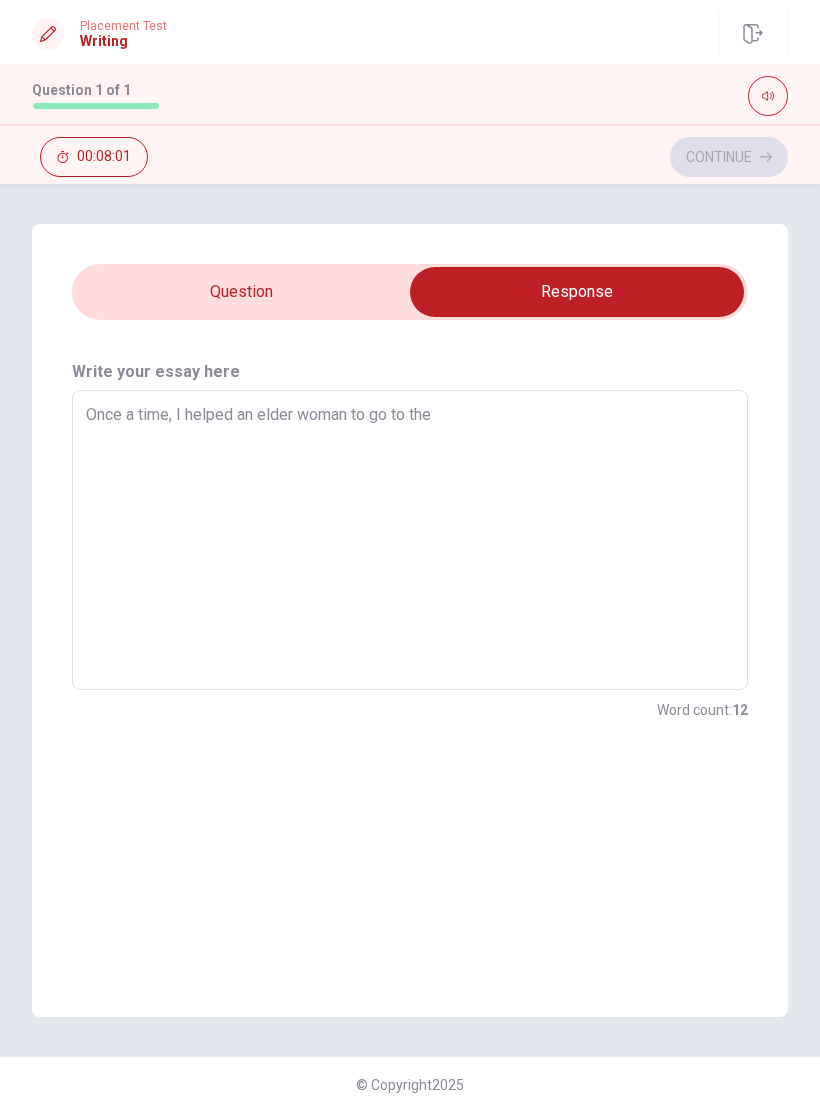 type on "Once a time, I helped an elder woman to go to the" 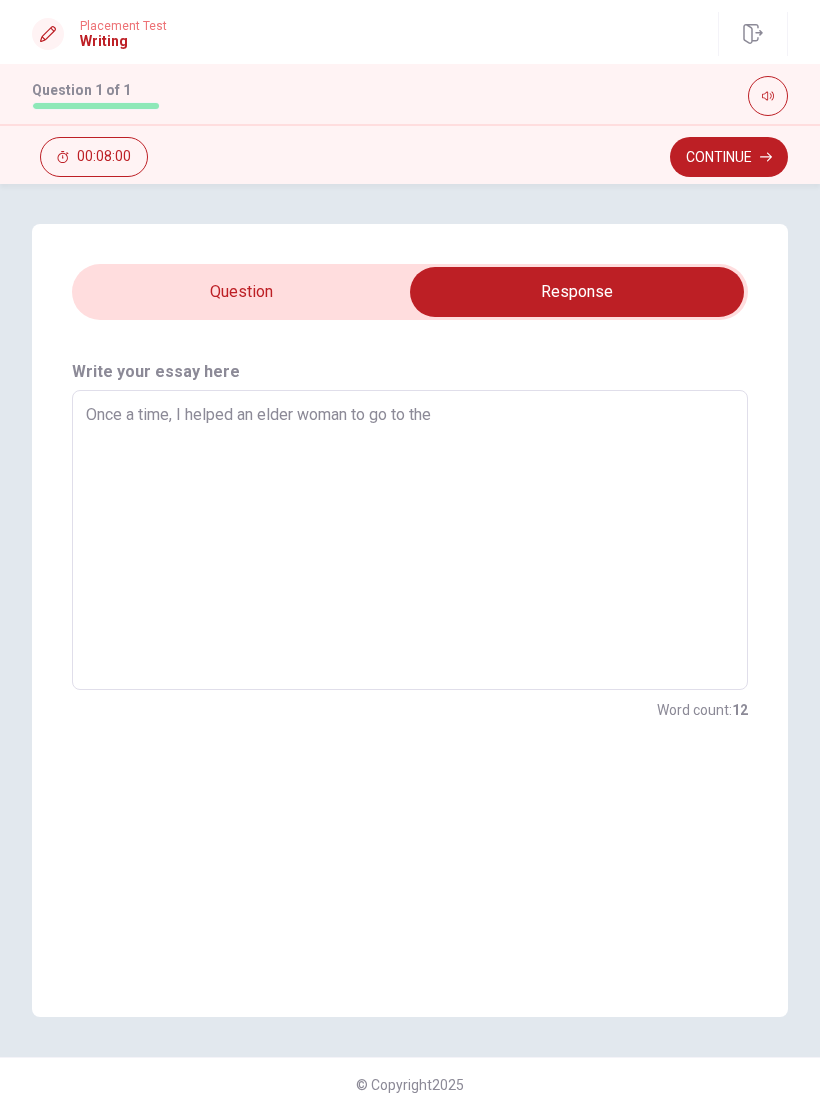 type on "x" 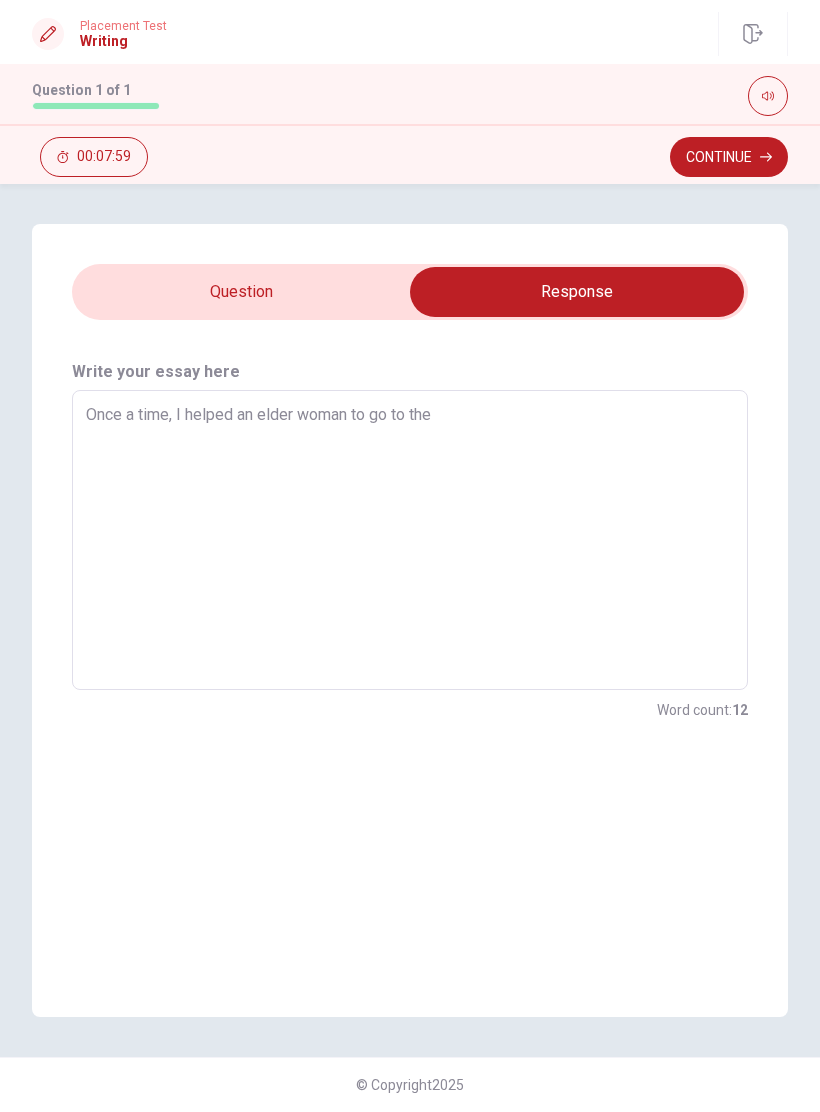 type on "Once a time, I helped an elder woman to go to the t" 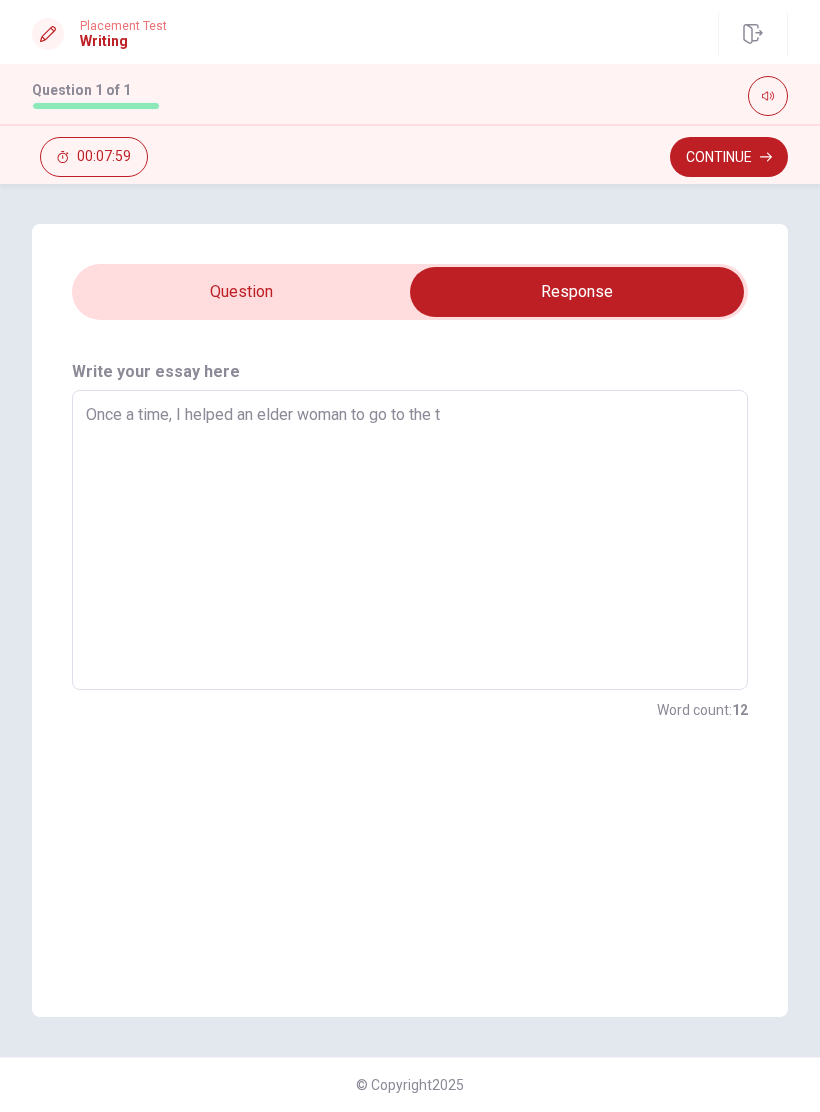 type on "x" 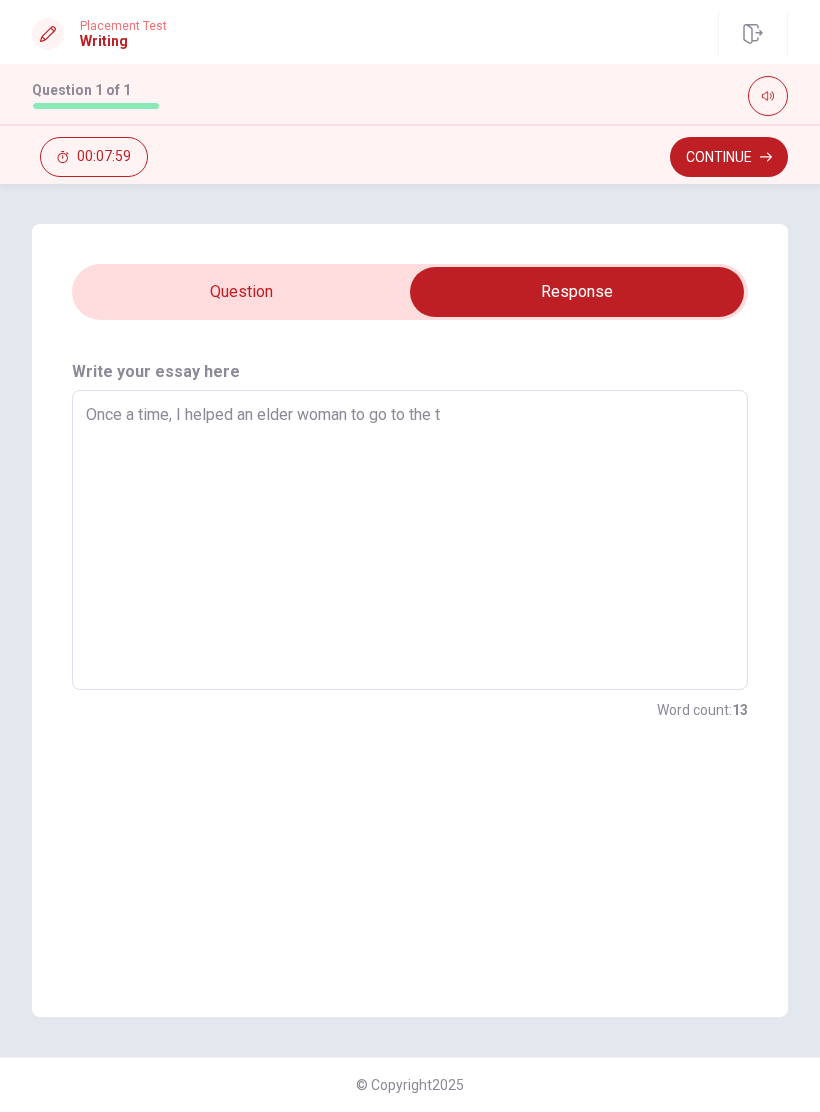 type on "Once a time, I helped an elder woman to go to the tr" 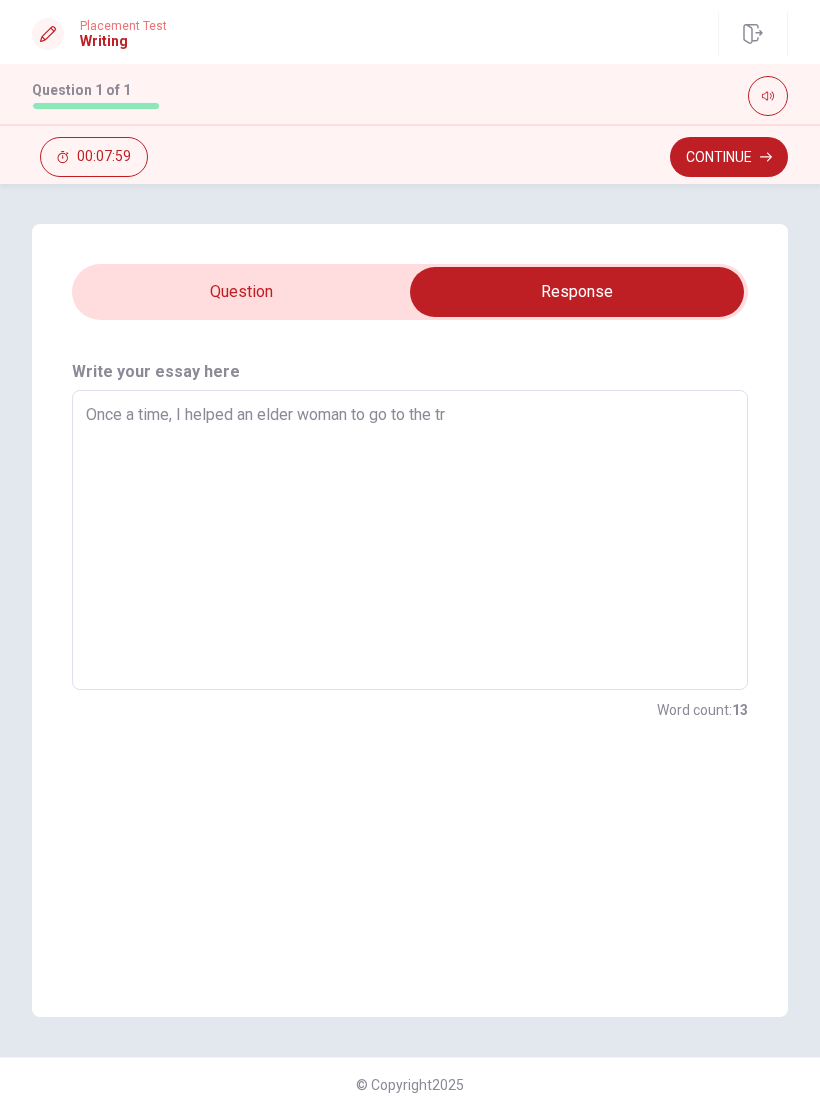 type on "x" 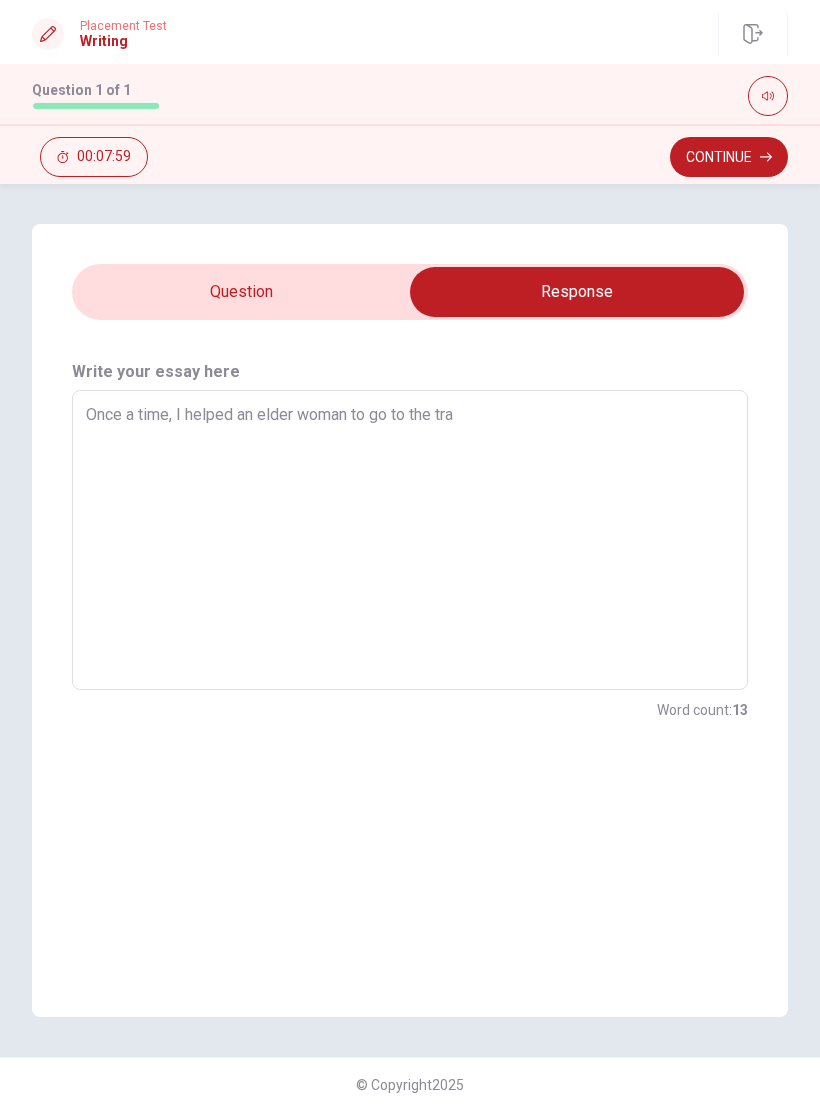 type on "x" 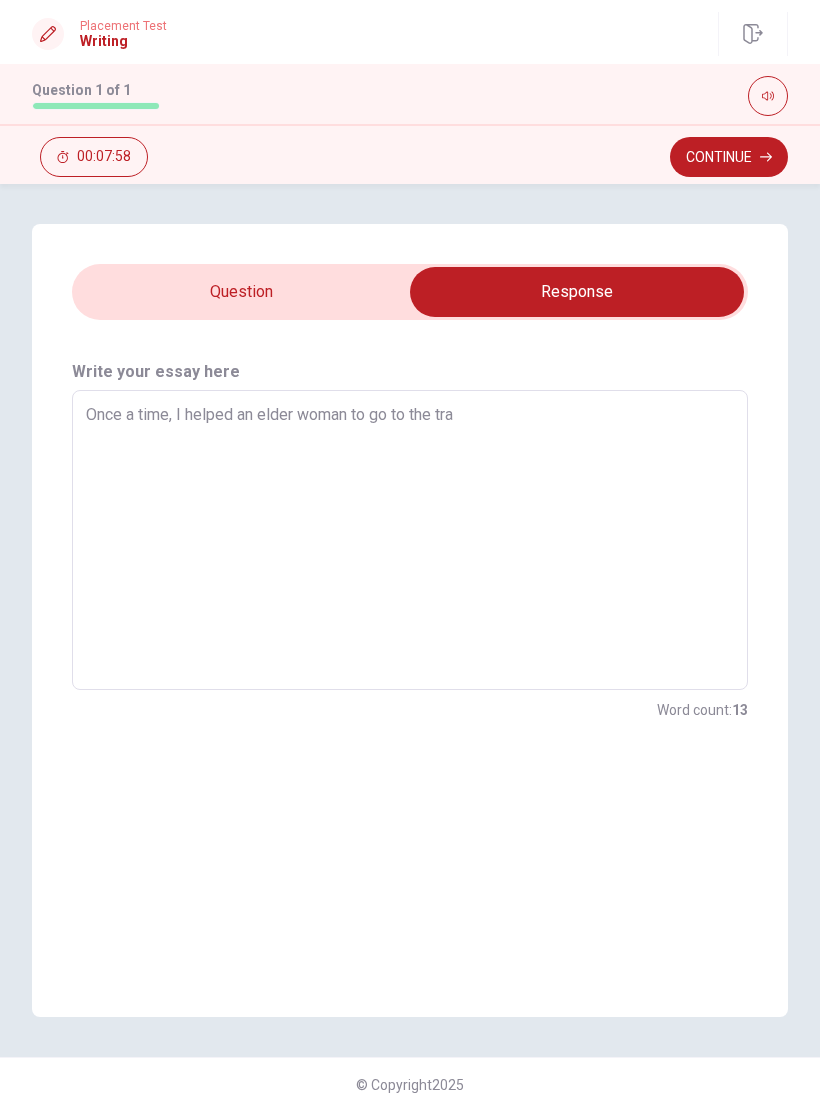 type on "Once a time, I helped an elder woman to go to the trai" 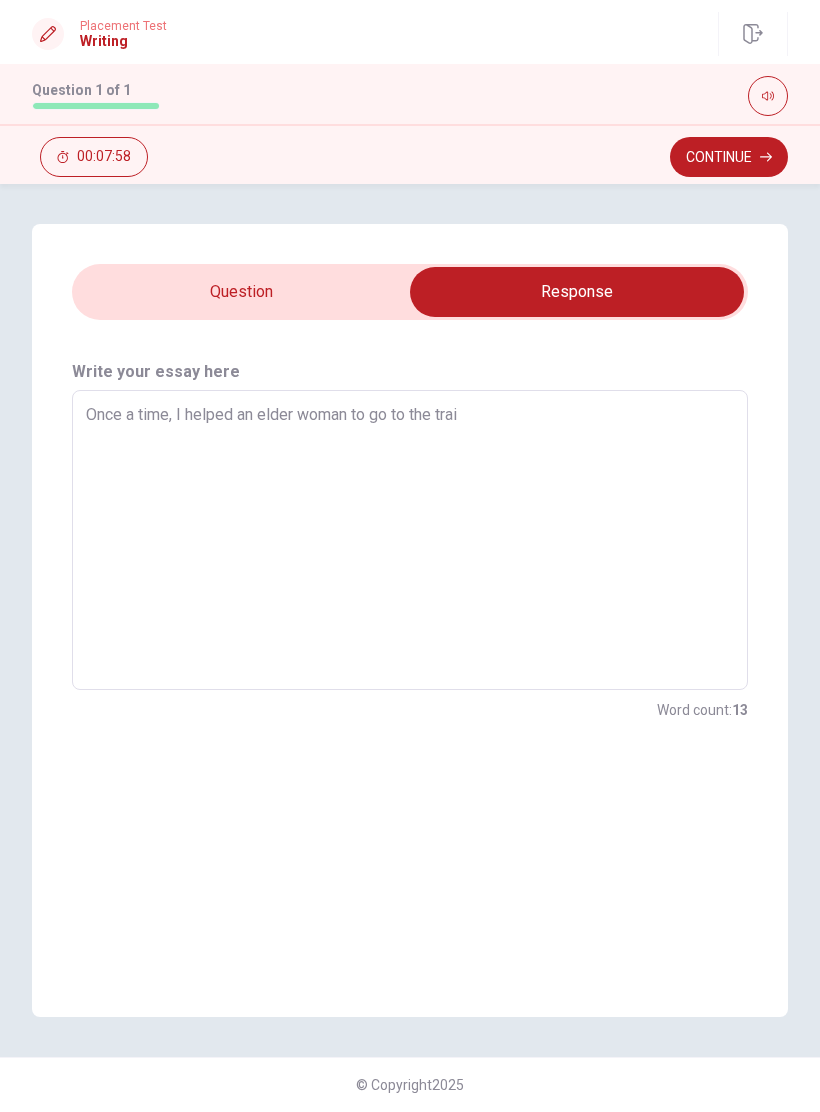 type on "x" 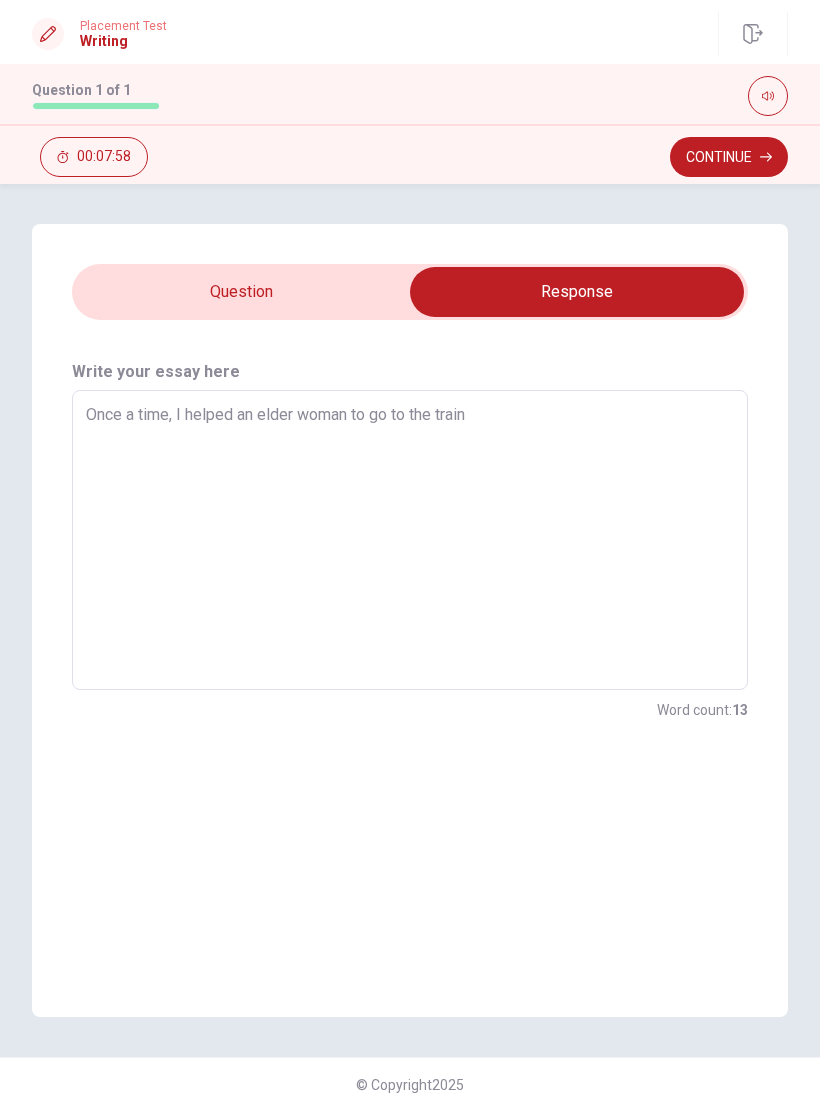 type on "x" 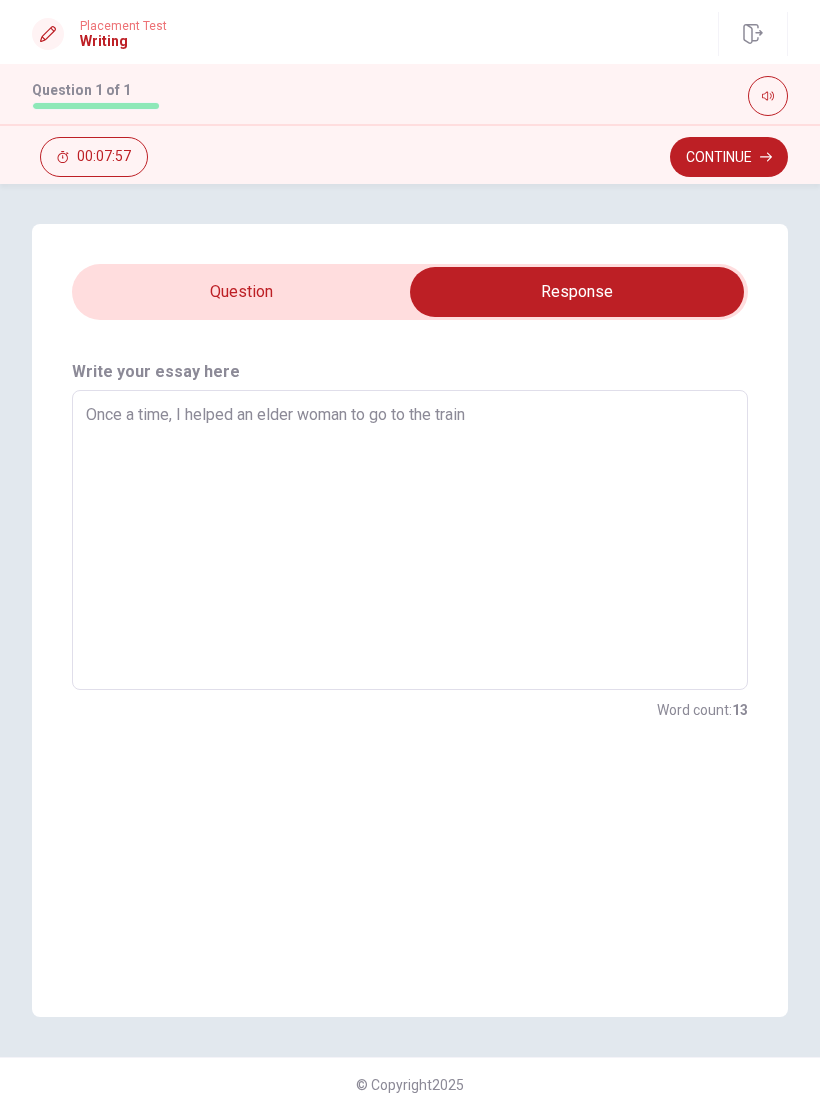 type on "x" 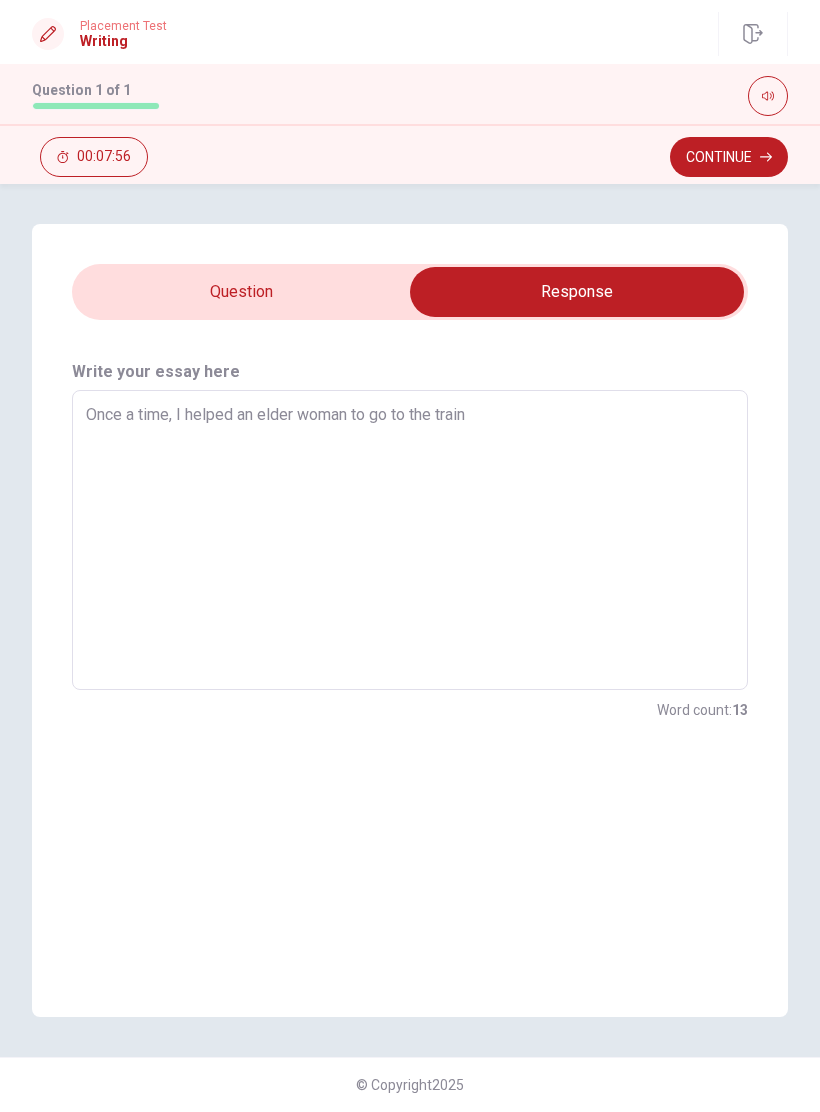 type on "Once a time, I helped an elder woman to go to the train s" 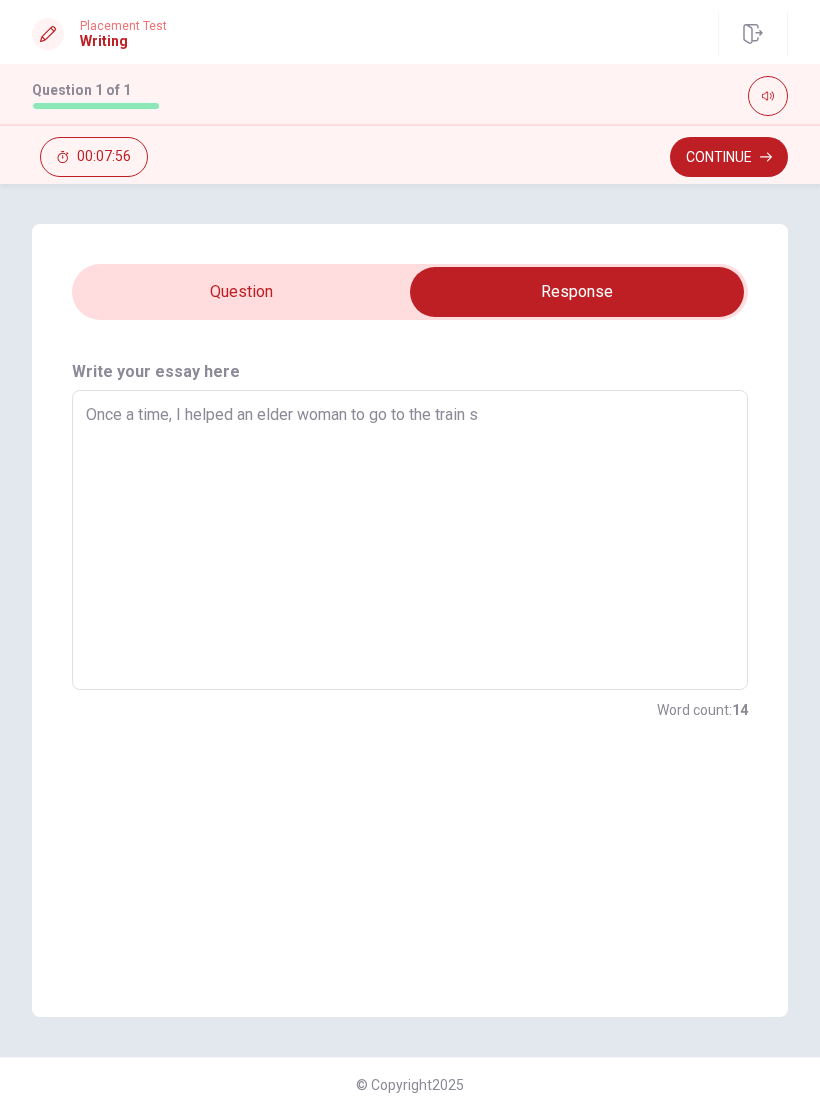 type on "x" 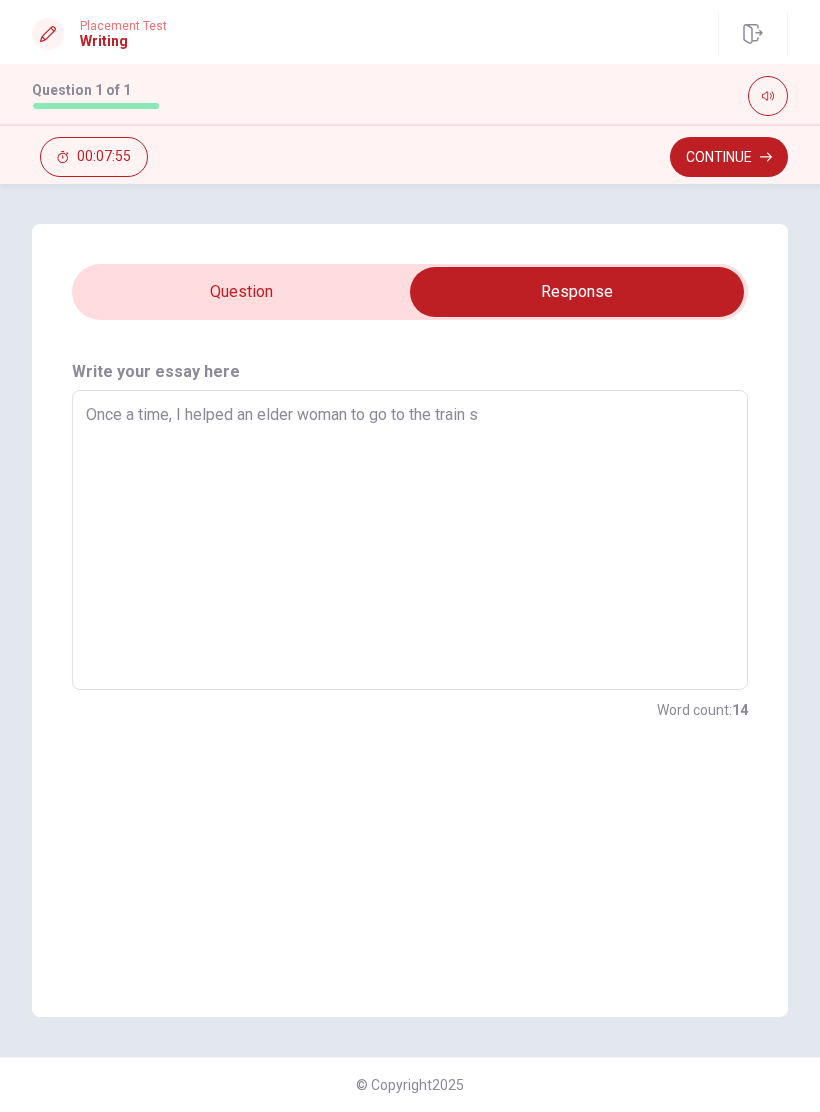 type on "Once a time, I helped an elder woman to go to the train st" 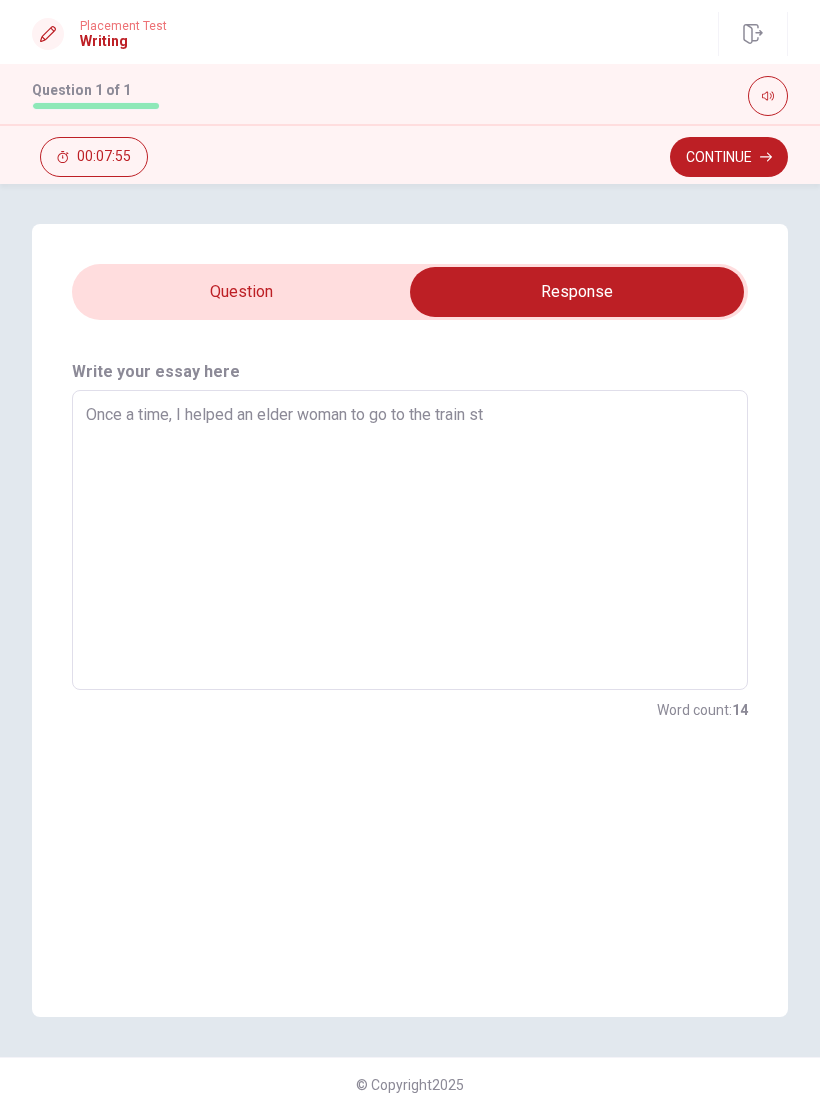 type on "x" 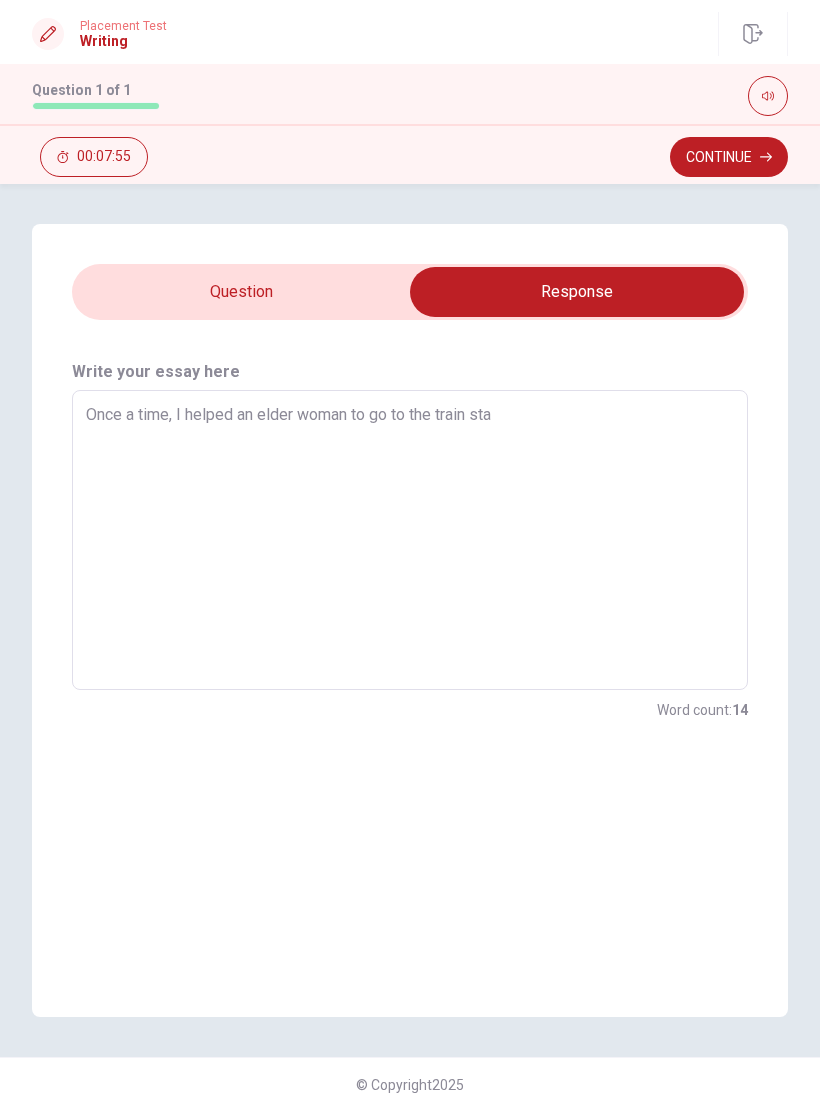 type on "x" 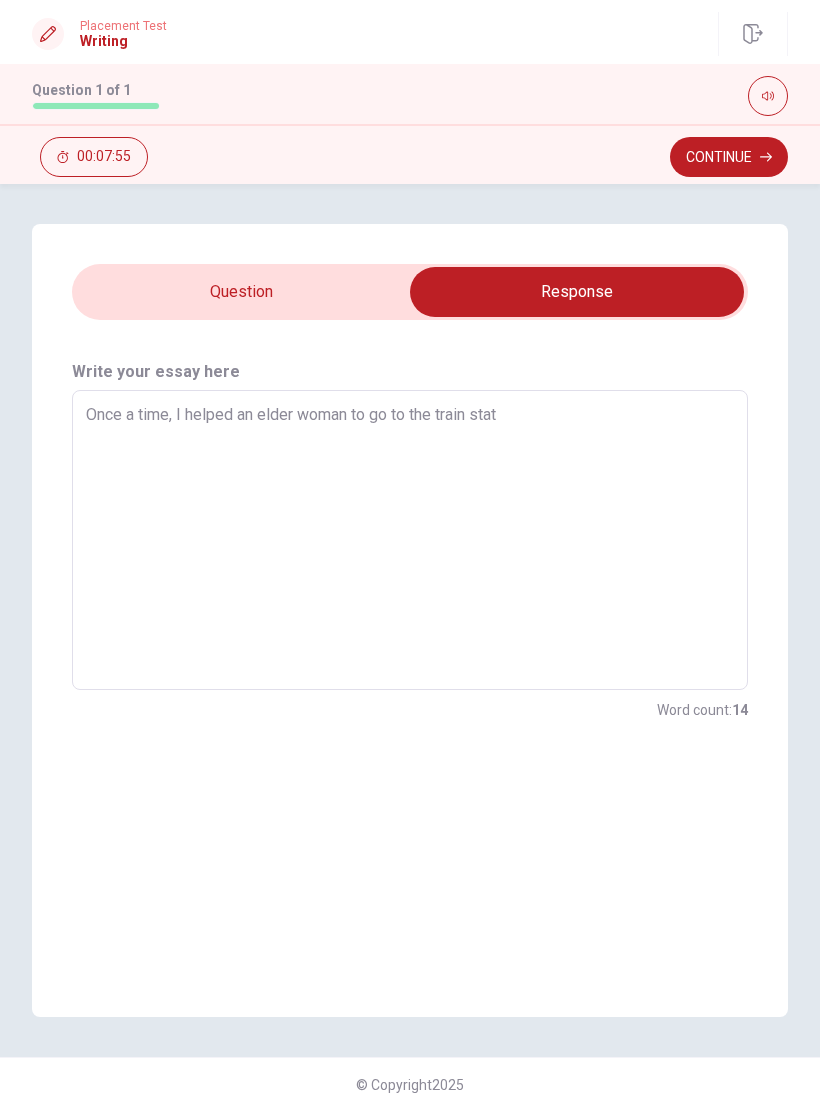 type on "x" 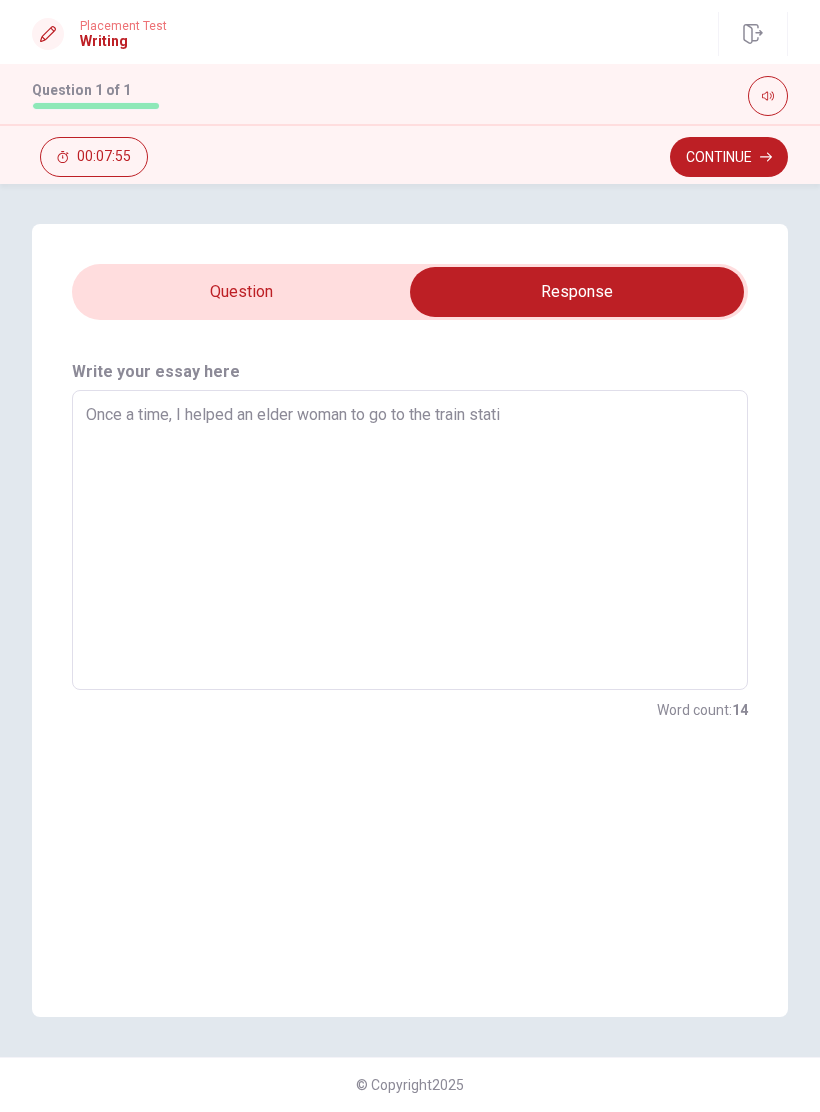 type on "x" 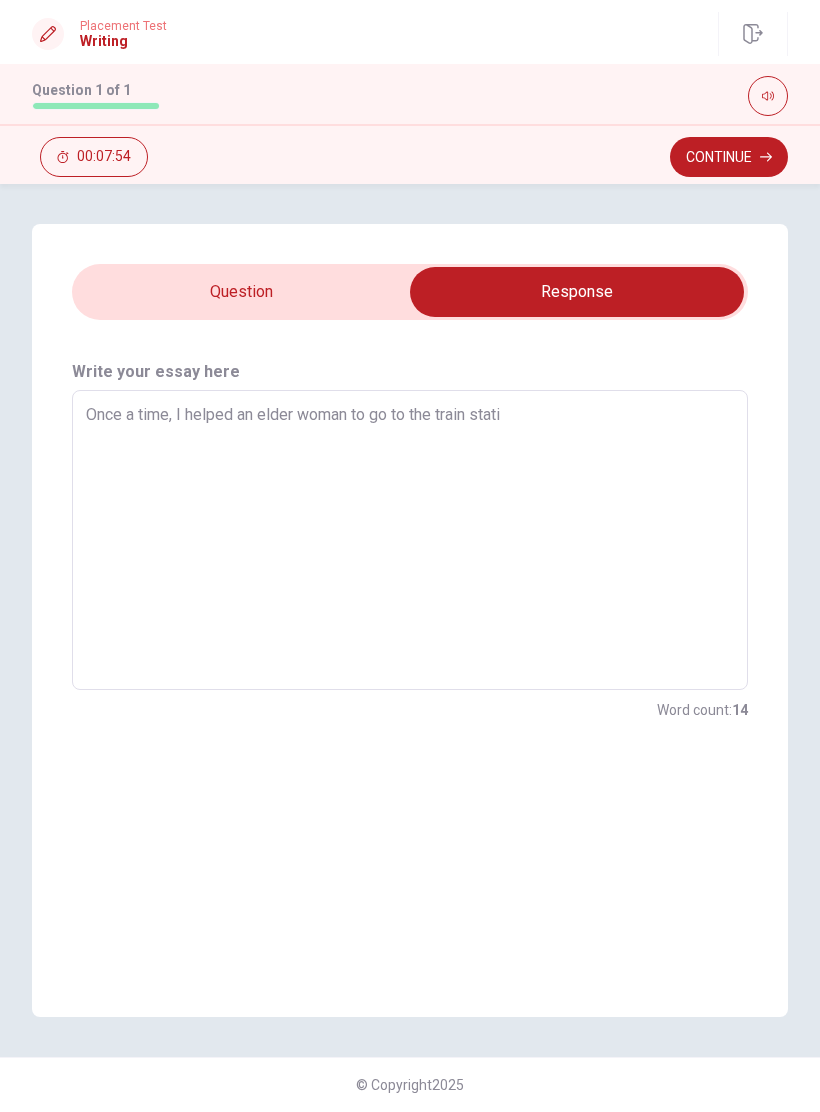 type on "Once a time, I helped an elder woman to go to the train statio" 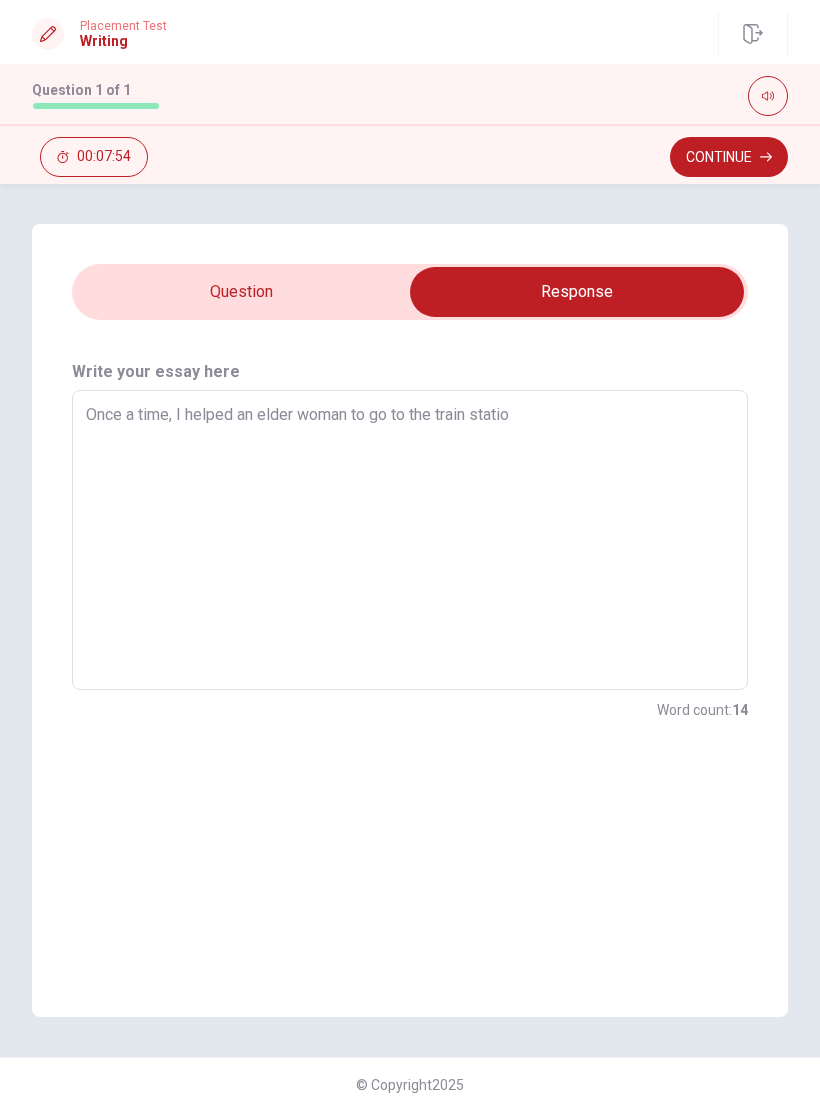 type on "x" 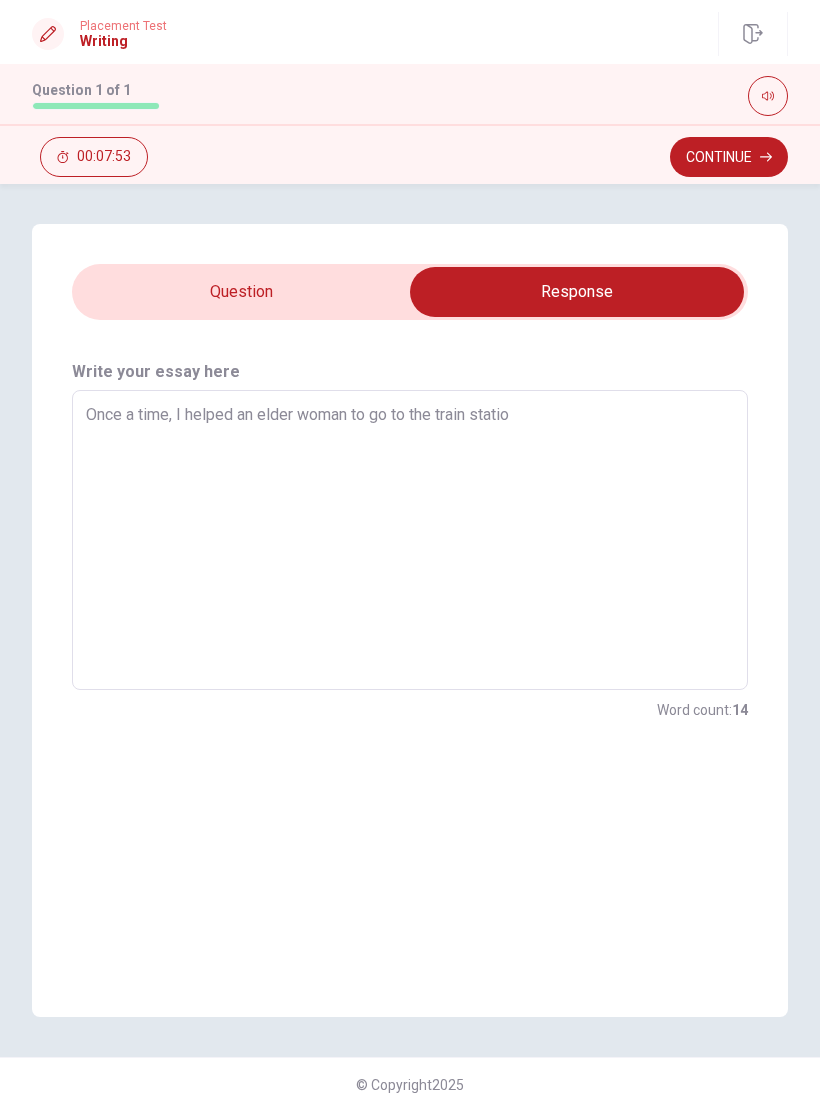 type on "Once a time, I helped an elder woman to go to the train station" 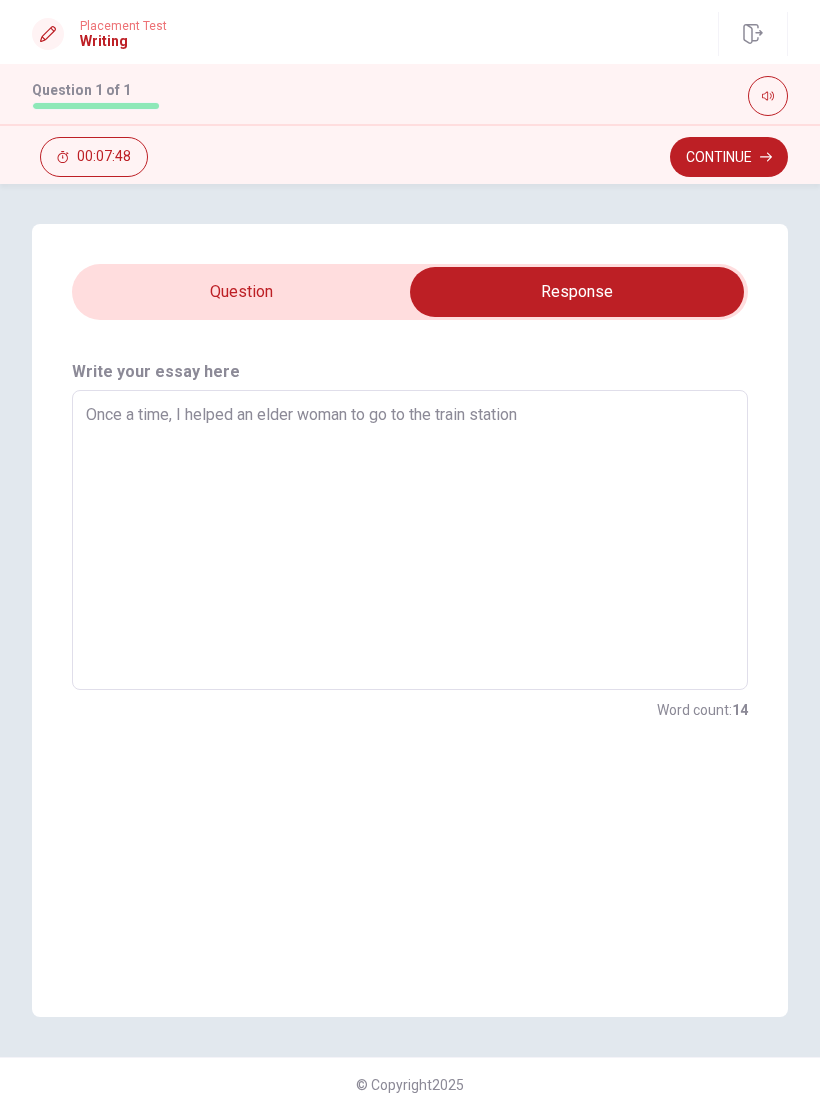 type on "x" 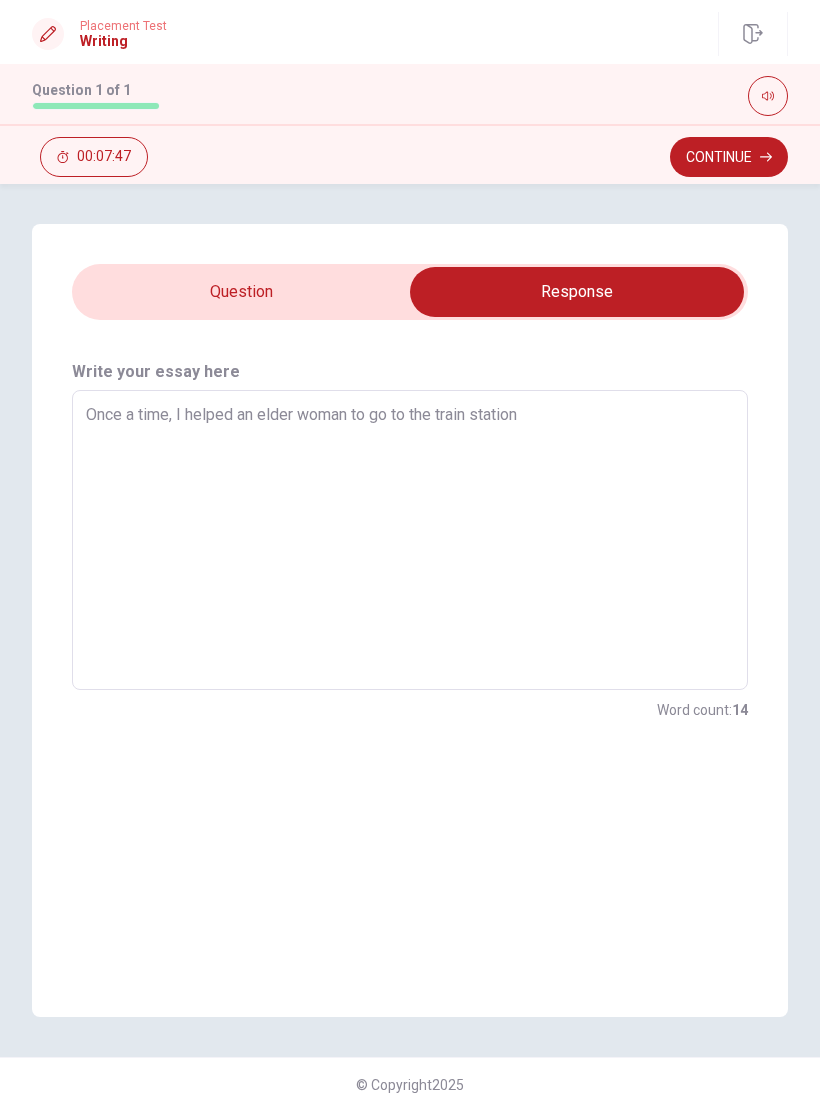 type on "Once a time, I helped an elder woman to go to the train station" 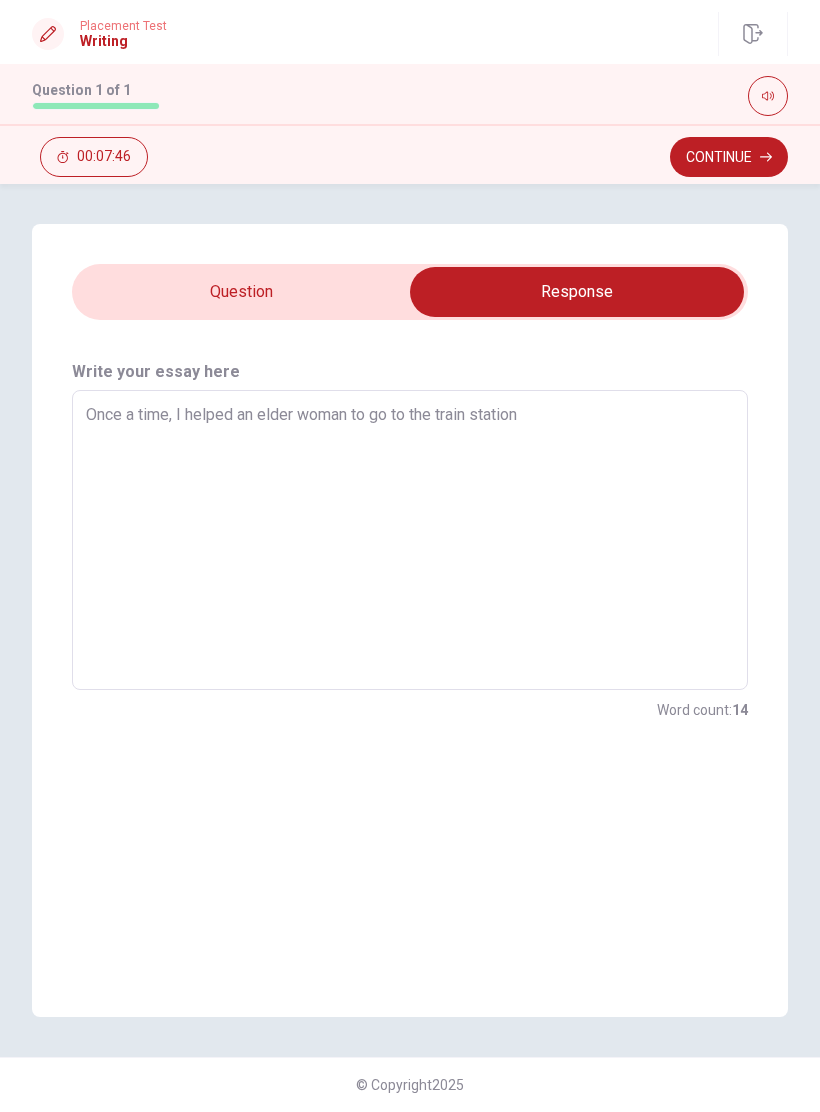 type on "Once a time, I helped an elder woman to go to the train station a" 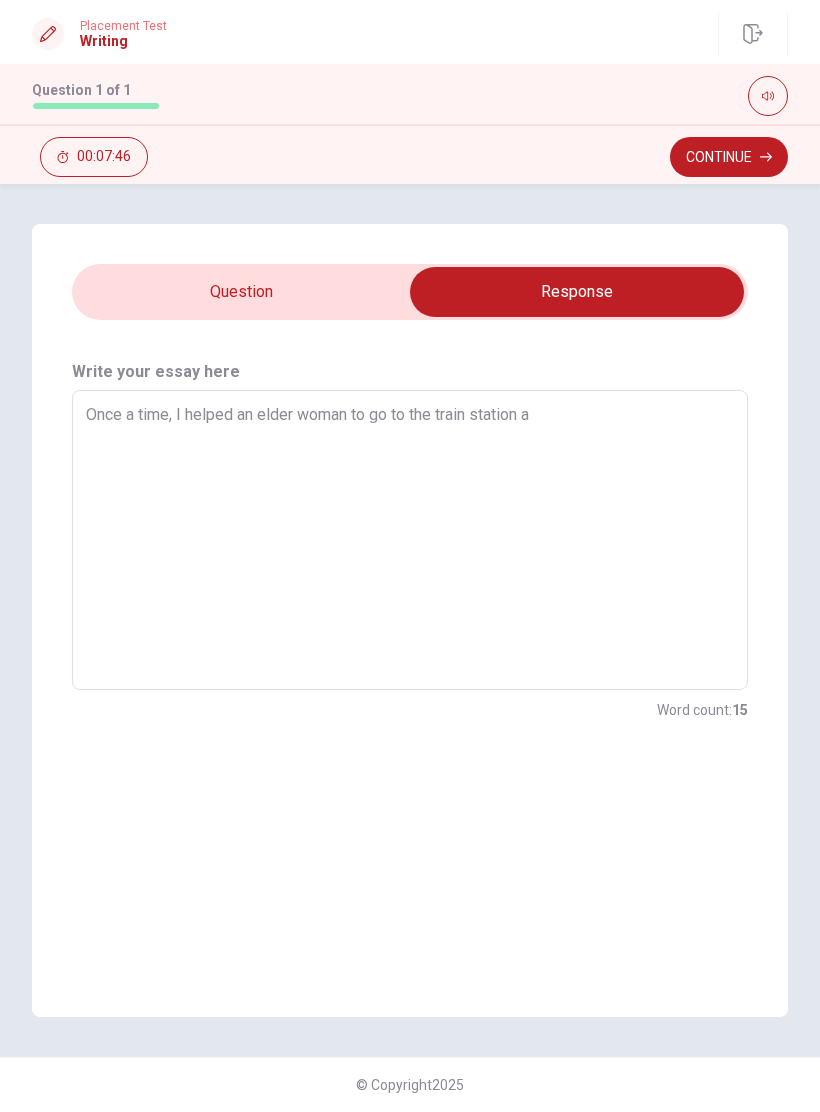 type on "x" 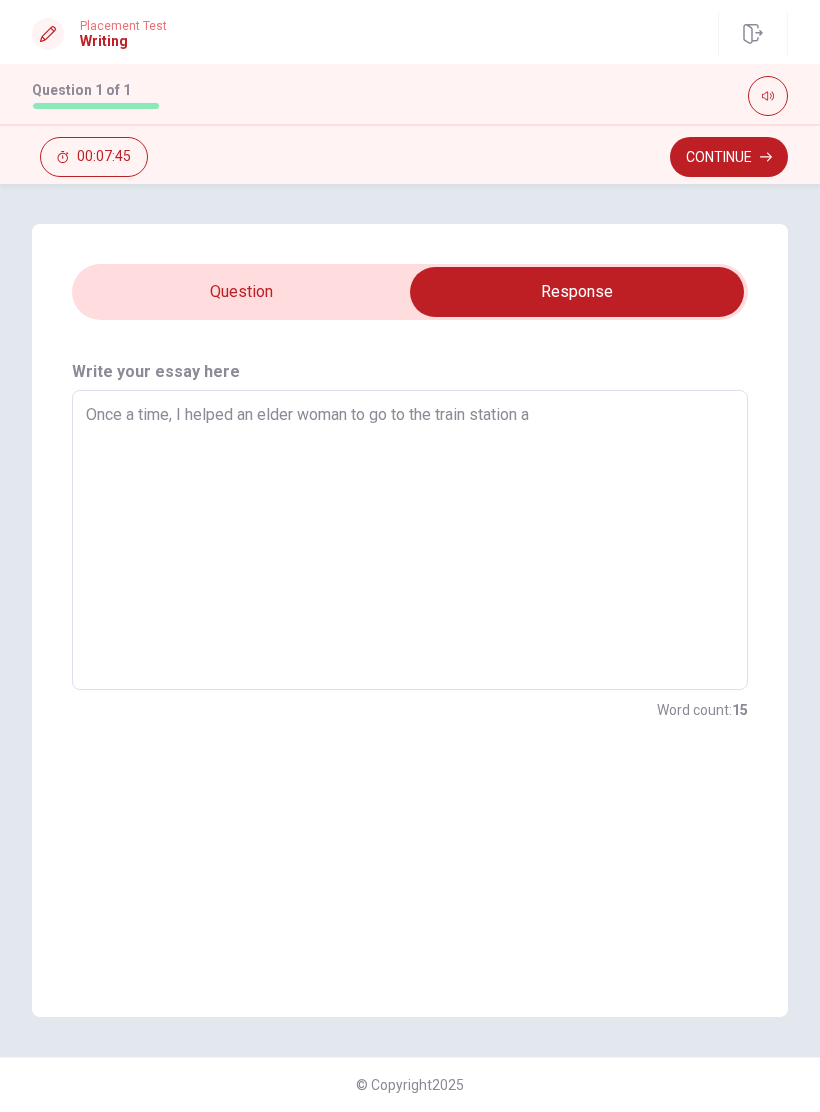 type on "Once a time, I helped an elder woman to go to the train station an" 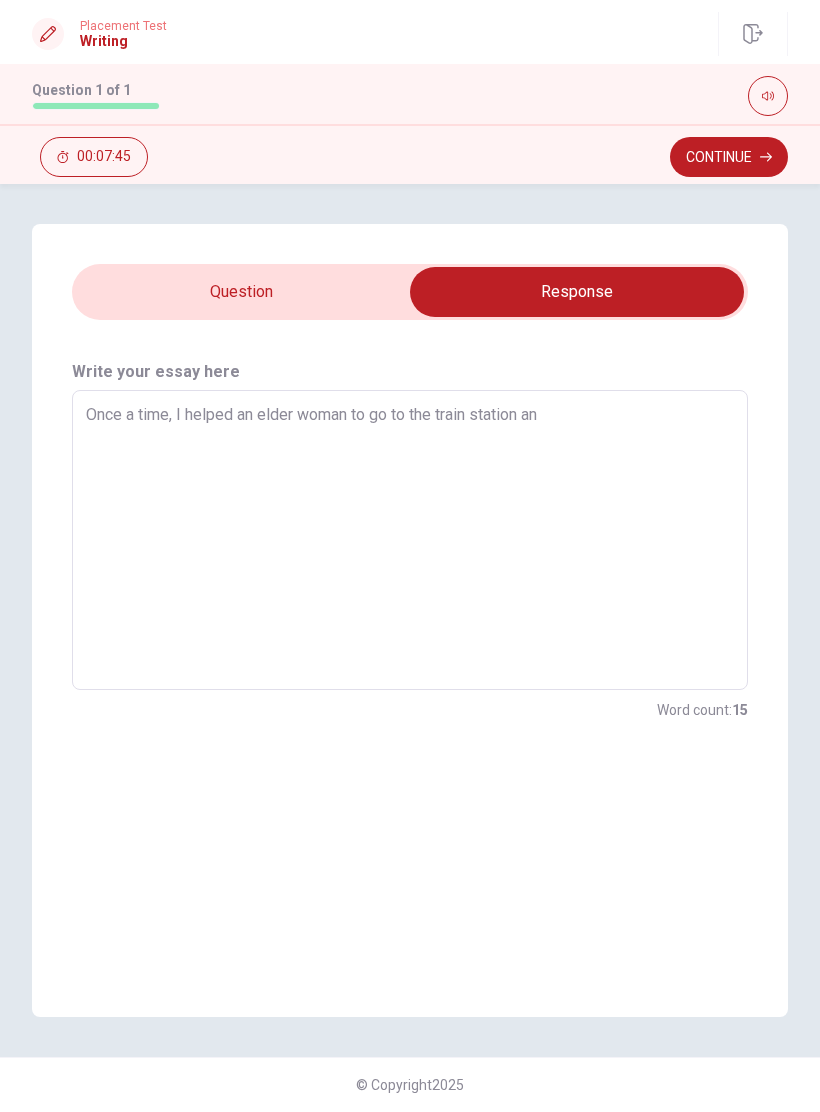 type on "x" 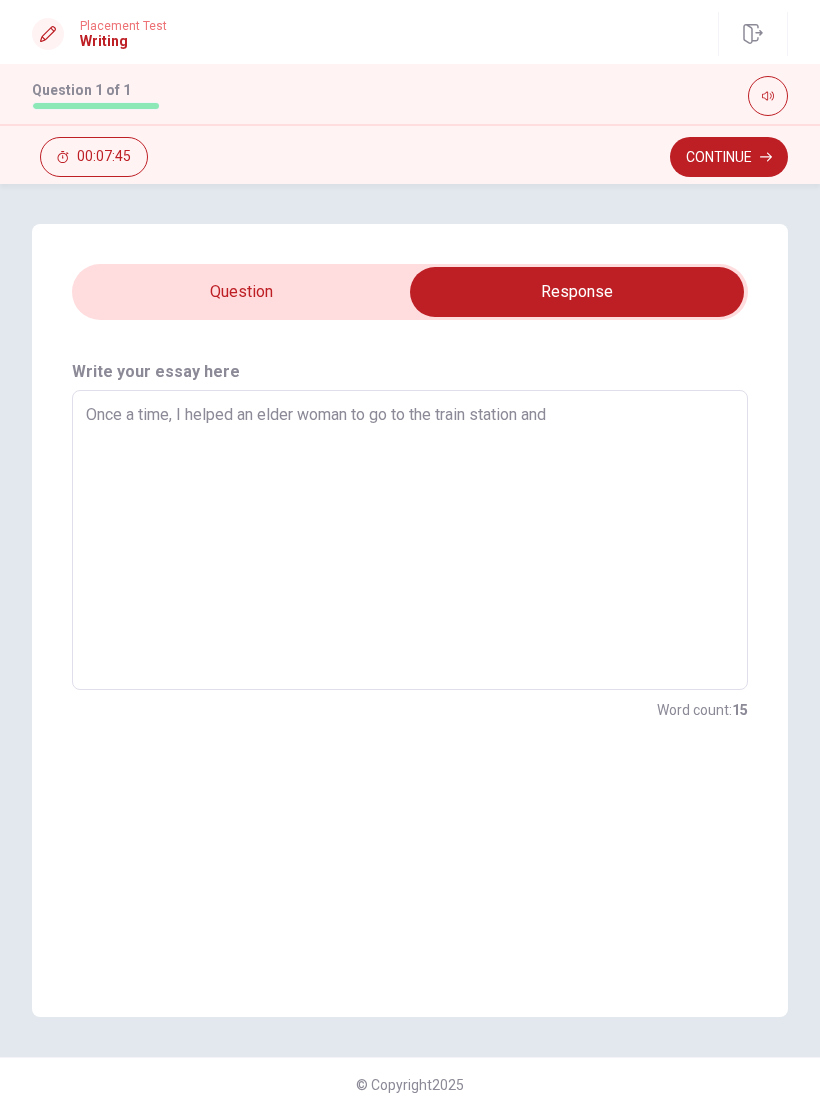 type on "x" 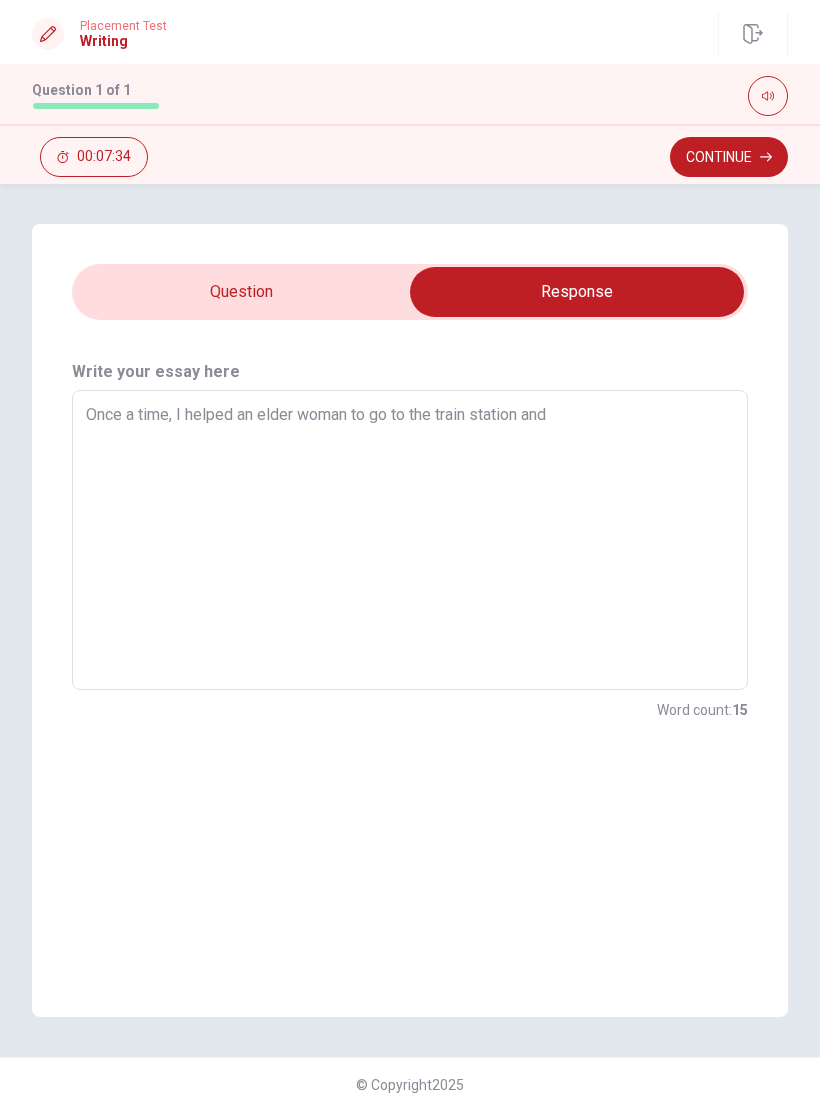 type on "x" 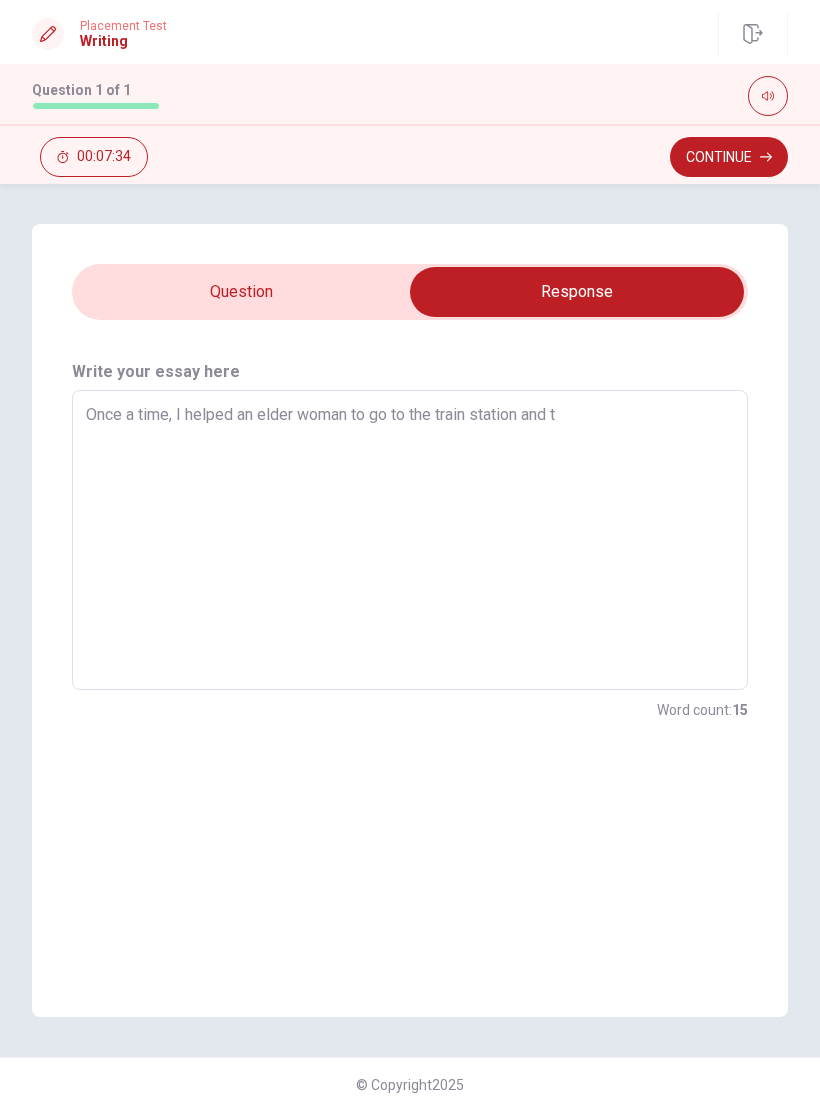 type on "x" 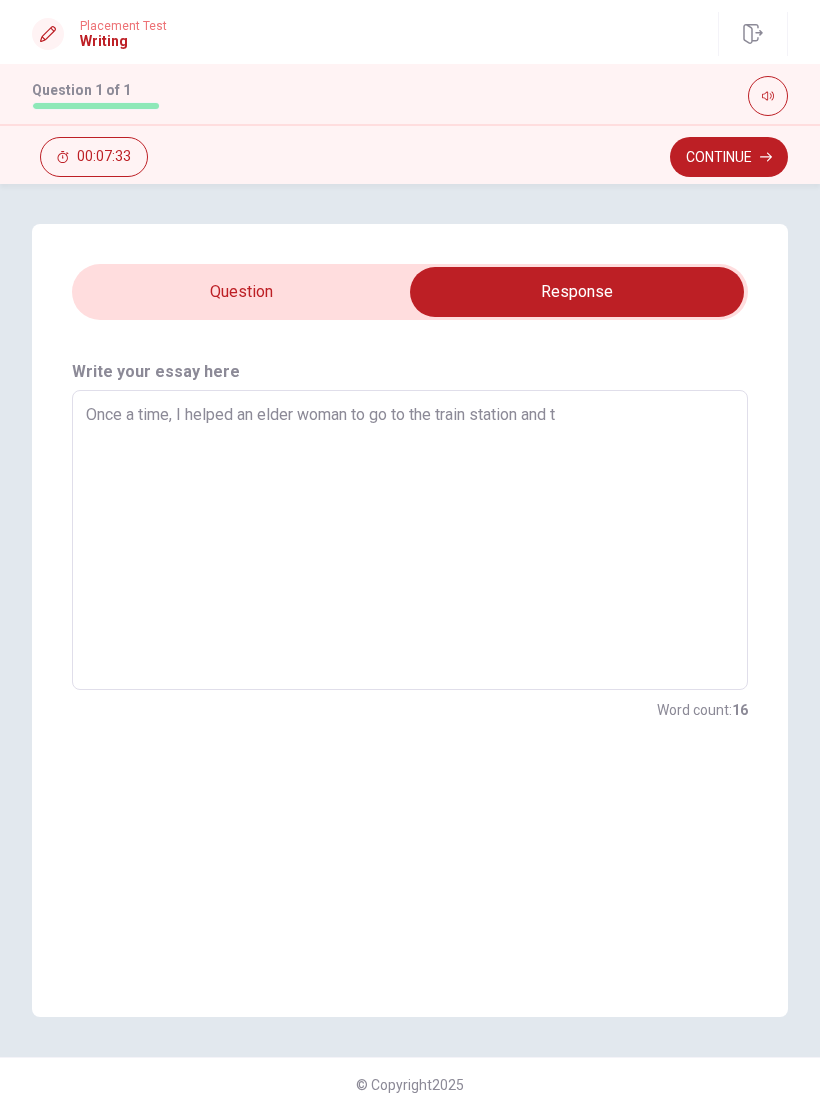 type on "Once a time, I helped an elder woman to go to the train station and ta" 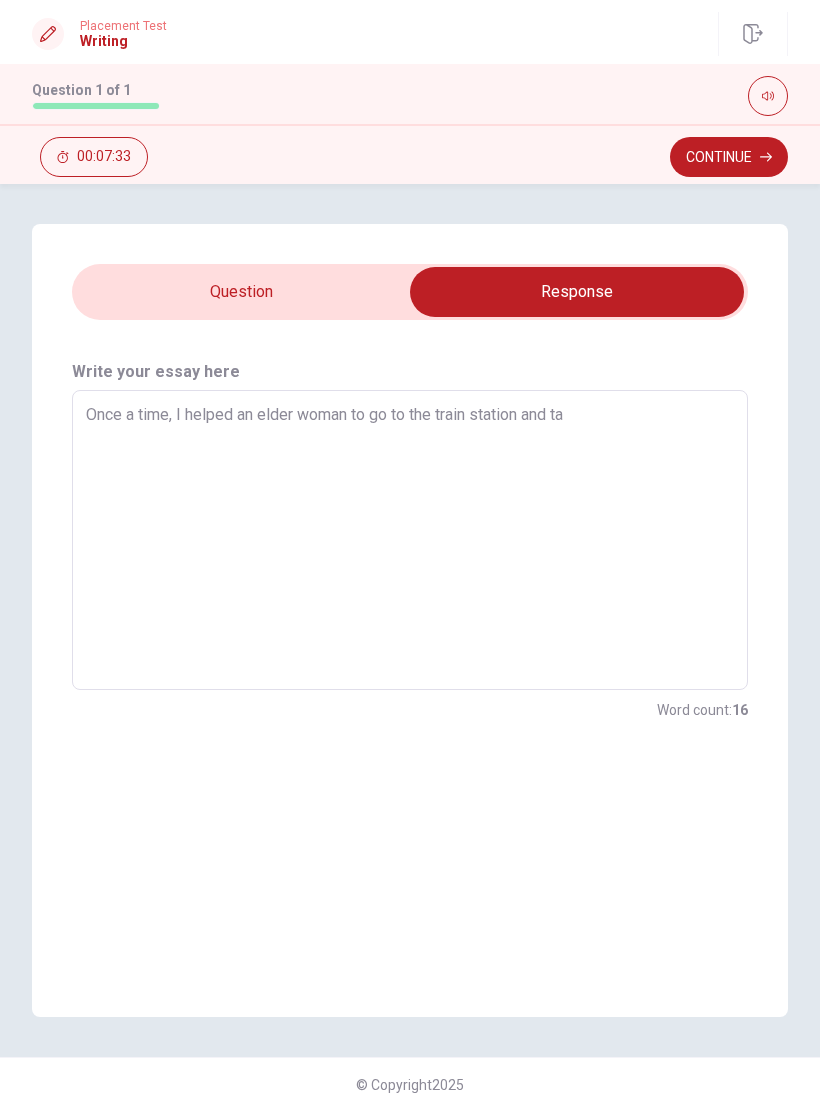 type on "x" 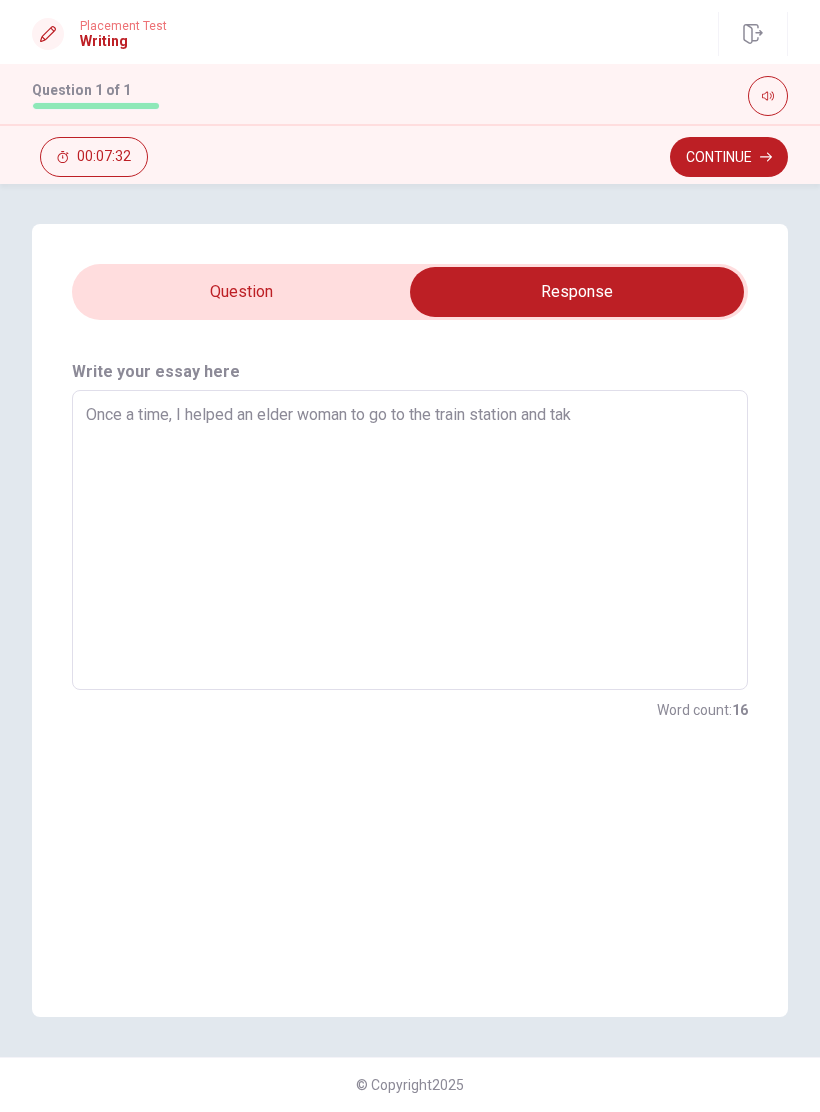 type on "x" 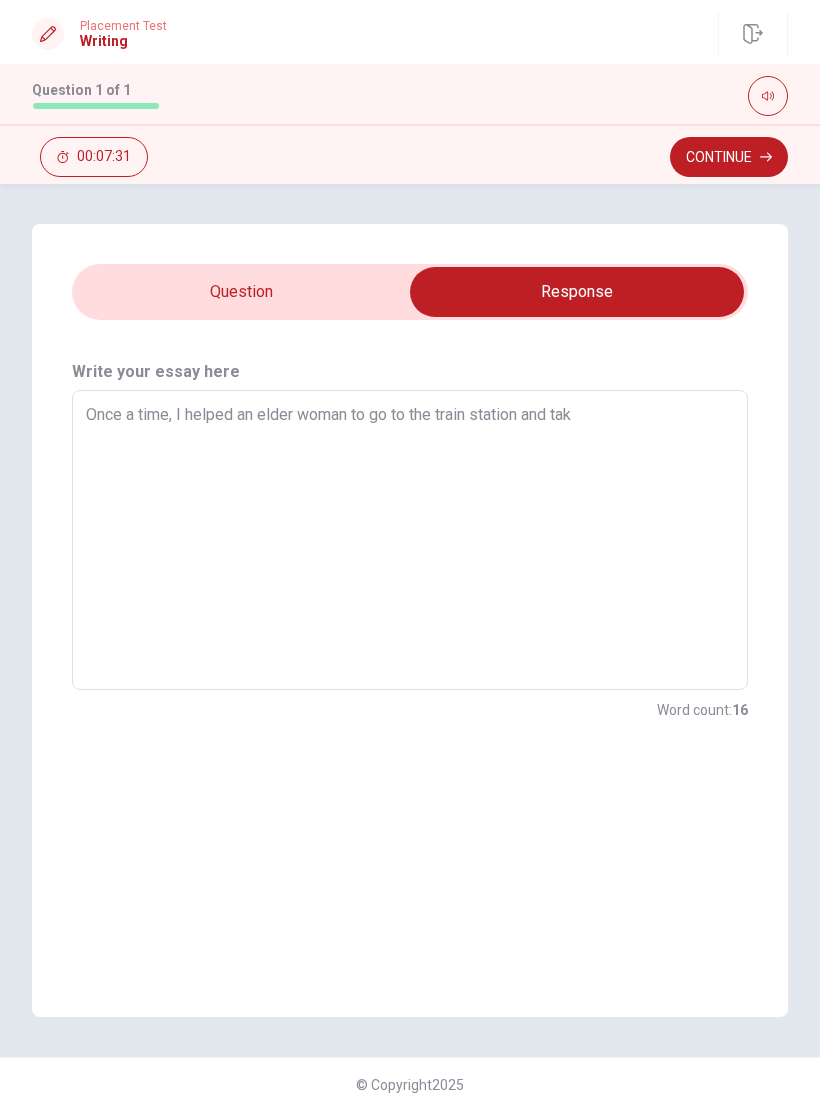 type on "Once a time, I helped an elder woman to go to the train station and [GEOGRAPHIC_DATA]" 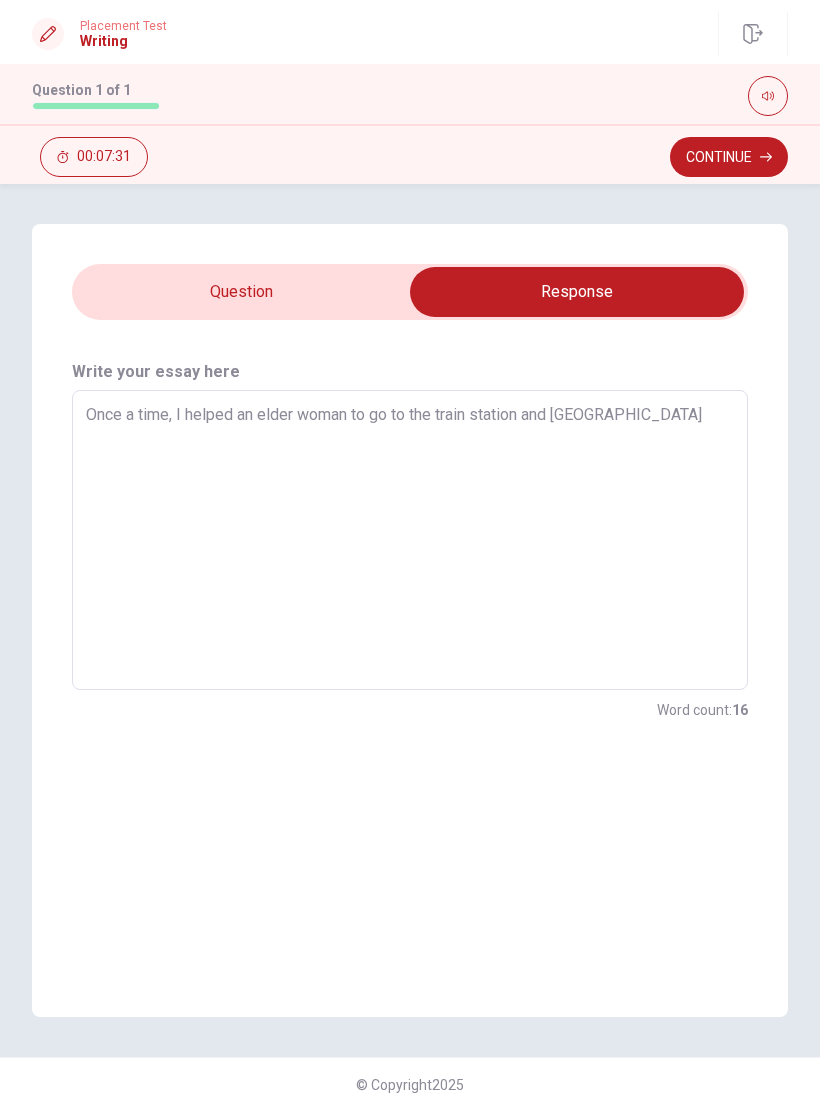 type on "x" 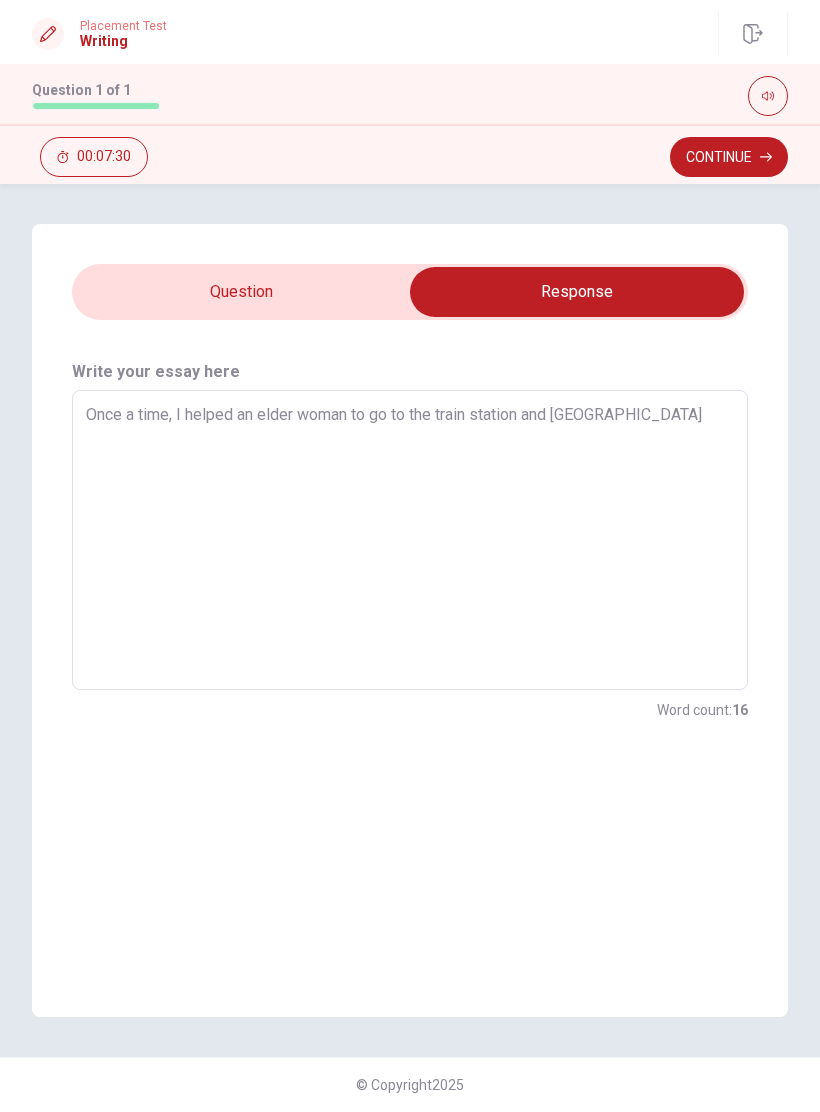 type on "Once a time, I helped an elder woman to go to the train station and tak" 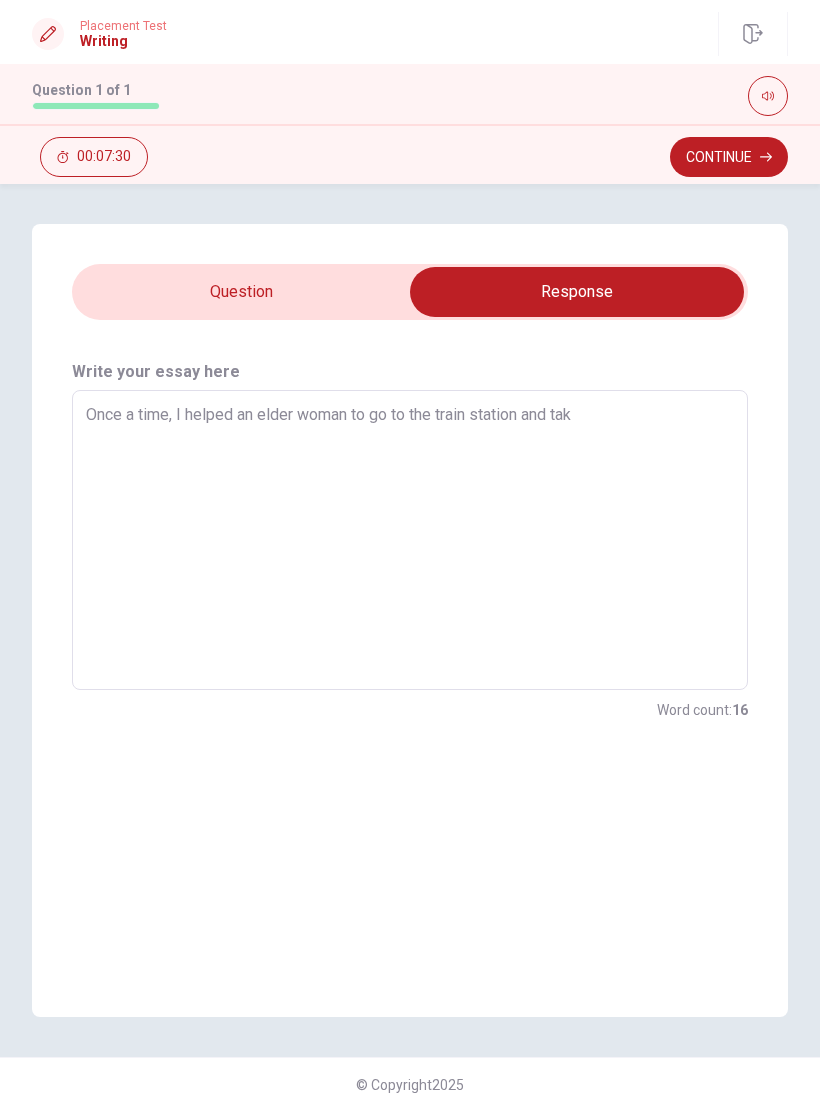 type on "x" 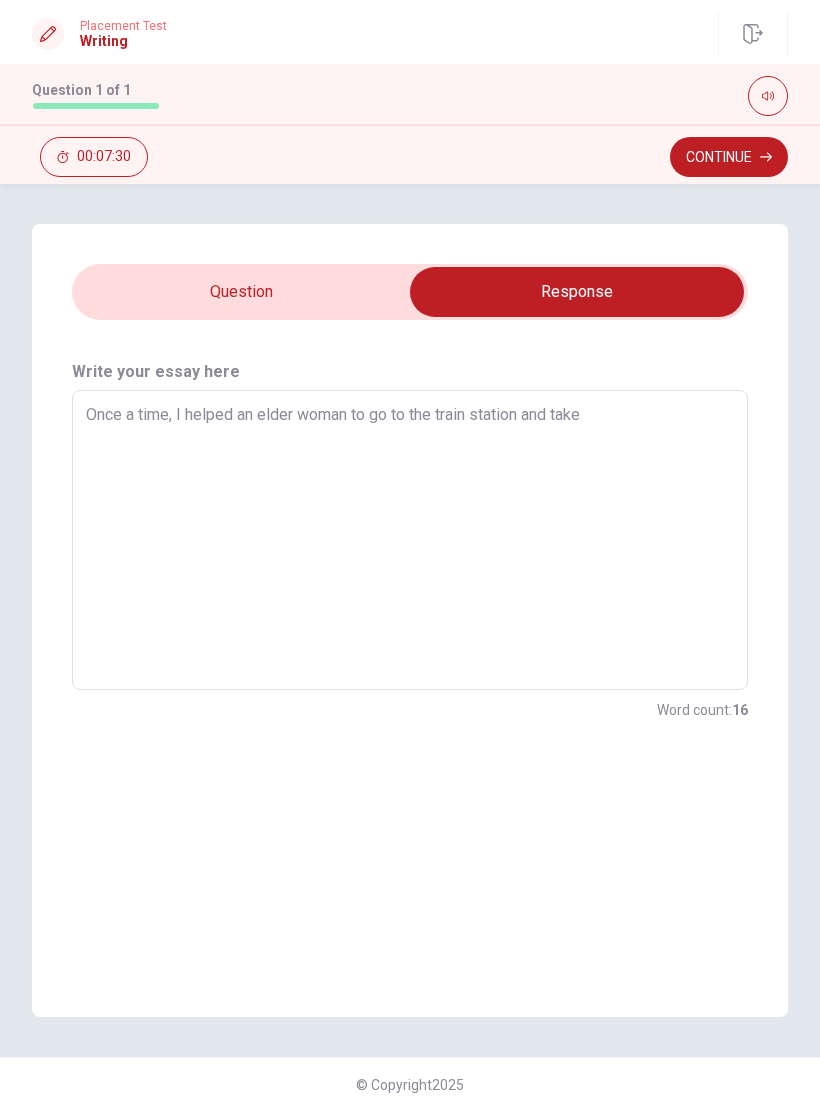 type on "x" 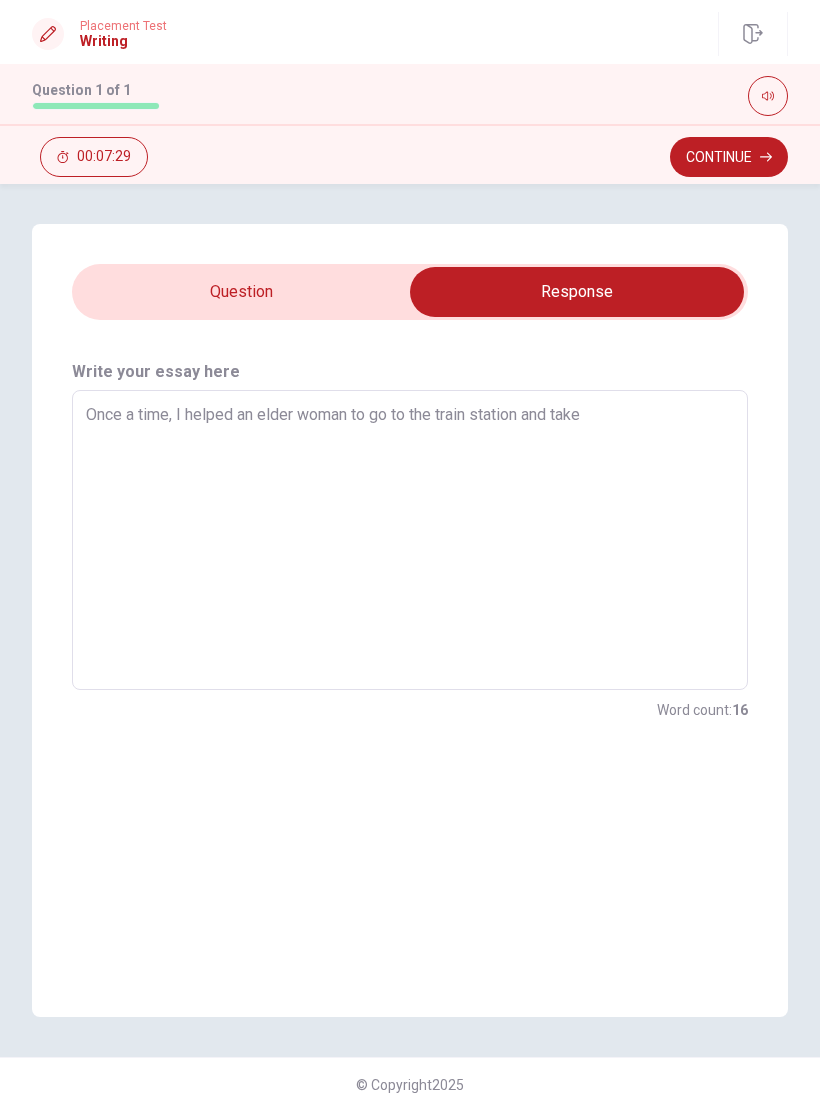 type on "Once a time, I helped an elder woman to go to the train station and take" 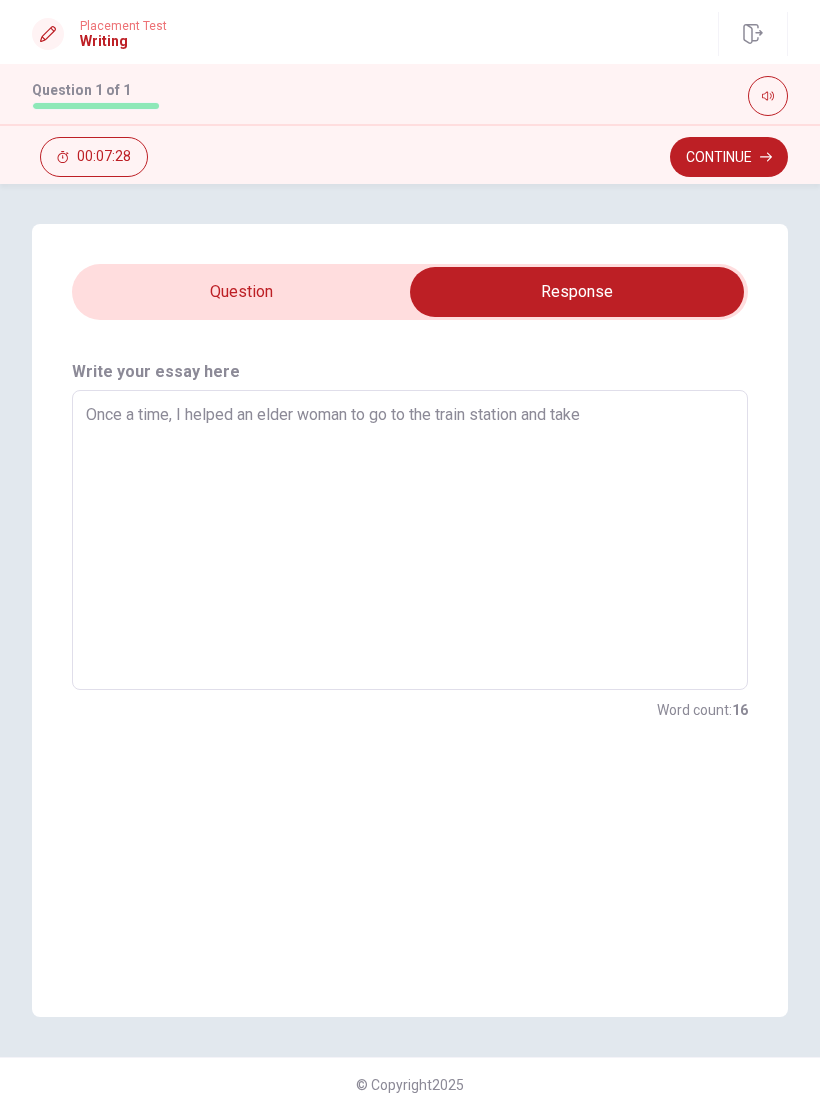 type on "Once a time, I helped an elder woman to go to the train station and take h" 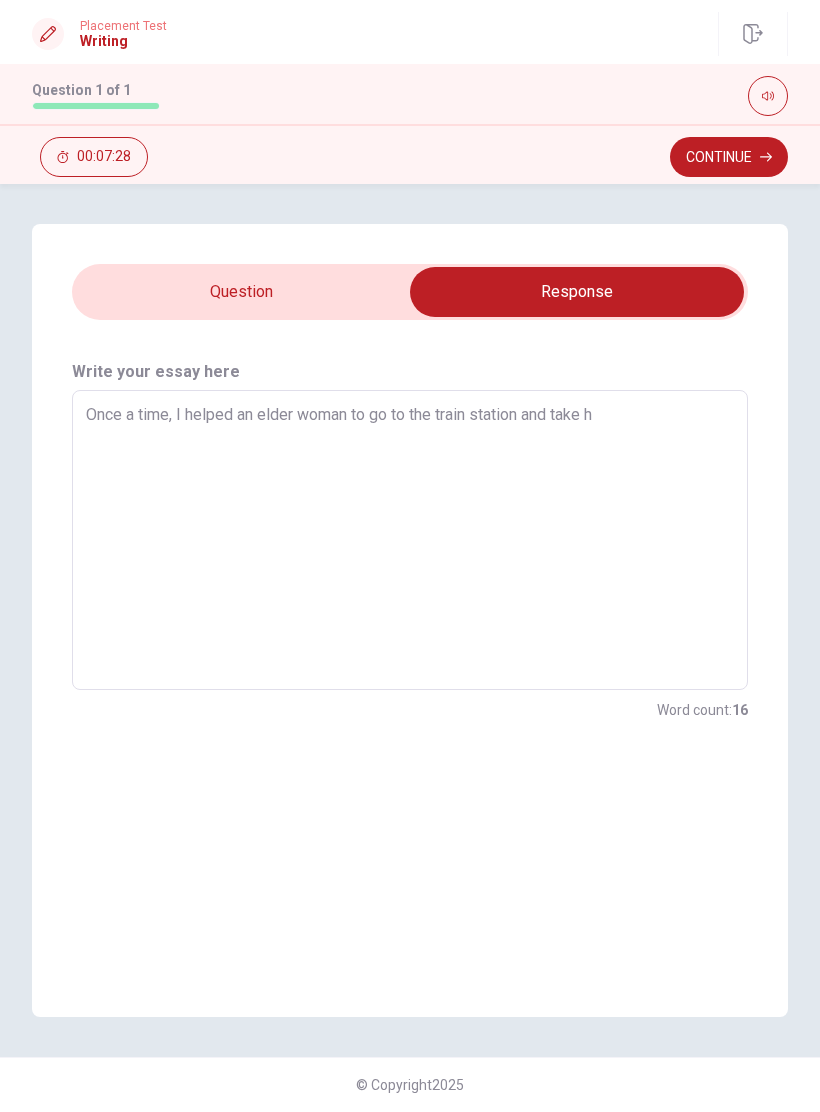 type 